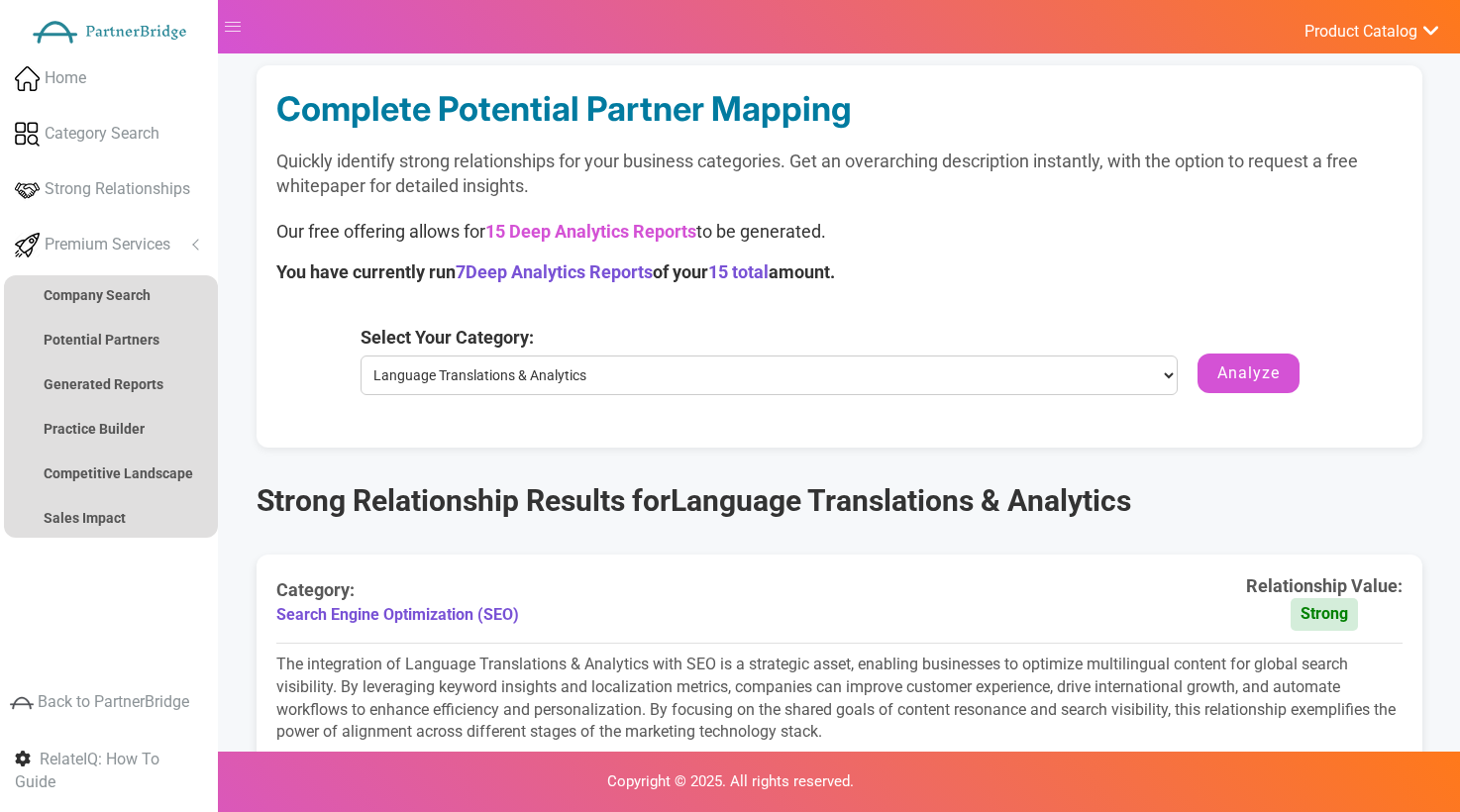 select on "Language Translations & Analytics" 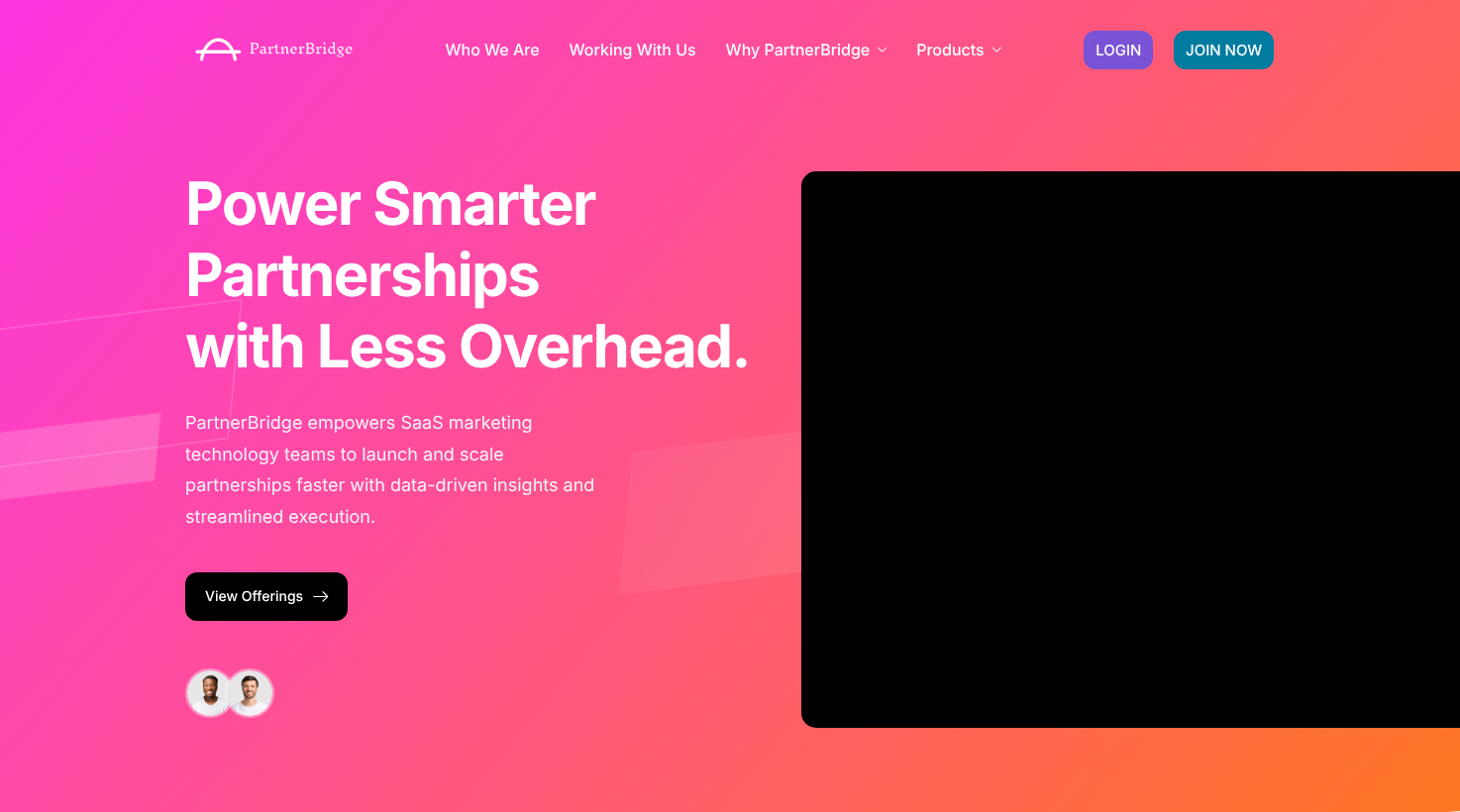 scroll, scrollTop: 0, scrollLeft: 0, axis: both 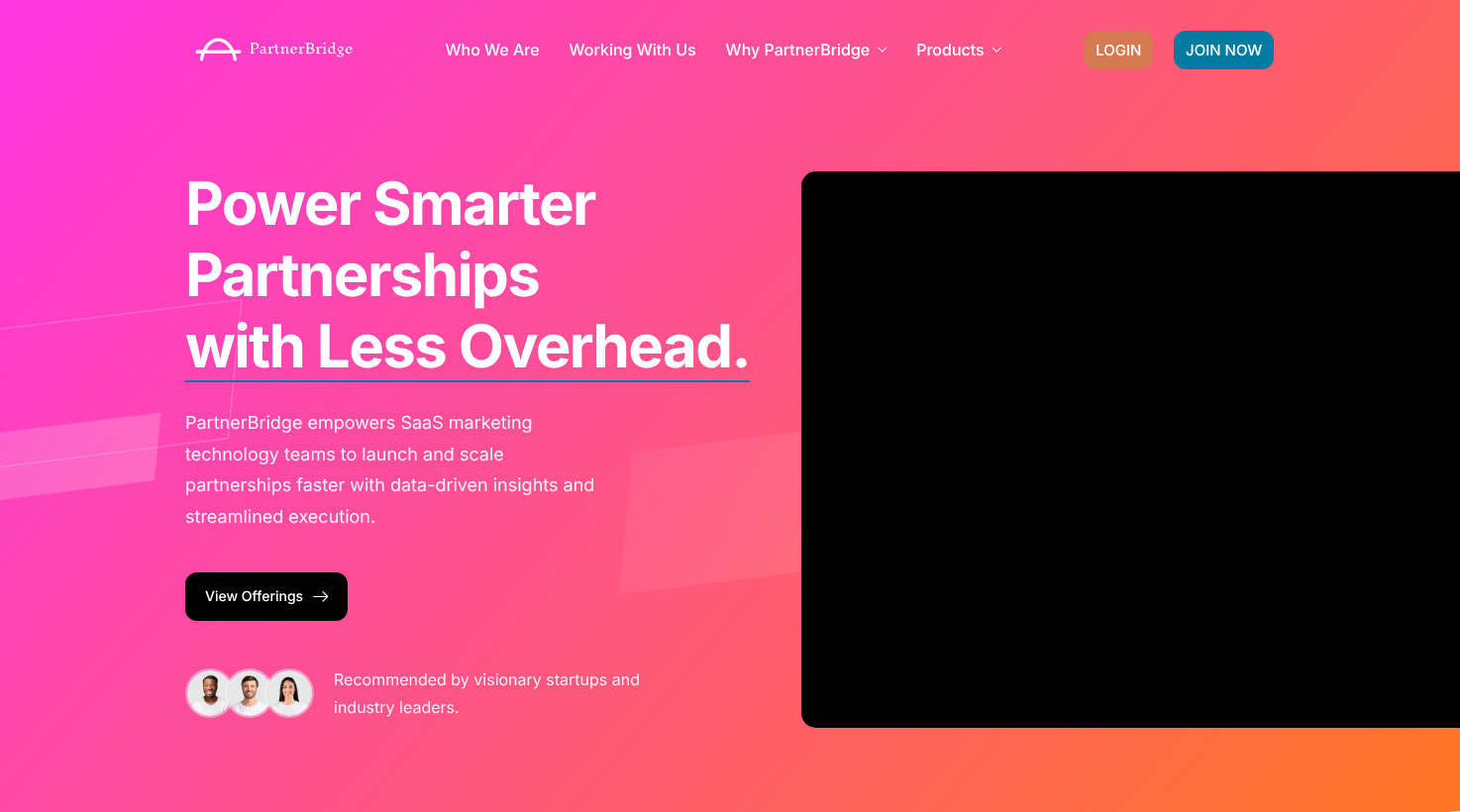click on "LOGIN" at bounding box center [1118, 50] 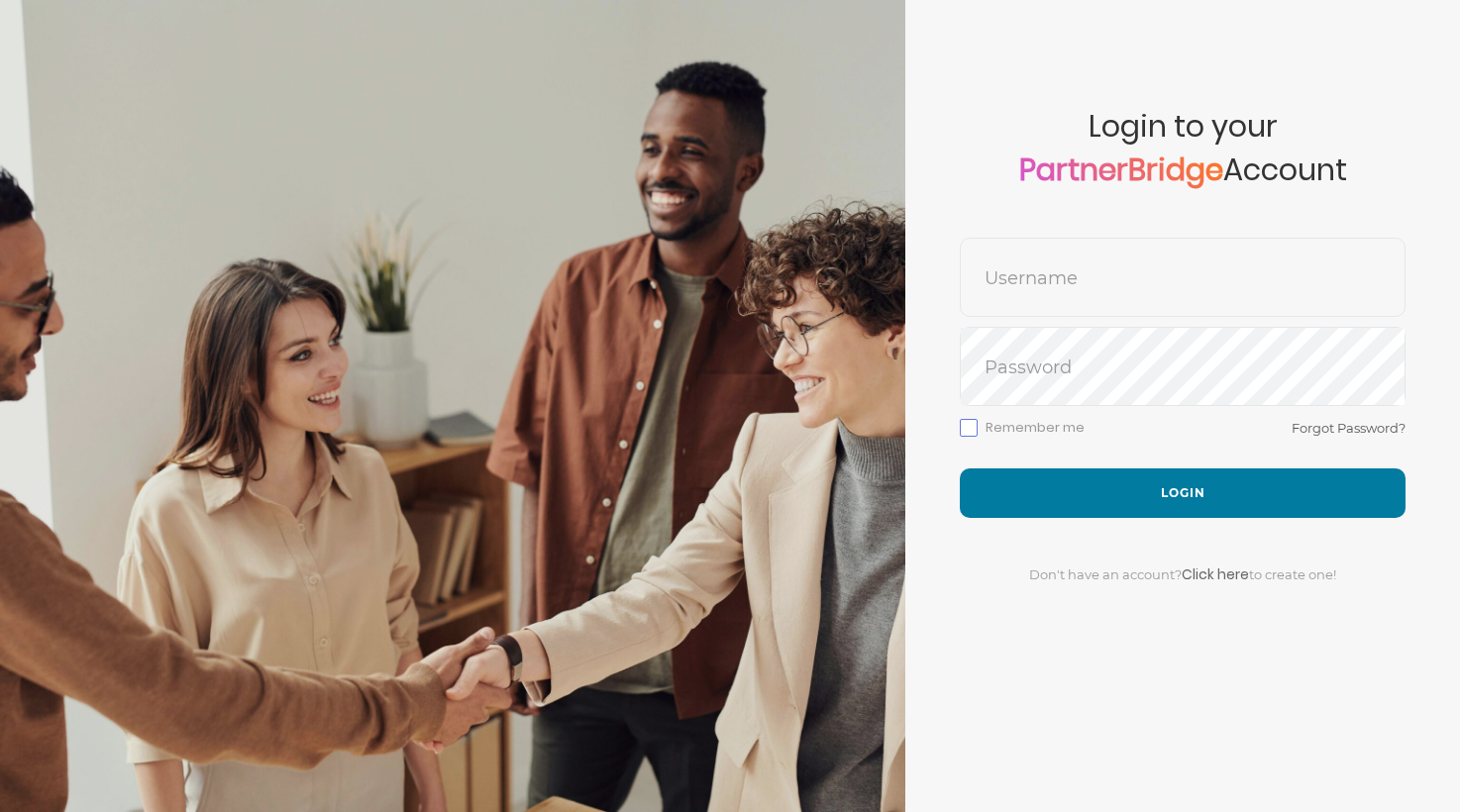 scroll, scrollTop: 0, scrollLeft: 0, axis: both 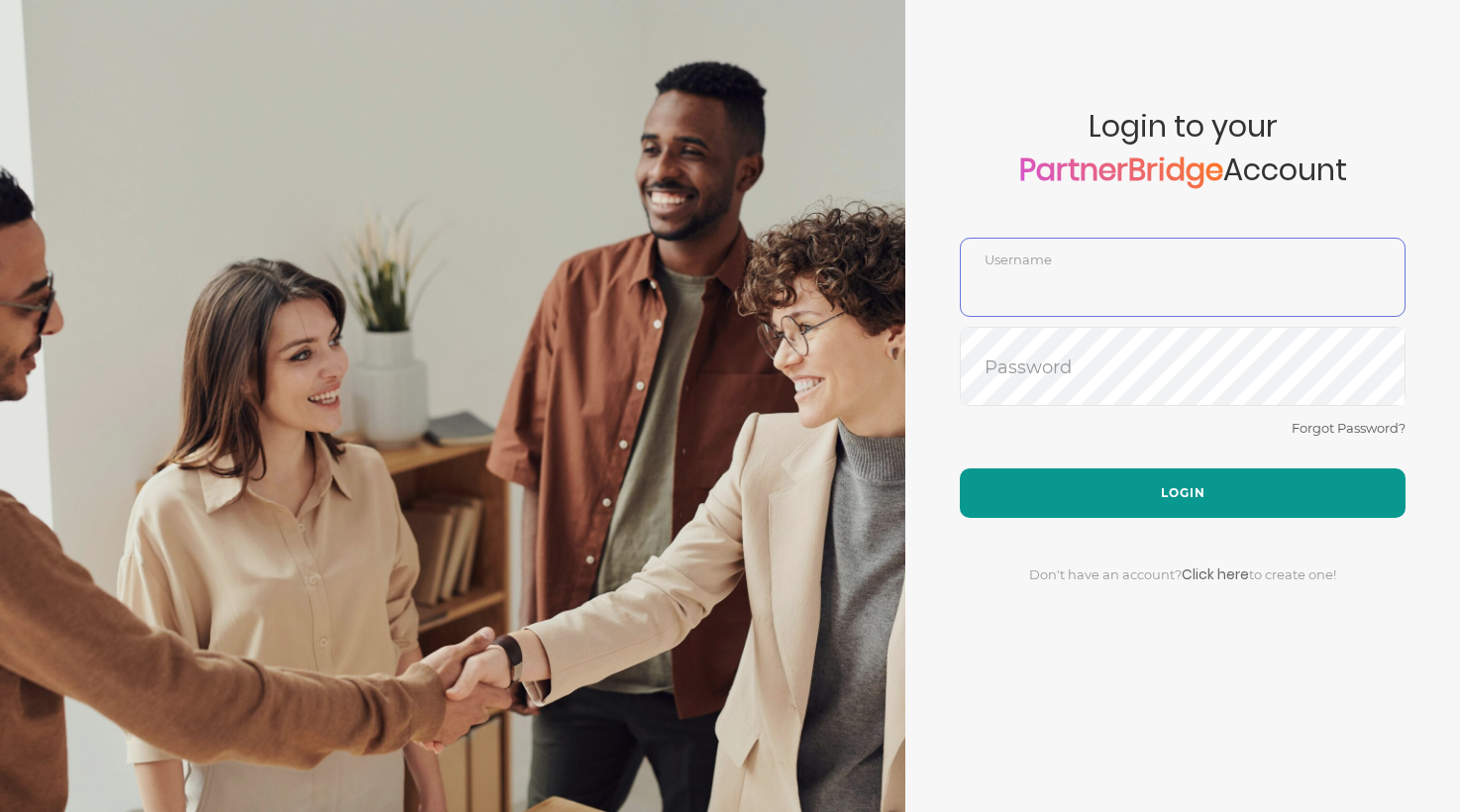 type on "DemoUser" 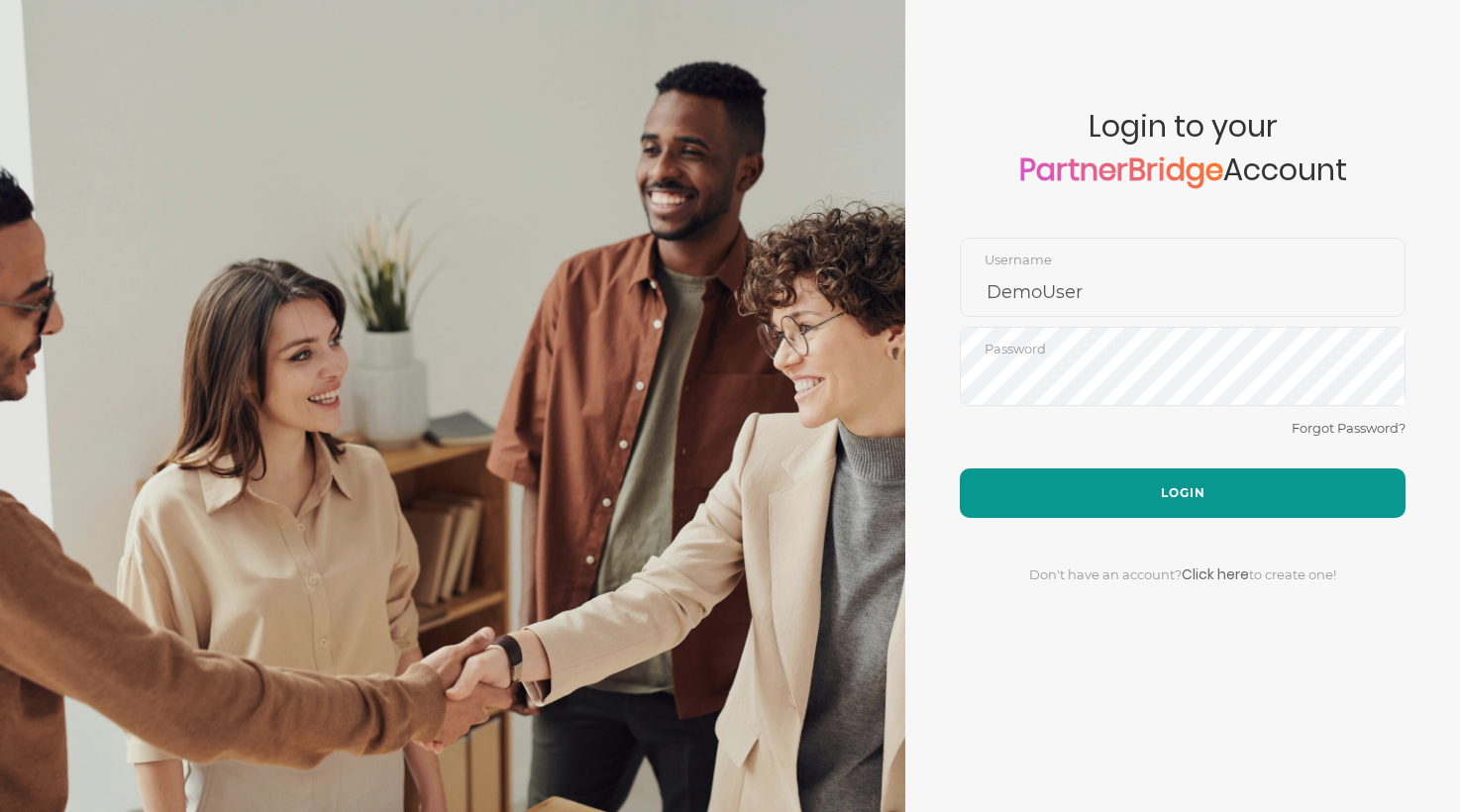 click on "Login" at bounding box center (1183, 493) 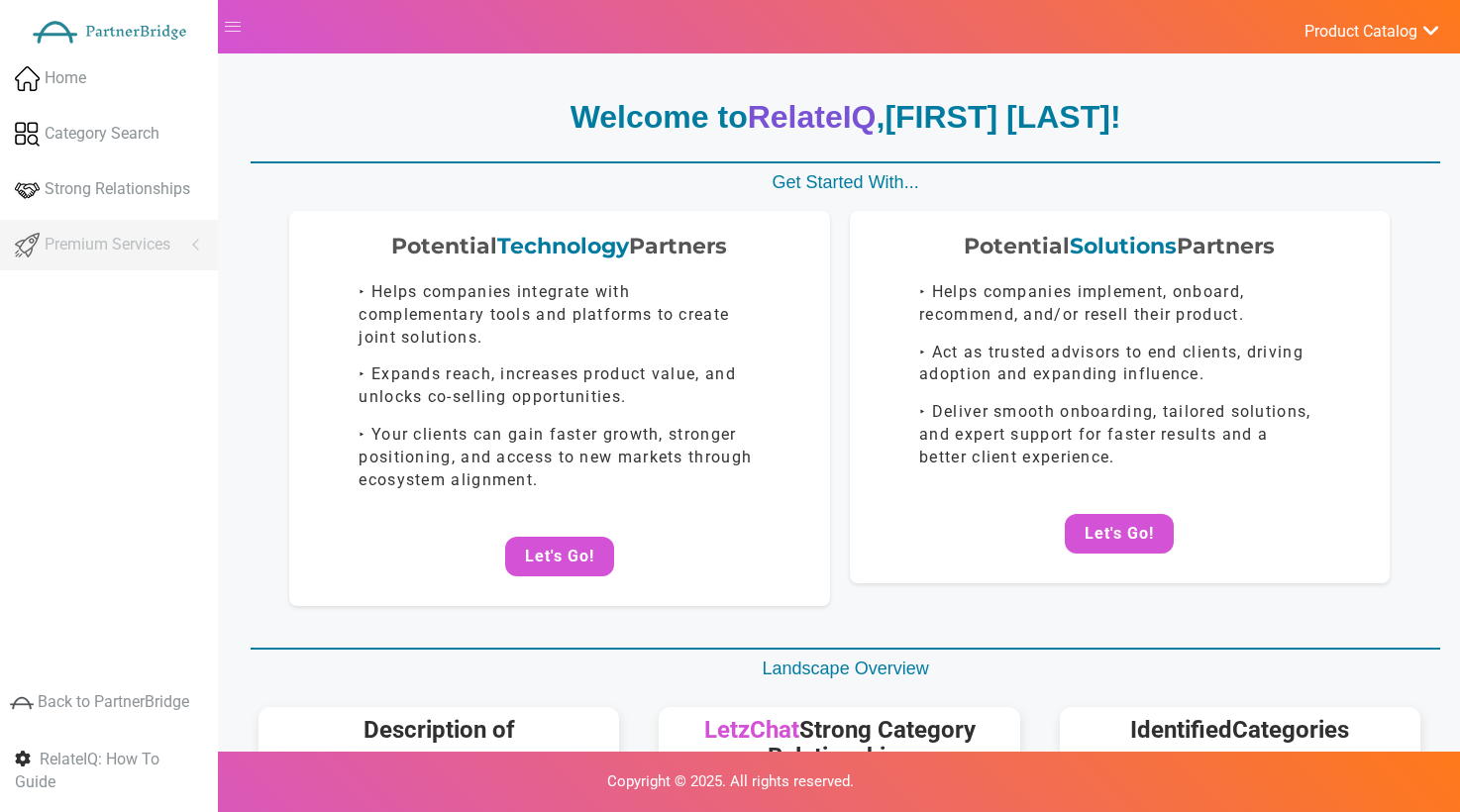 scroll, scrollTop: 0, scrollLeft: 0, axis: both 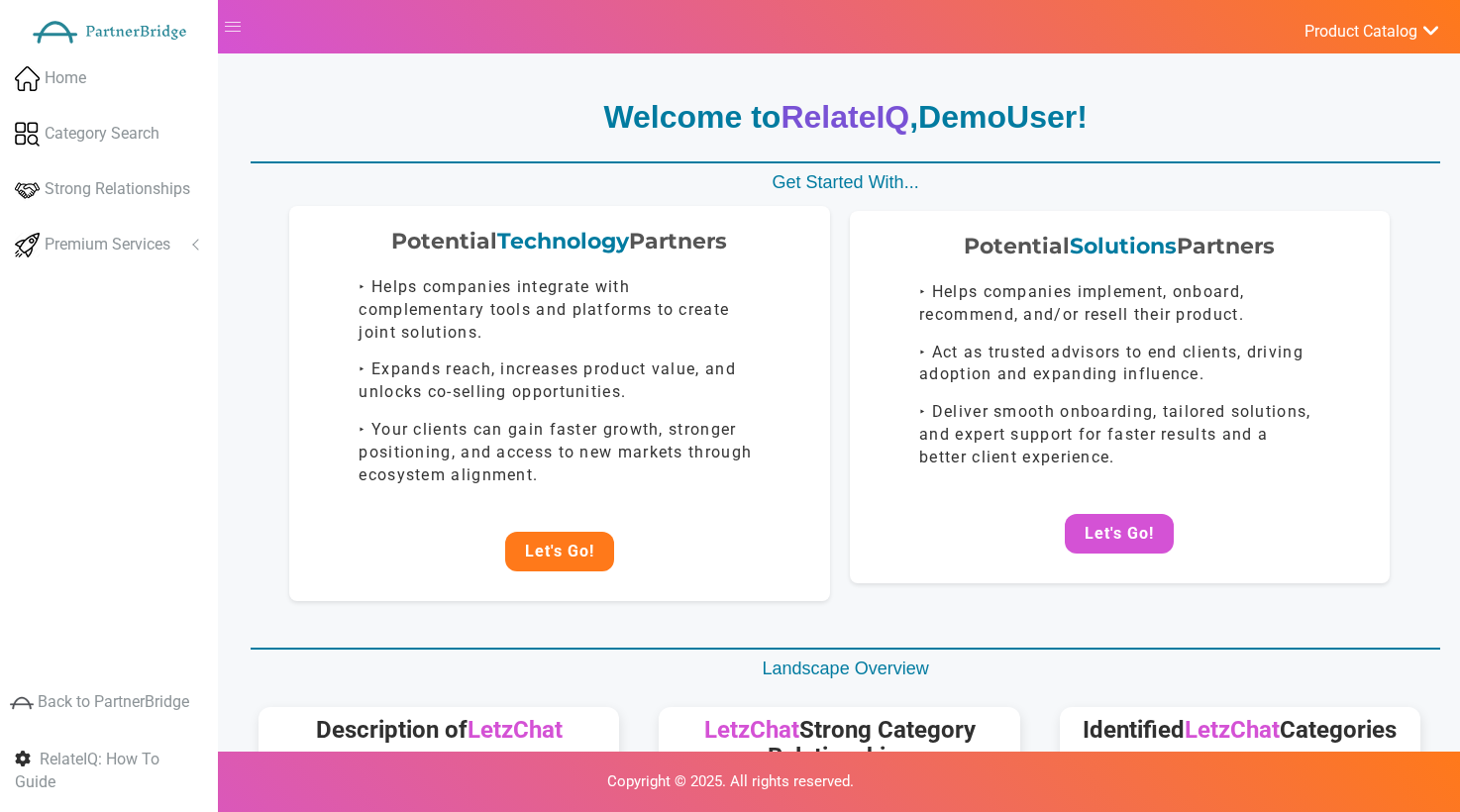 click on "Let's Go!" at bounding box center [560, 552] 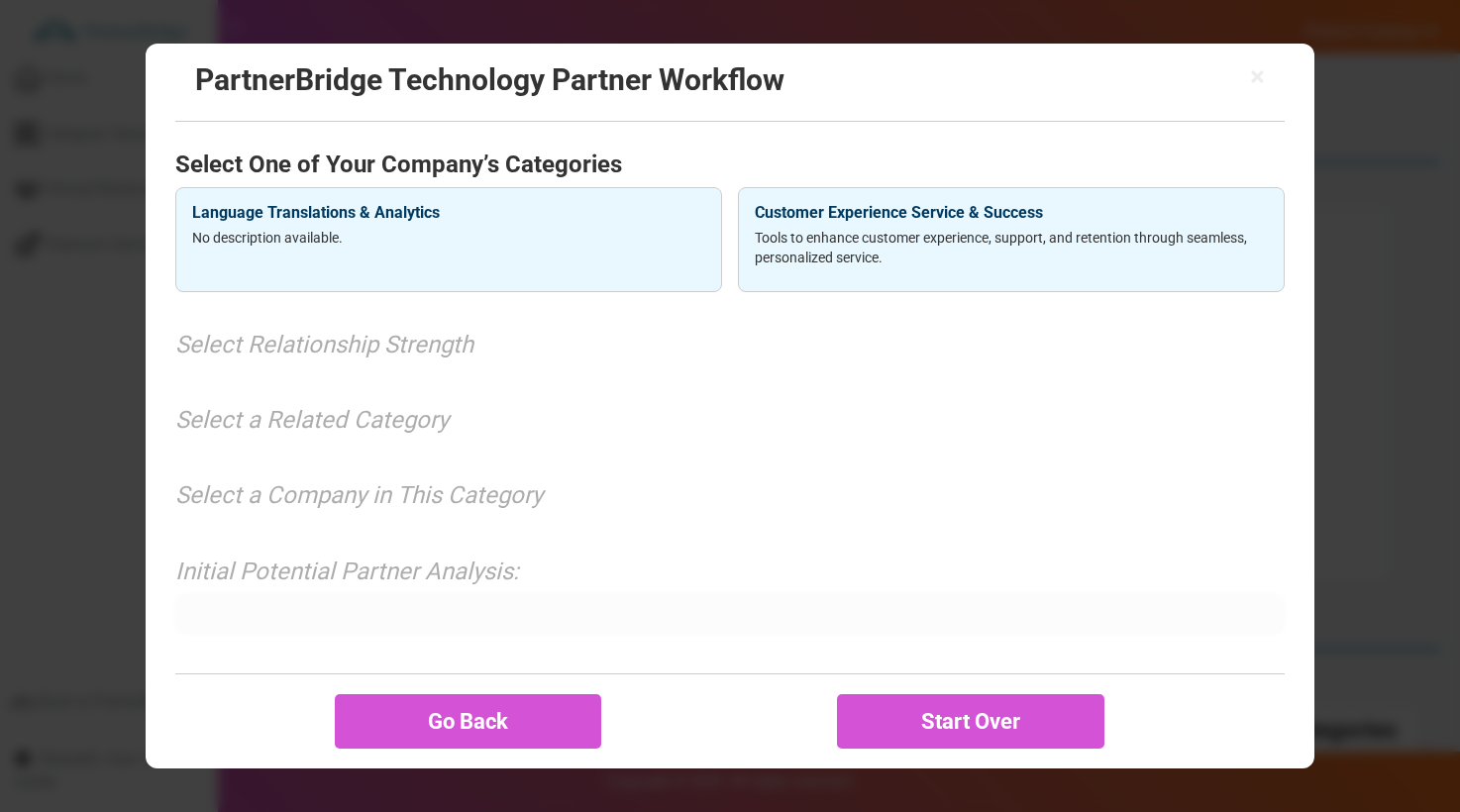 click on "Language Translations & Analytics
No description available." at bounding box center (449, 240) 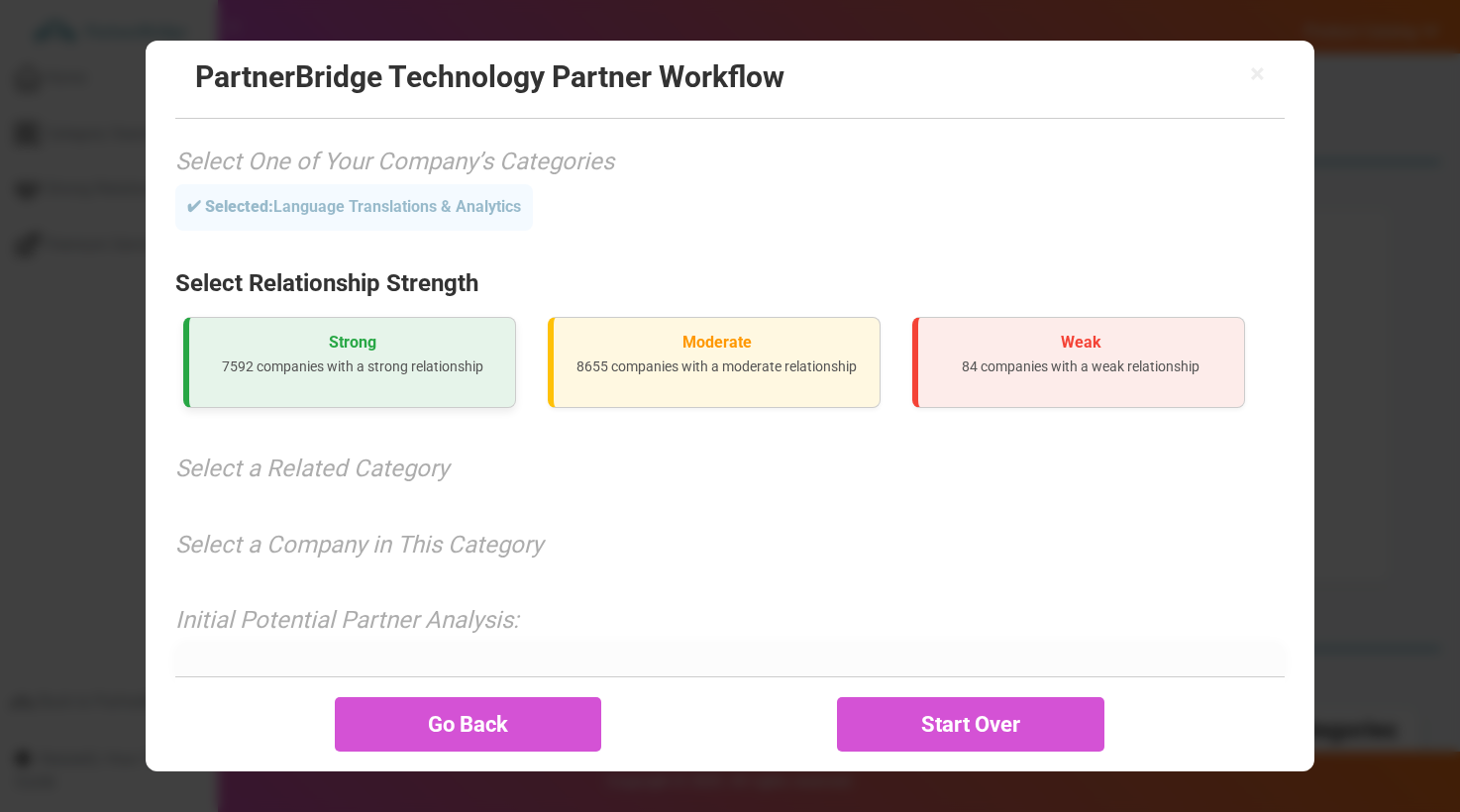 click on "Strong 7592 companies with a strong relationship" at bounding box center (350, 362) 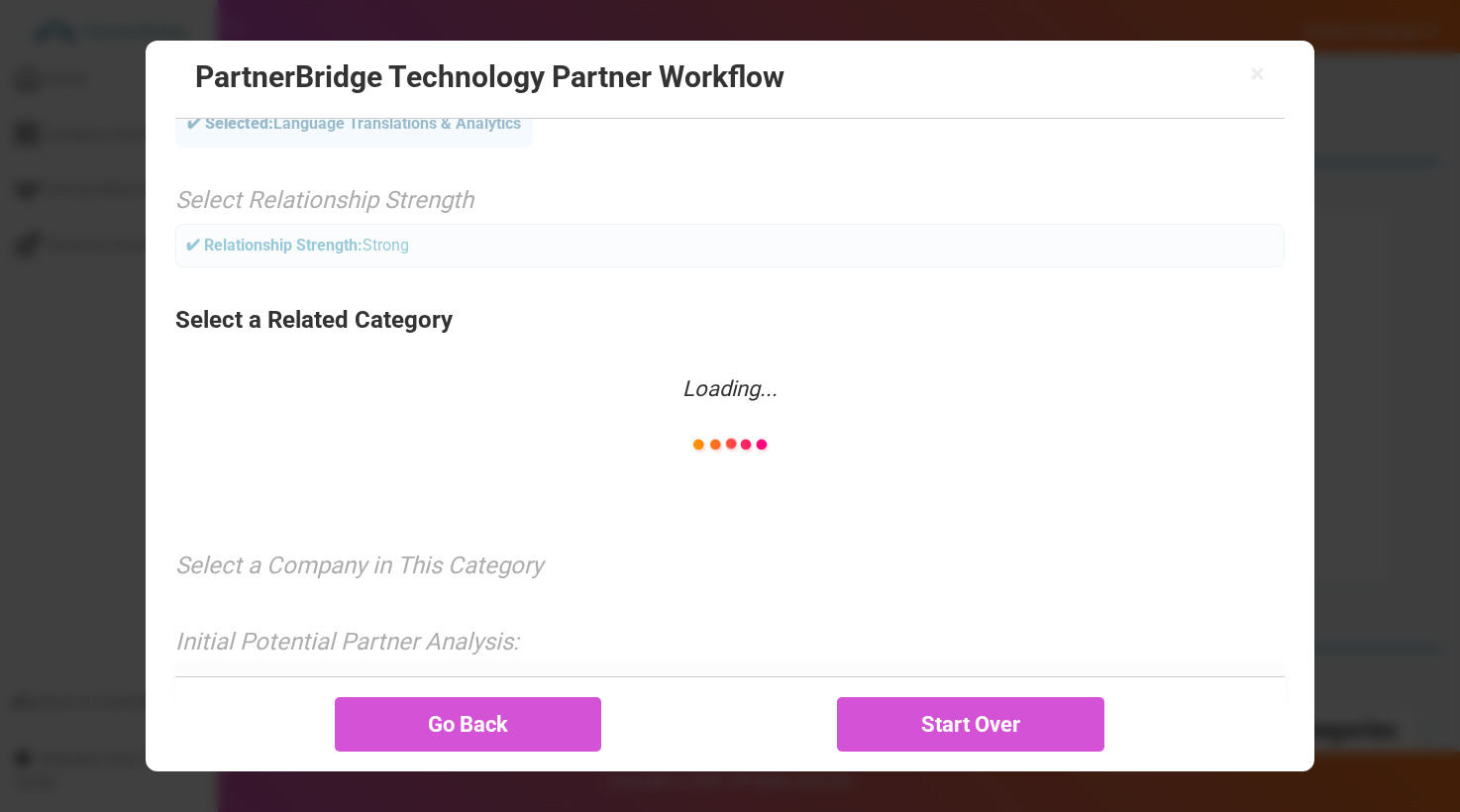 scroll, scrollTop: 87, scrollLeft: 0, axis: vertical 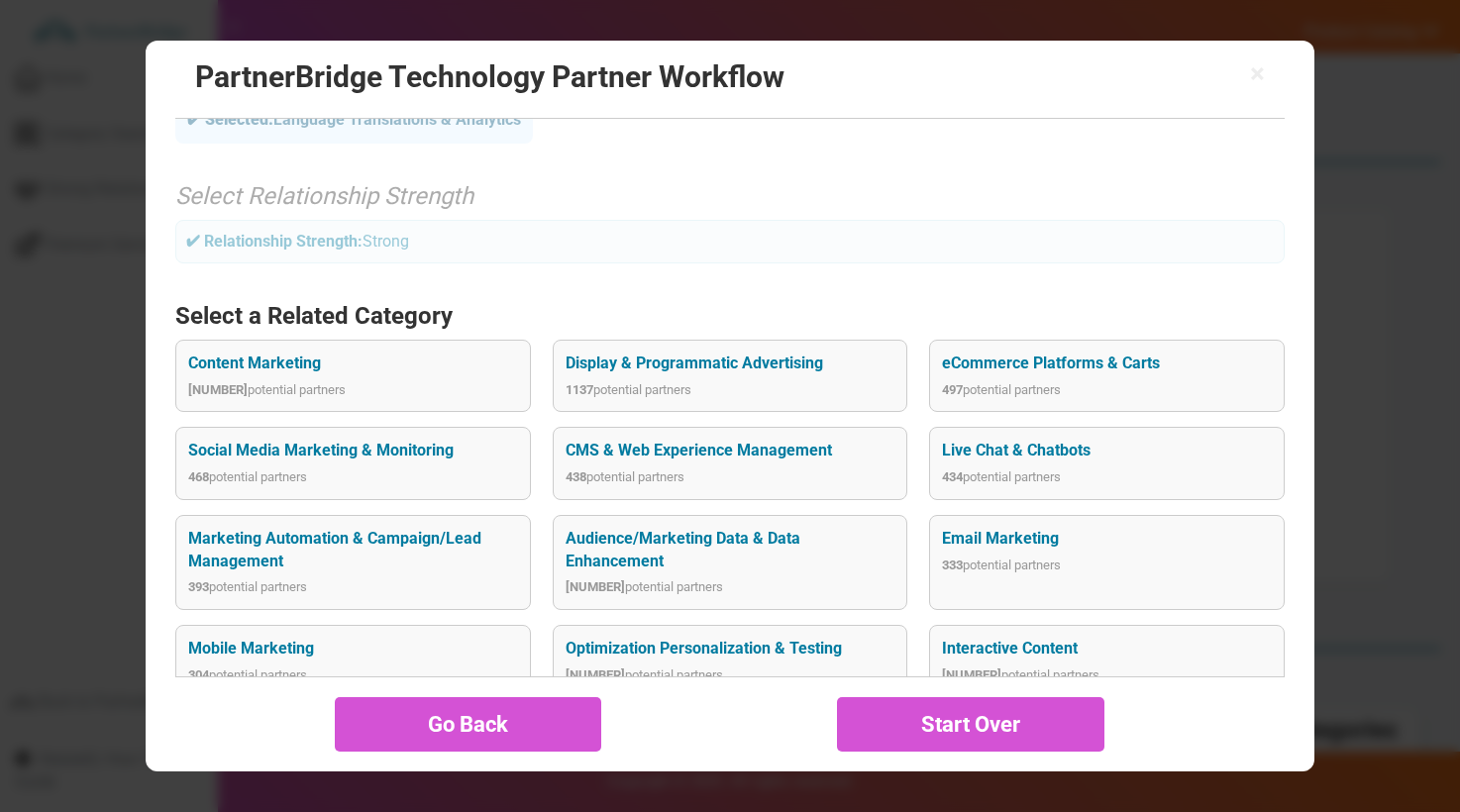click on "×
PartnerBridge Technology Partner Workflow
Select One of Your Company’s Categories
✔ Selected:  Language Translations & Analytics
Select Relationship Strength
✔ Relationship Strength:  Strong
Select a Related Category
Loading...
Content Marketing
4354  potential partners
Display & Programmatic Advertising
1137  potential partners
68" at bounding box center [729, 406] 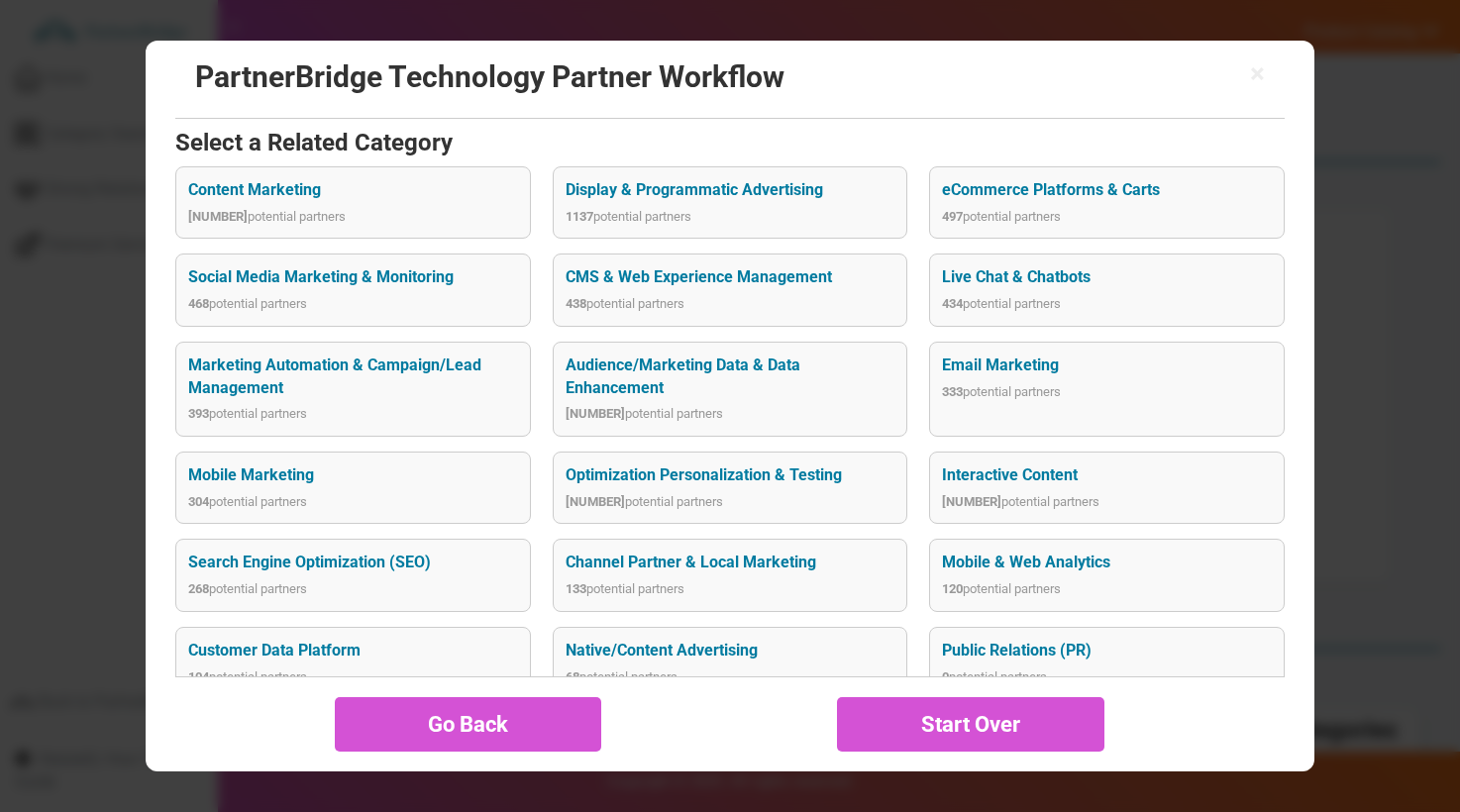 scroll, scrollTop: 609, scrollLeft: 0, axis: vertical 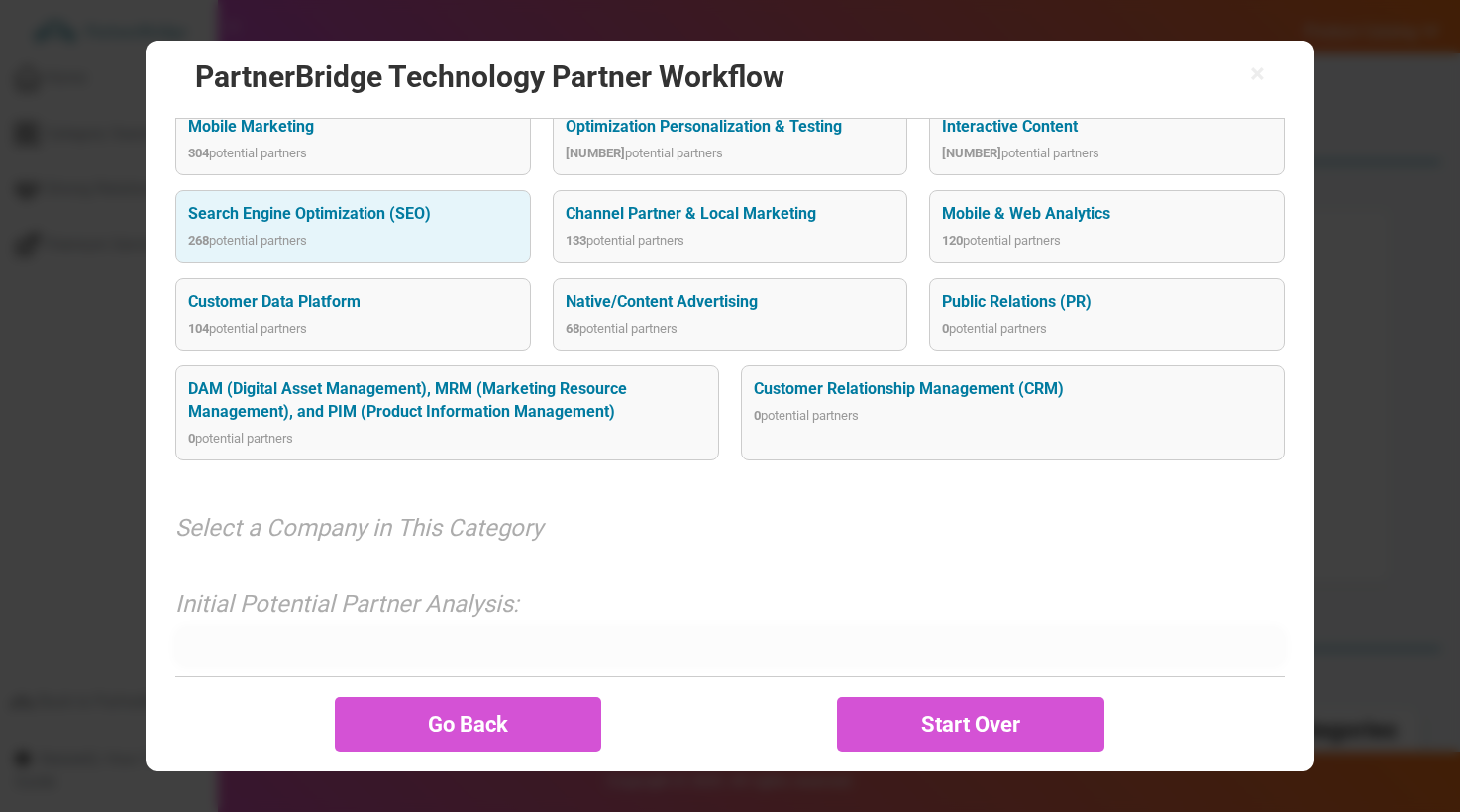 click on "Search Engine Optimization (SEO)" at bounding box center [353, 214] 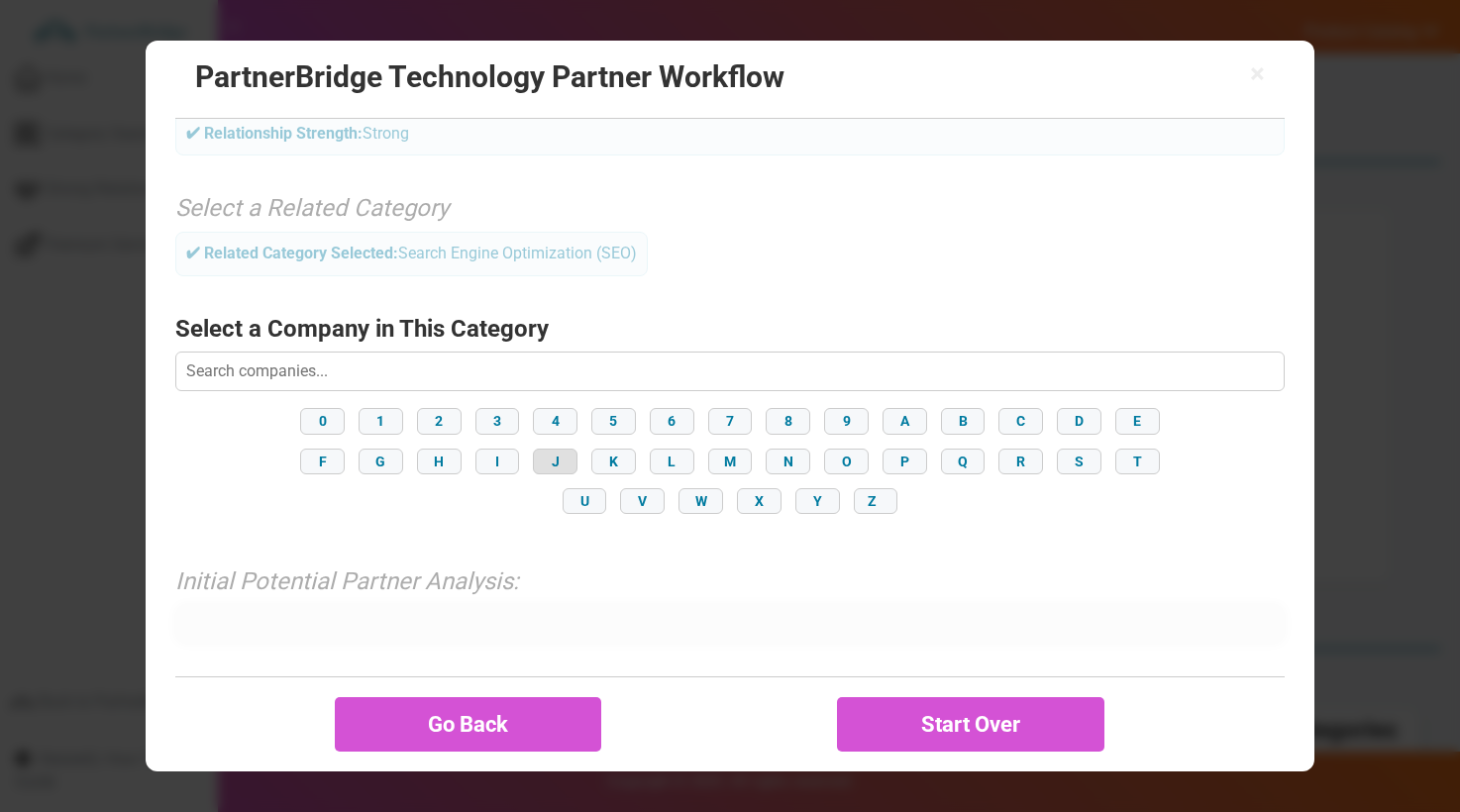 scroll, scrollTop: 202, scrollLeft: 0, axis: vertical 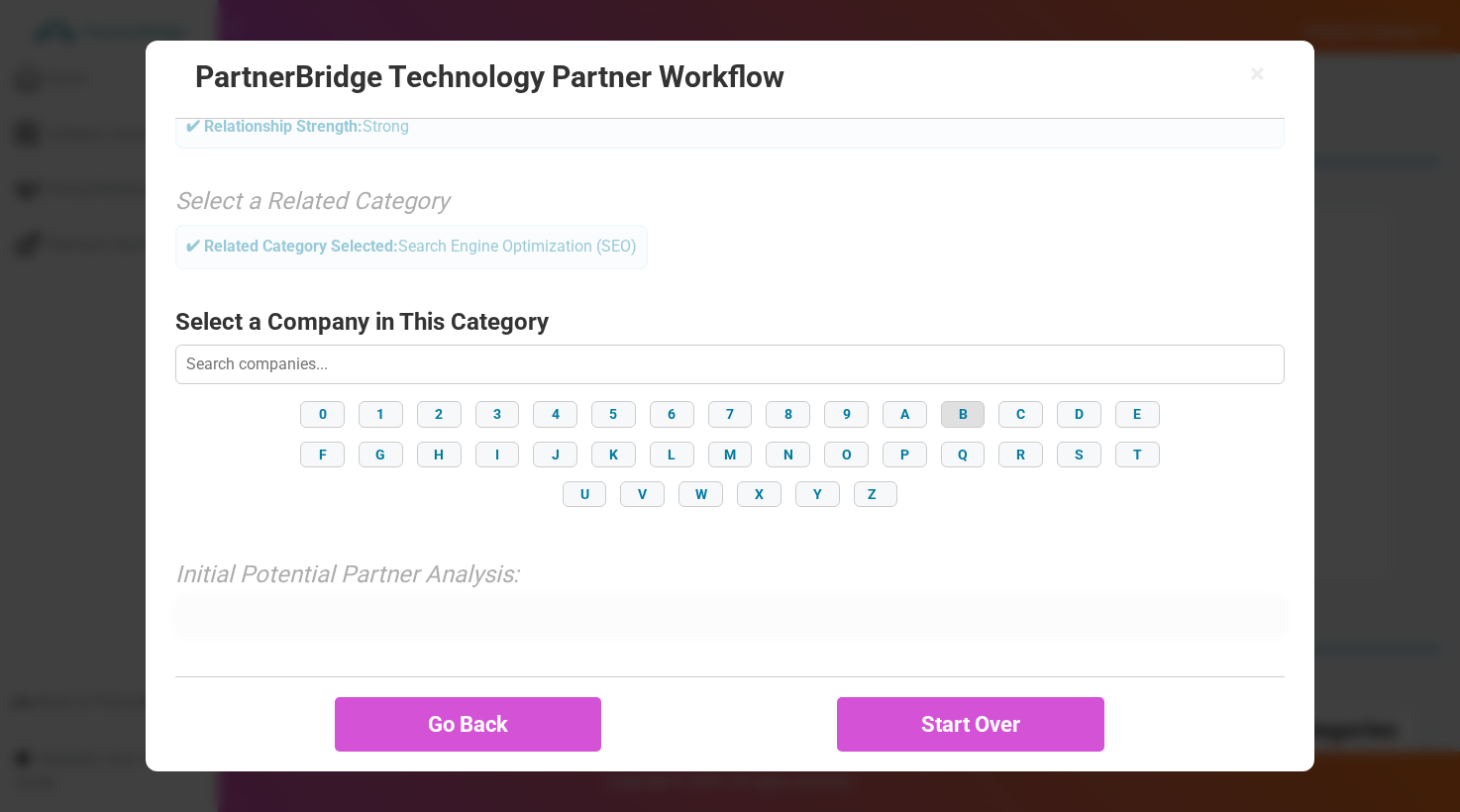click on "B" at bounding box center [963, 414] 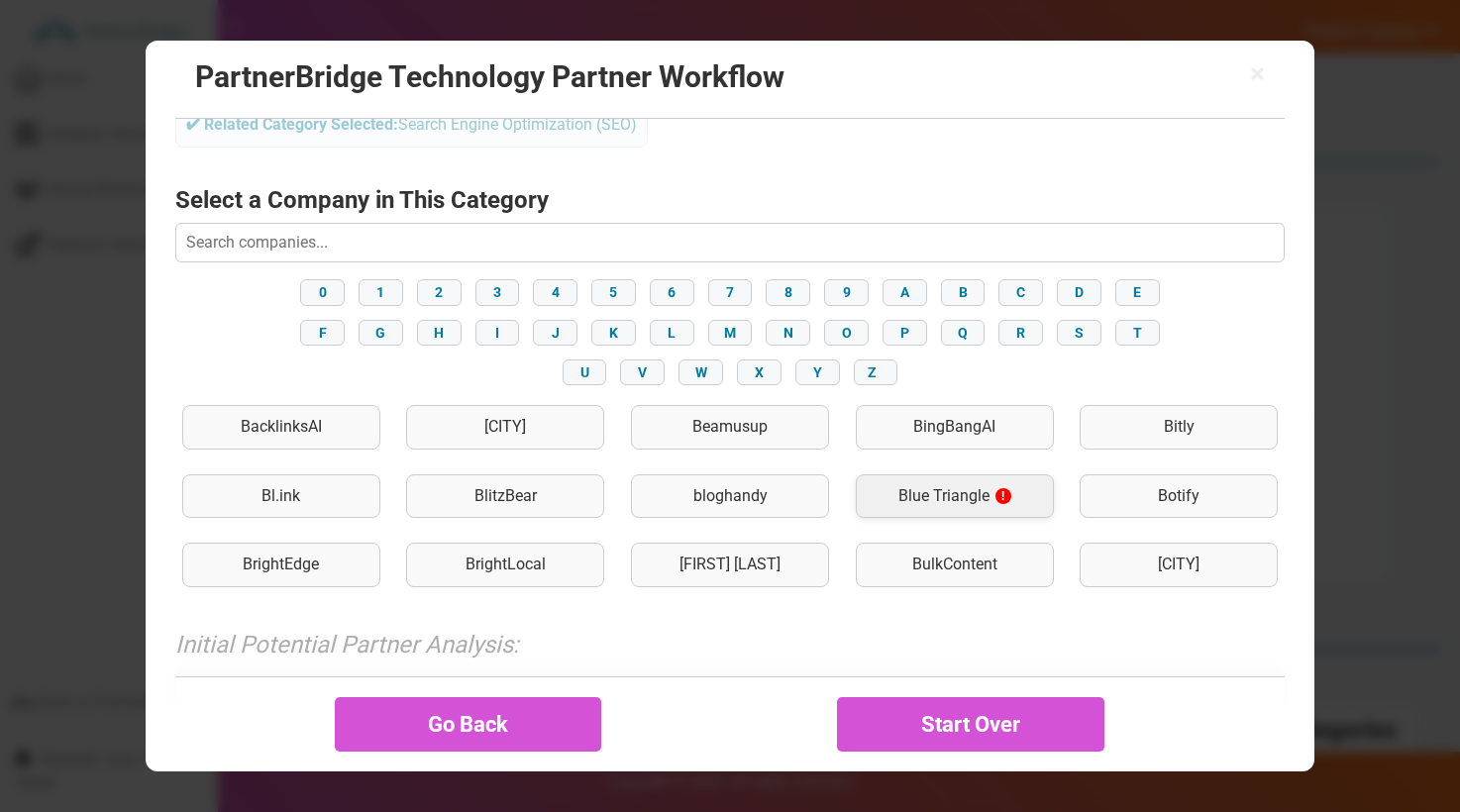 click on "Blue Triangle !" at bounding box center (955, 496) 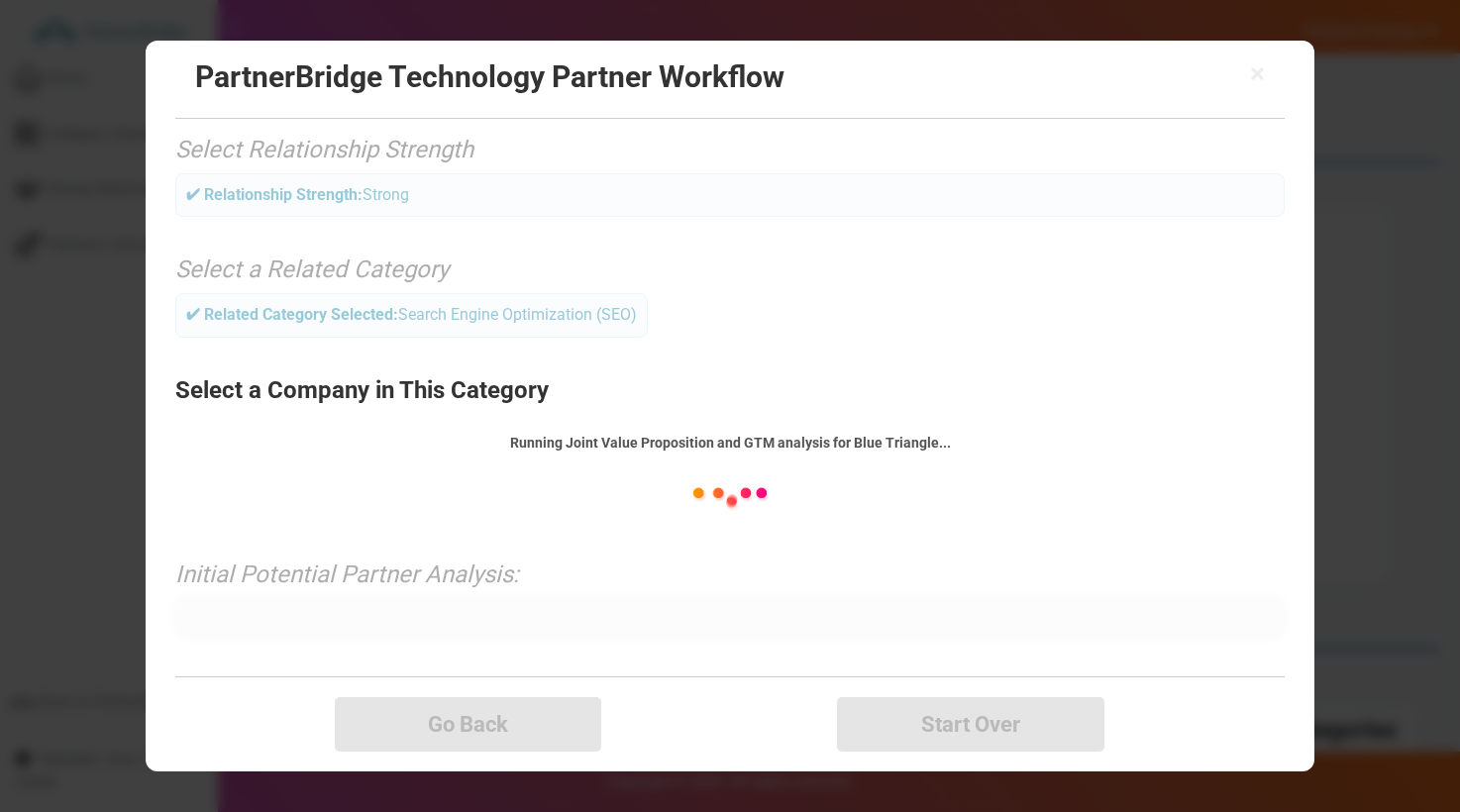 scroll, scrollTop: 134, scrollLeft: 0, axis: vertical 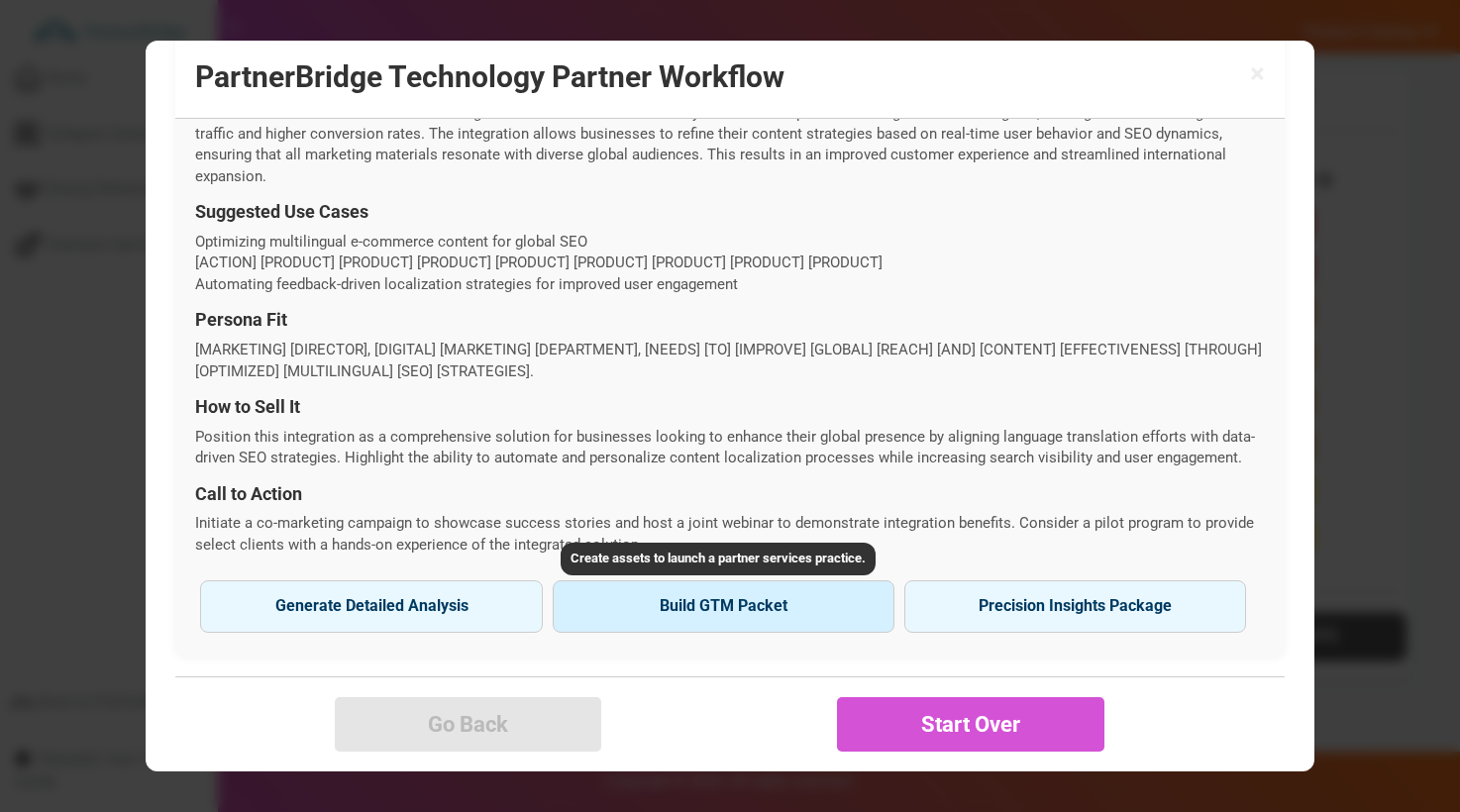 click on "Build GTM Packet" at bounding box center [723, 606] 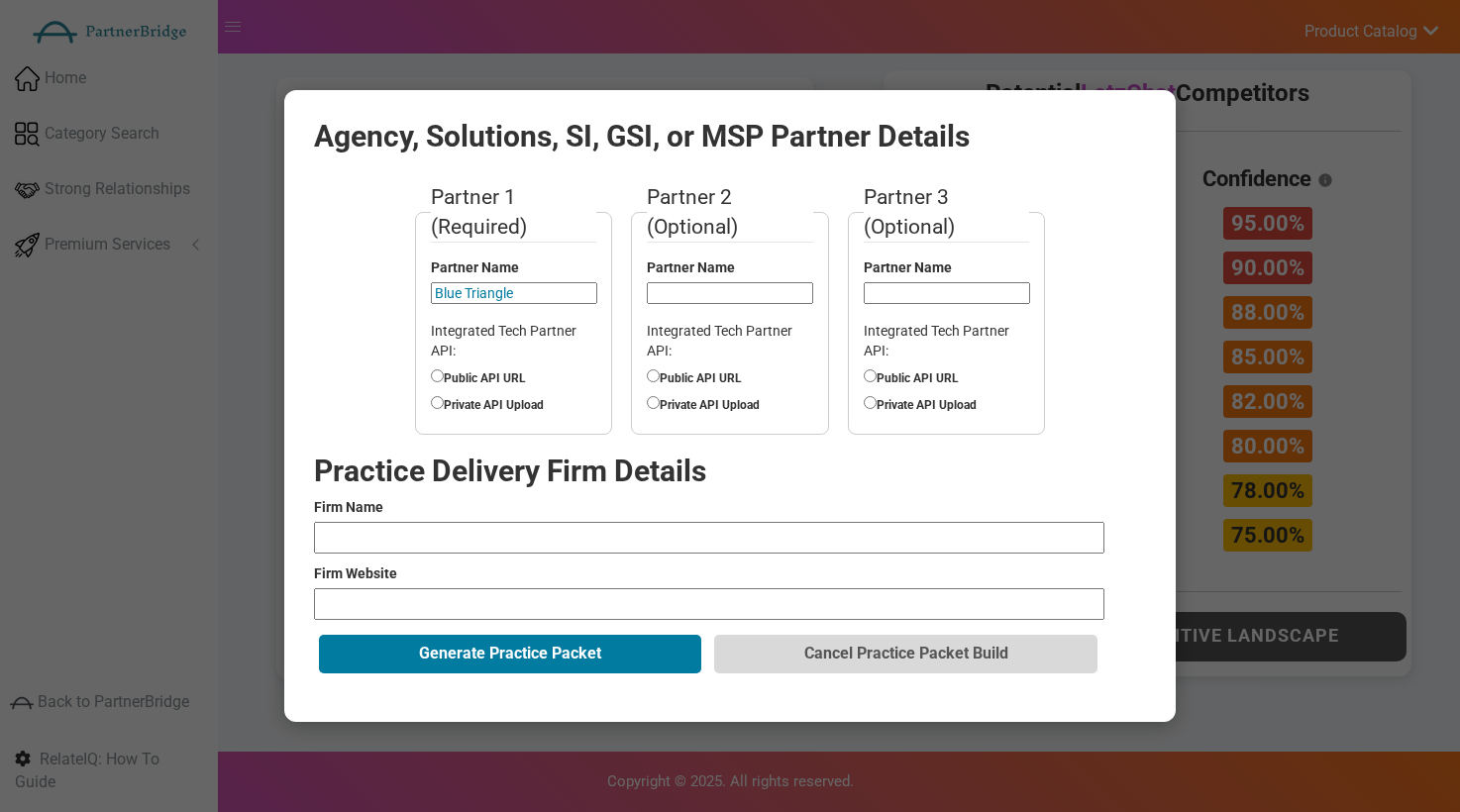 click on "Public API URL" at bounding box center (513, 376) 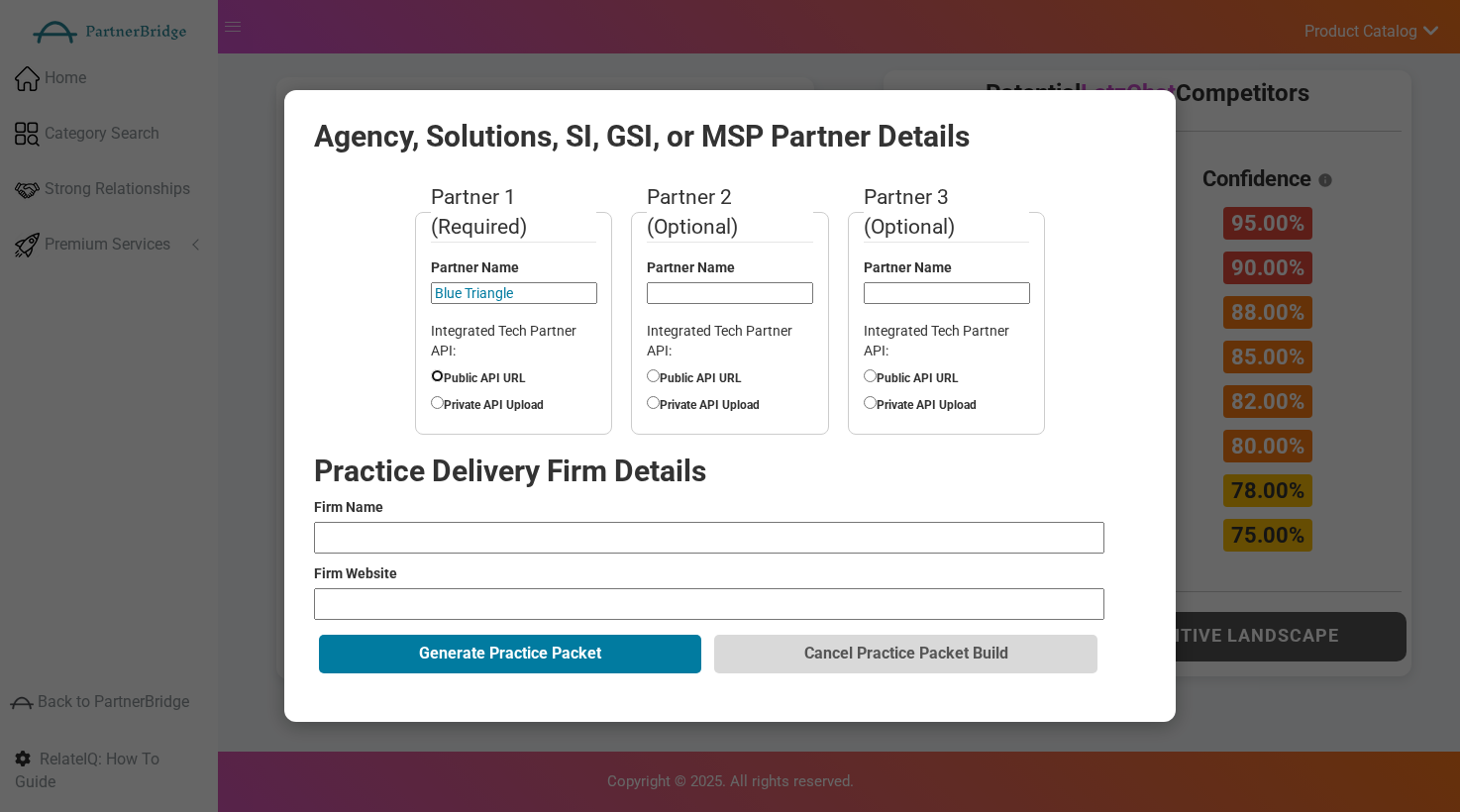 click on "Public API URL" at bounding box center (437, 375) 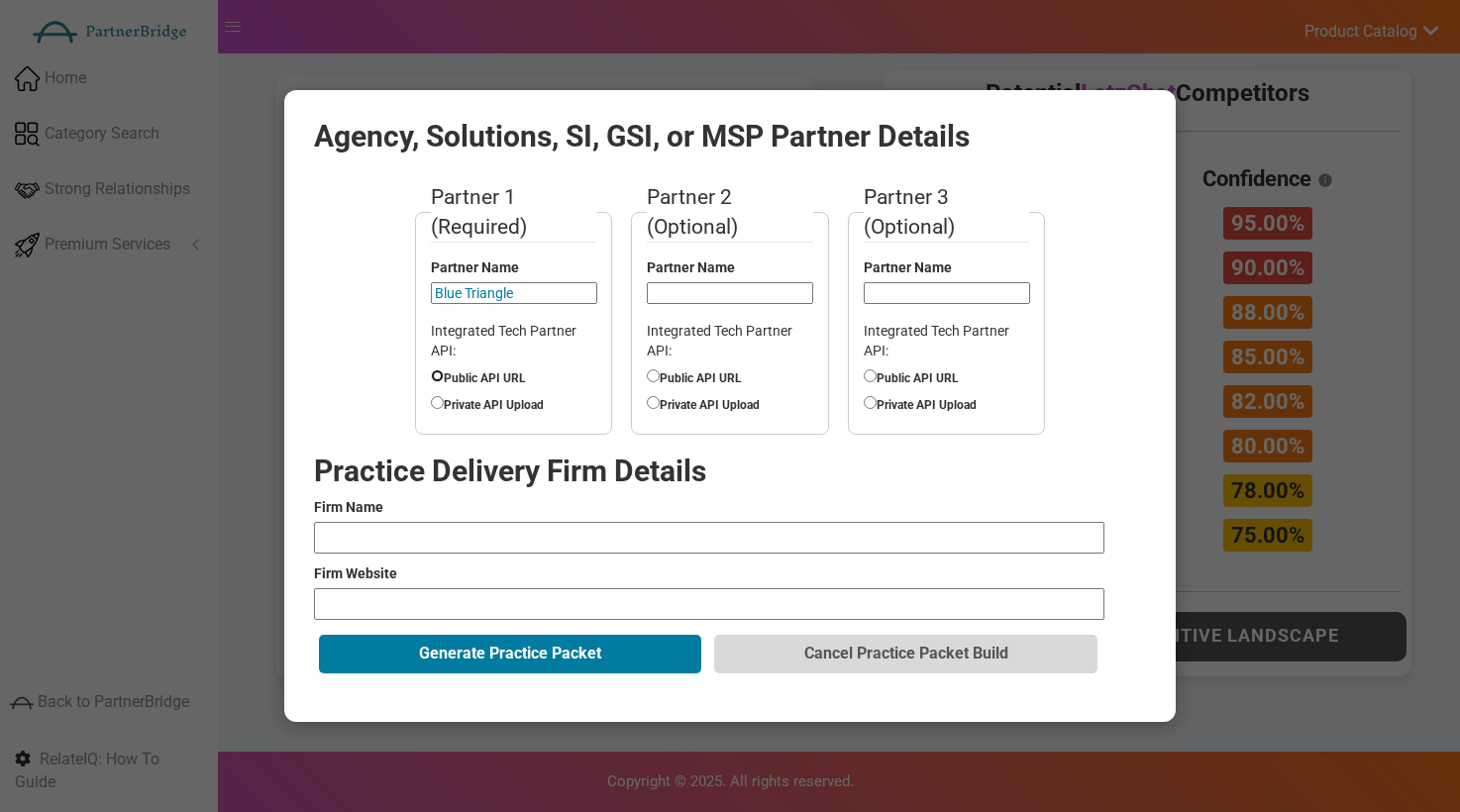 radio on "true" 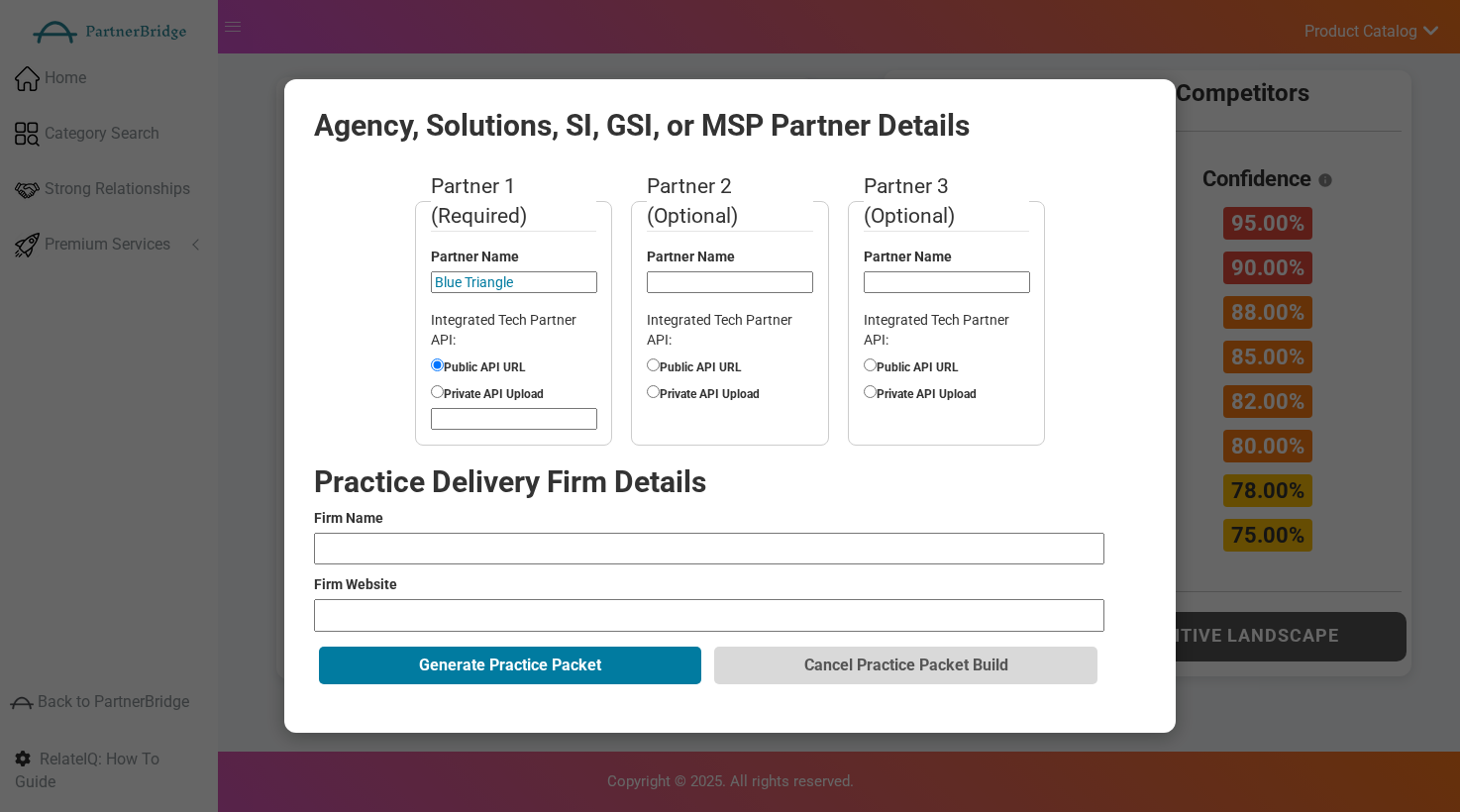 click at bounding box center [514, 419] 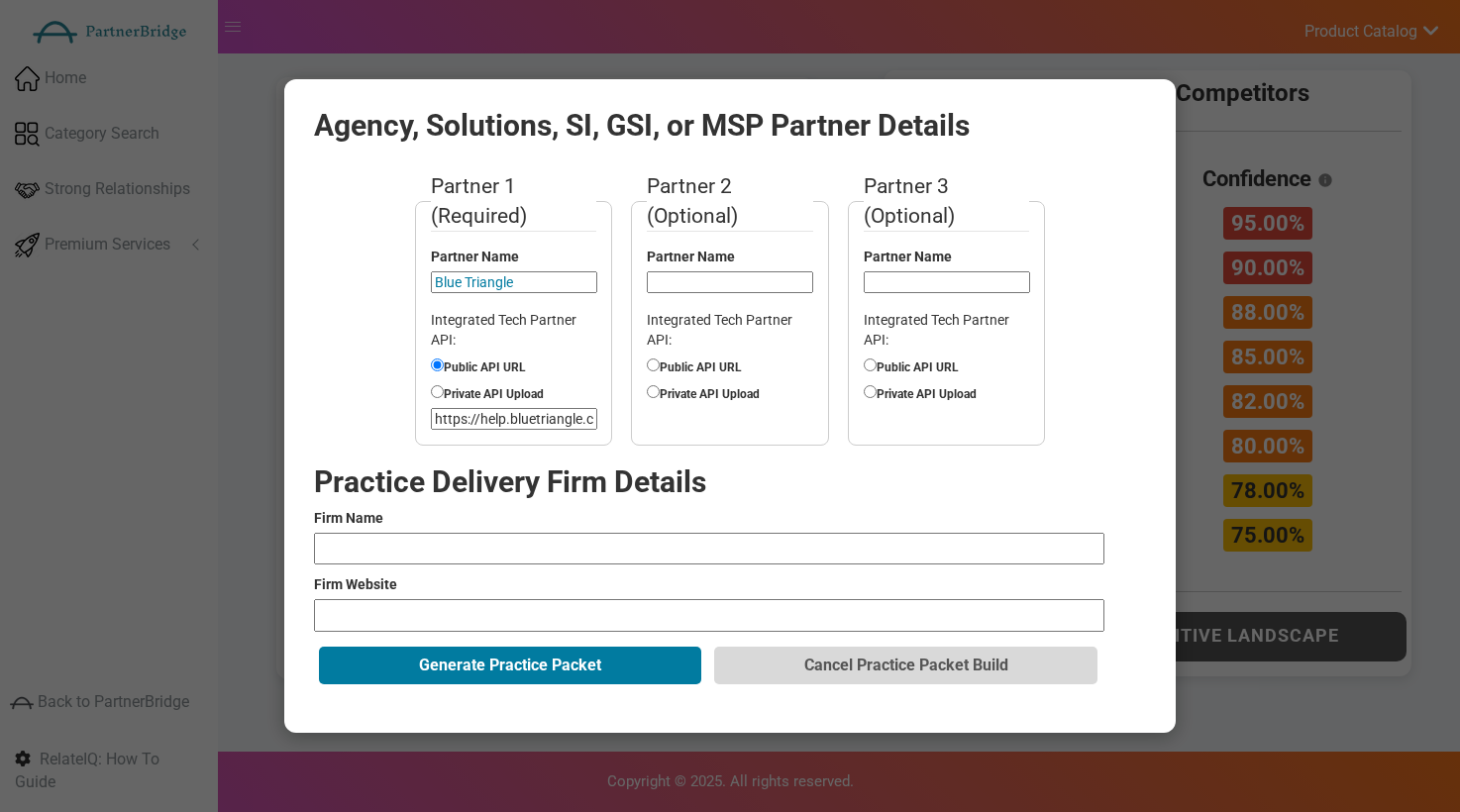 click at bounding box center [709, 549] 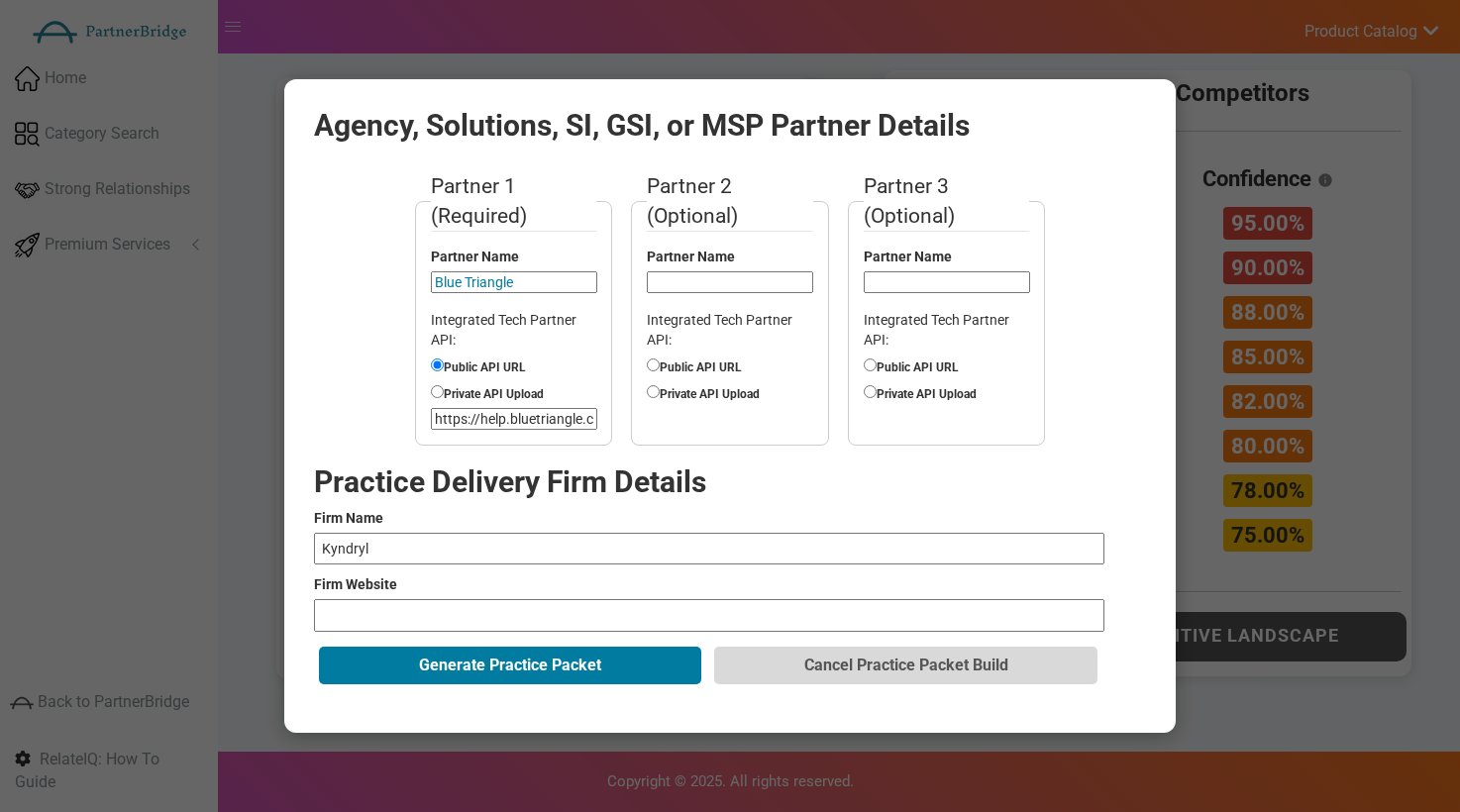 click at bounding box center [709, 615] 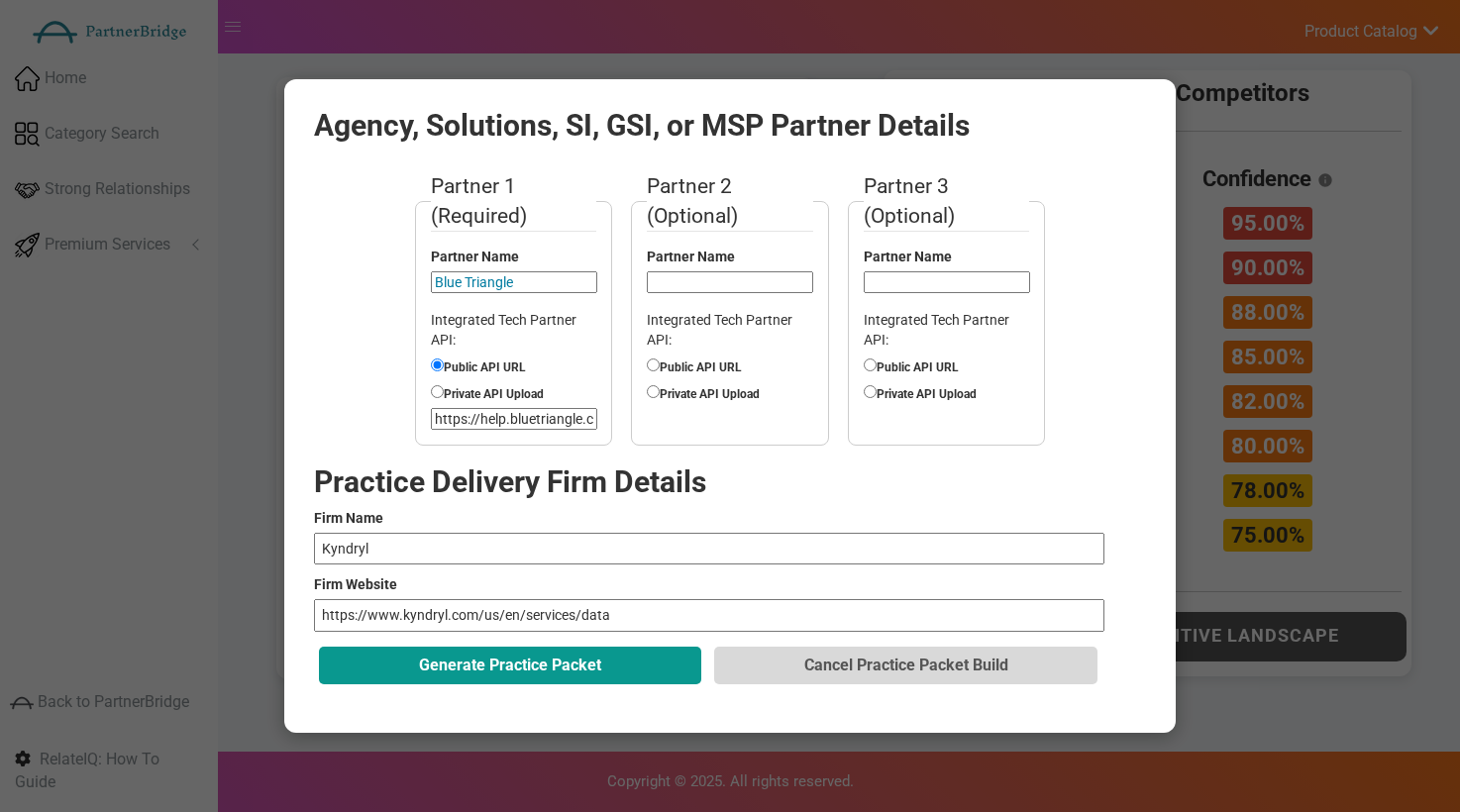 click on "Generate Practice Packet" at bounding box center (510, 665) 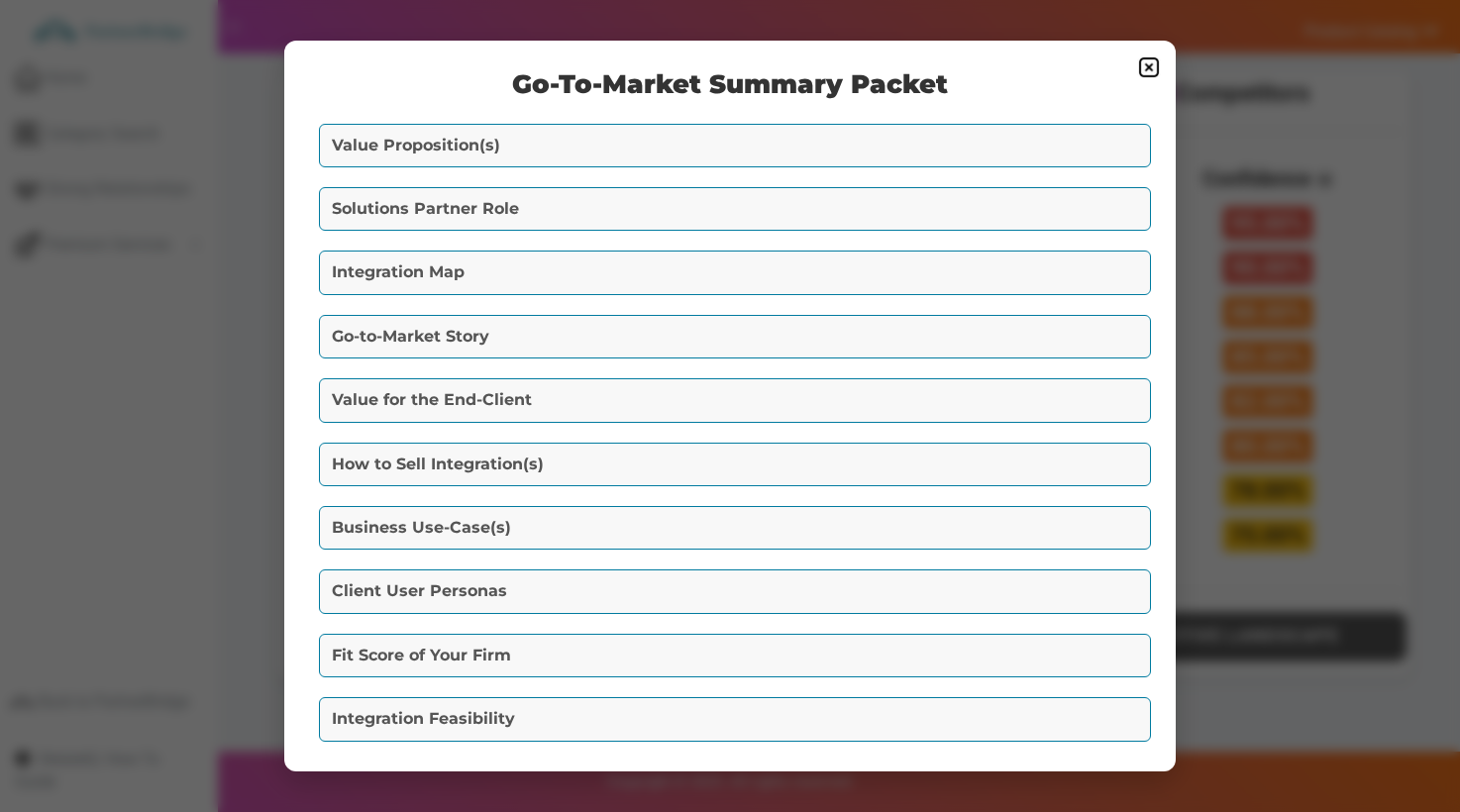 scroll, scrollTop: 82, scrollLeft: 0, axis: vertical 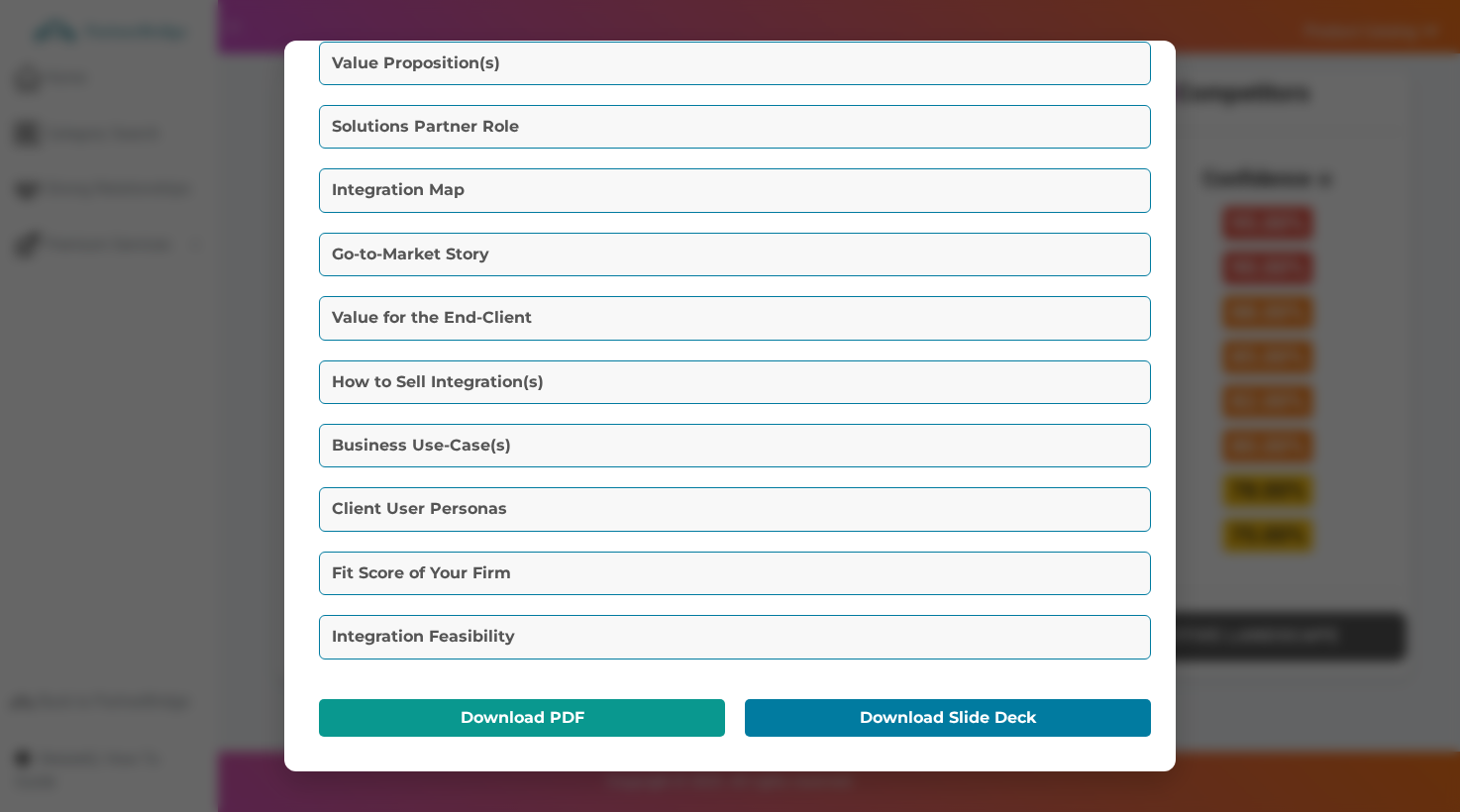 click on "Download PDF" at bounding box center [522, 718] 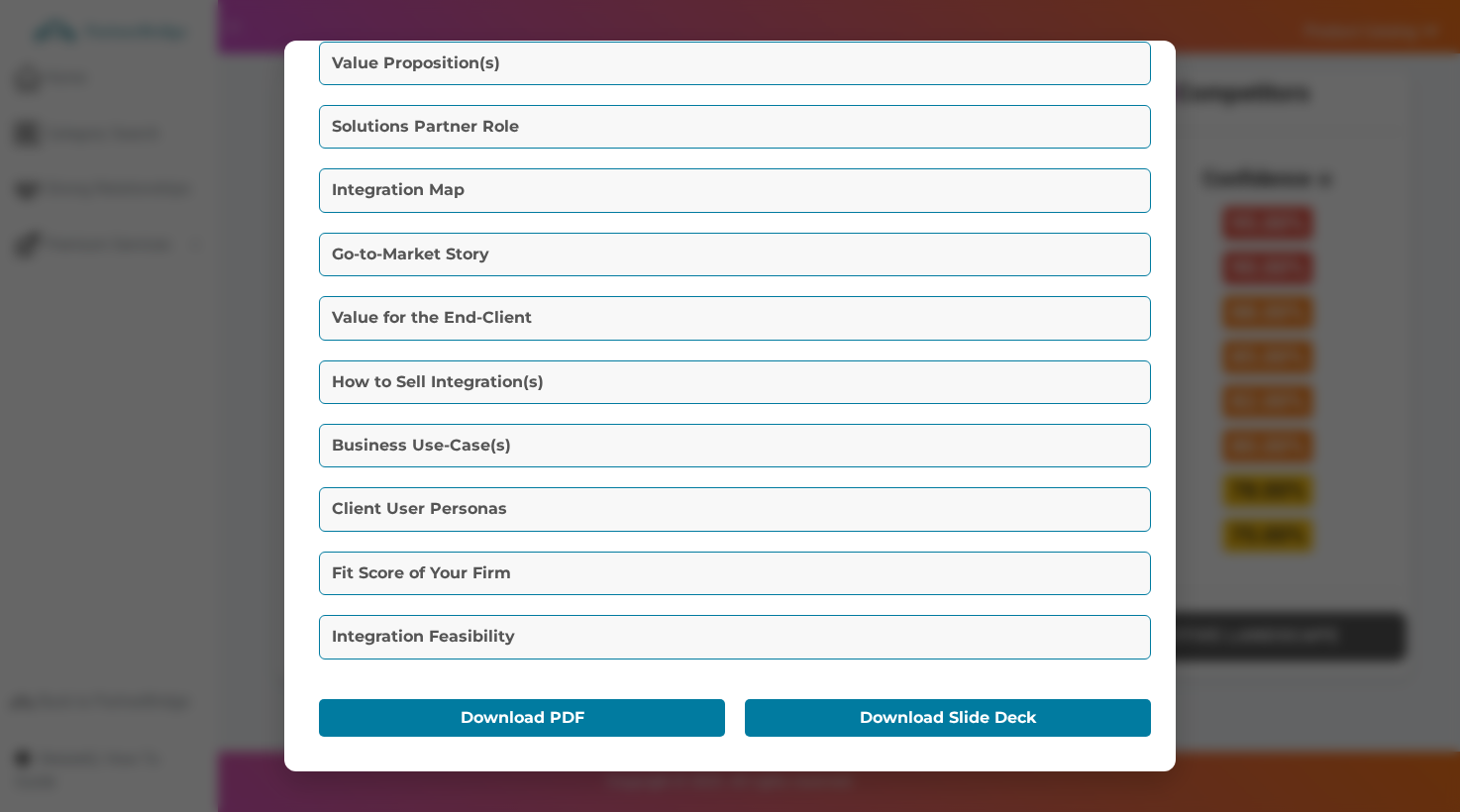 type 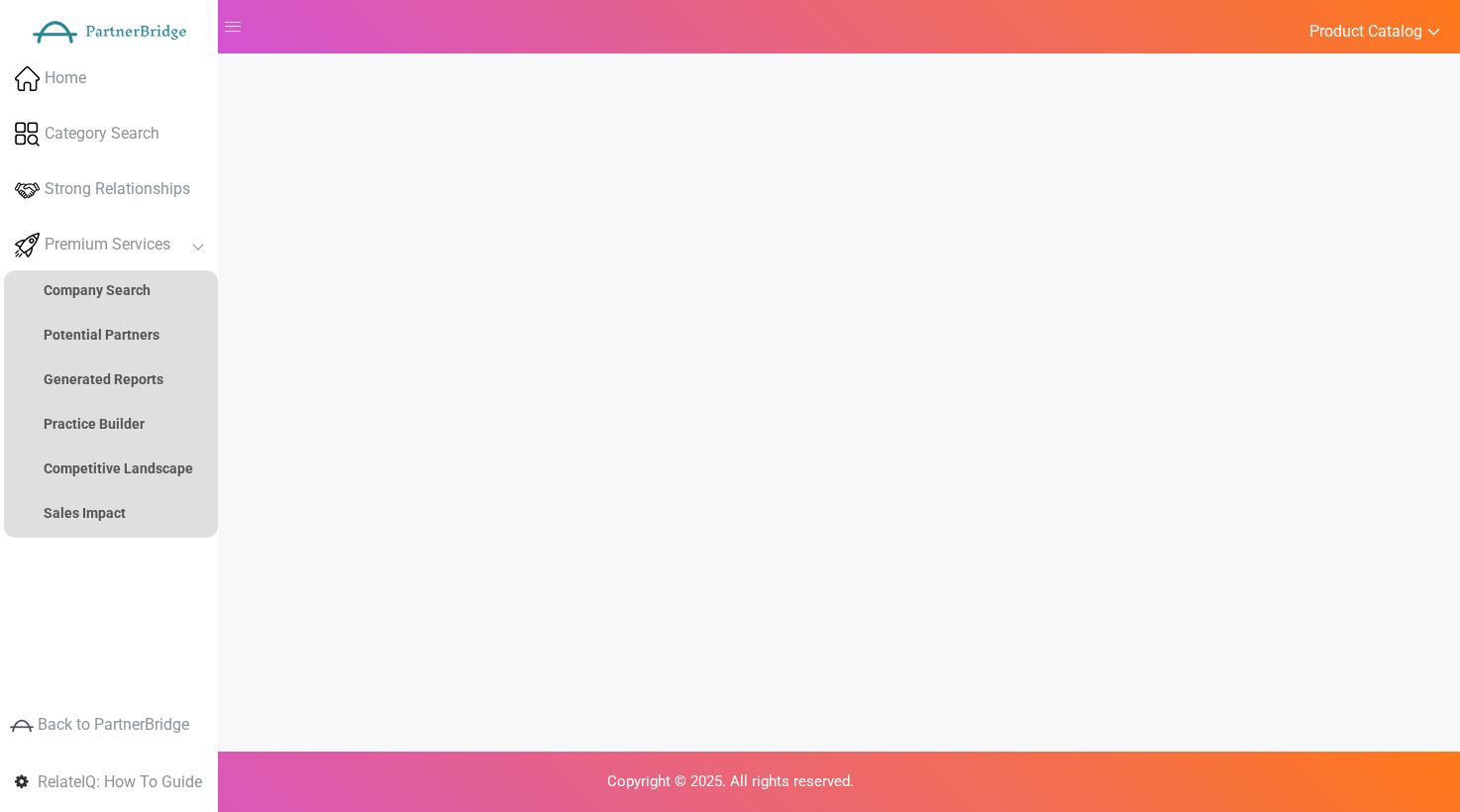 scroll, scrollTop: 0, scrollLeft: 0, axis: both 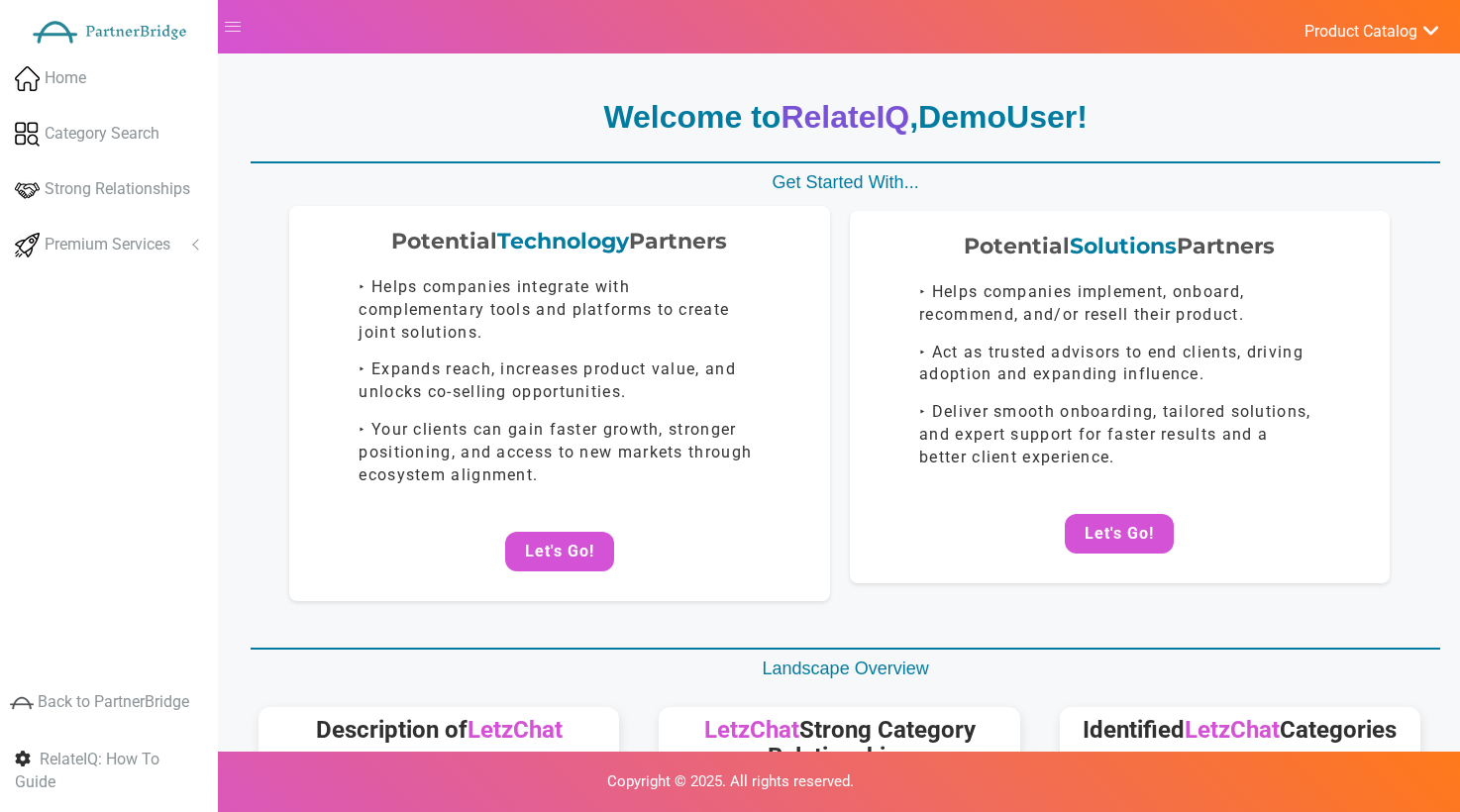 click on "Potential  Technology  Partners
‣ Helps companies integrate with complementary tools and platforms to create joint solutions.
‣ Expands reach, increases product value, and unlocks co-selling opportunities.
‣ Your clients can gain faster growth, stronger positioning, and access to new markets through ecosystem alignment.
Let's Go!" at bounding box center [560, 403] 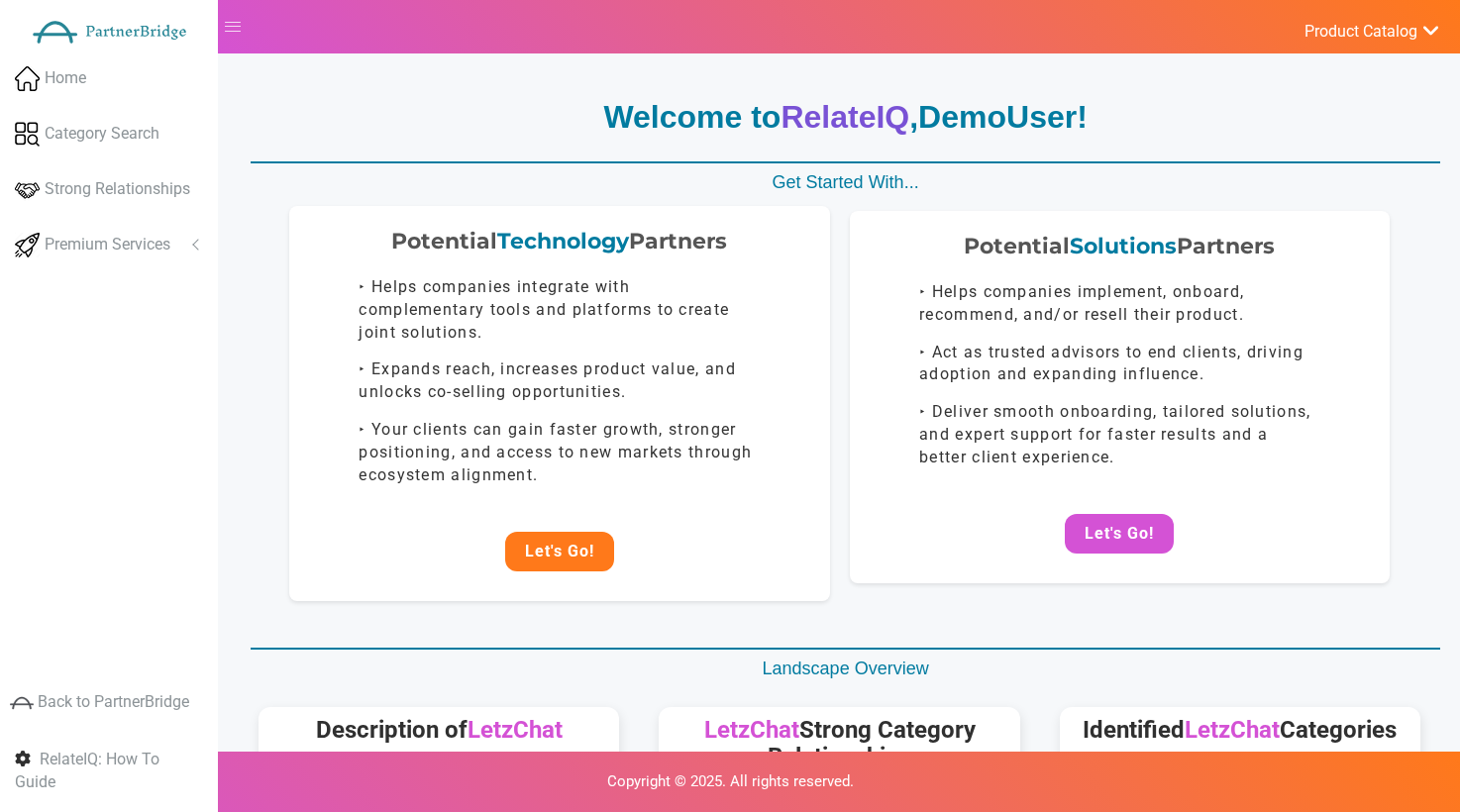 click on "Let's Go!" at bounding box center (560, 552) 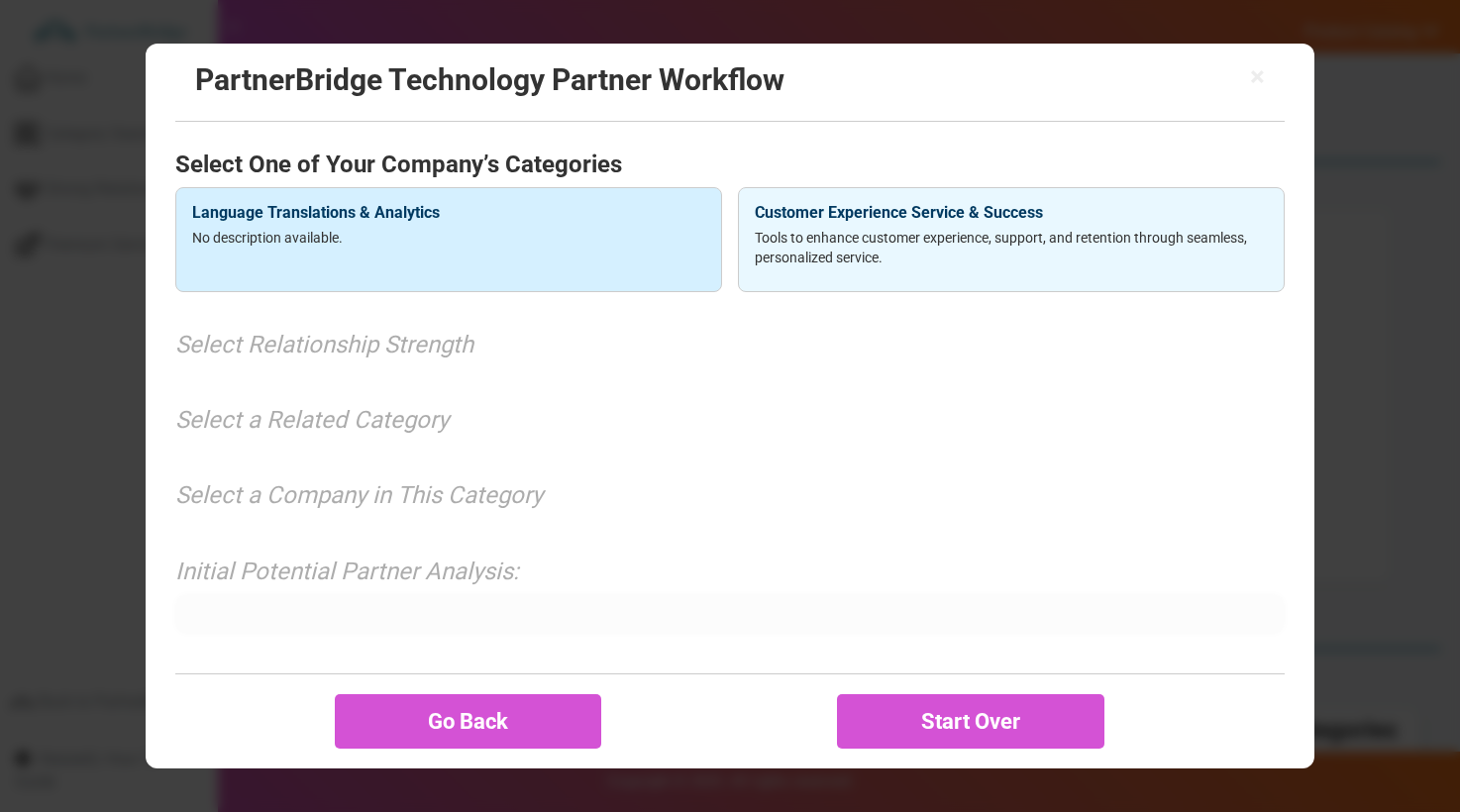 click on "Language Translations & Analytics
No description available." at bounding box center [449, 240] 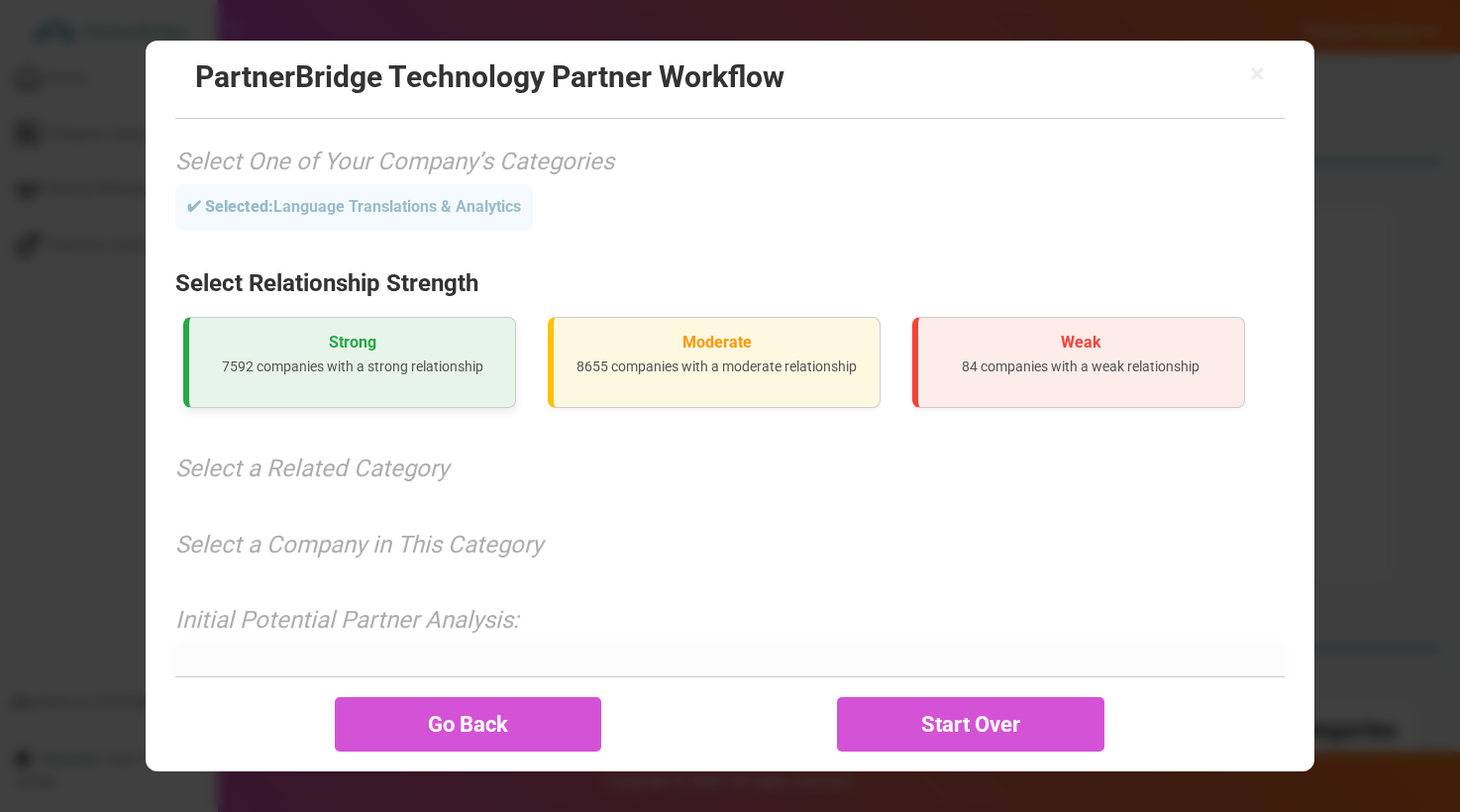 click on "7592 companies with a strong relationship" at bounding box center (352, 366) 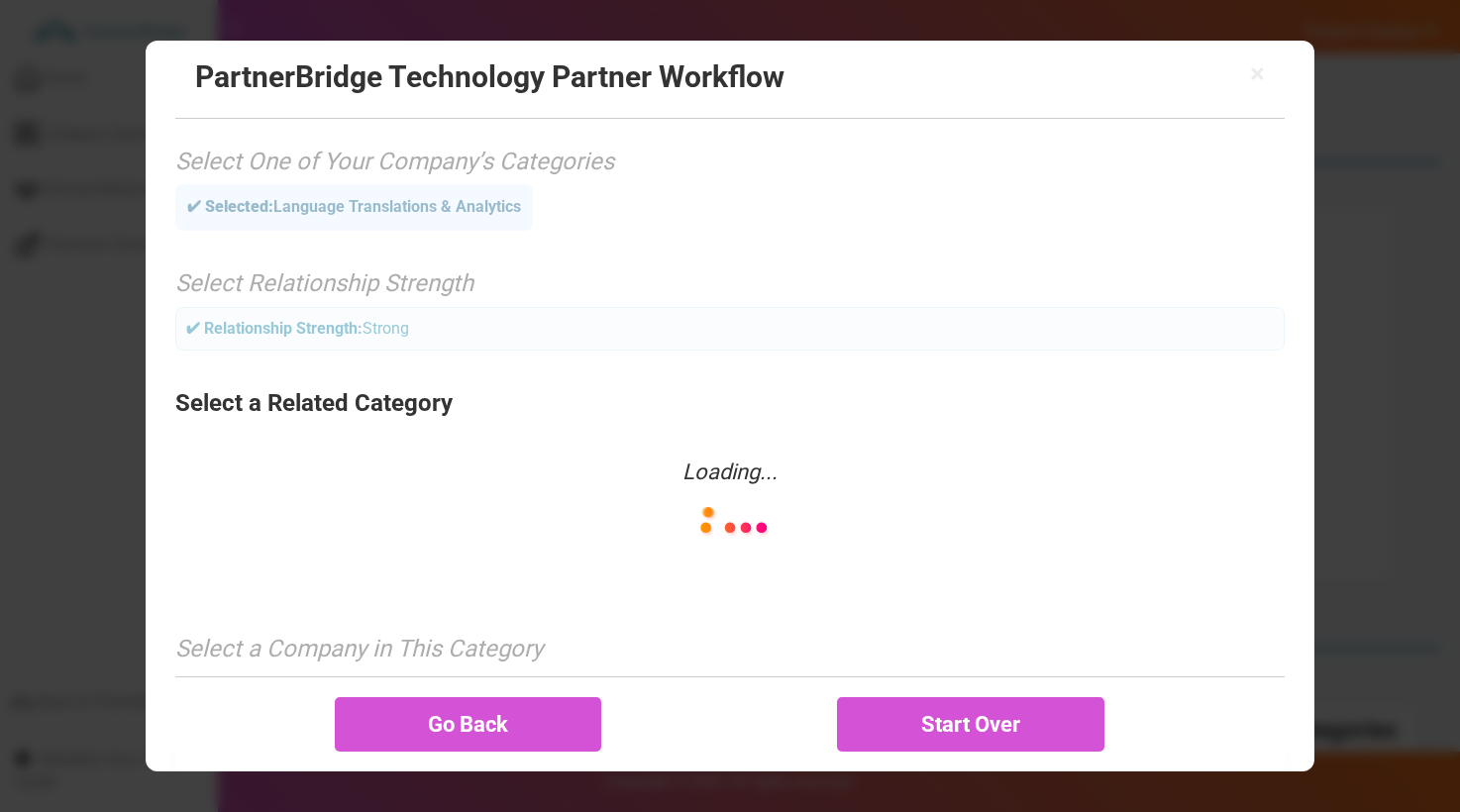 scroll, scrollTop: 87, scrollLeft: 0, axis: vertical 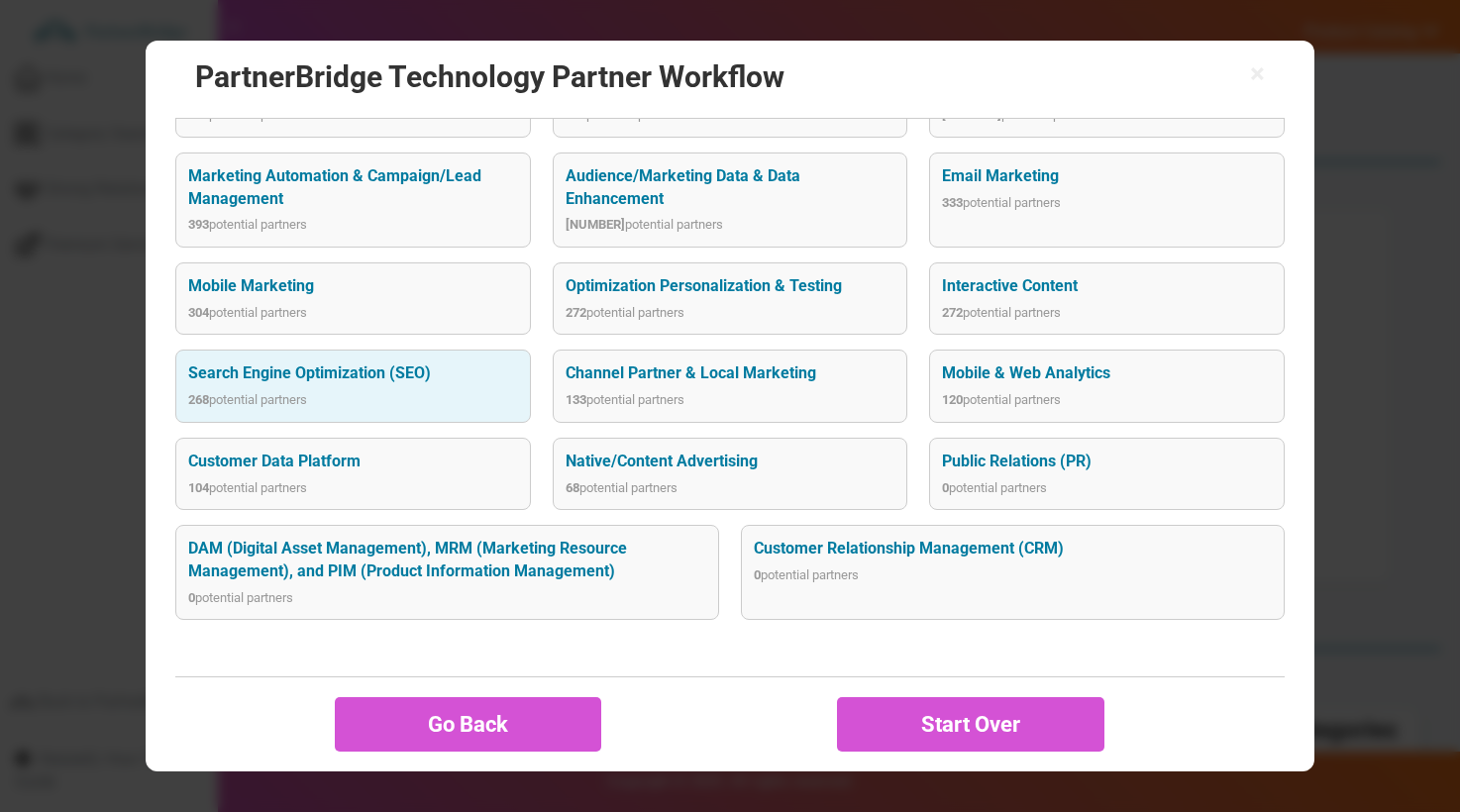 click on "Search Engine Optimization (SEO)" at bounding box center [353, 373] 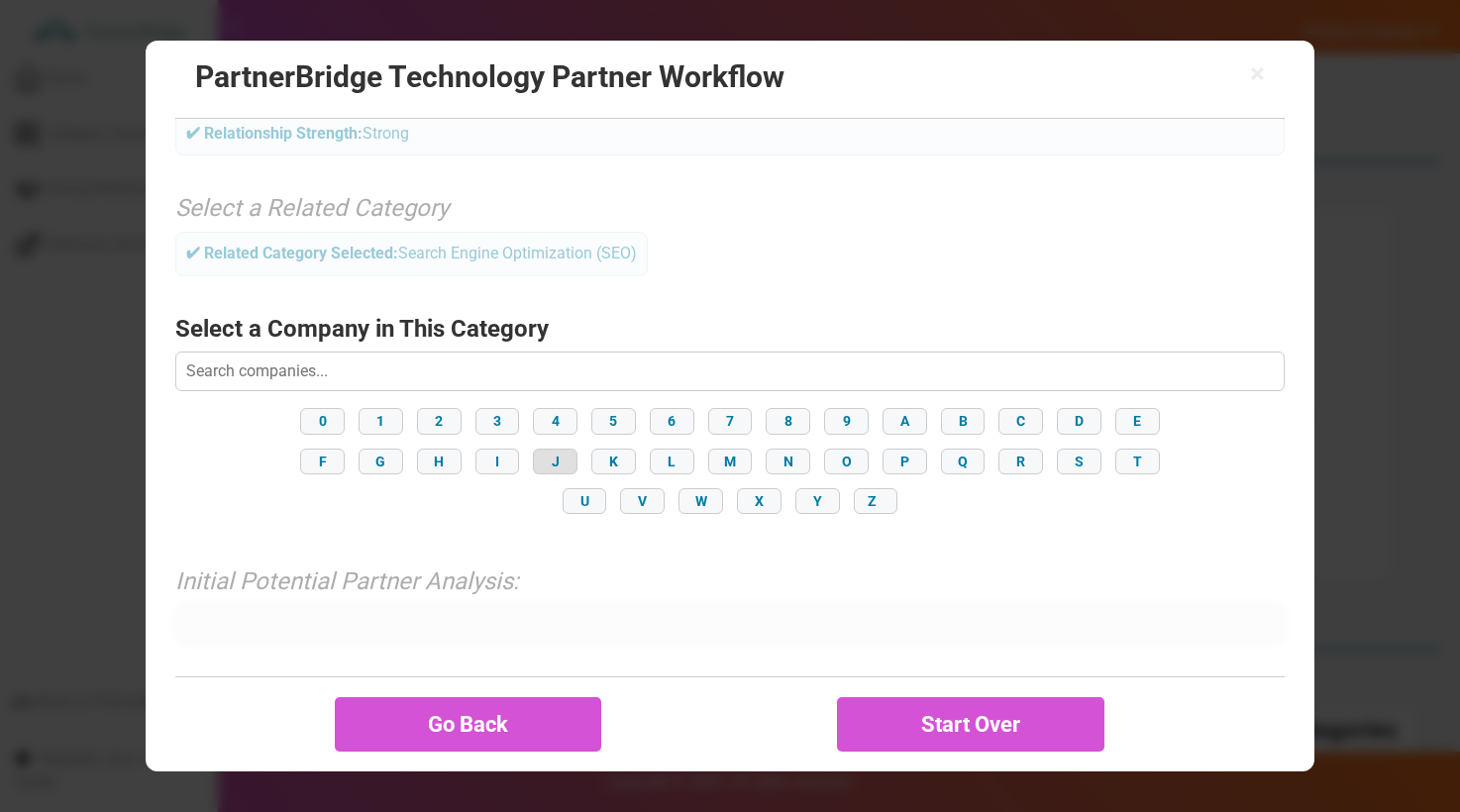 scroll, scrollTop: 202, scrollLeft: 0, axis: vertical 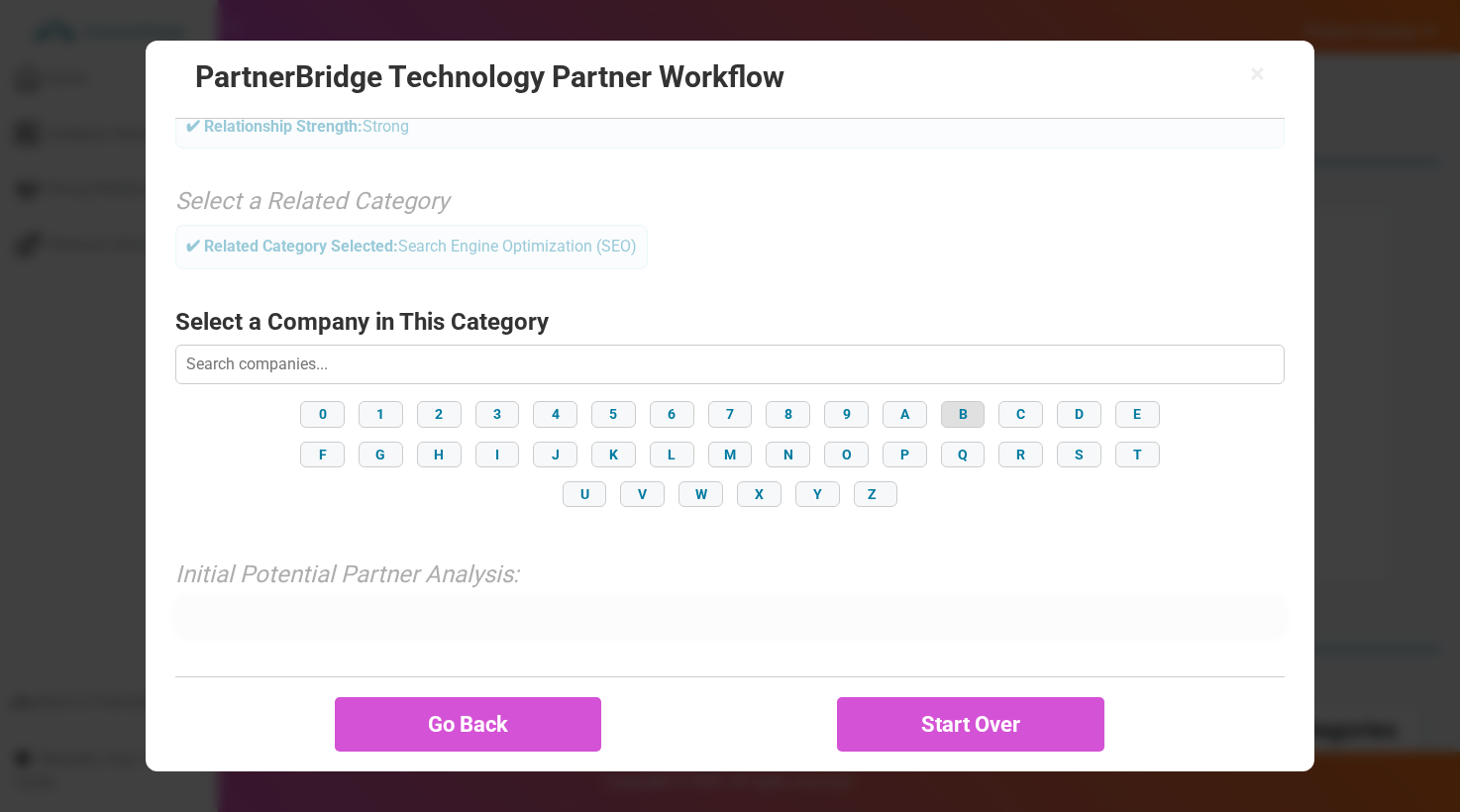 click on "B" at bounding box center (963, 414) 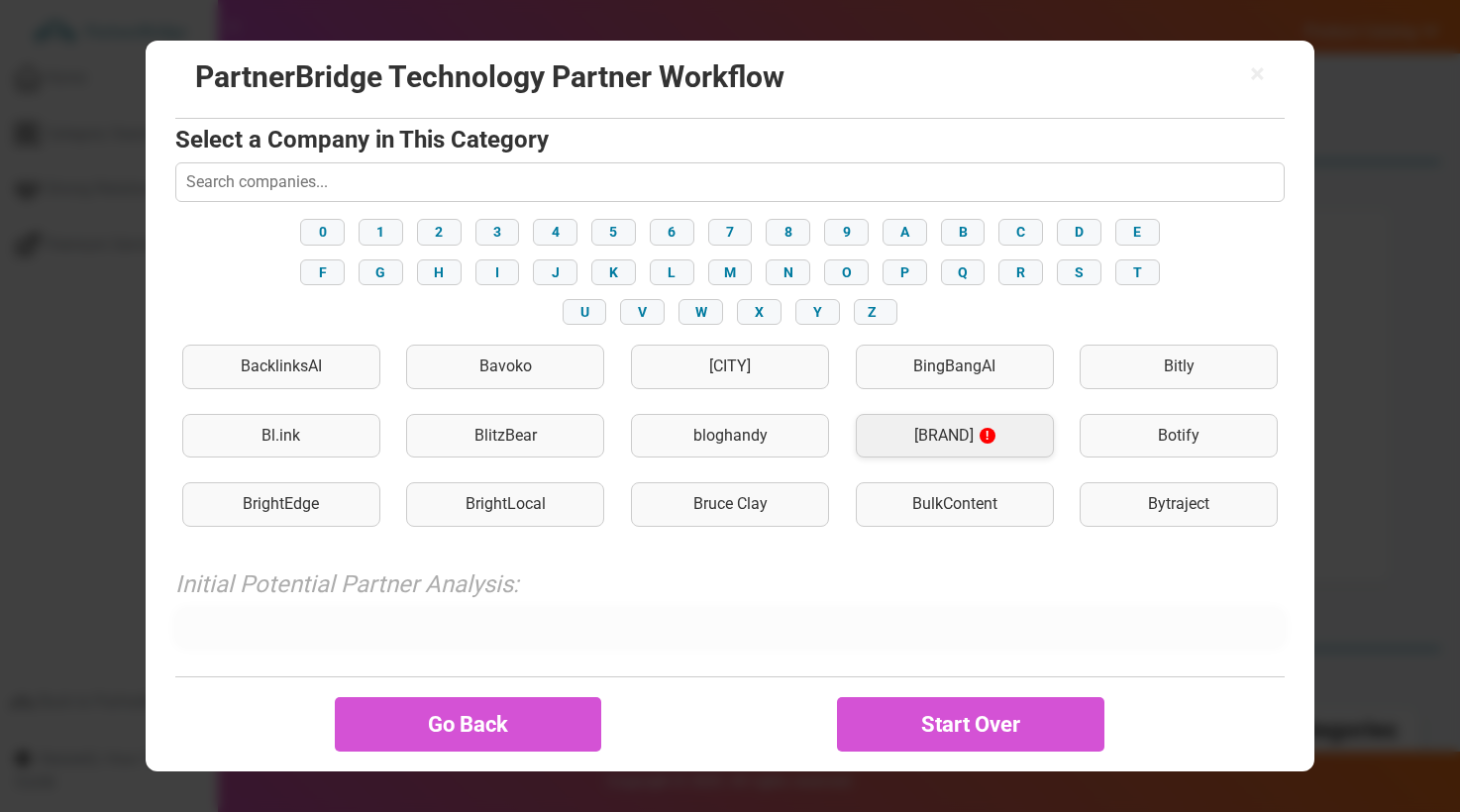 click on "Blue Triangle !" at bounding box center [955, 436] 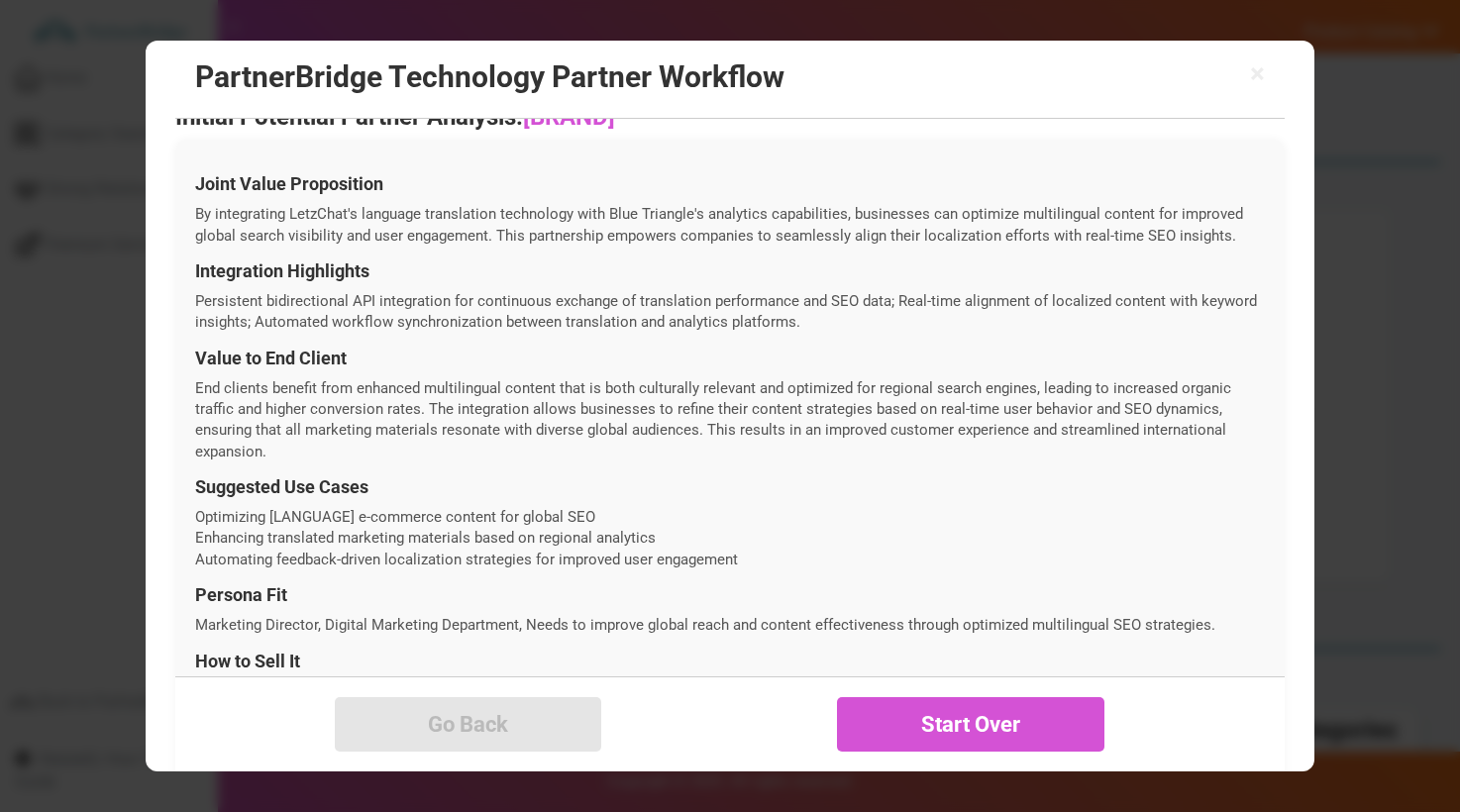 scroll, scrollTop: 758, scrollLeft: 0, axis: vertical 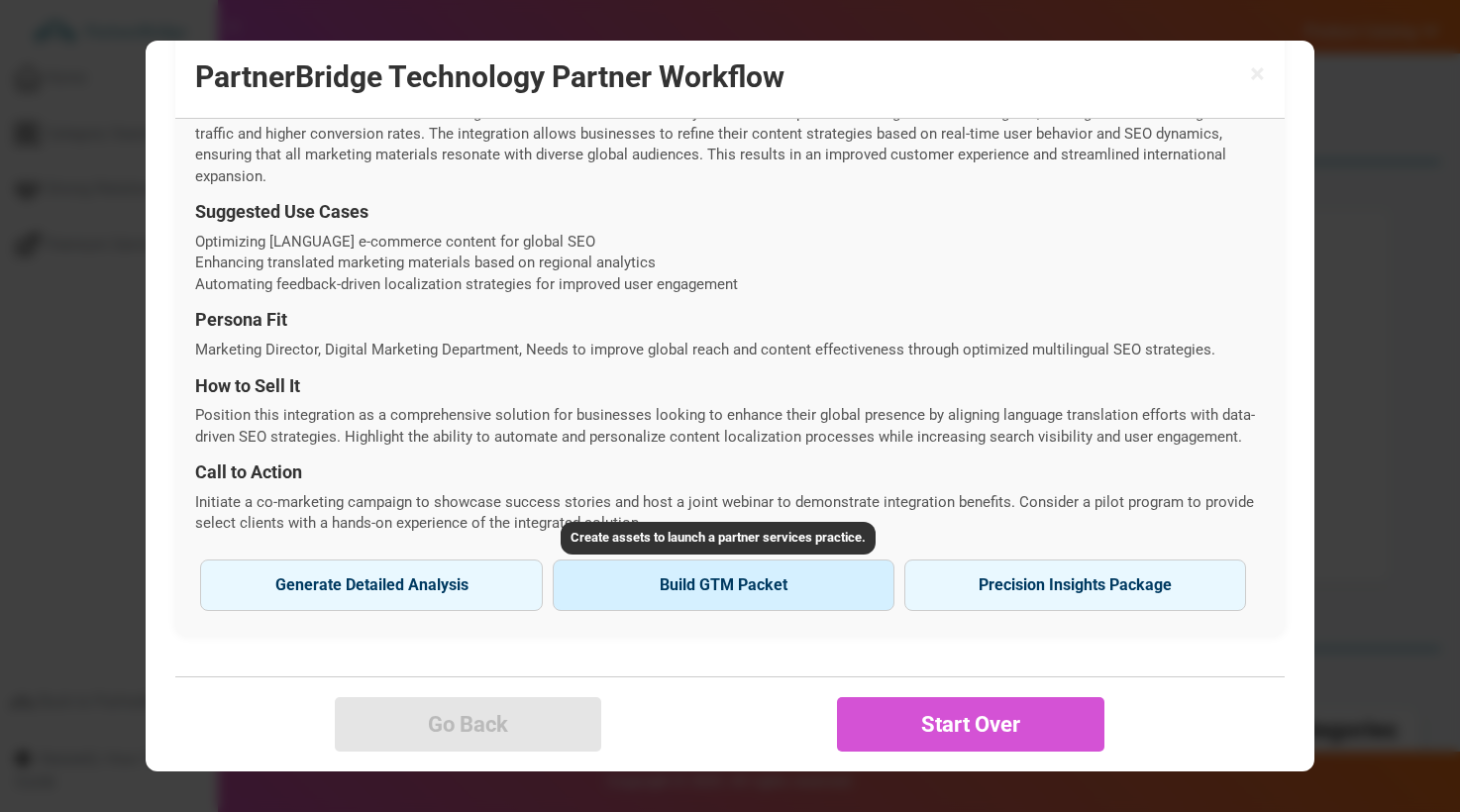 click on "Build GTM Packet" at bounding box center (723, 585) 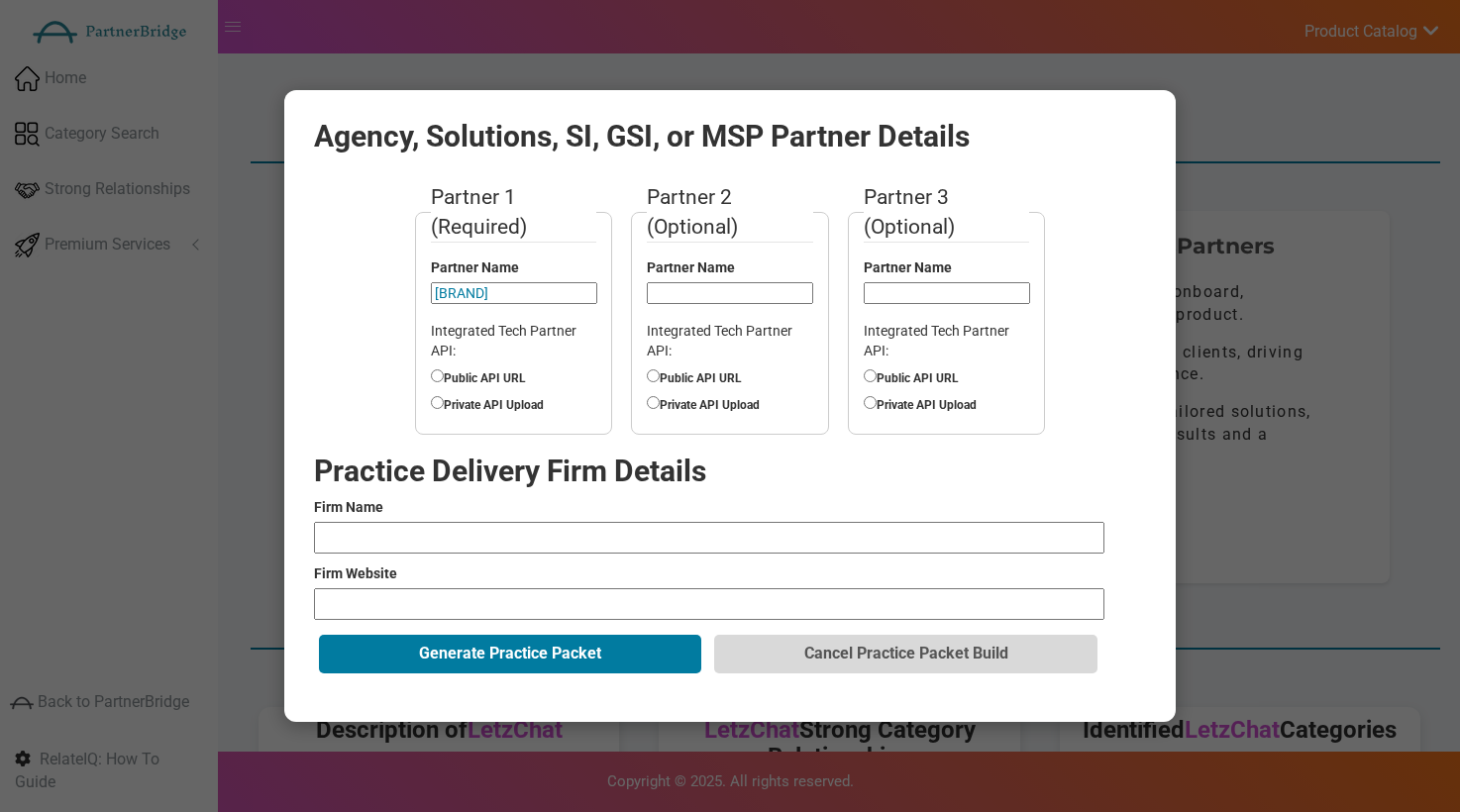 click on "Partner 1 (Required) Partner Name Blue Triangle Integrated Tech Partner API:  Public API URL  Private API Upload" at bounding box center (513, 308) 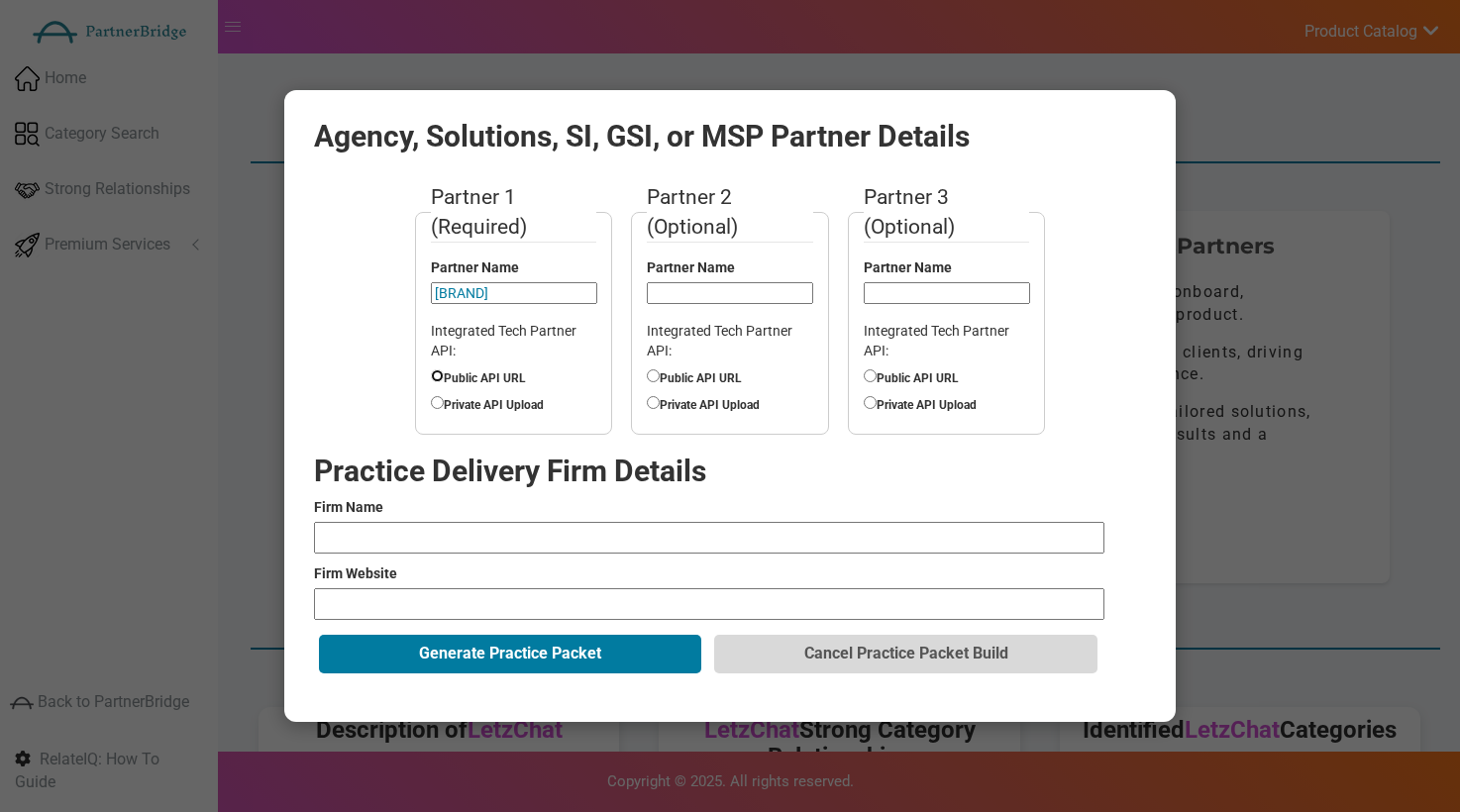 click on "Public API URL" at bounding box center (437, 375) 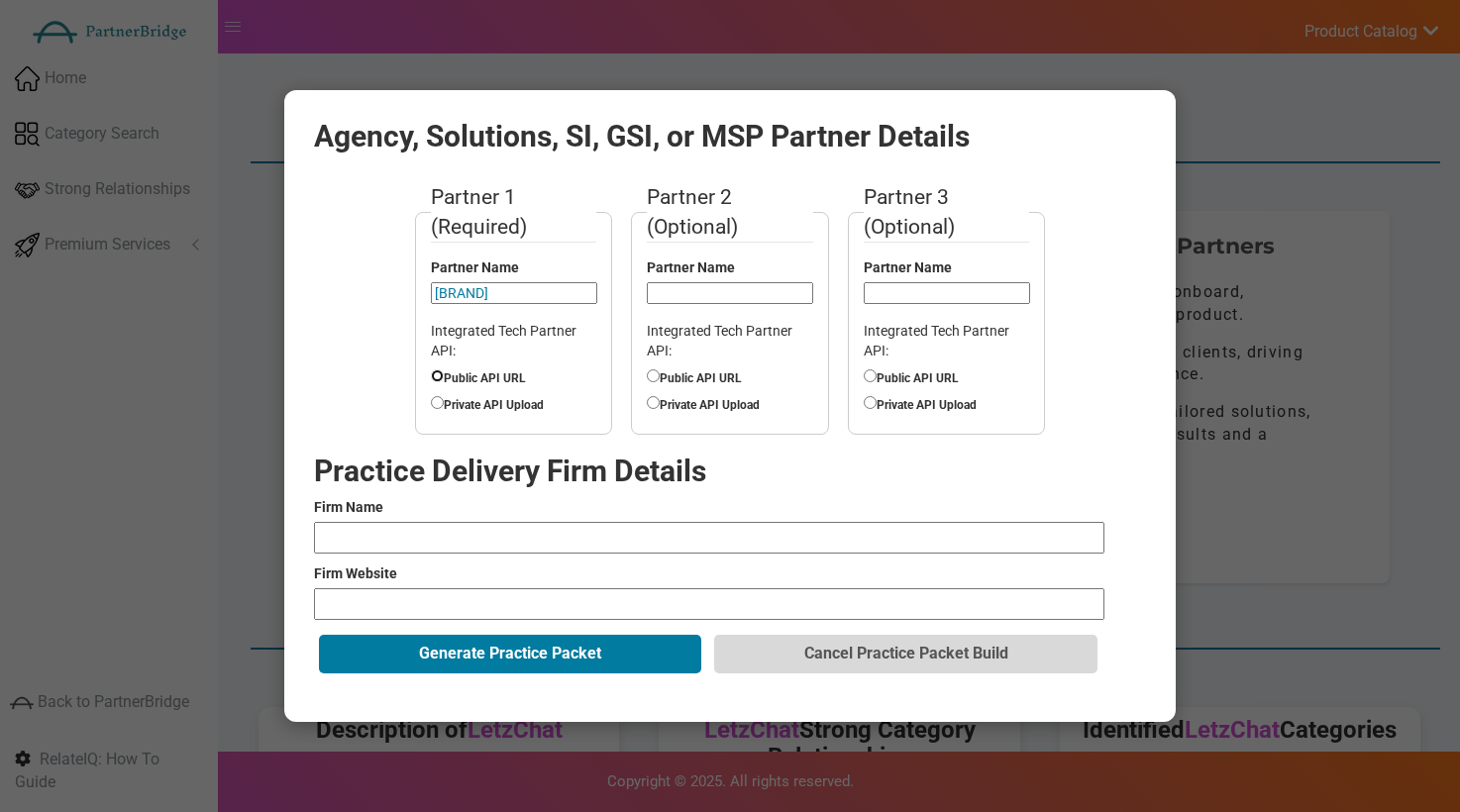 radio on "true" 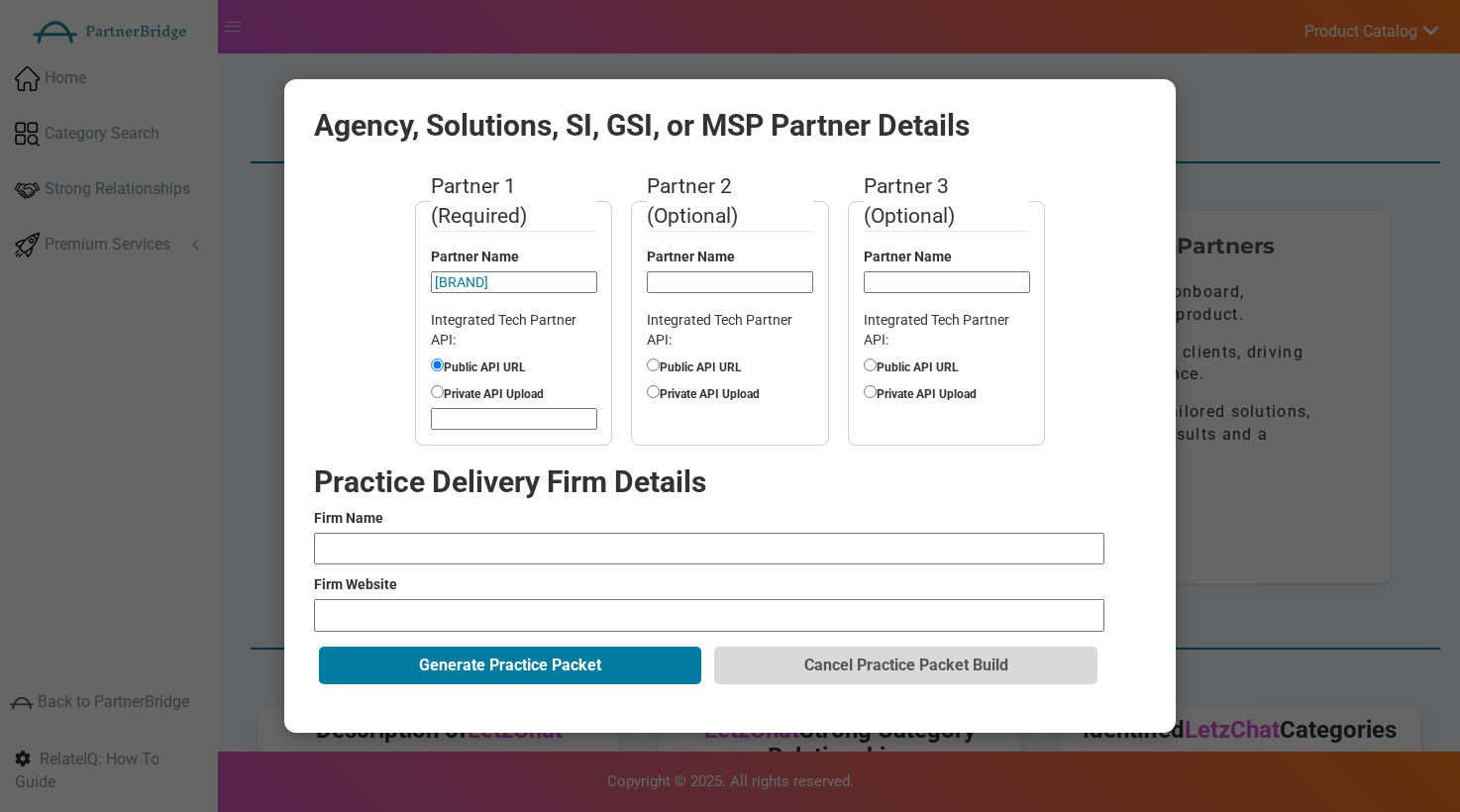 click at bounding box center [514, 419] 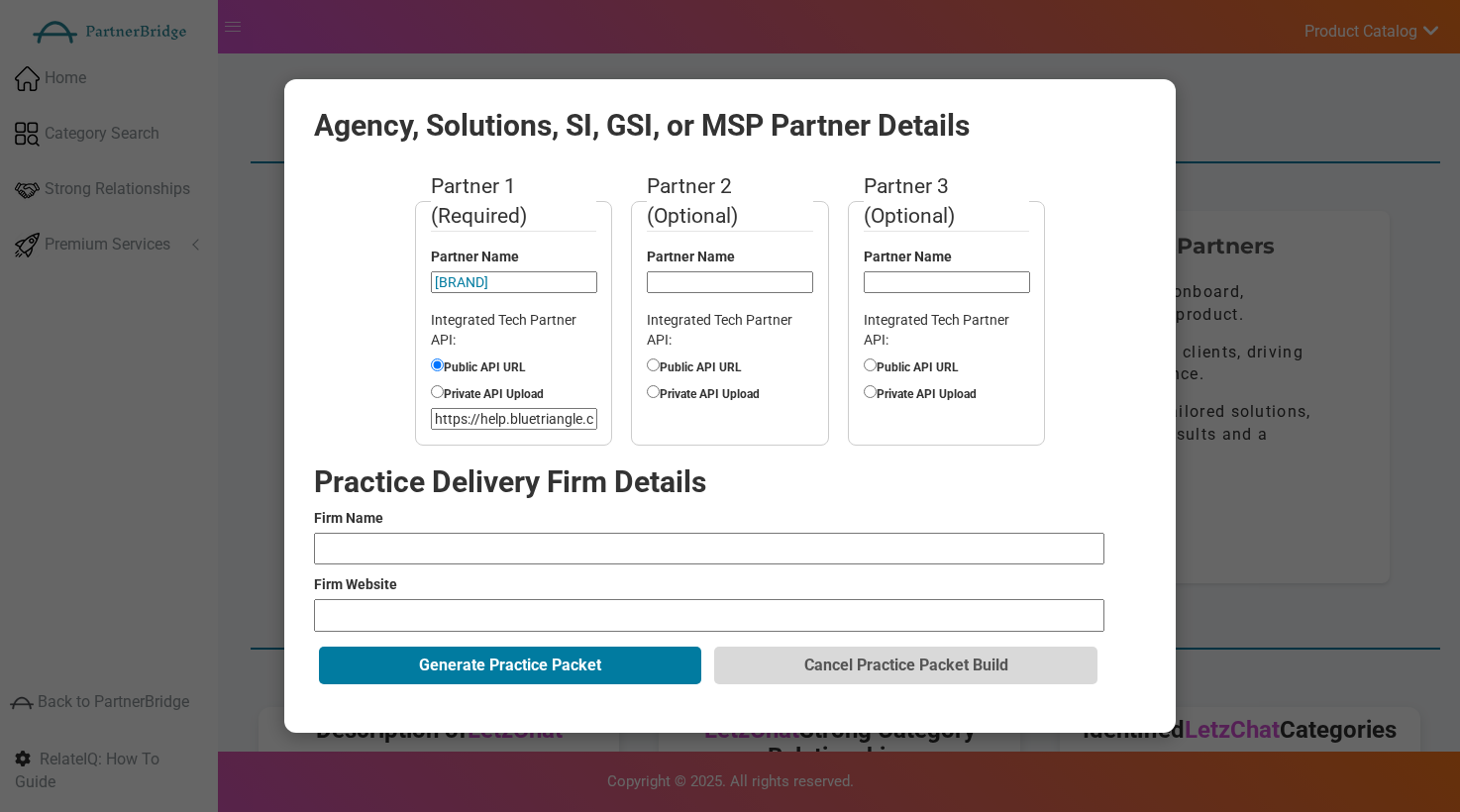 click at bounding box center (709, 549) 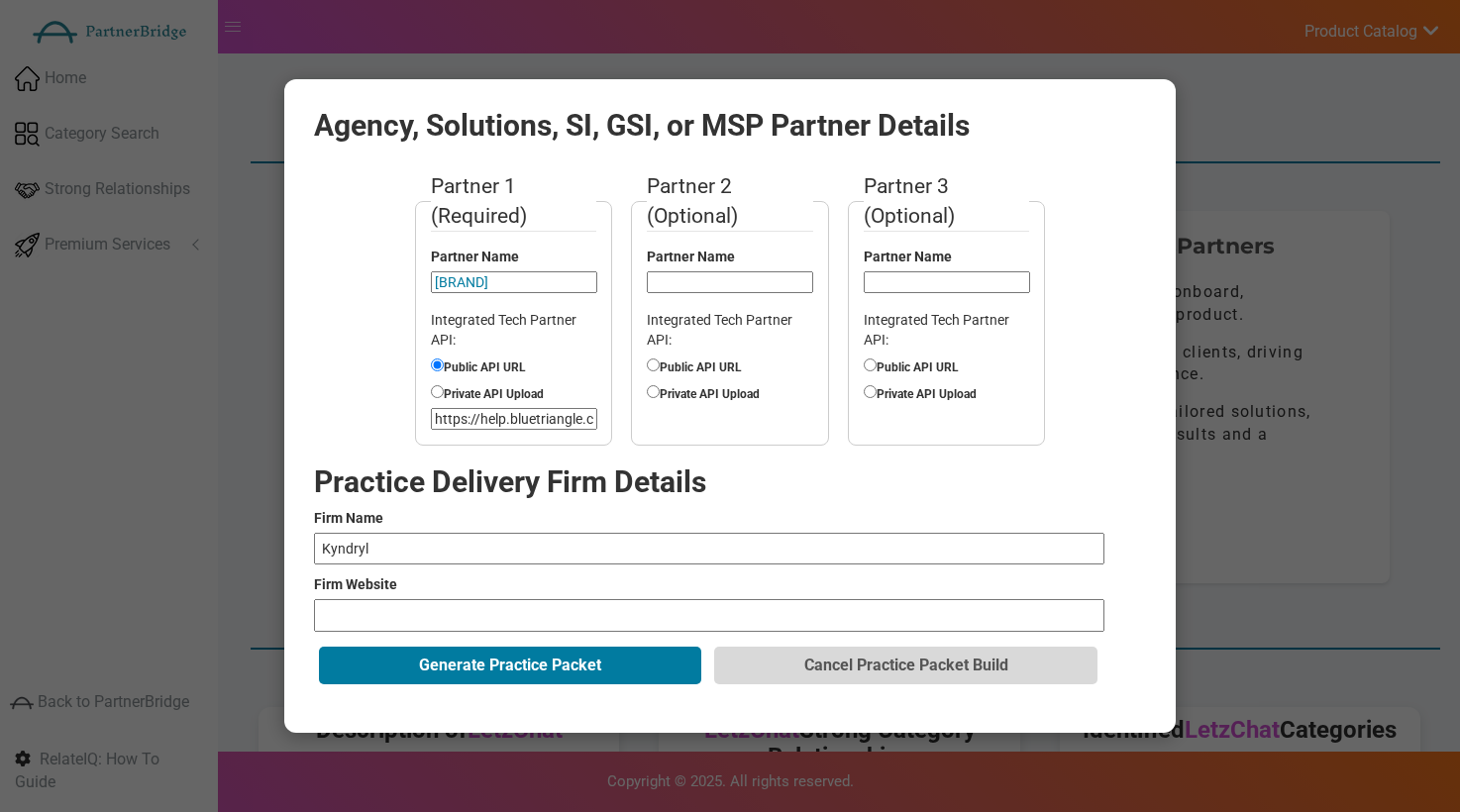 click at bounding box center [709, 615] 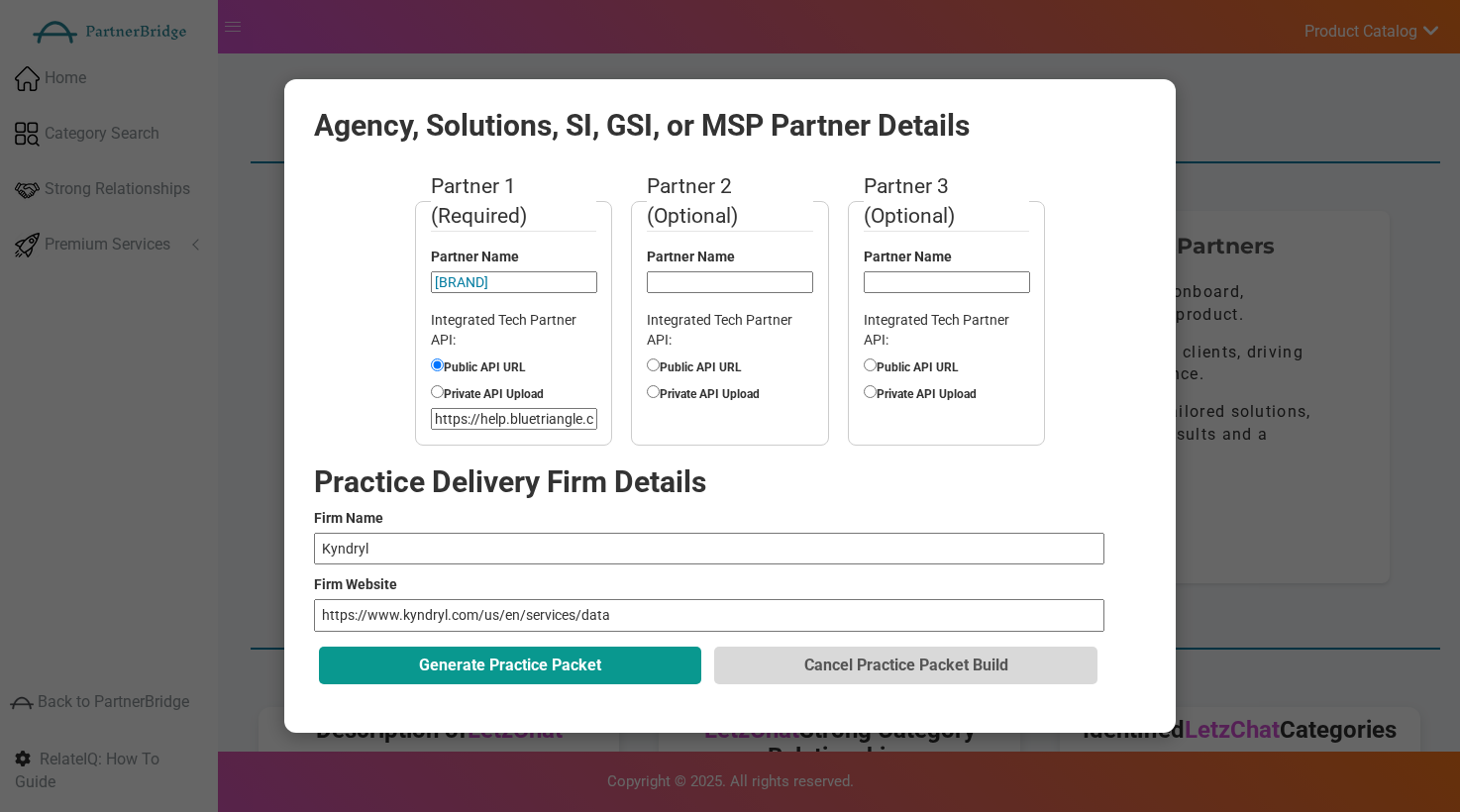 click on "Generate Practice Packet" at bounding box center [510, 665] 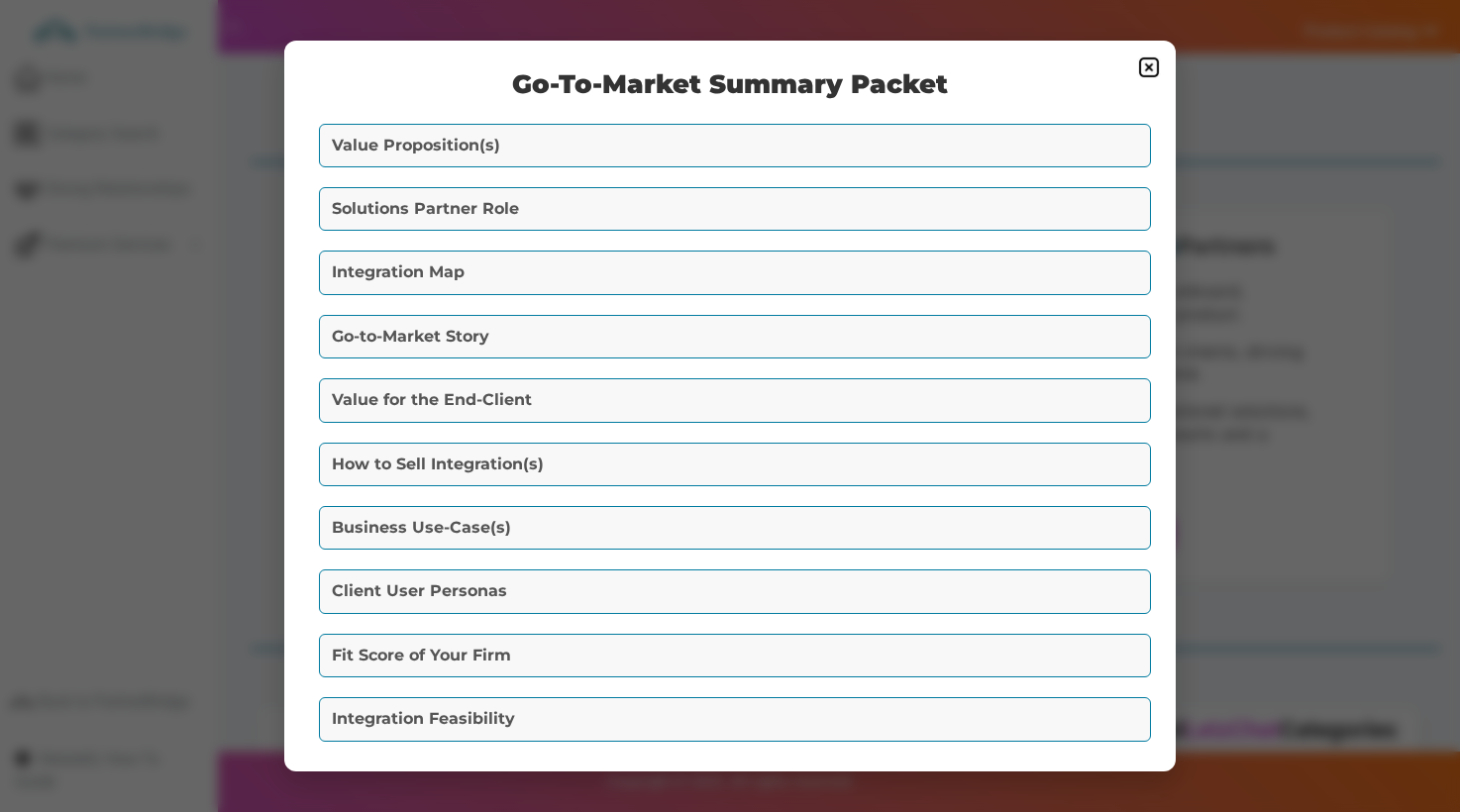 scroll, scrollTop: 82, scrollLeft: 0, axis: vertical 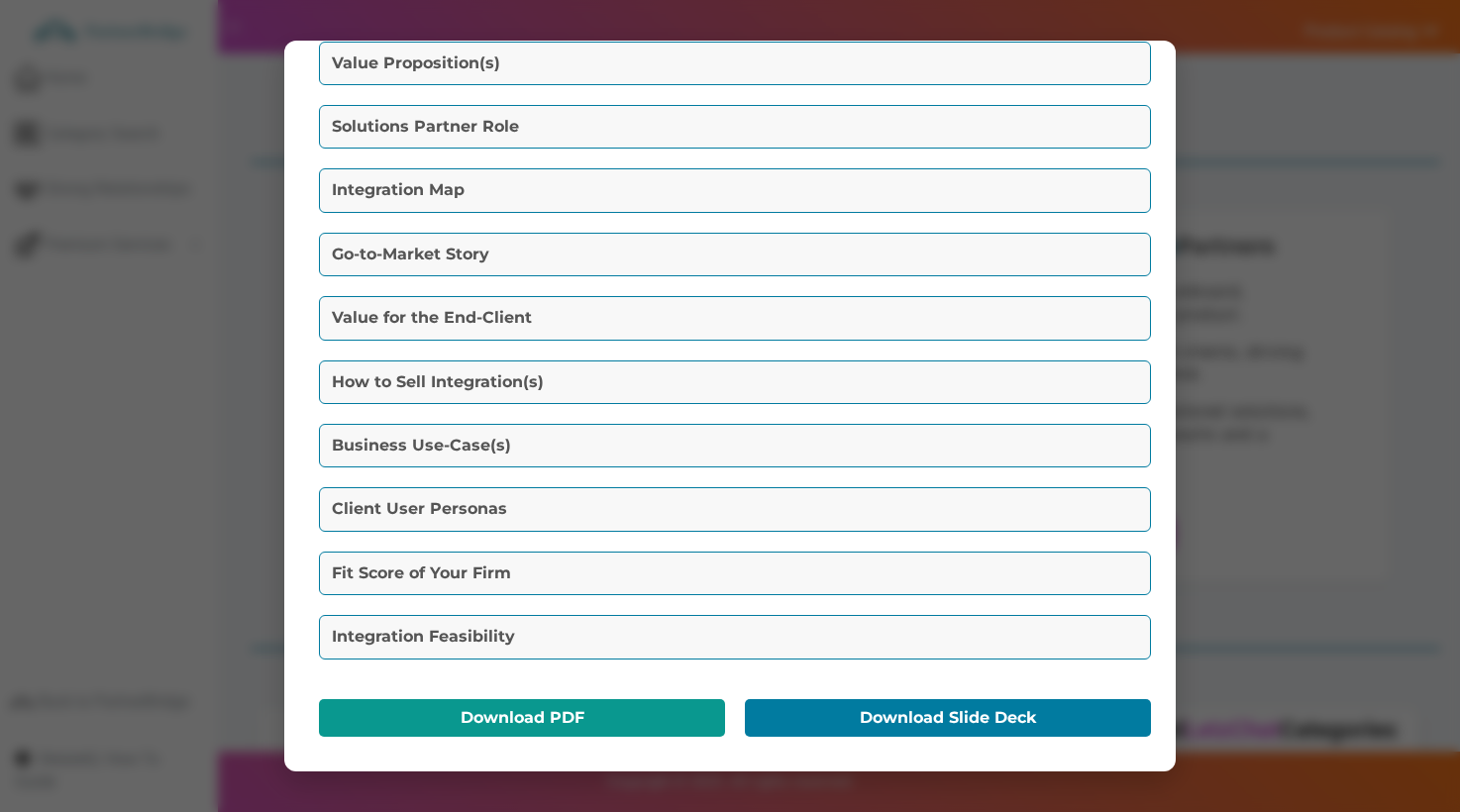 click on "Download PDF" at bounding box center [522, 718] 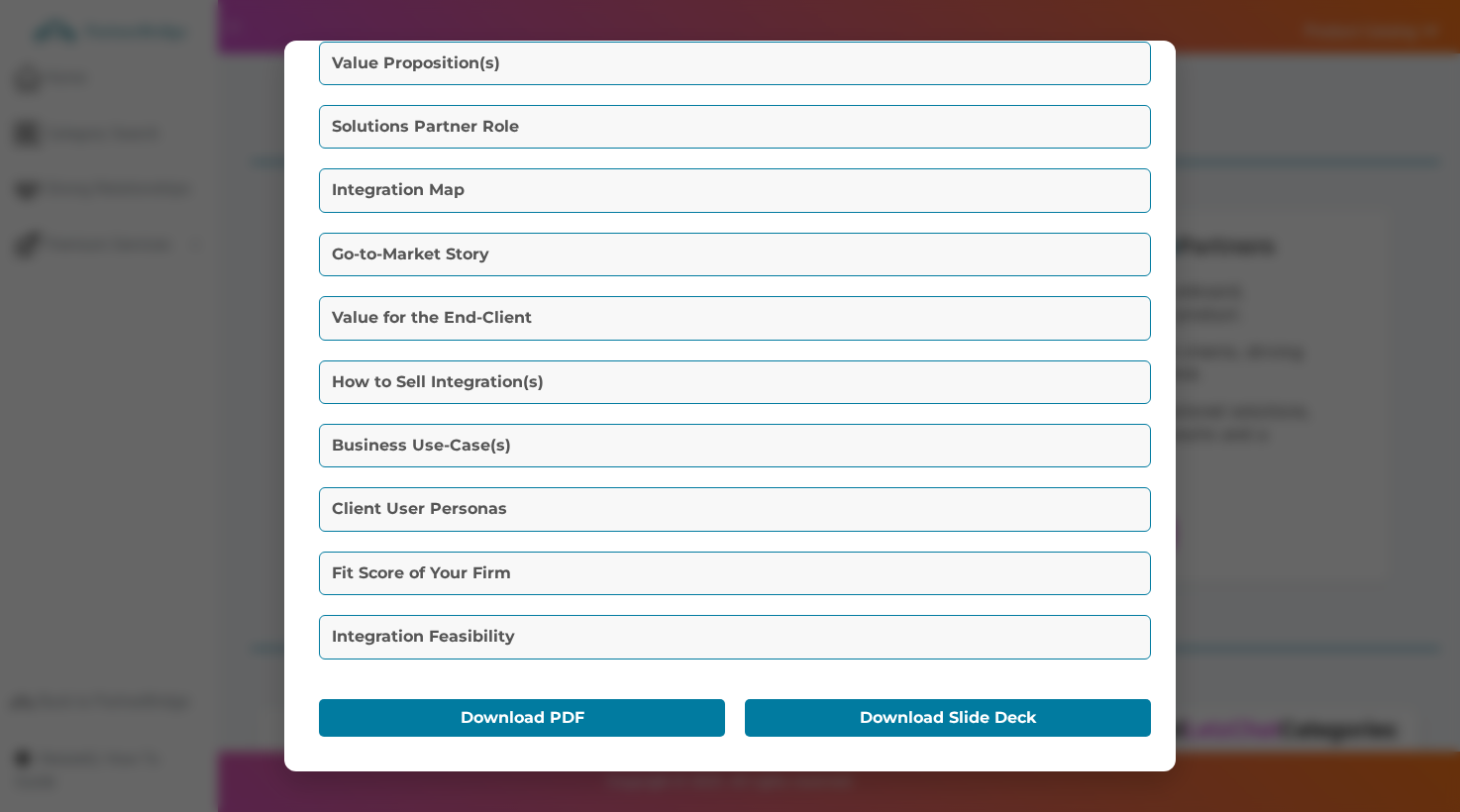 scroll, scrollTop: 0, scrollLeft: 0, axis: both 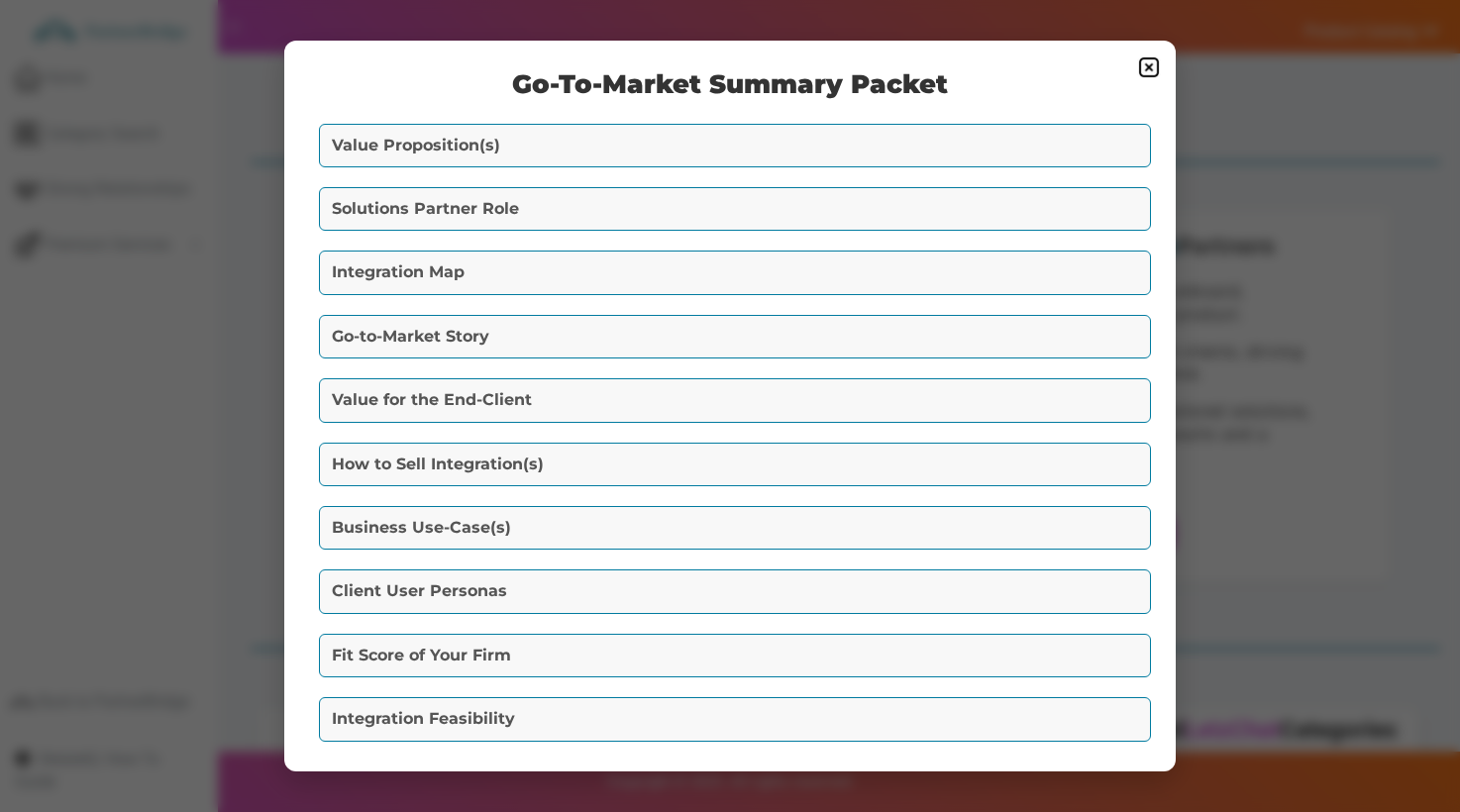 click at bounding box center (1149, 67) 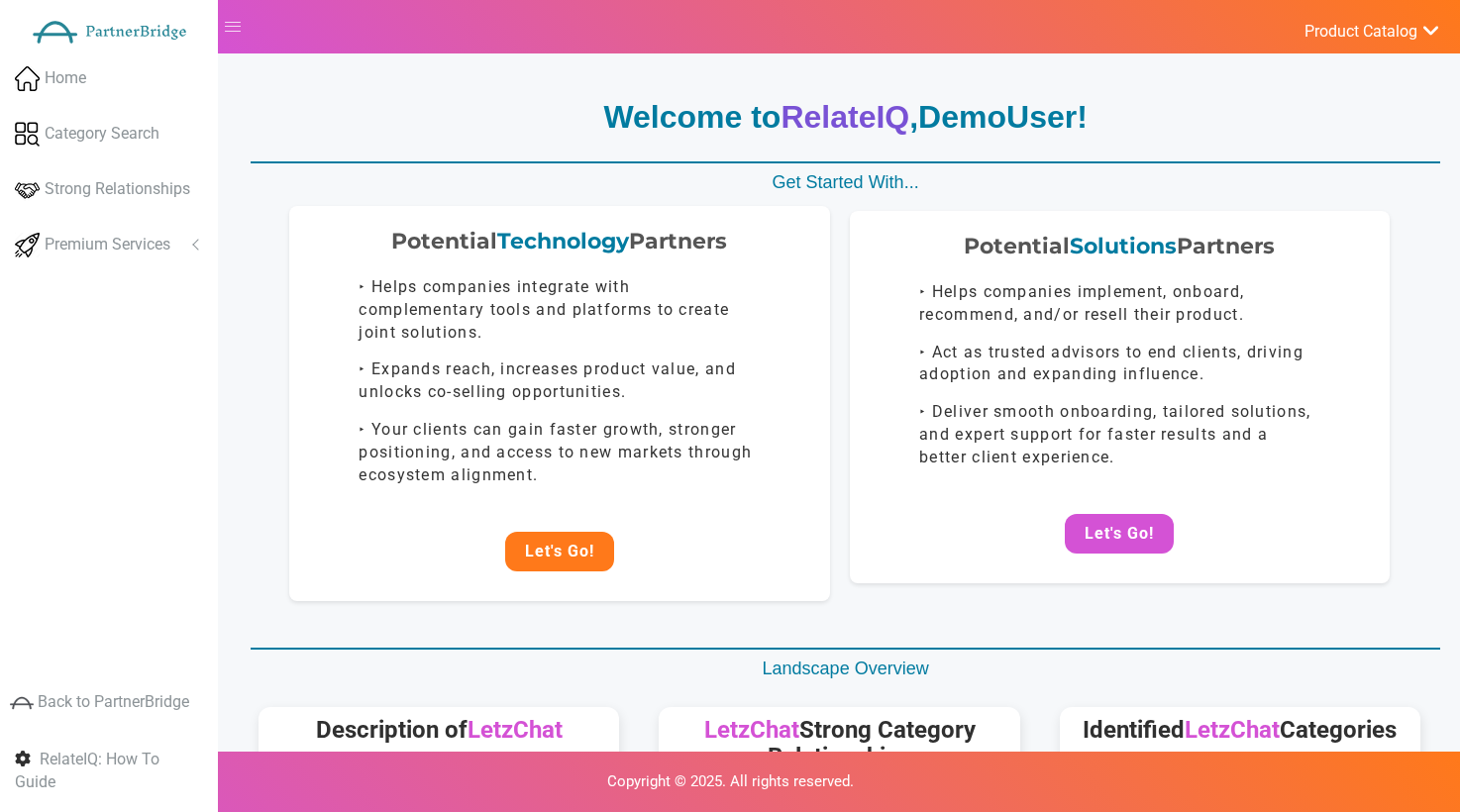 click on "Let's Go!" at bounding box center (560, 552) 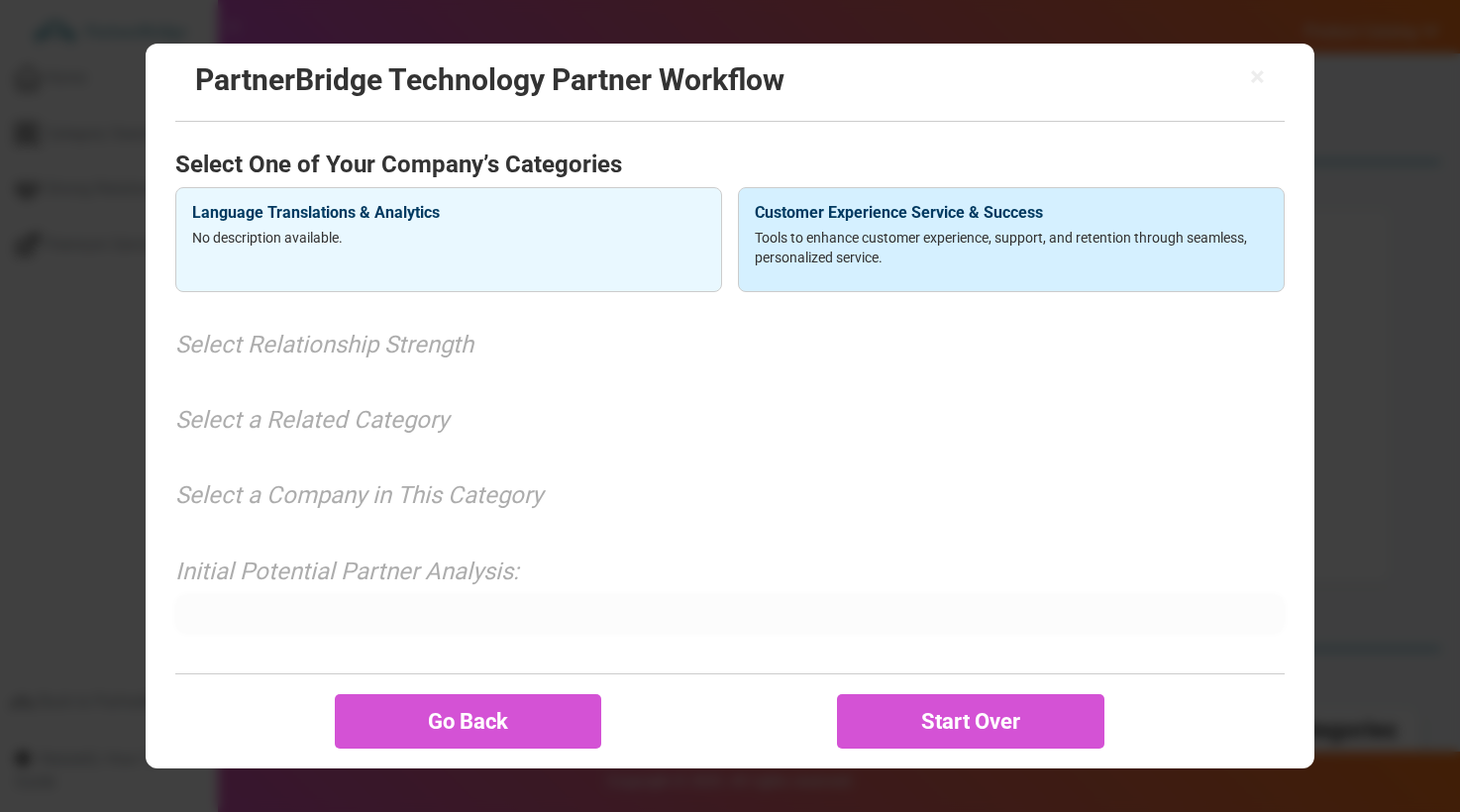click on "Customer Experience Service & Success
Tools to enhance customer experience, support, and retention through seamless, personalized service." at bounding box center (1011, 240) 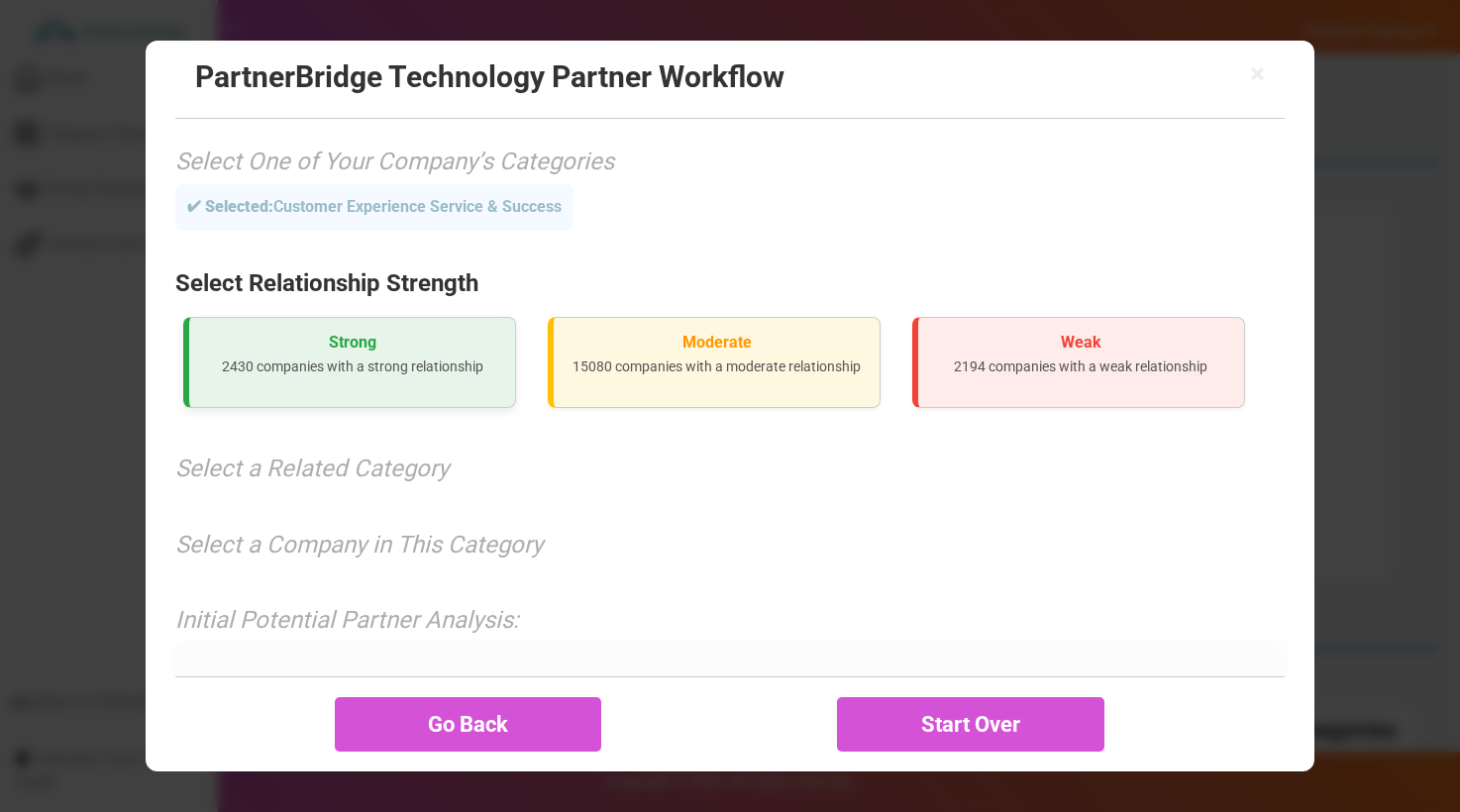 click on "2430 companies with a strong relationship" at bounding box center (352, 366) 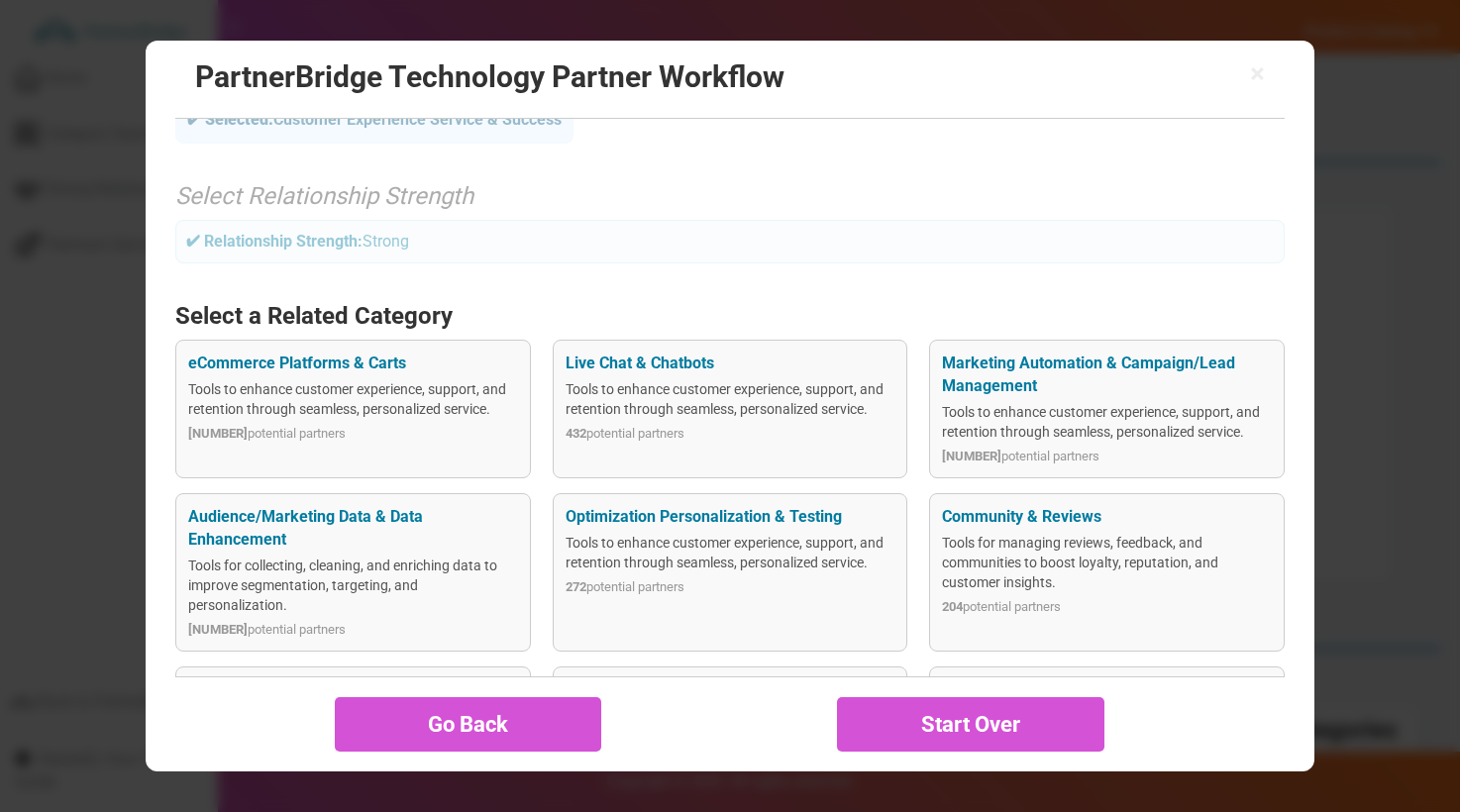 scroll, scrollTop: 459, scrollLeft: 0, axis: vertical 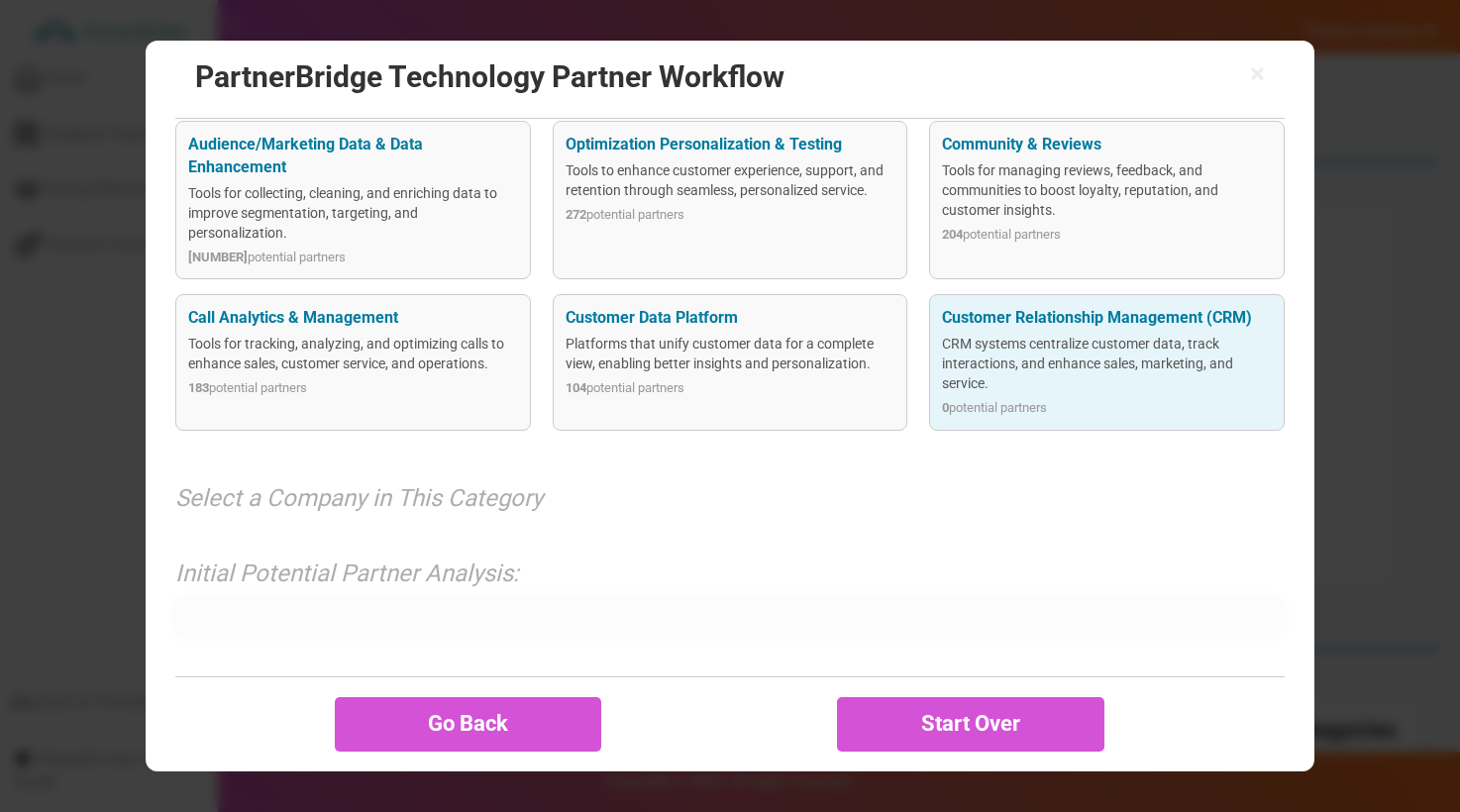 click on "Customer Relationship Management (CRM)" at bounding box center (1106, 318) 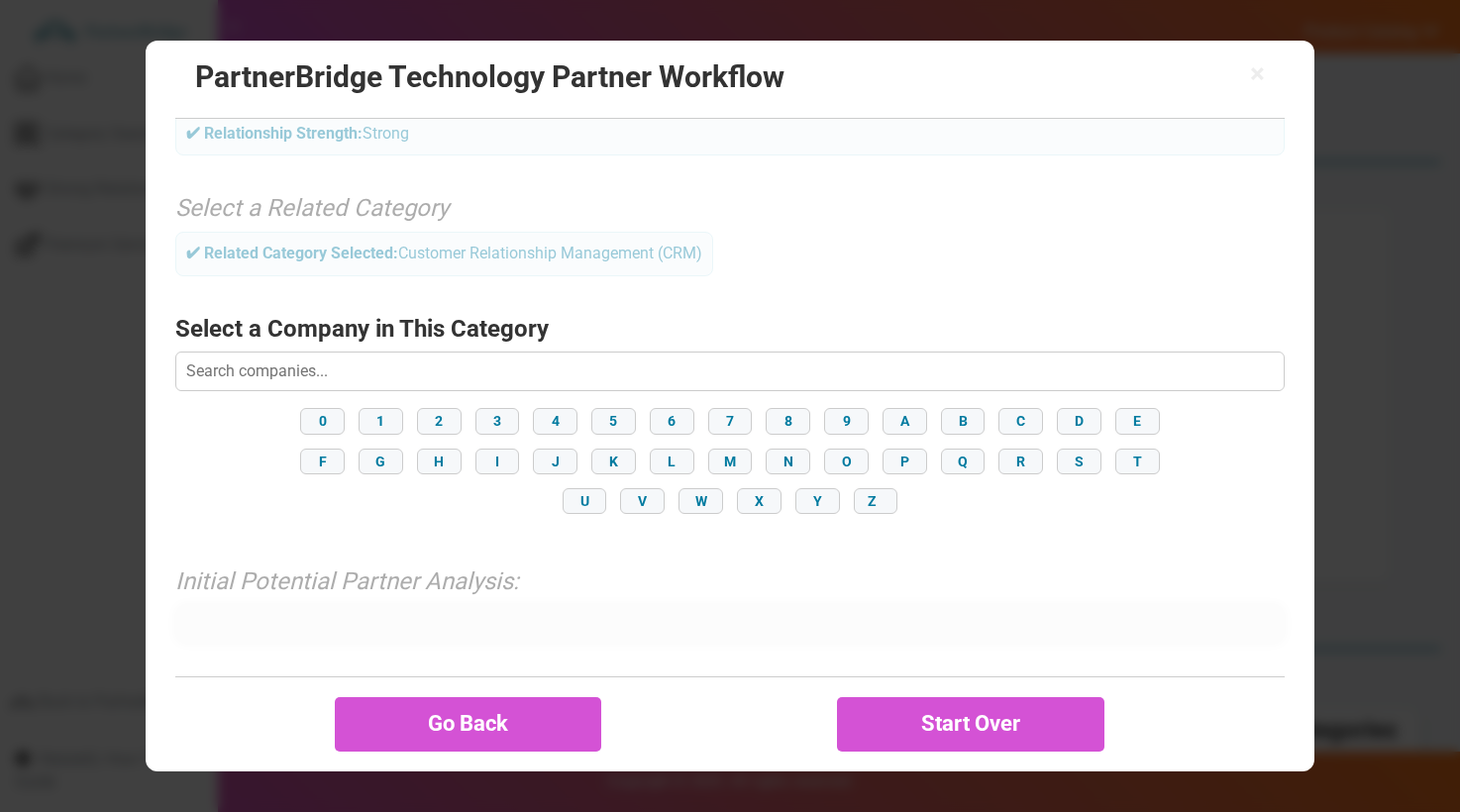 scroll, scrollTop: 202, scrollLeft: 0, axis: vertical 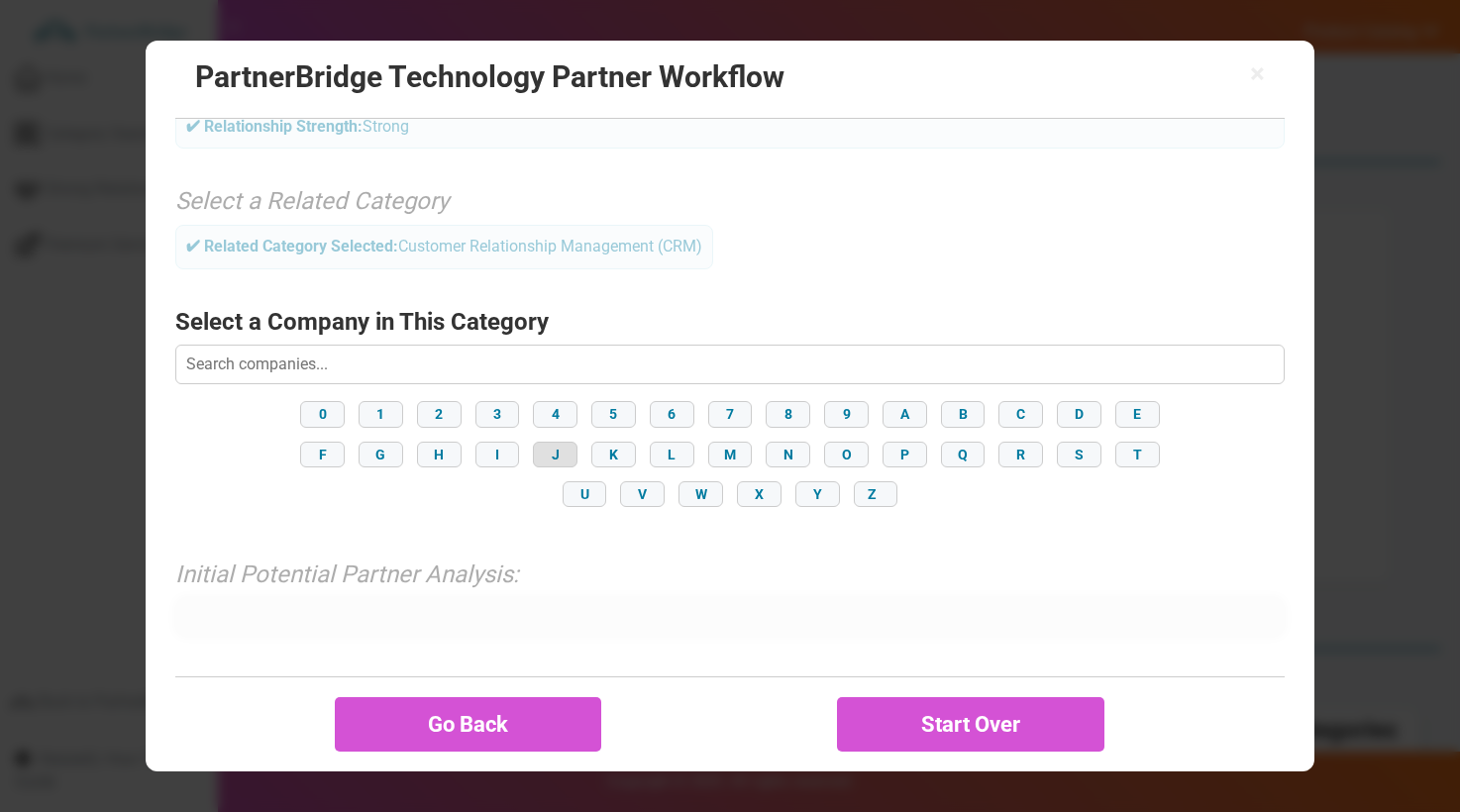 click on "J" at bounding box center [555, 455] 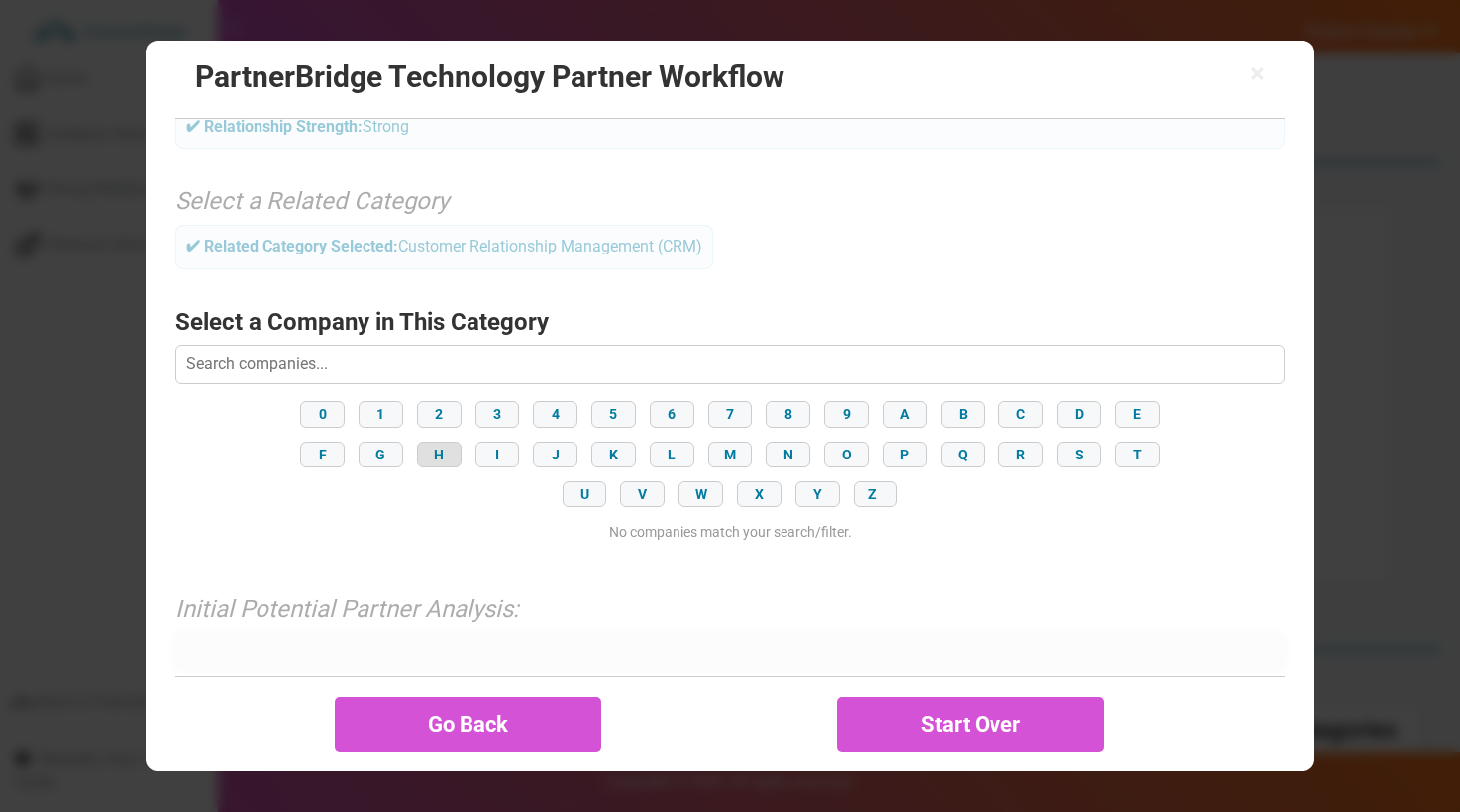 click on "H" at bounding box center [439, 455] 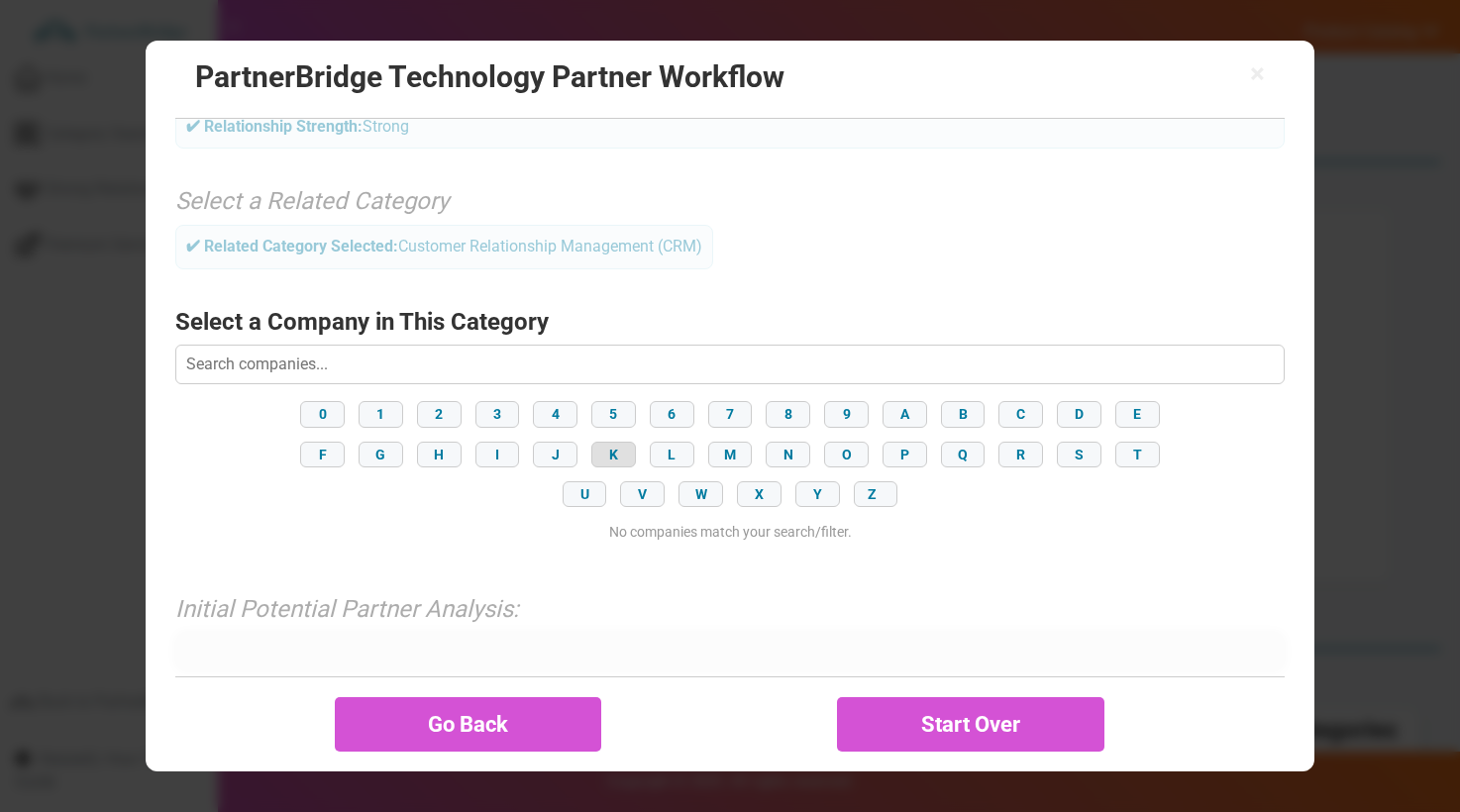 click on "K" at bounding box center [613, 455] 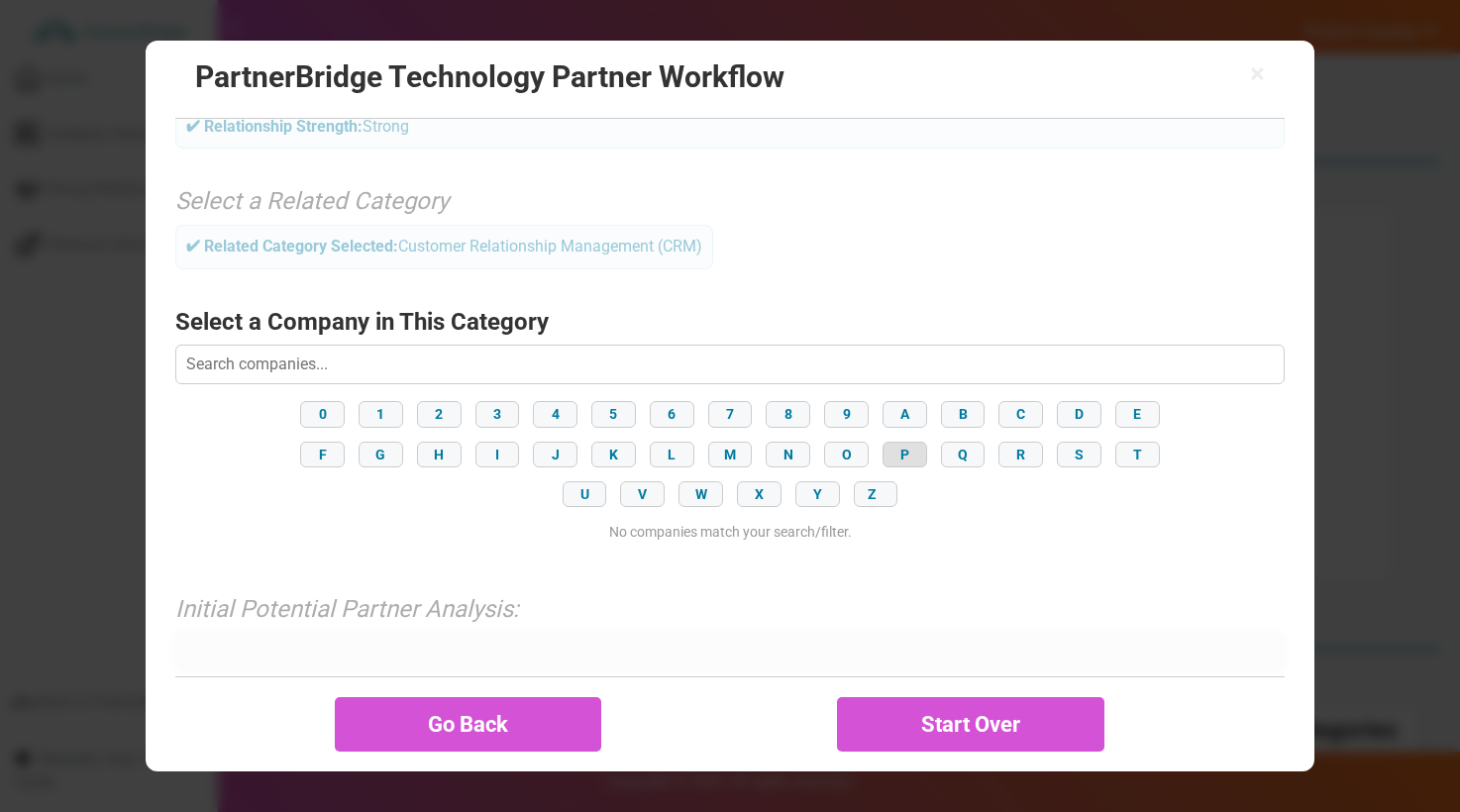 click on "P" at bounding box center [904, 455] 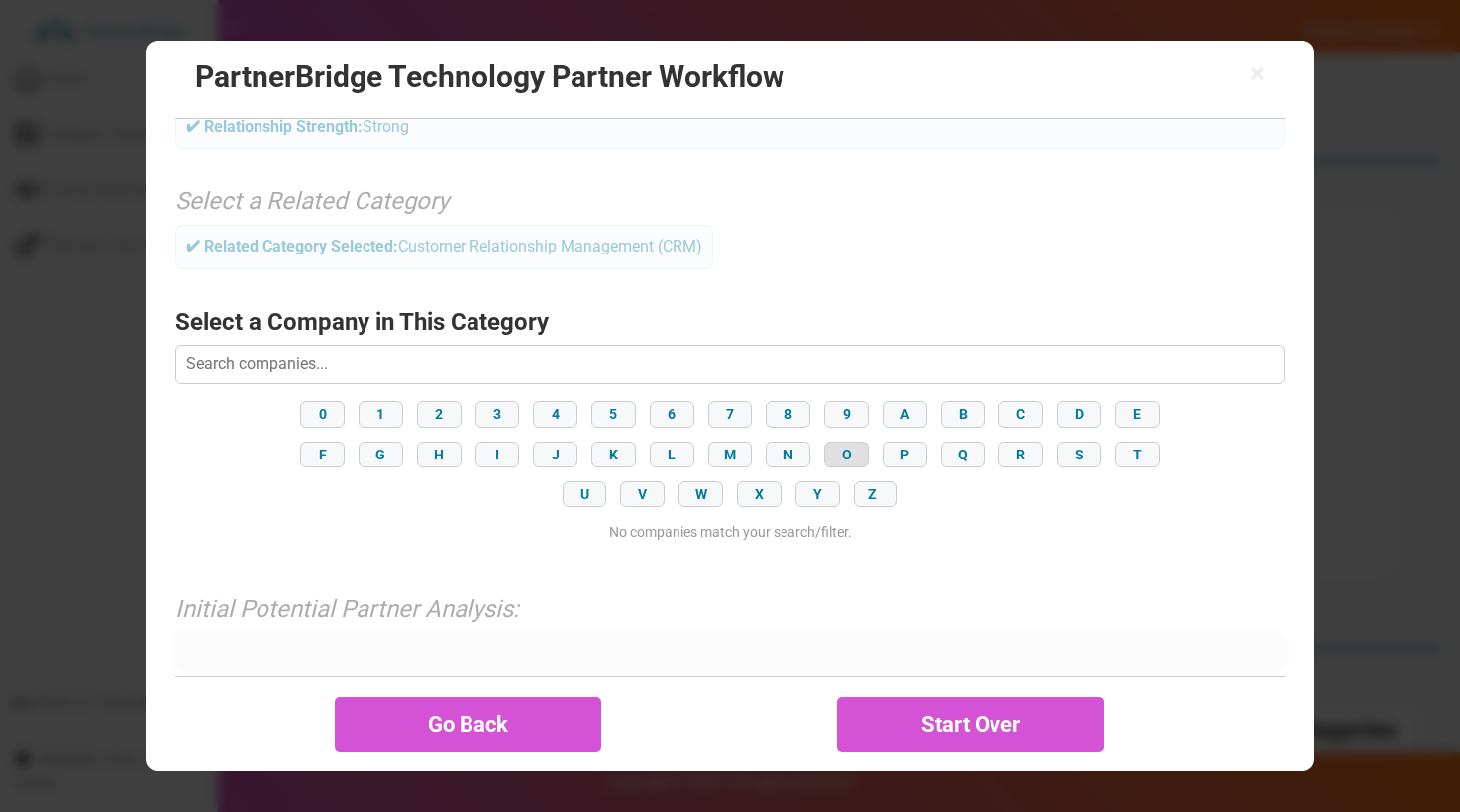 click on "O" at bounding box center [846, 455] 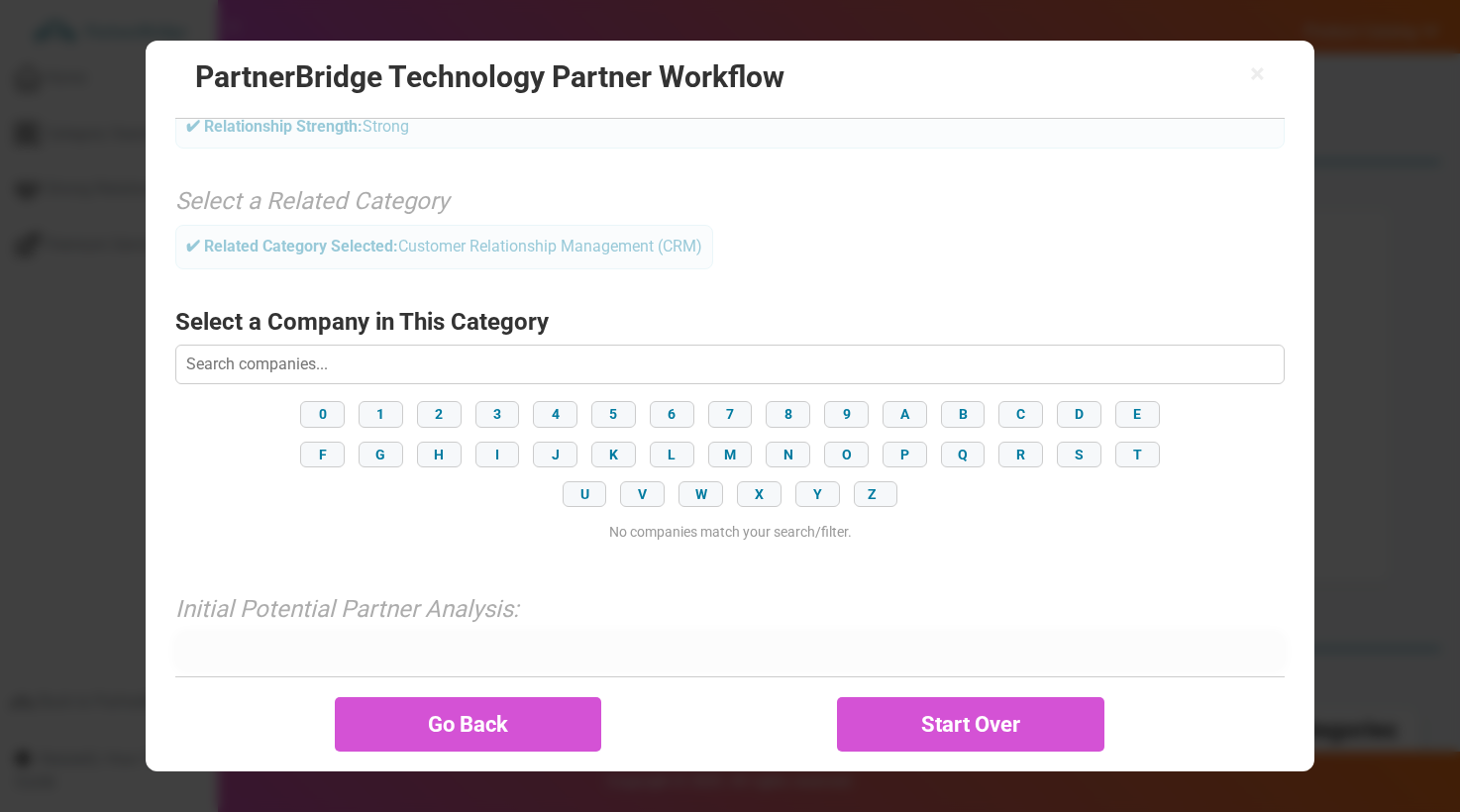 click on "0 1 2 3 4 5 6 7 8 9 A B C D E F G H I J K L M N O P Q R S T U V W X Y Z" at bounding box center [729, 454] 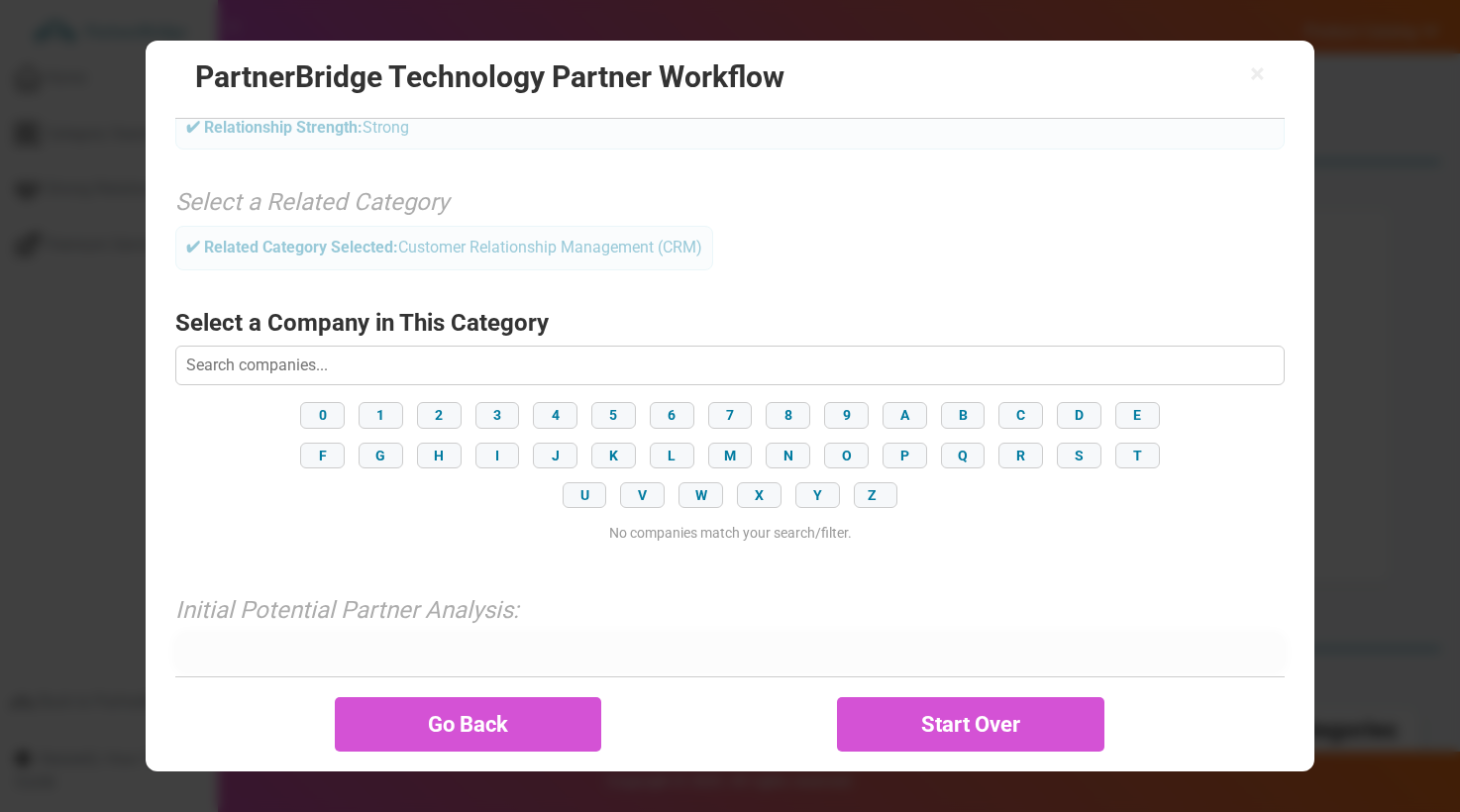 click on "Go Back
Start Over" at bounding box center (729, 724) 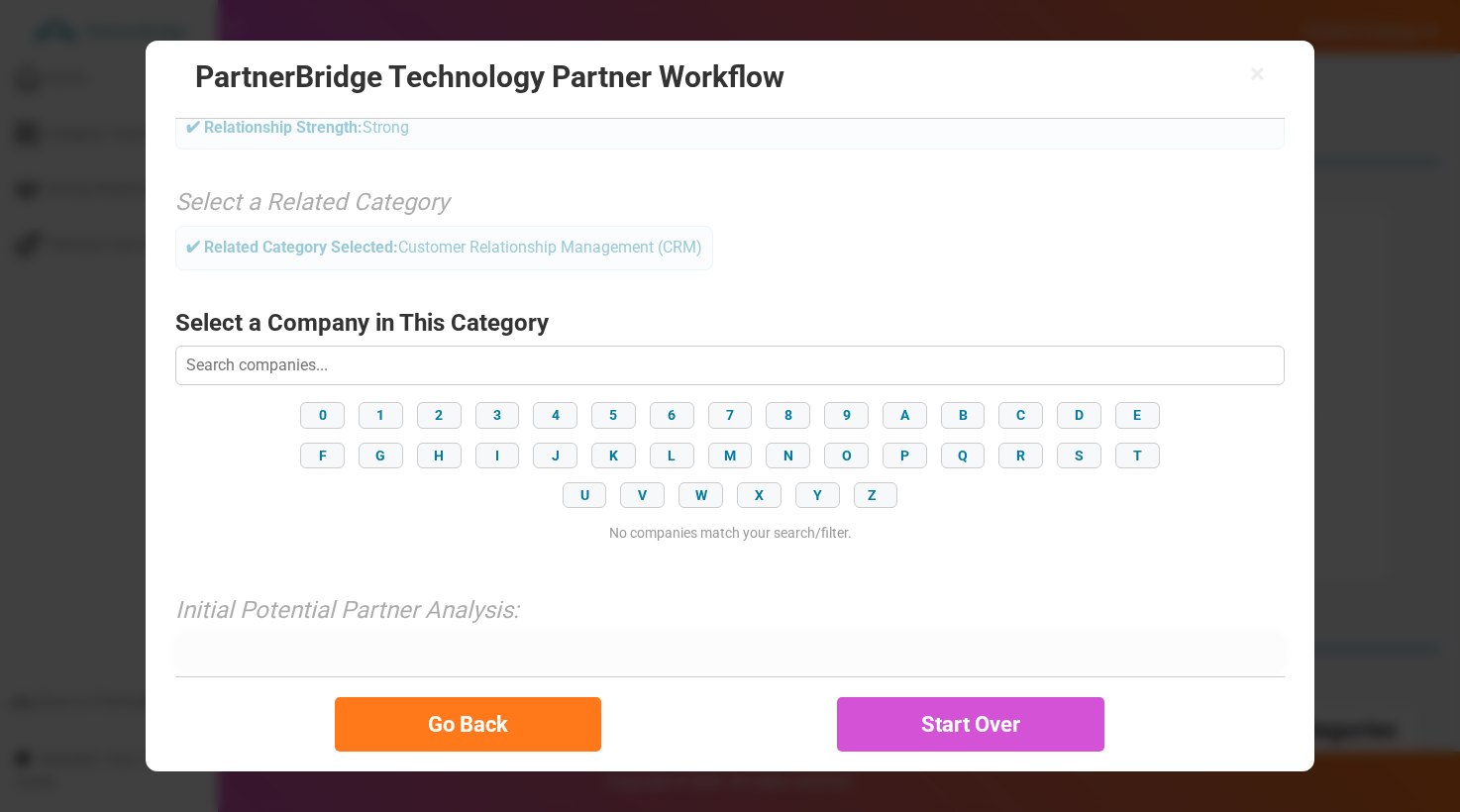 click on "Go Back" at bounding box center [469, 724] 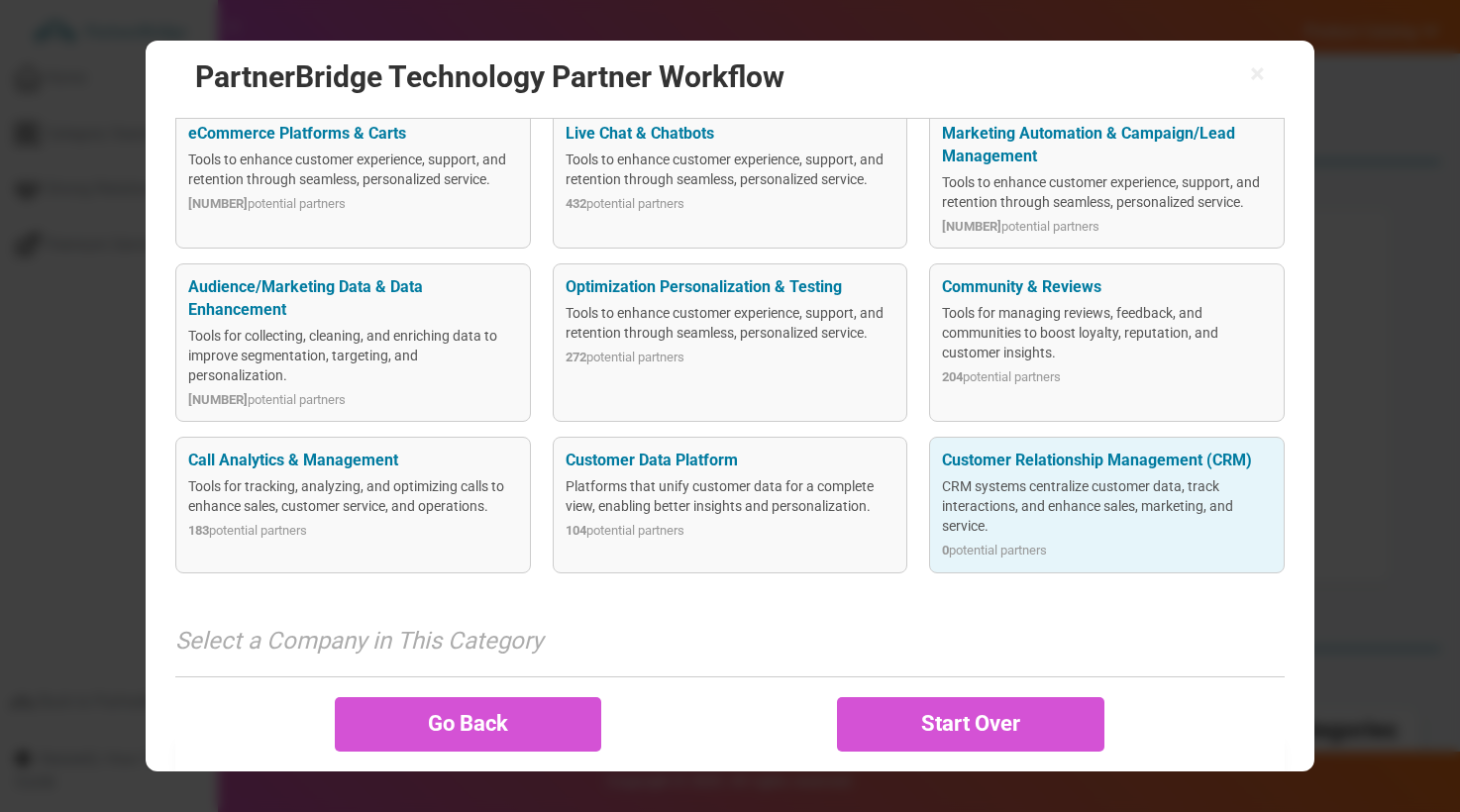 scroll, scrollTop: 303, scrollLeft: 0, axis: vertical 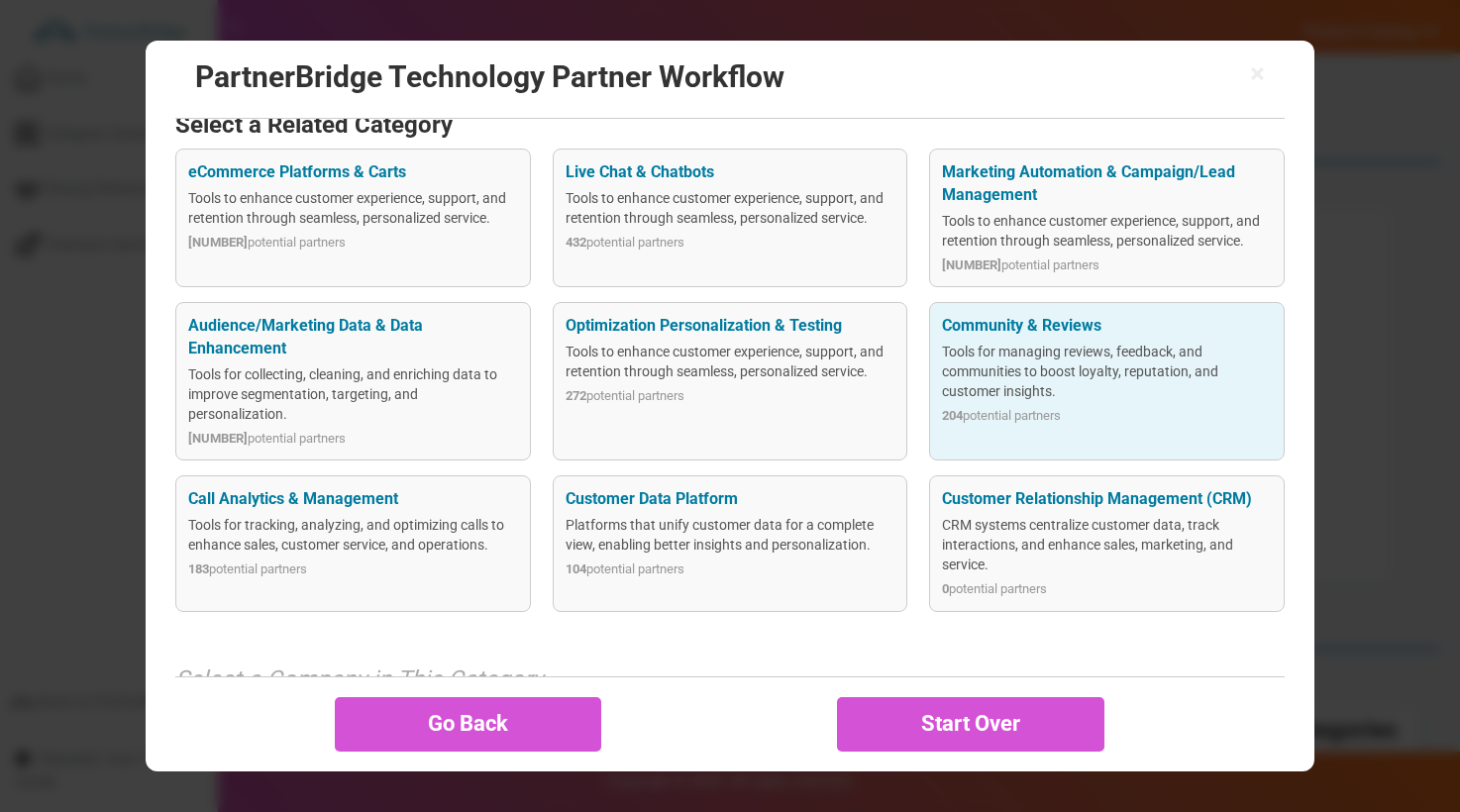 click on "Community & Reviews" at bounding box center (1106, 326) 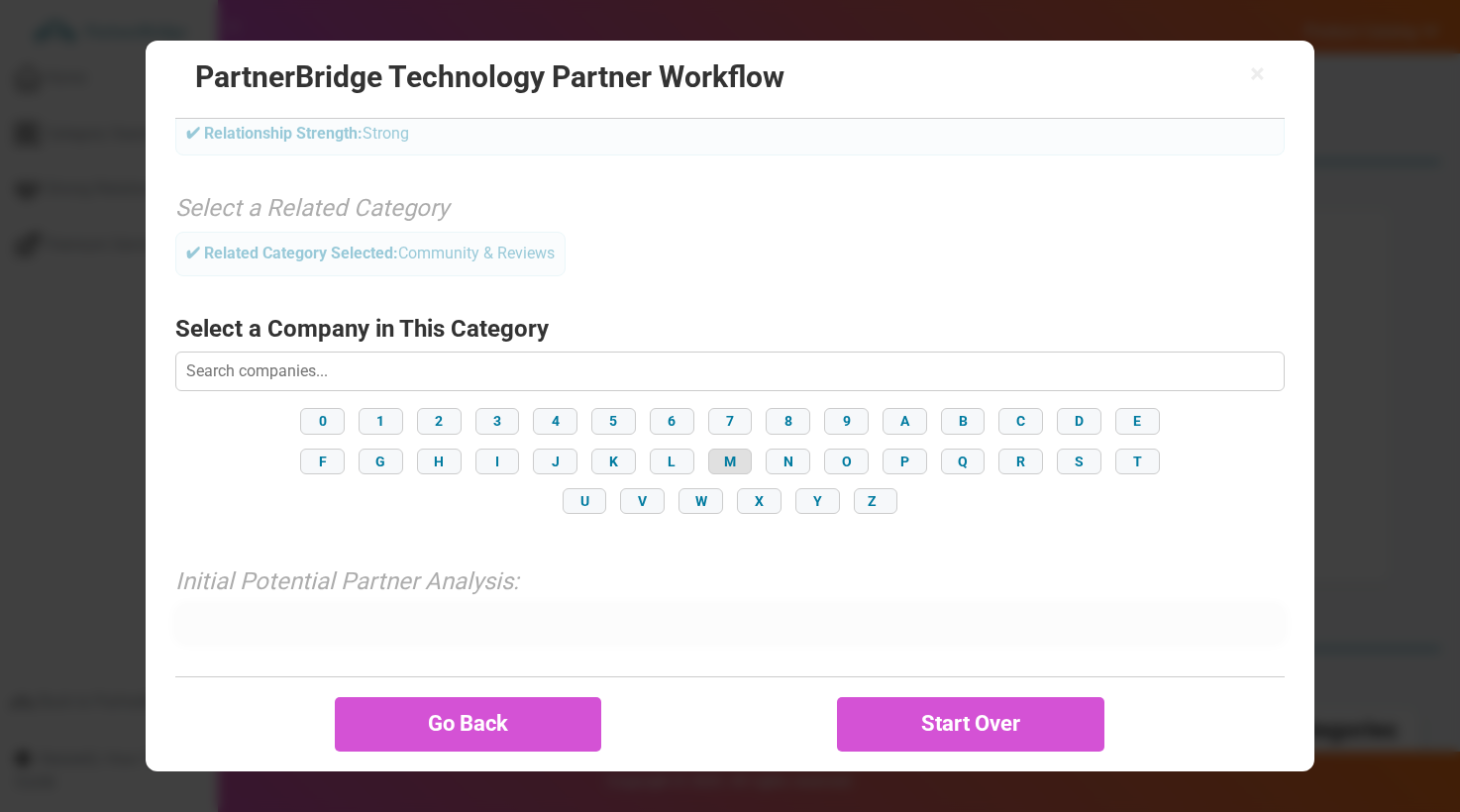 scroll, scrollTop: 202, scrollLeft: 0, axis: vertical 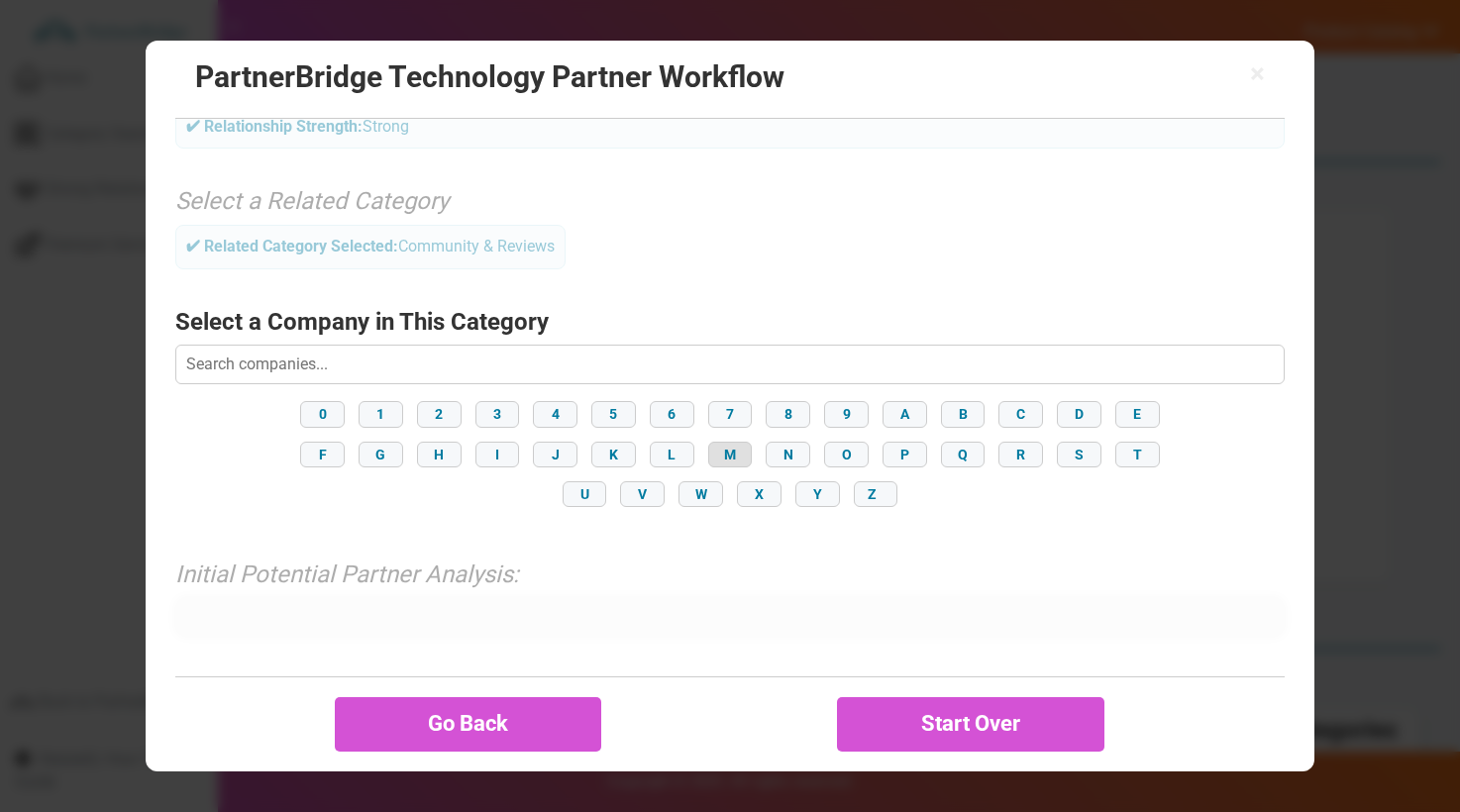 click on "M" at bounding box center [730, 455] 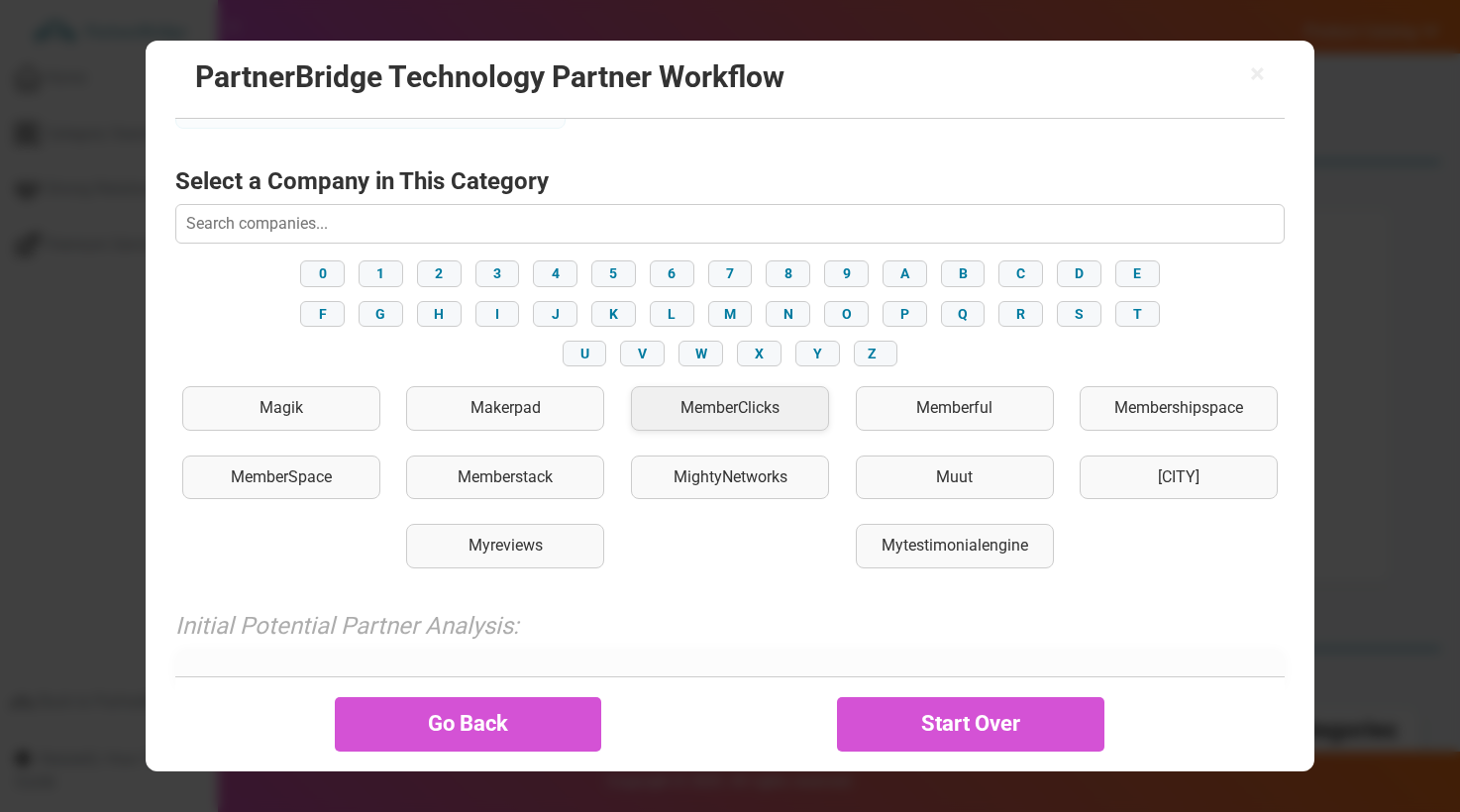 scroll, scrollTop: 355, scrollLeft: 0, axis: vertical 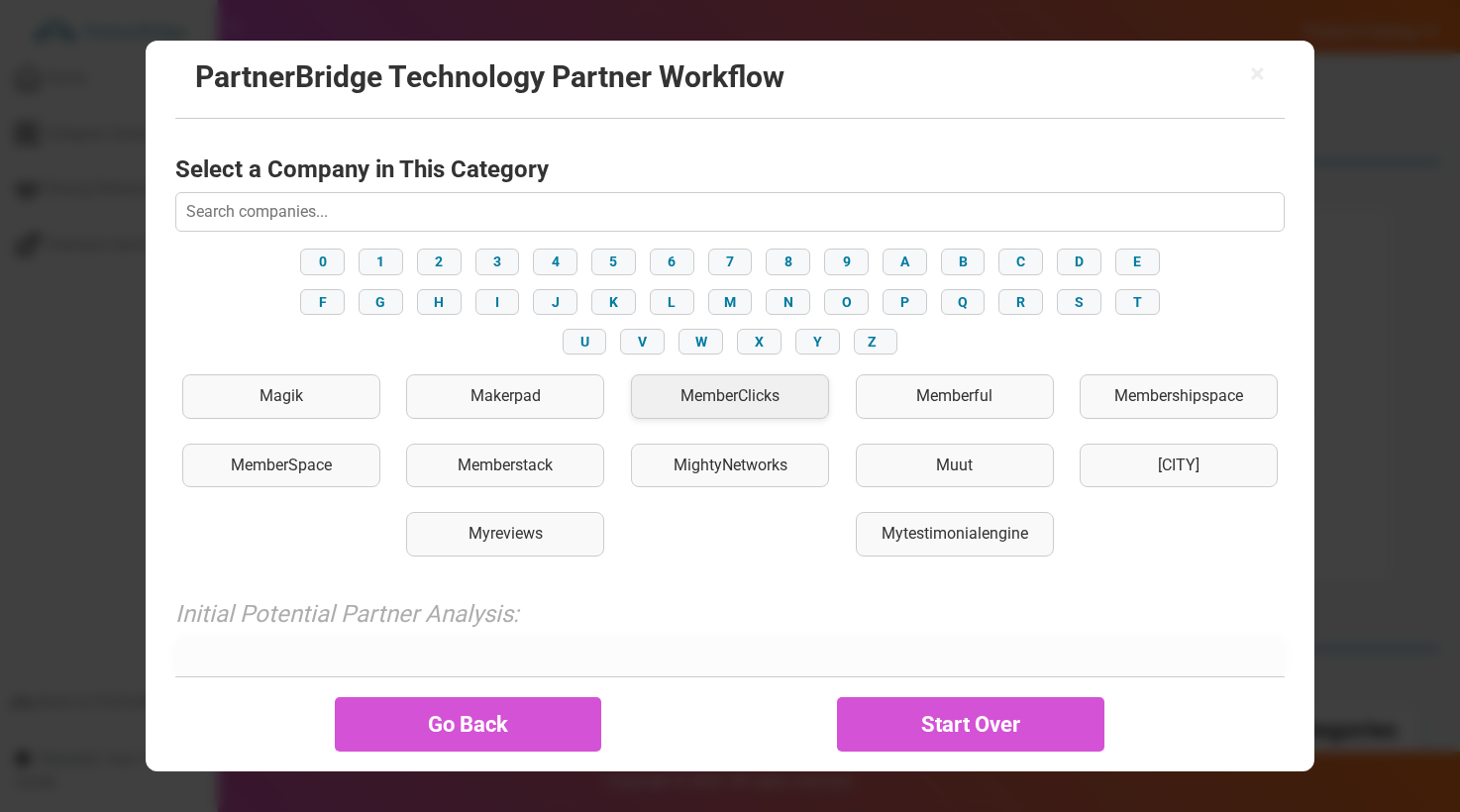 type 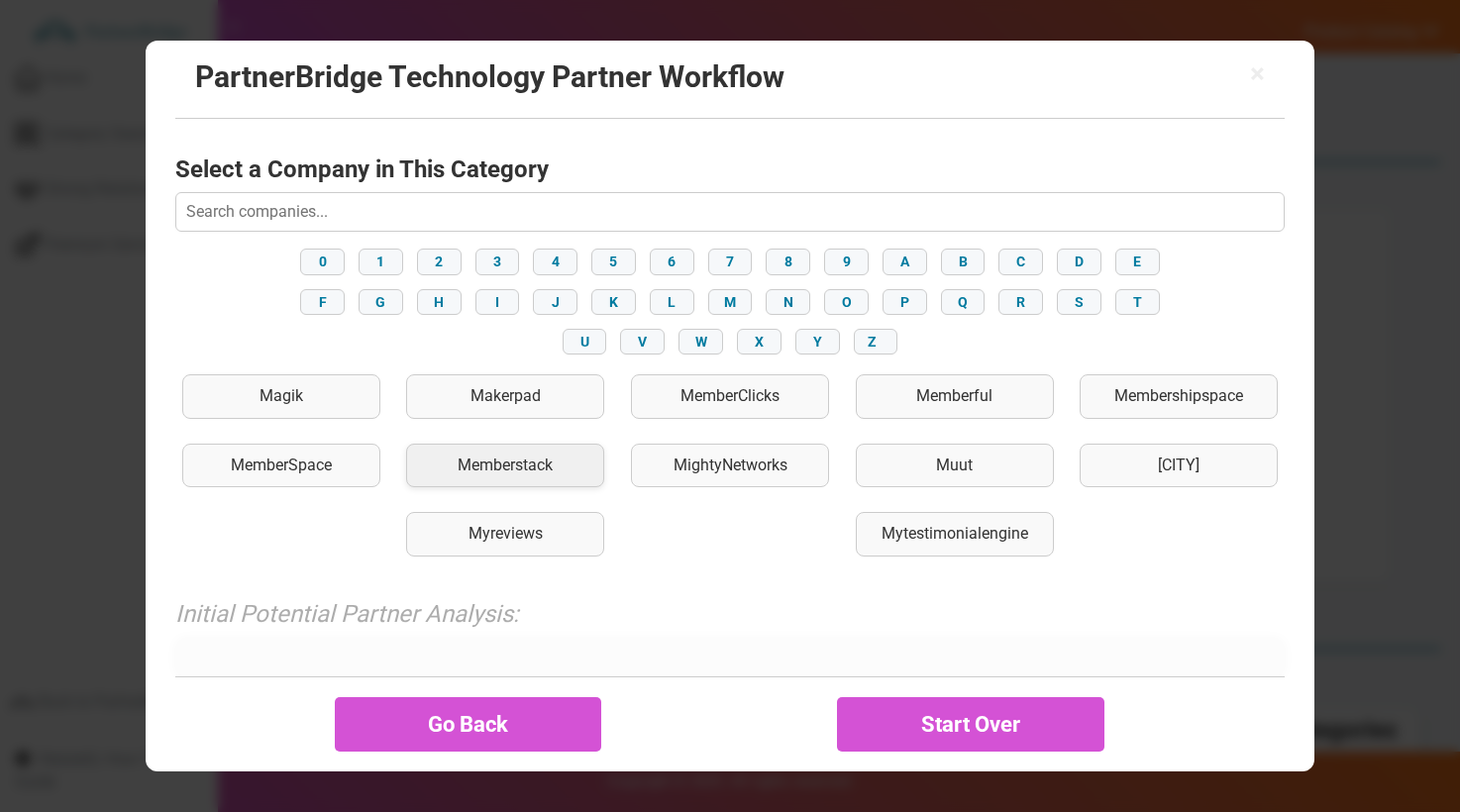 click on "Memberstack" at bounding box center (505, 465) 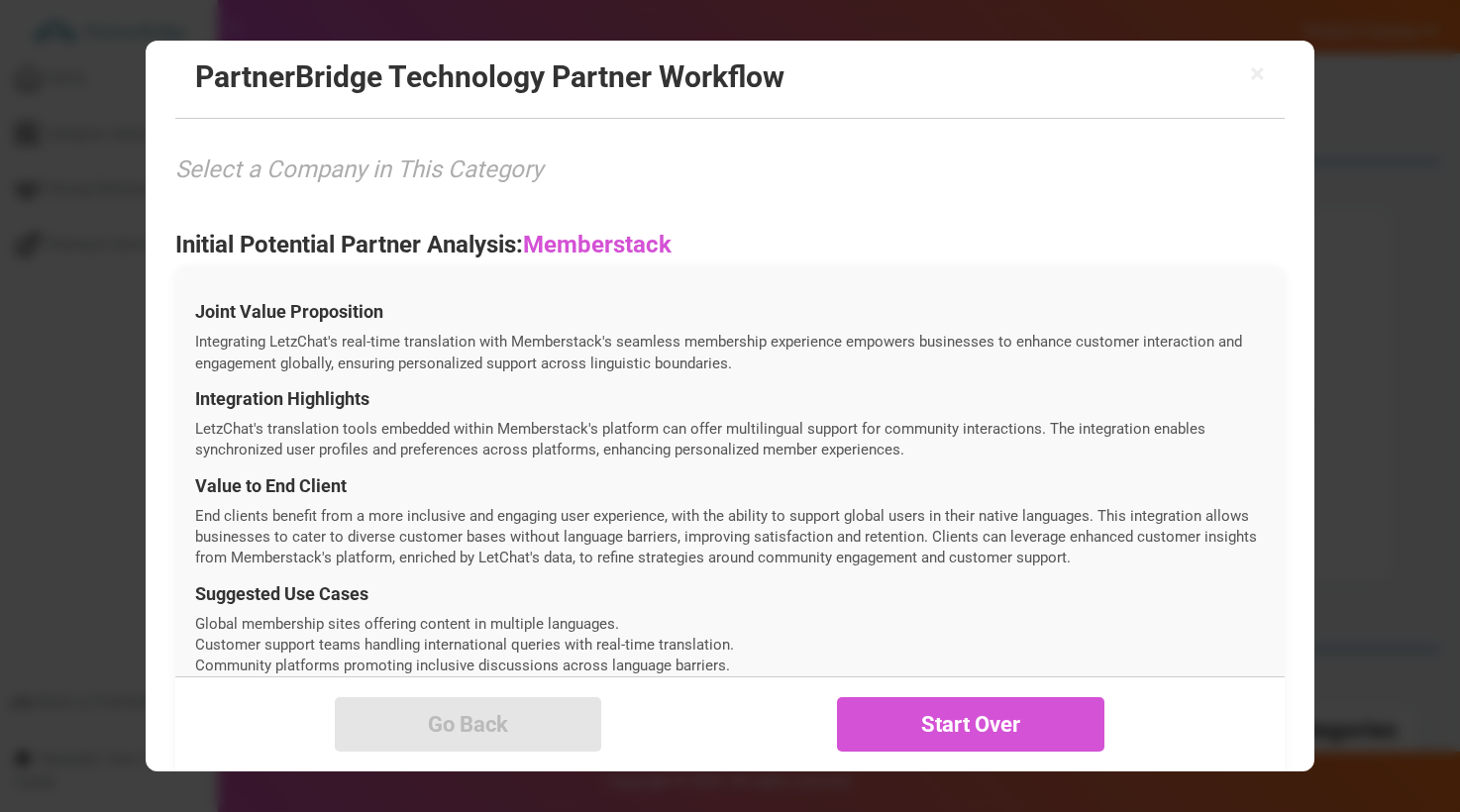scroll, scrollTop: 737, scrollLeft: 0, axis: vertical 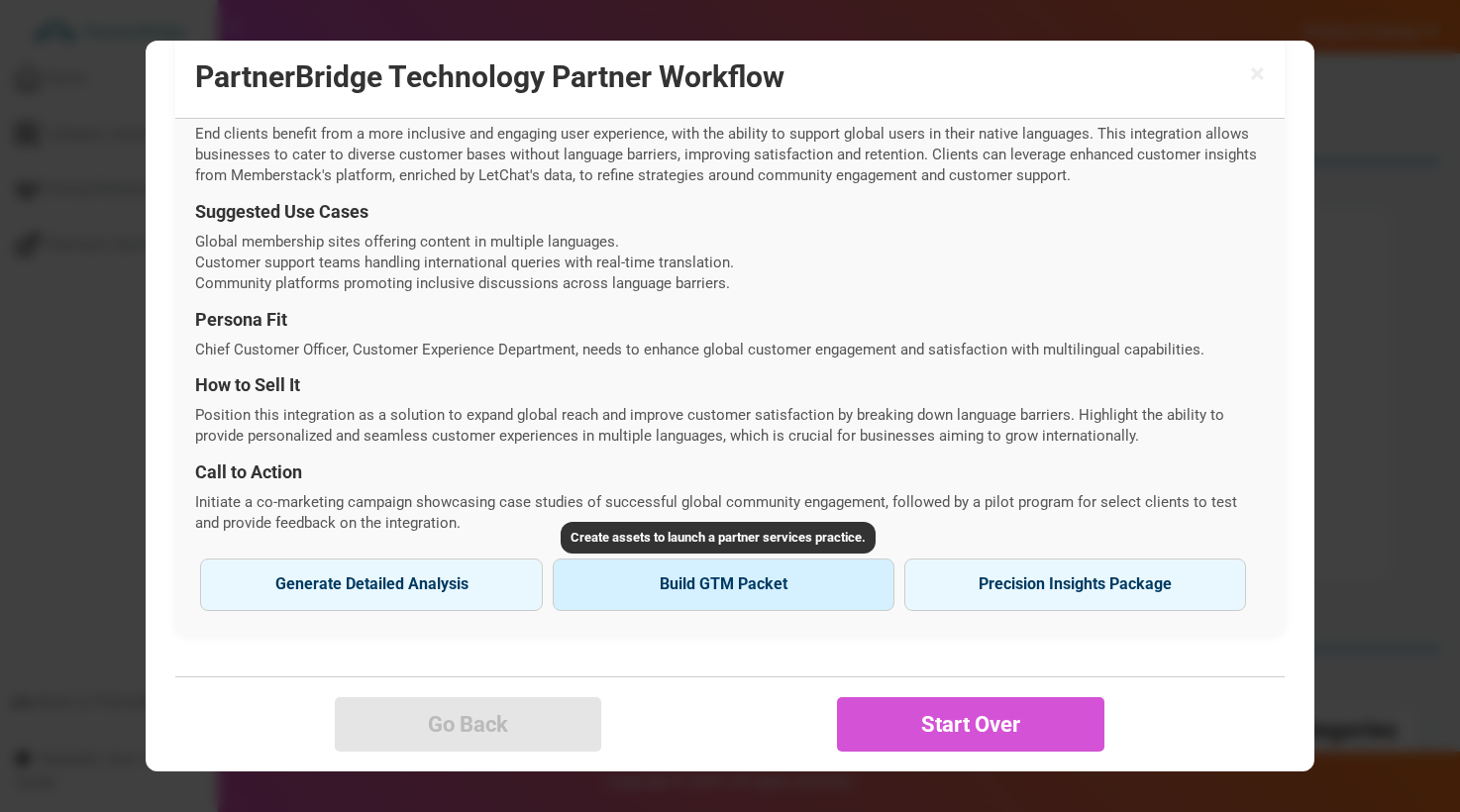 click on "Build GTM Packet" at bounding box center [723, 584] 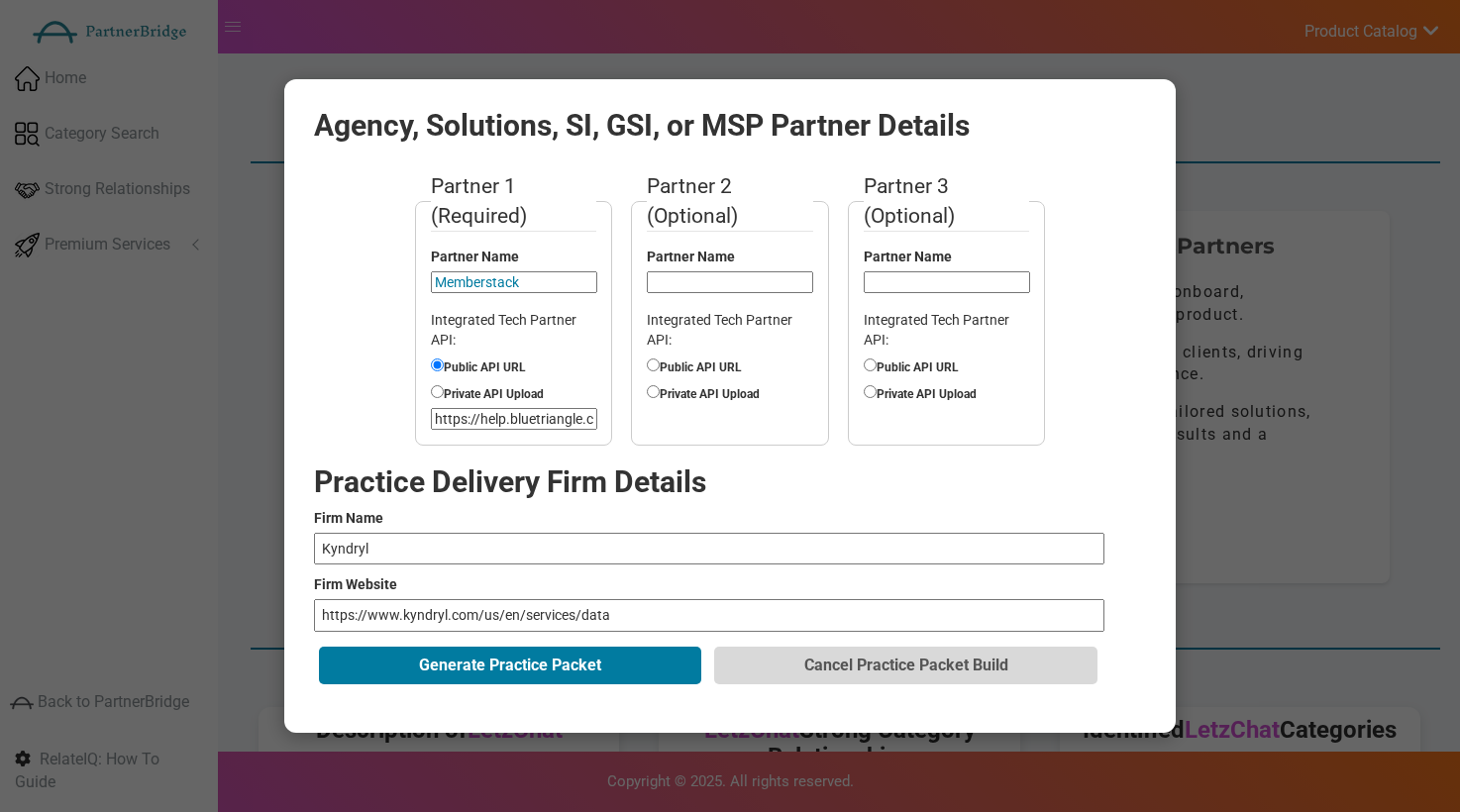 click on "https://help.bluetriangle.com/hc/en-us/articles/360034915953-The-Blue-Triangle-API-Overview" at bounding box center (514, 419) 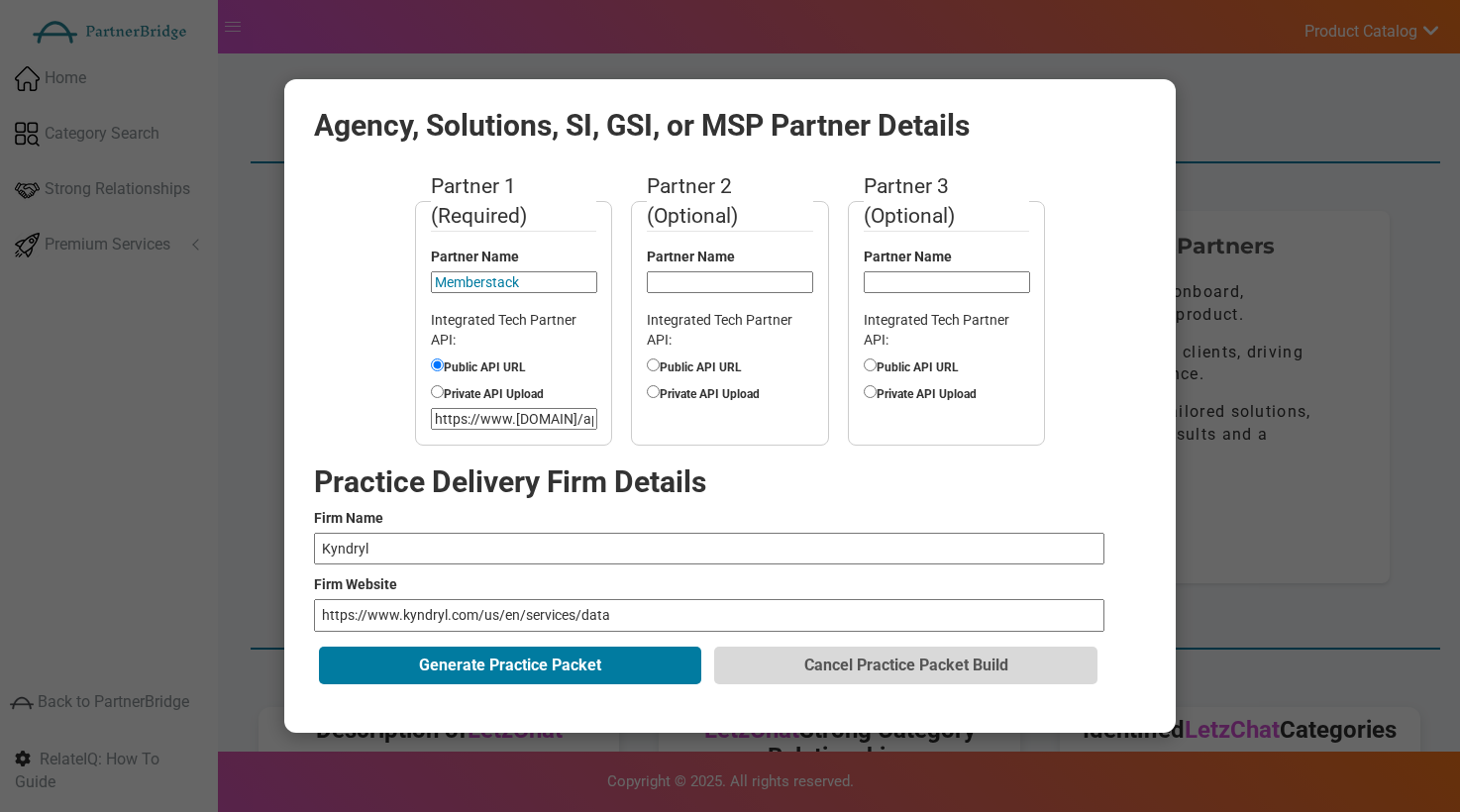 scroll, scrollTop: 0, scrollLeft: 75, axis: horizontal 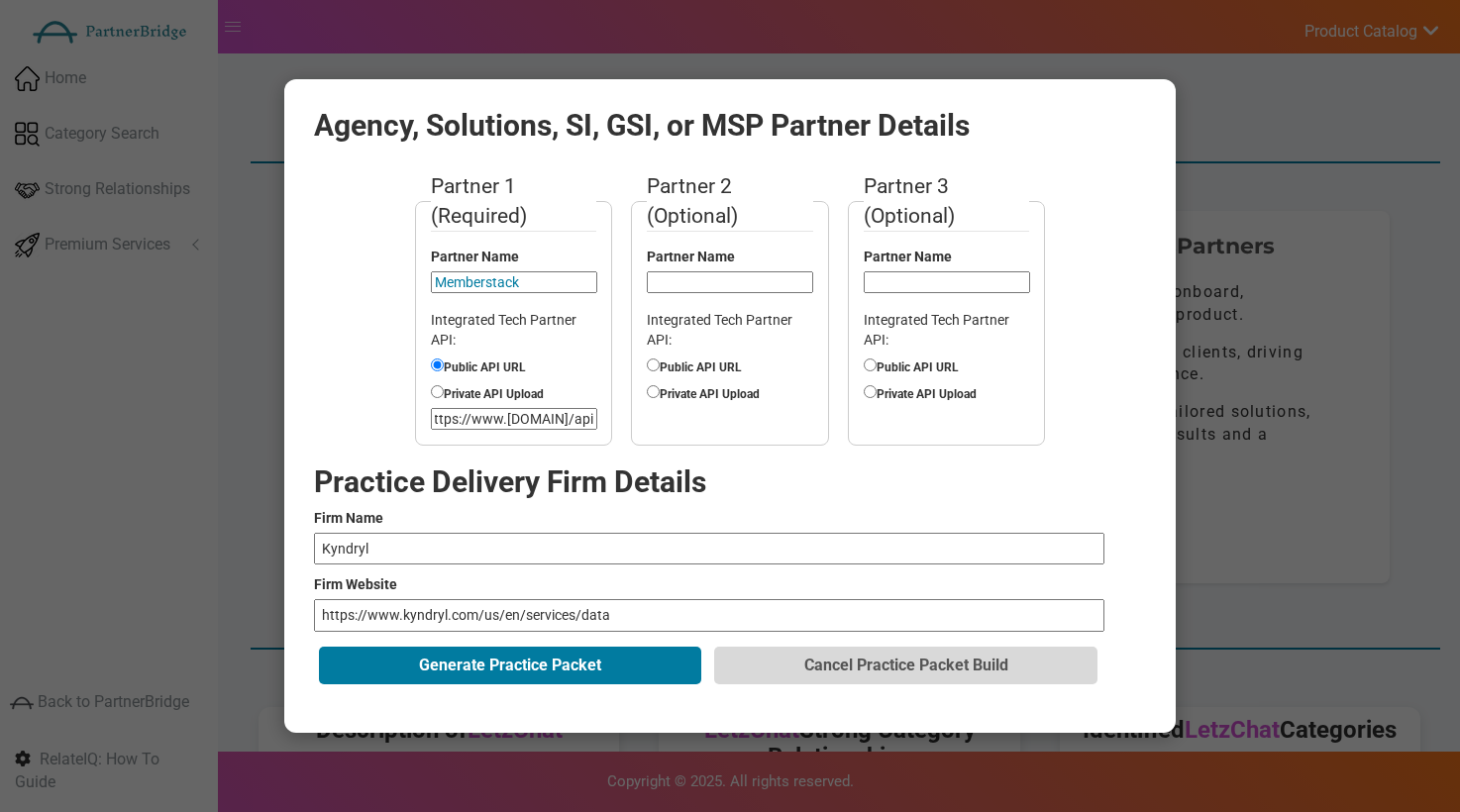 type on "https://www.memberstack.com/api" 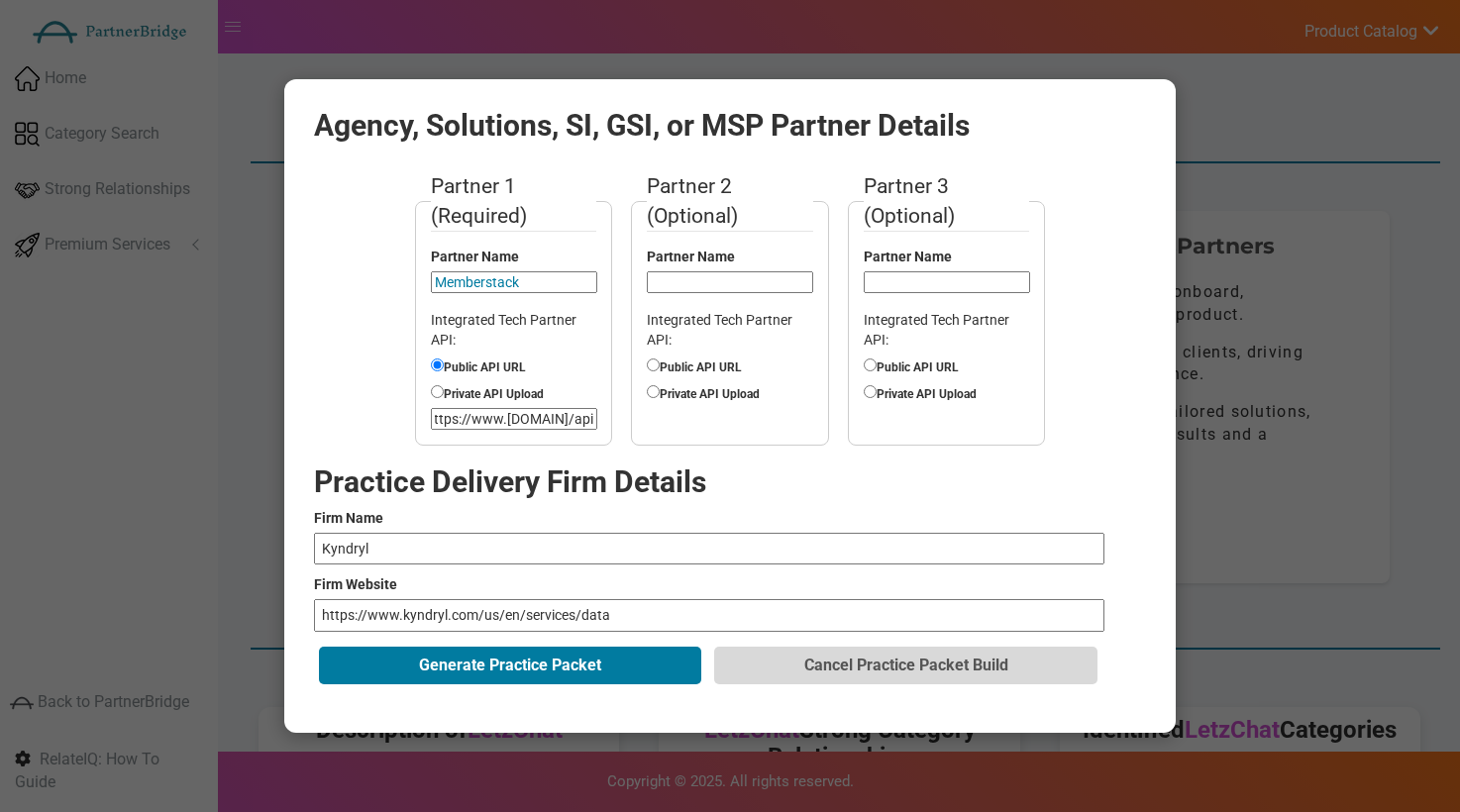 scroll, scrollTop: 0, scrollLeft: 0, axis: both 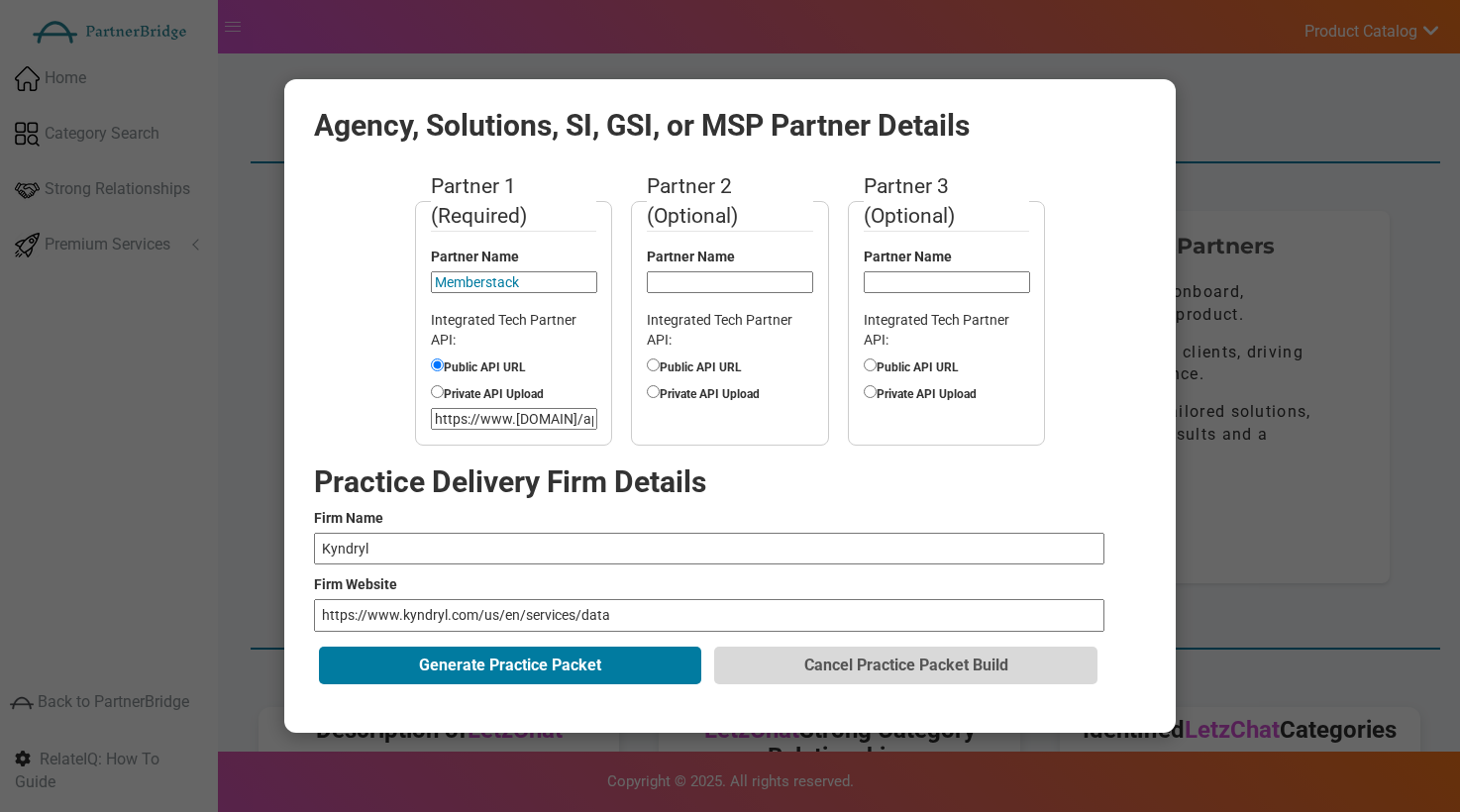 click on "Kyndryl" at bounding box center [709, 549] 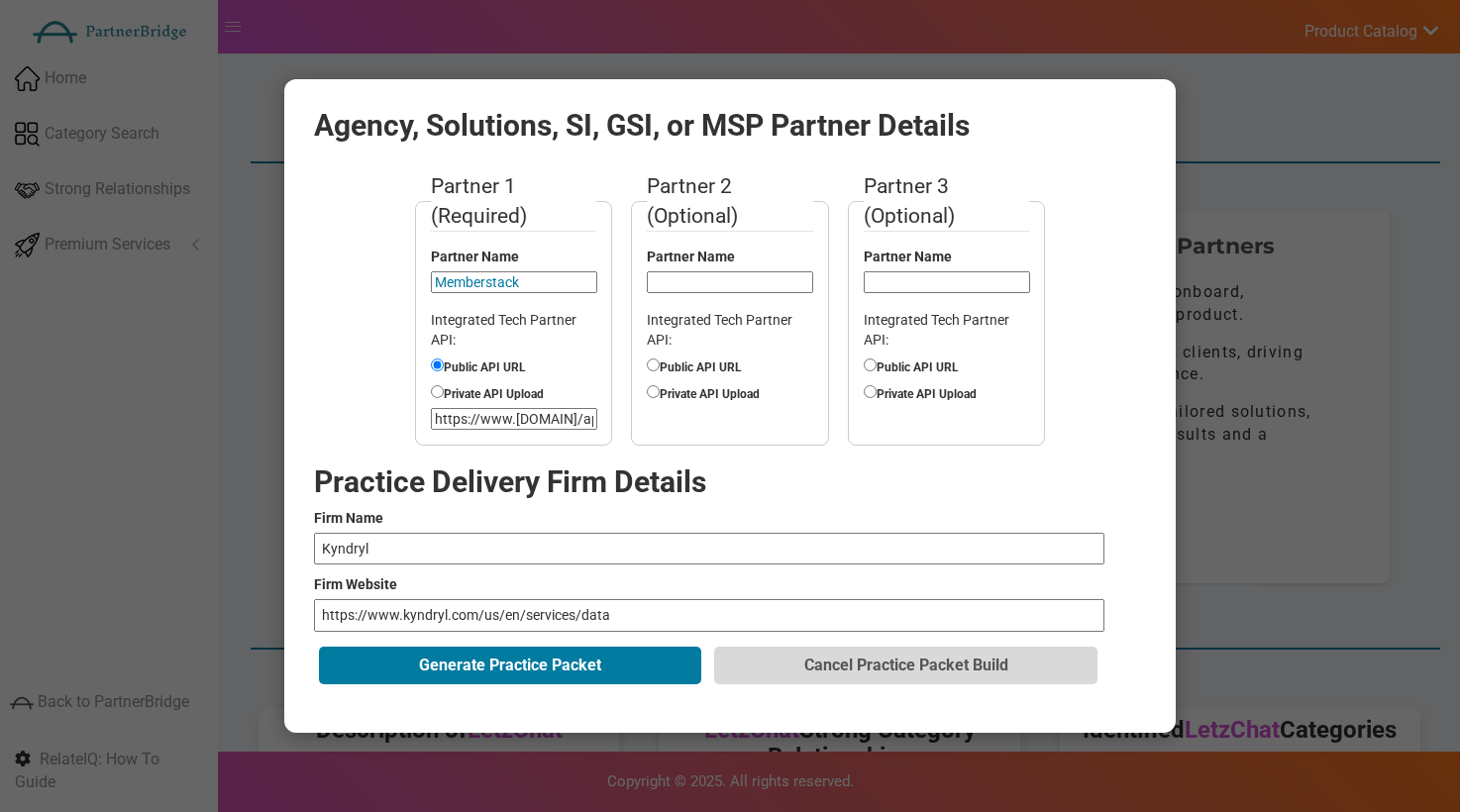 click on "Kyndryl" at bounding box center (709, 549) 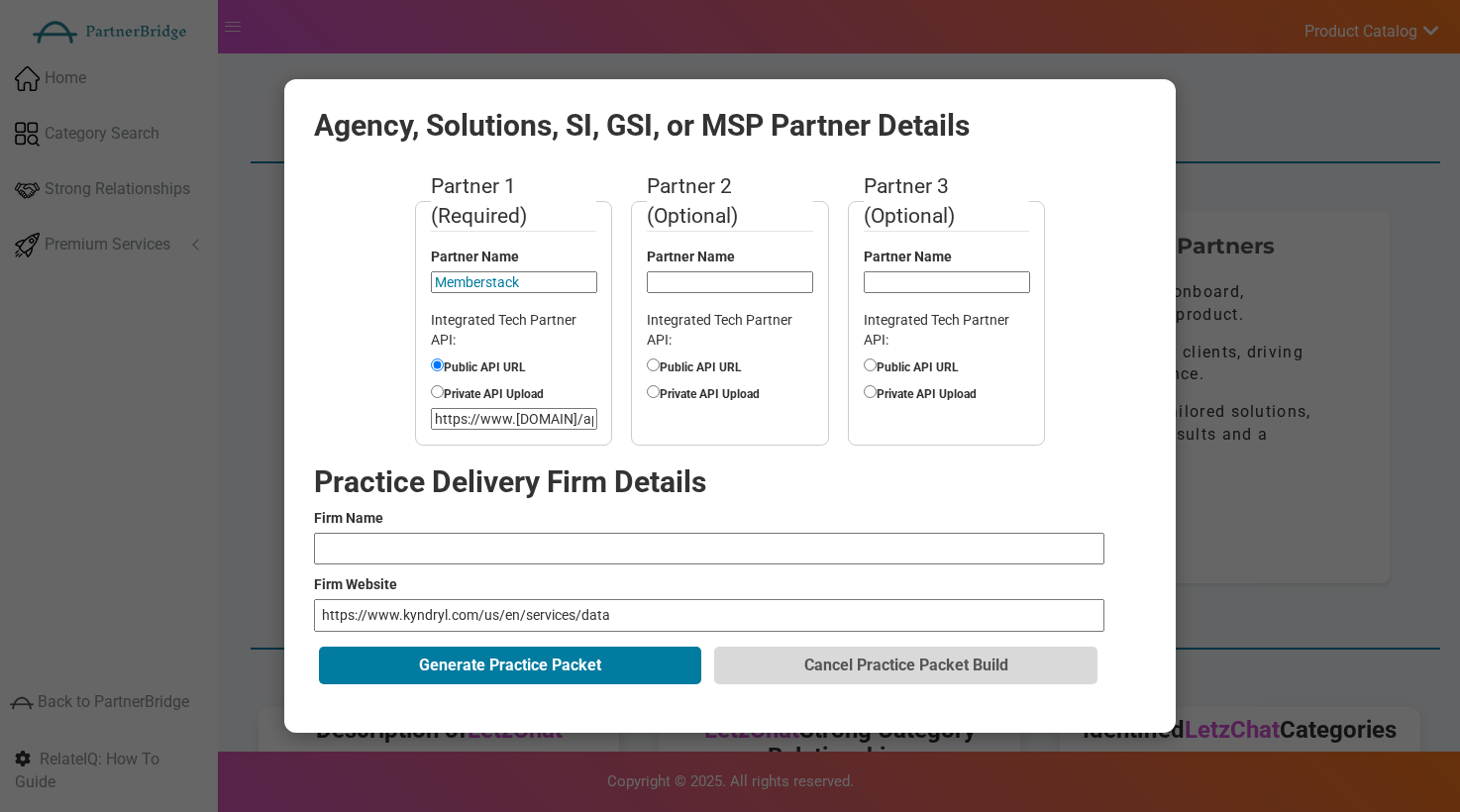 click at bounding box center (709, 549) 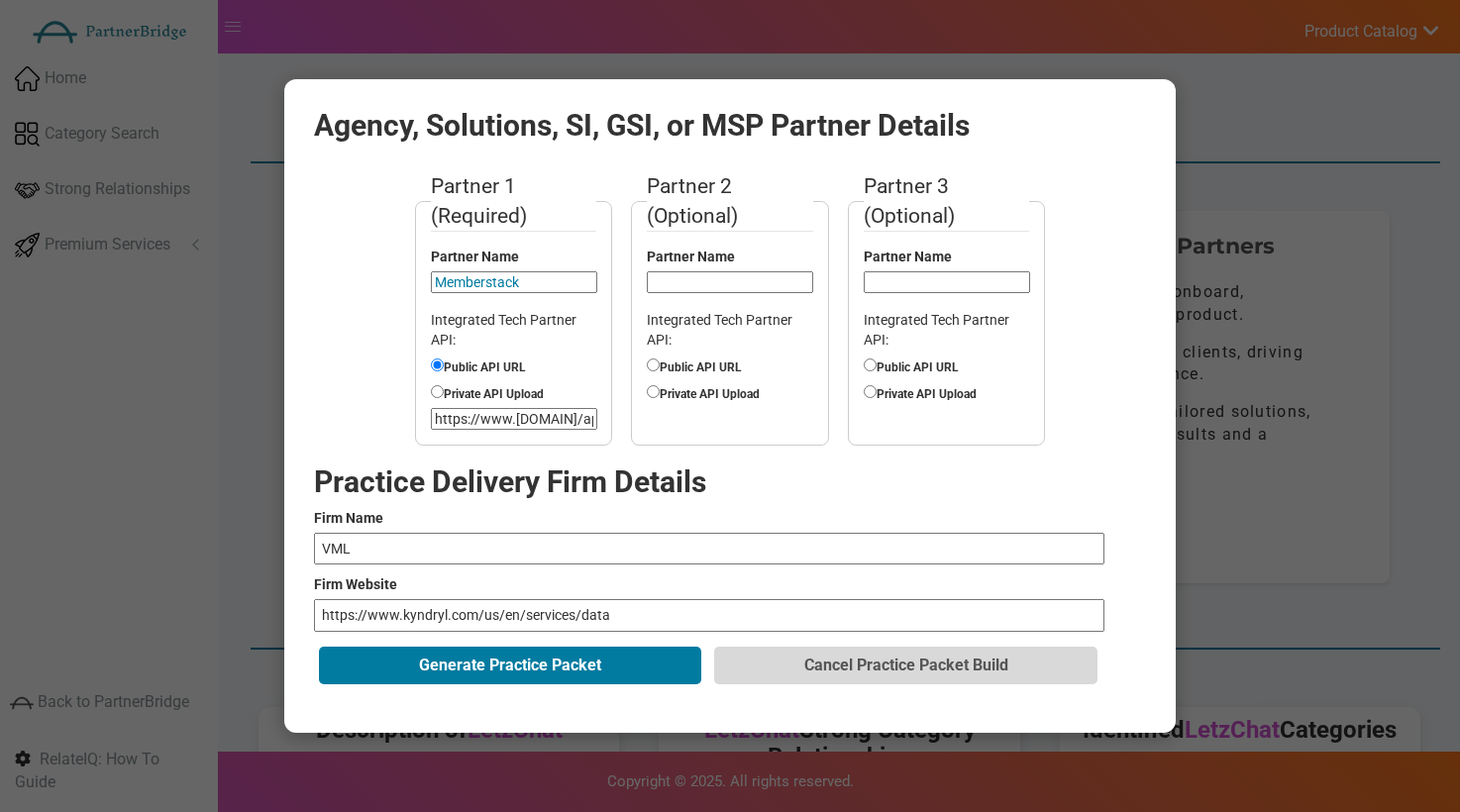 click on "https://www.kyndryl.com/us/en/services/data" at bounding box center (709, 615) 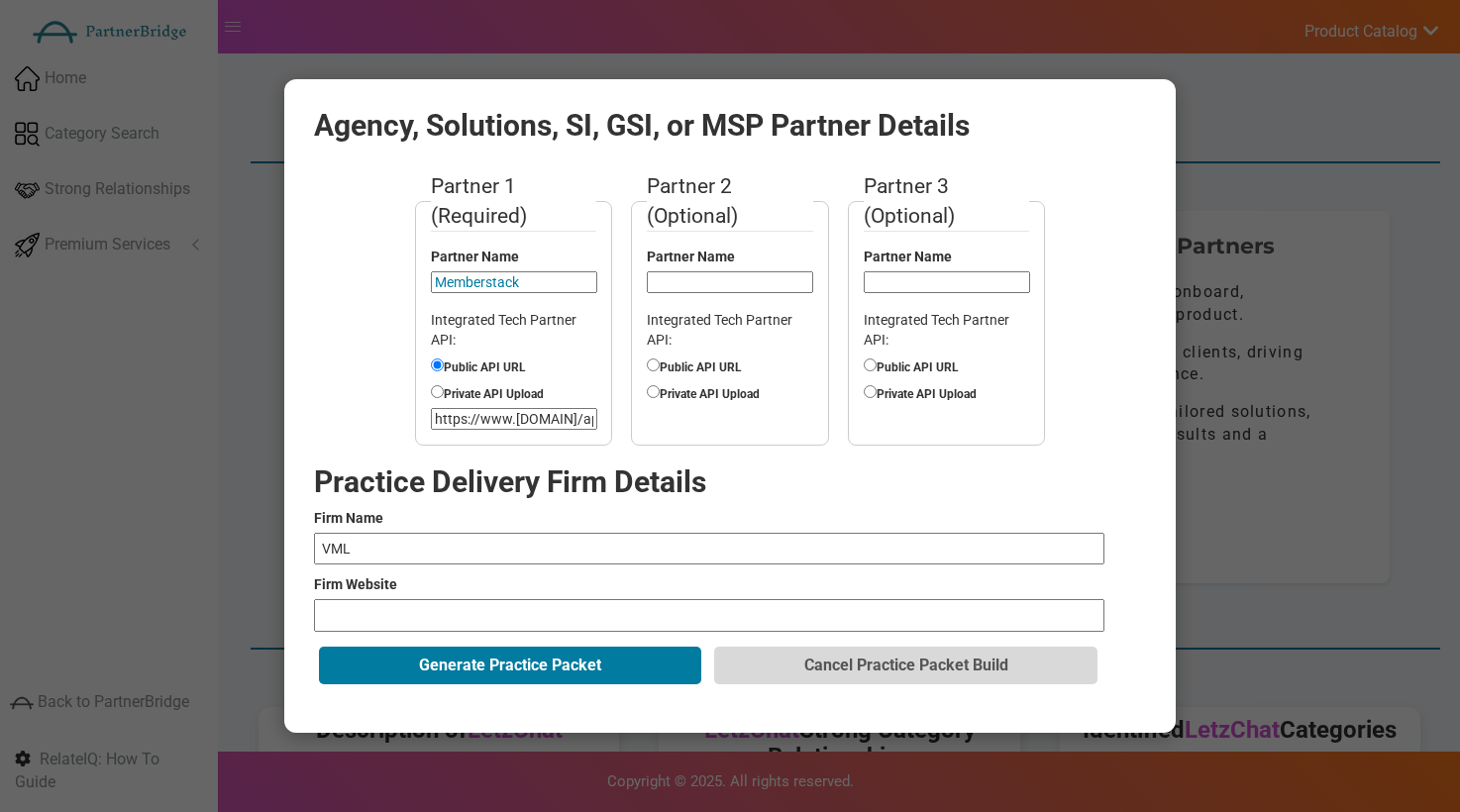 click at bounding box center (709, 615) 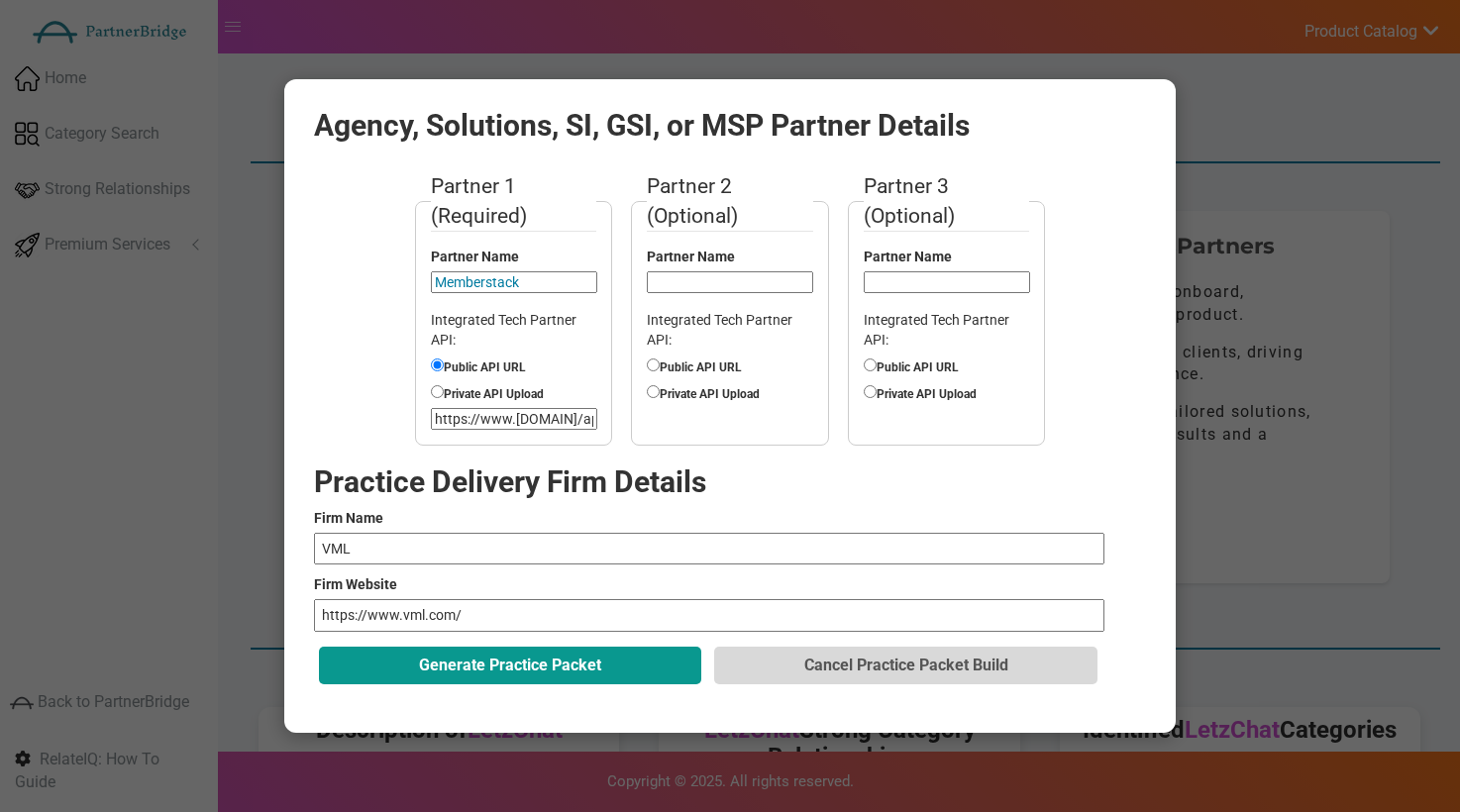 click on "Generate Practice Packet" at bounding box center (510, 665) 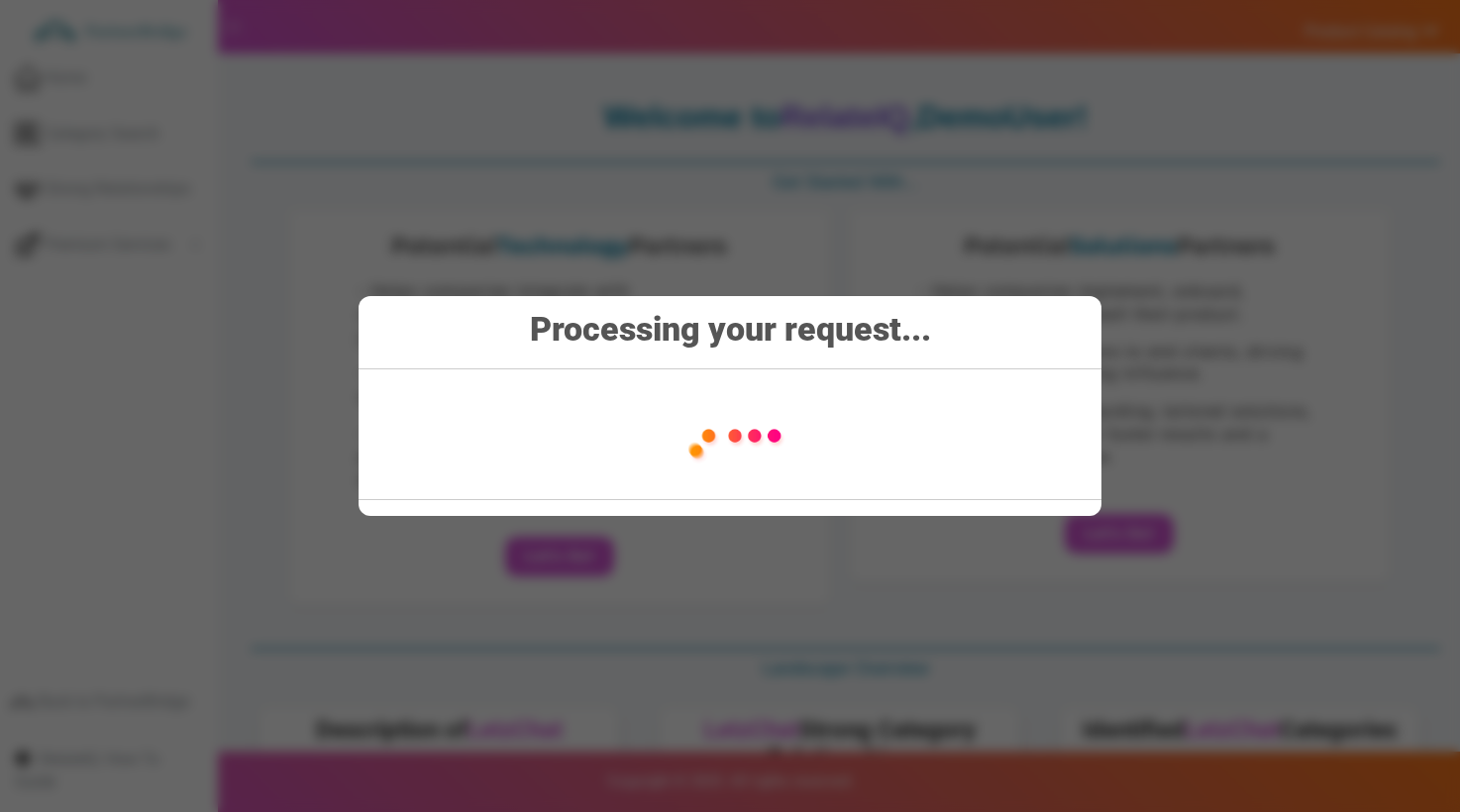 click at bounding box center (735, 435) 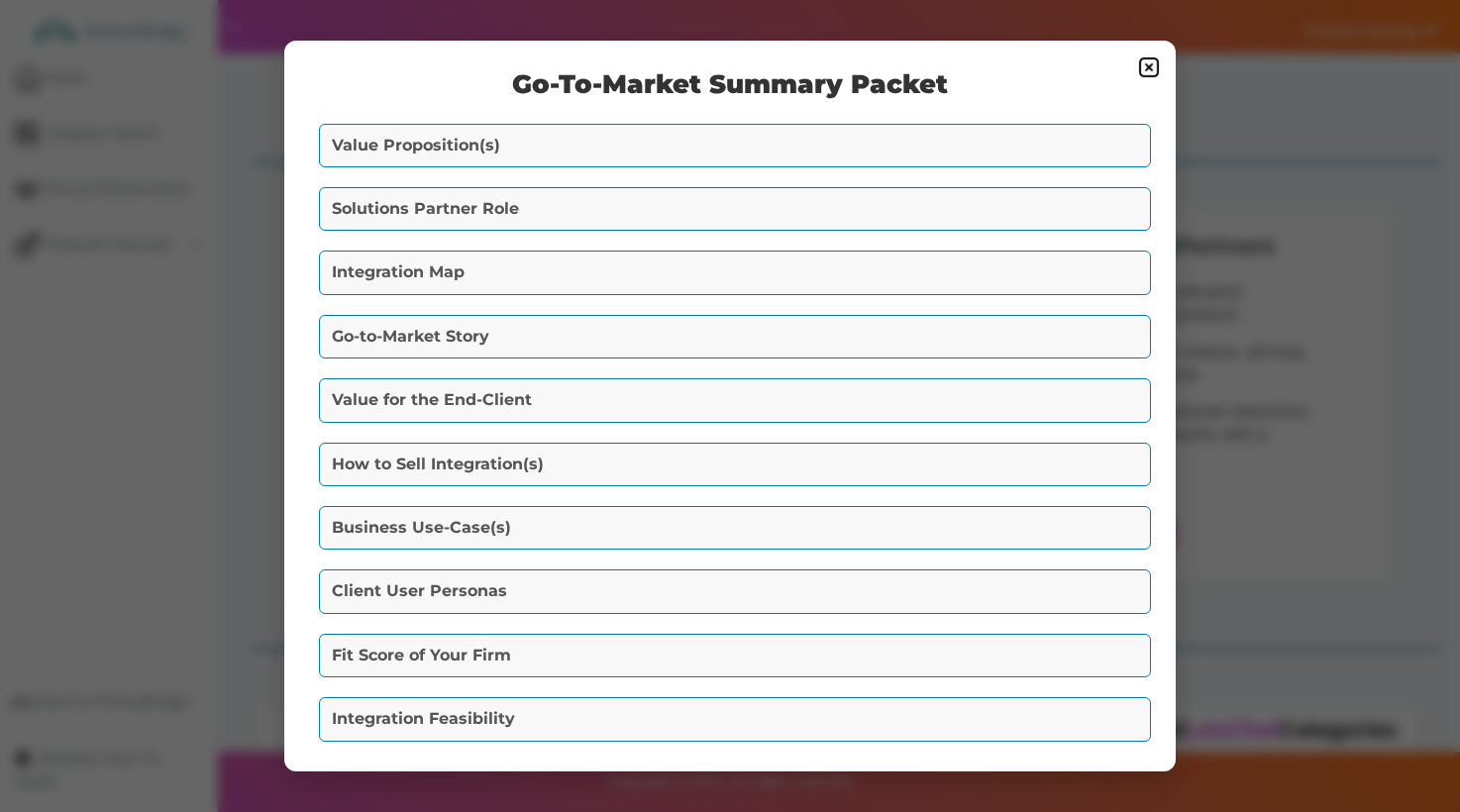 click on "Value Proposition(s)" at bounding box center (735, 146) 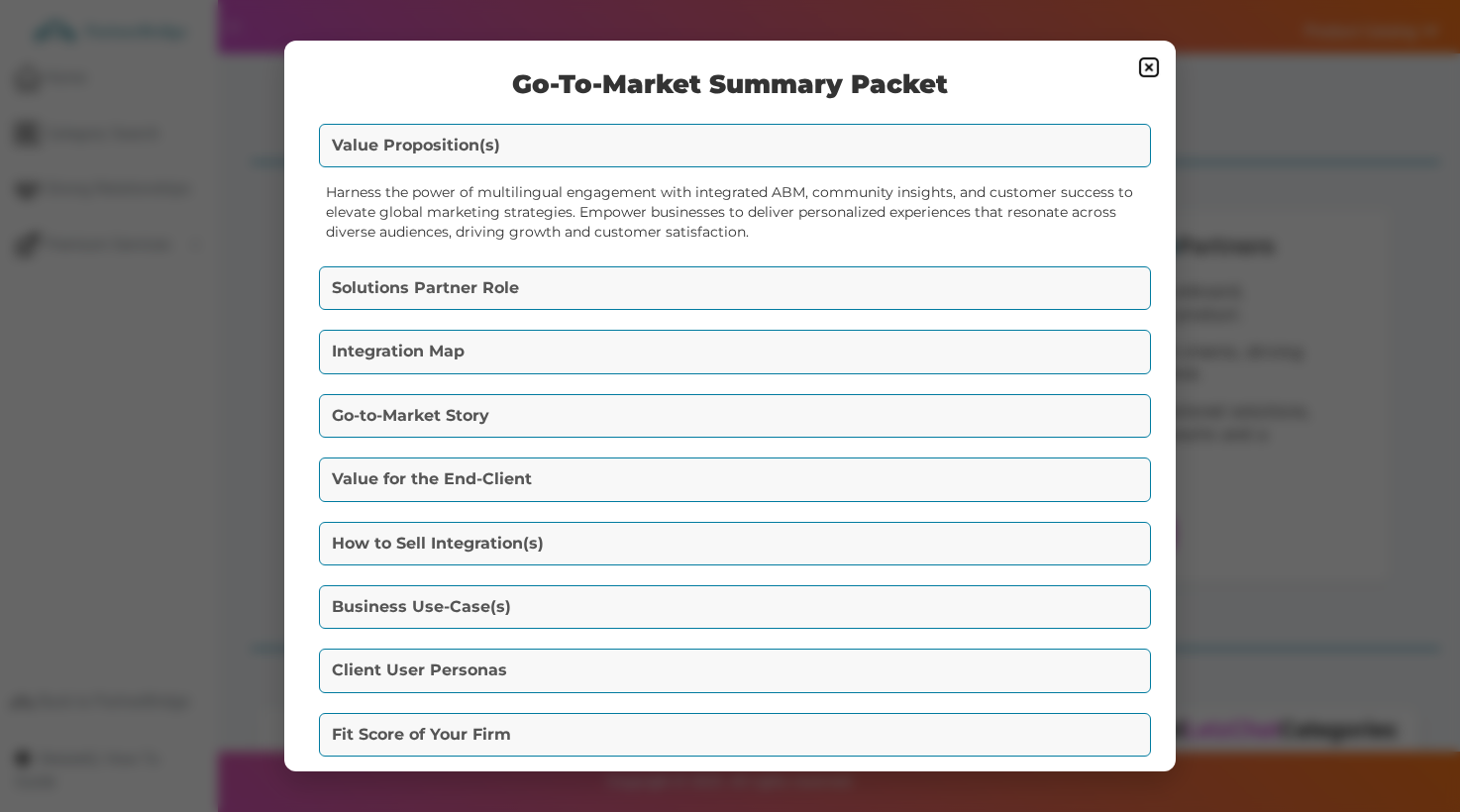 click on "Solutions Partner Role" at bounding box center [735, 288] 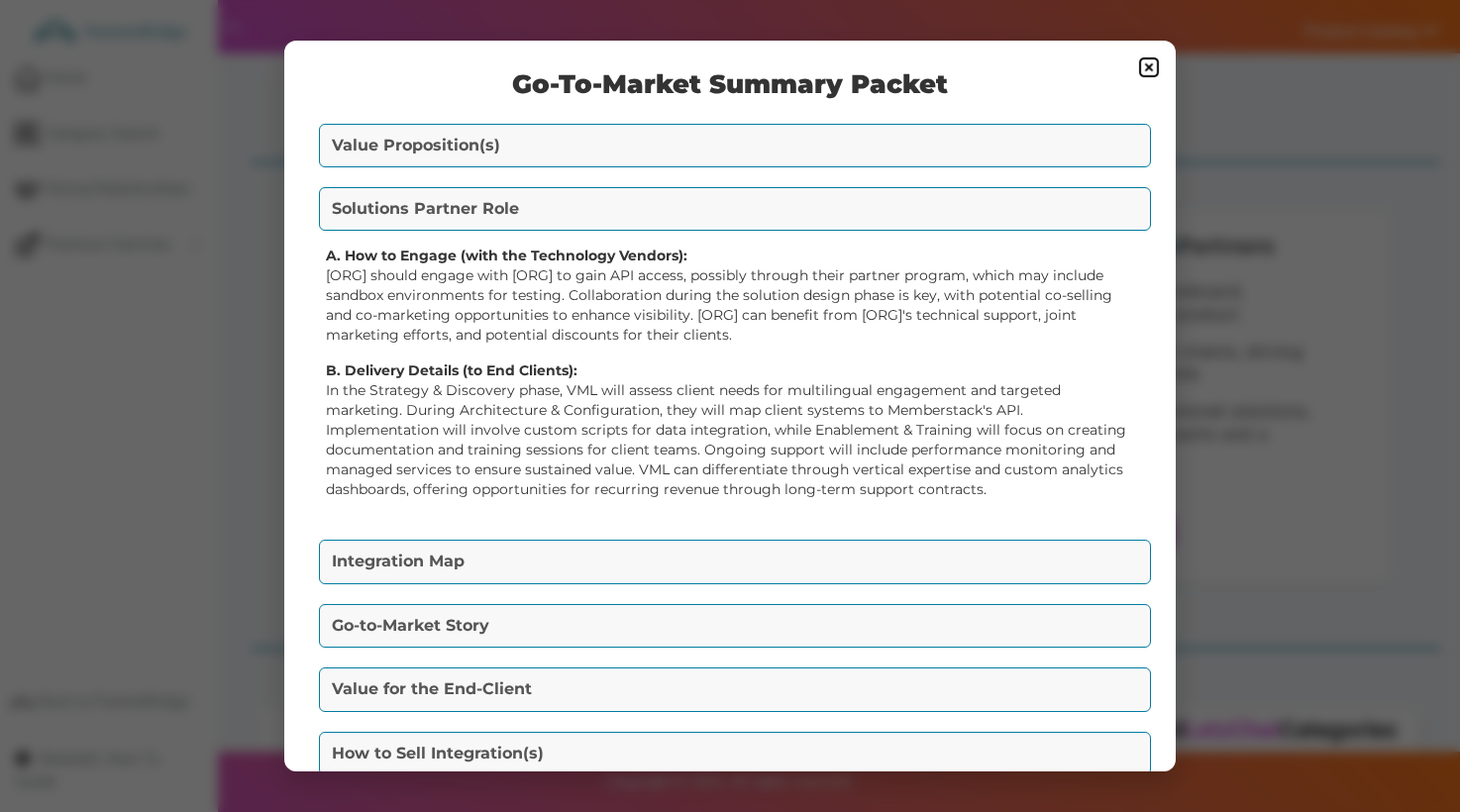 click on "Integration Map" at bounding box center (735, 561) 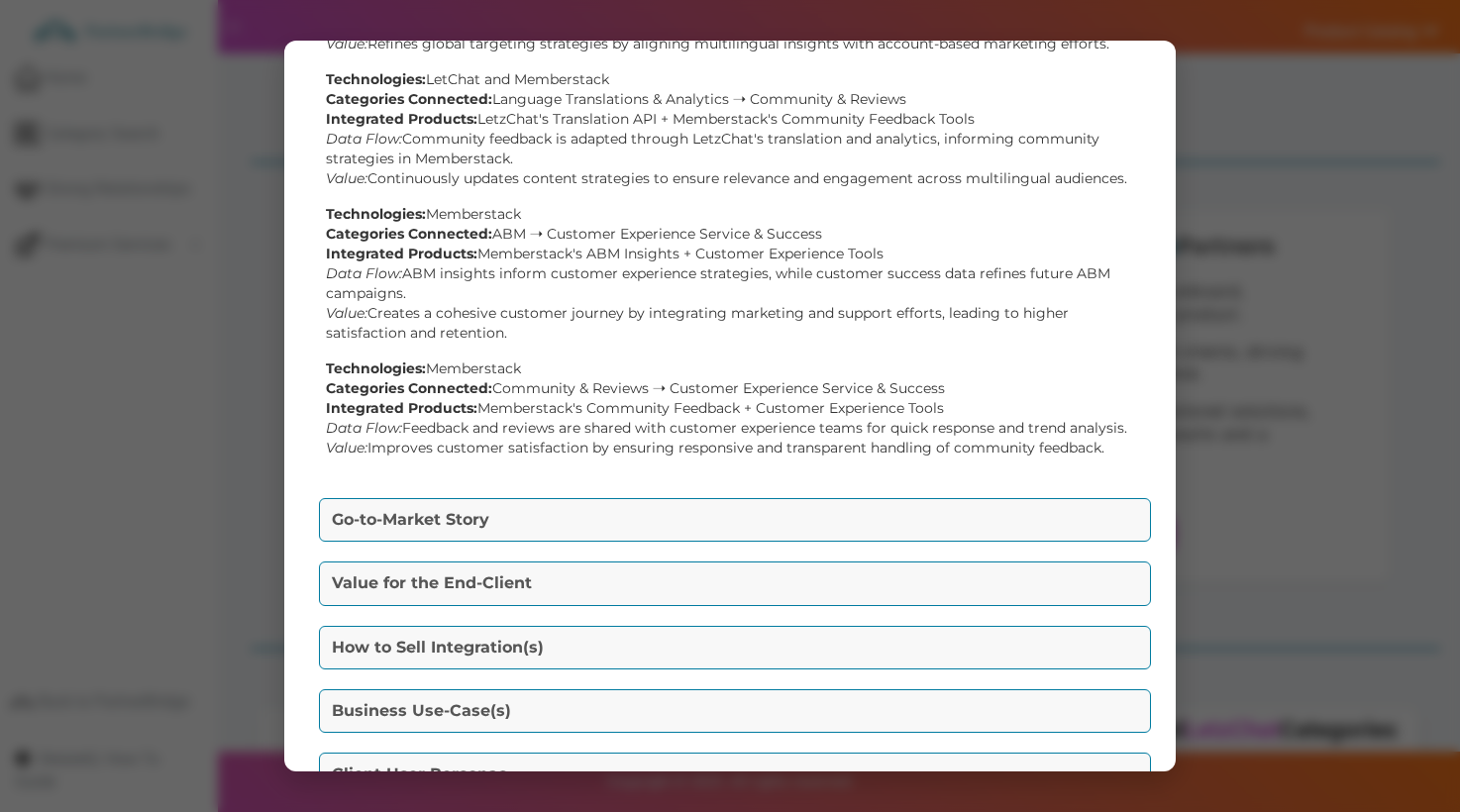 click on "Go-to-Market Story" at bounding box center (735, 520) 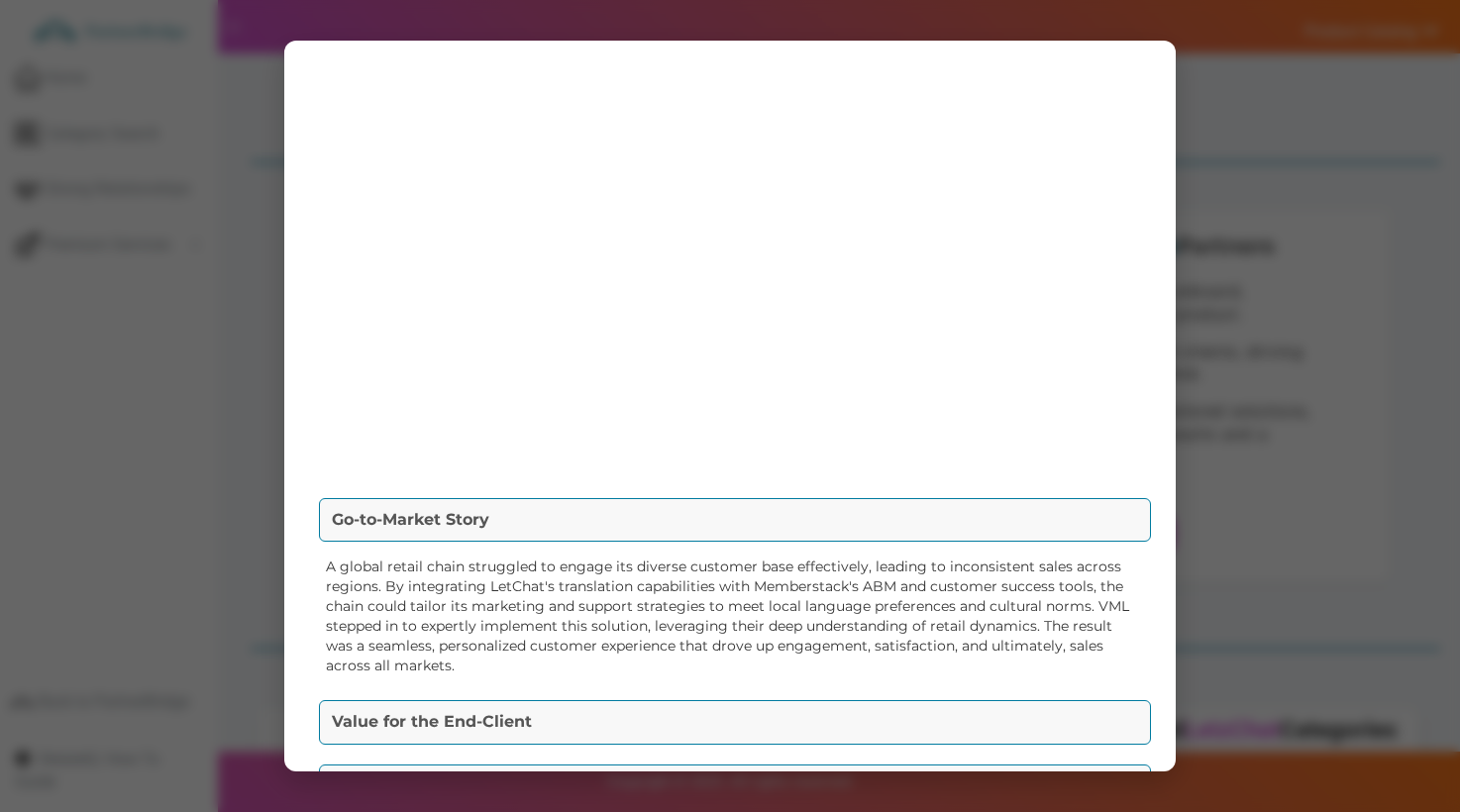 scroll, scrollTop: 221, scrollLeft: 0, axis: vertical 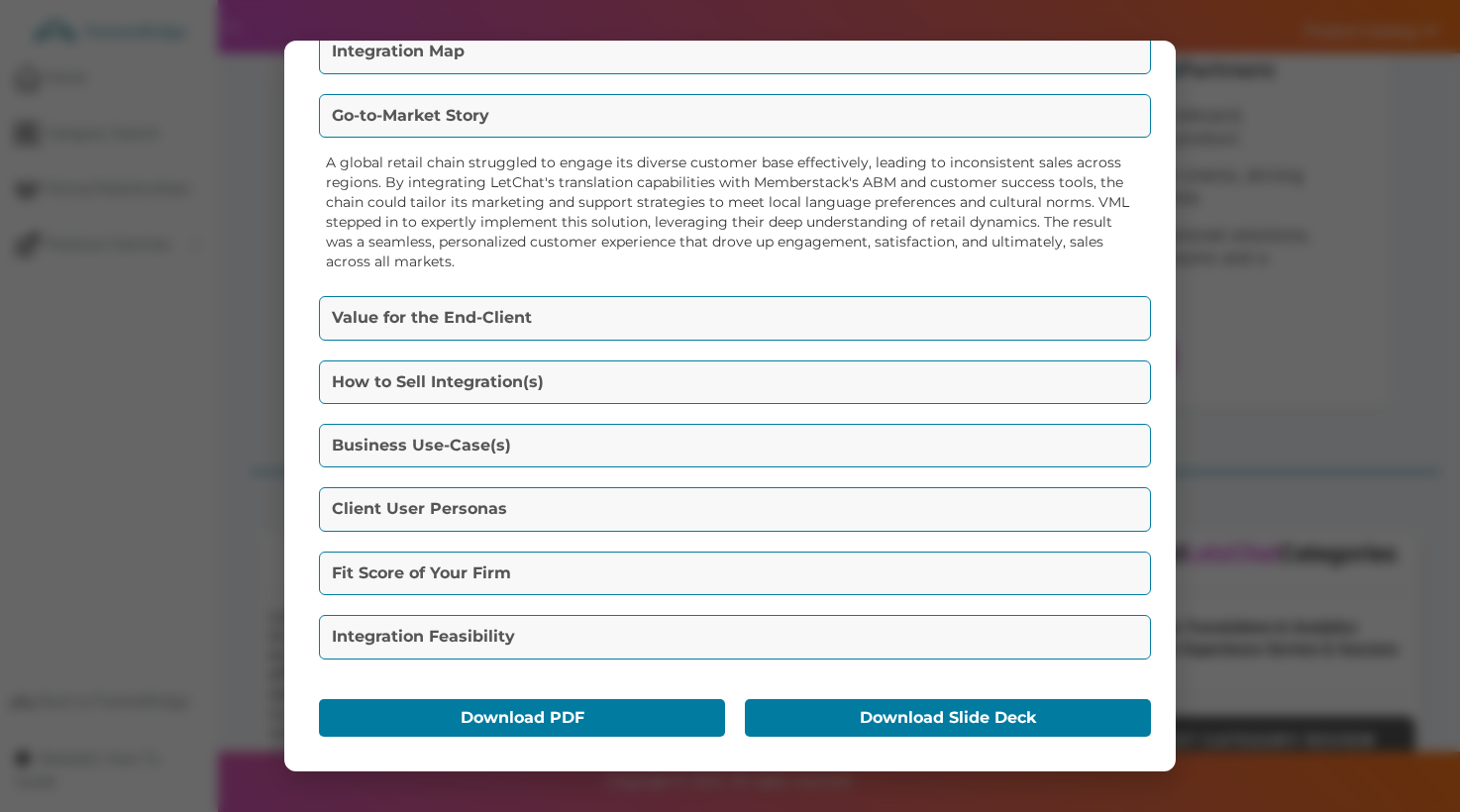 click on "Value for the End-Client" at bounding box center [735, 318] 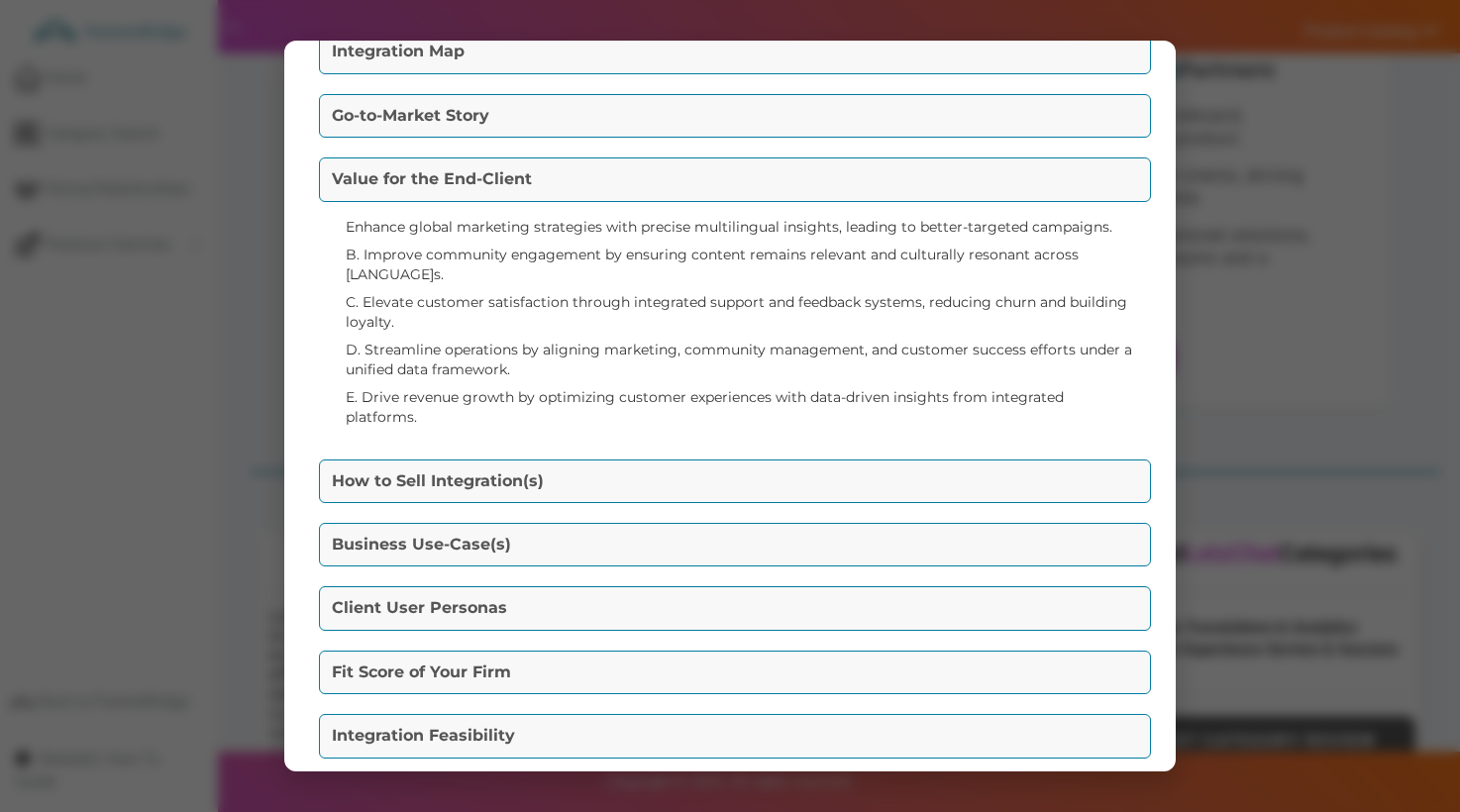 click on "How to Sell Integration(s)
Marketing One-Liners:
- "Transform your global customer interactions with integrated multilingual and ABM strategies that drive engagement and growth." - "Unlock the power of personalized experiences with continuous insights from community feedback and customer success data." - "Elevate your marketing ROI by aligning multilingual insights with precise, data-driven ABM campaigns." - "Enhance customer loyalty by integrating community feedback with responsive, tailored support services." - "Streamline your operations with a unified approach to marketing, community management, and customer success."" at bounding box center [730, 481] 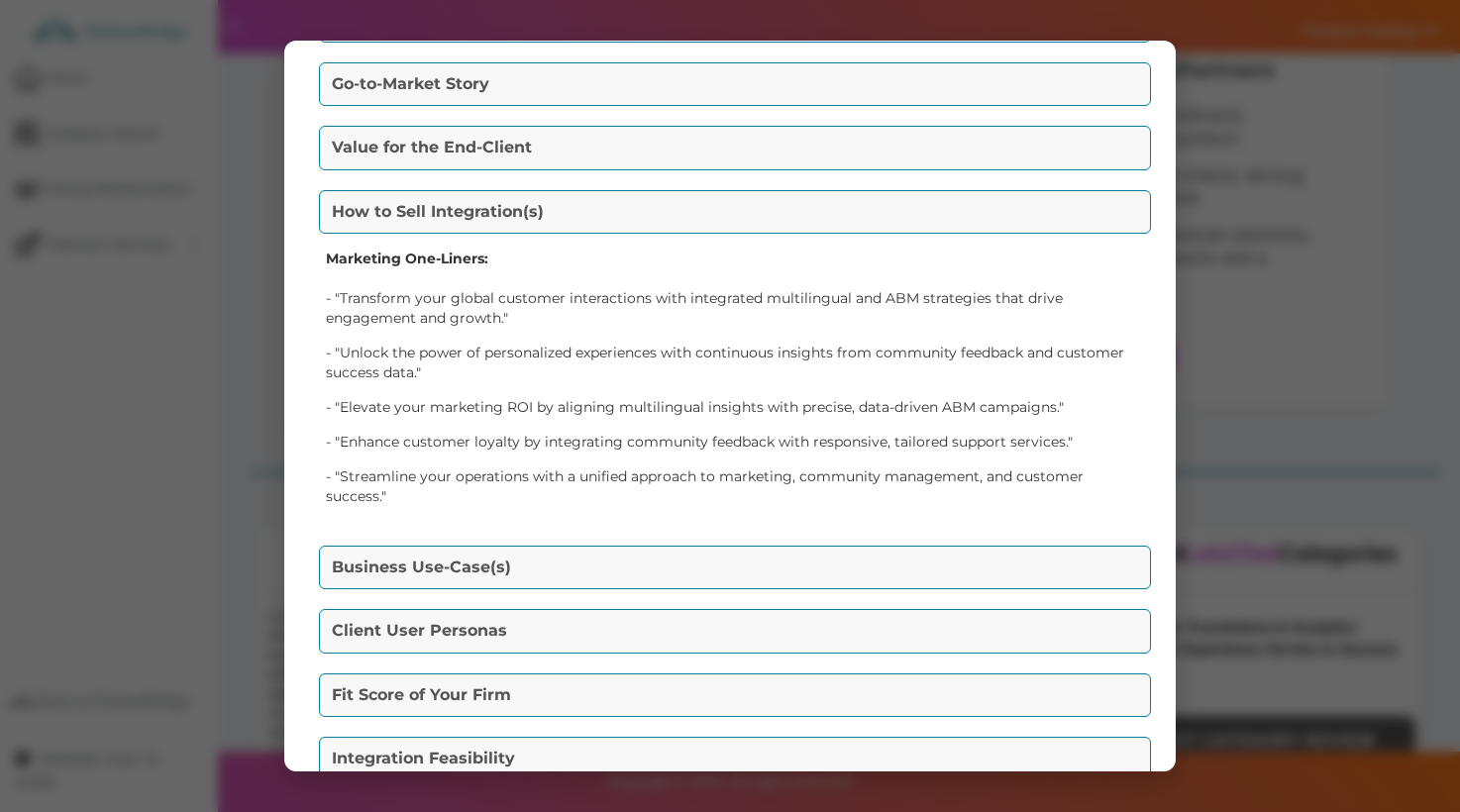scroll, scrollTop: 254, scrollLeft: 0, axis: vertical 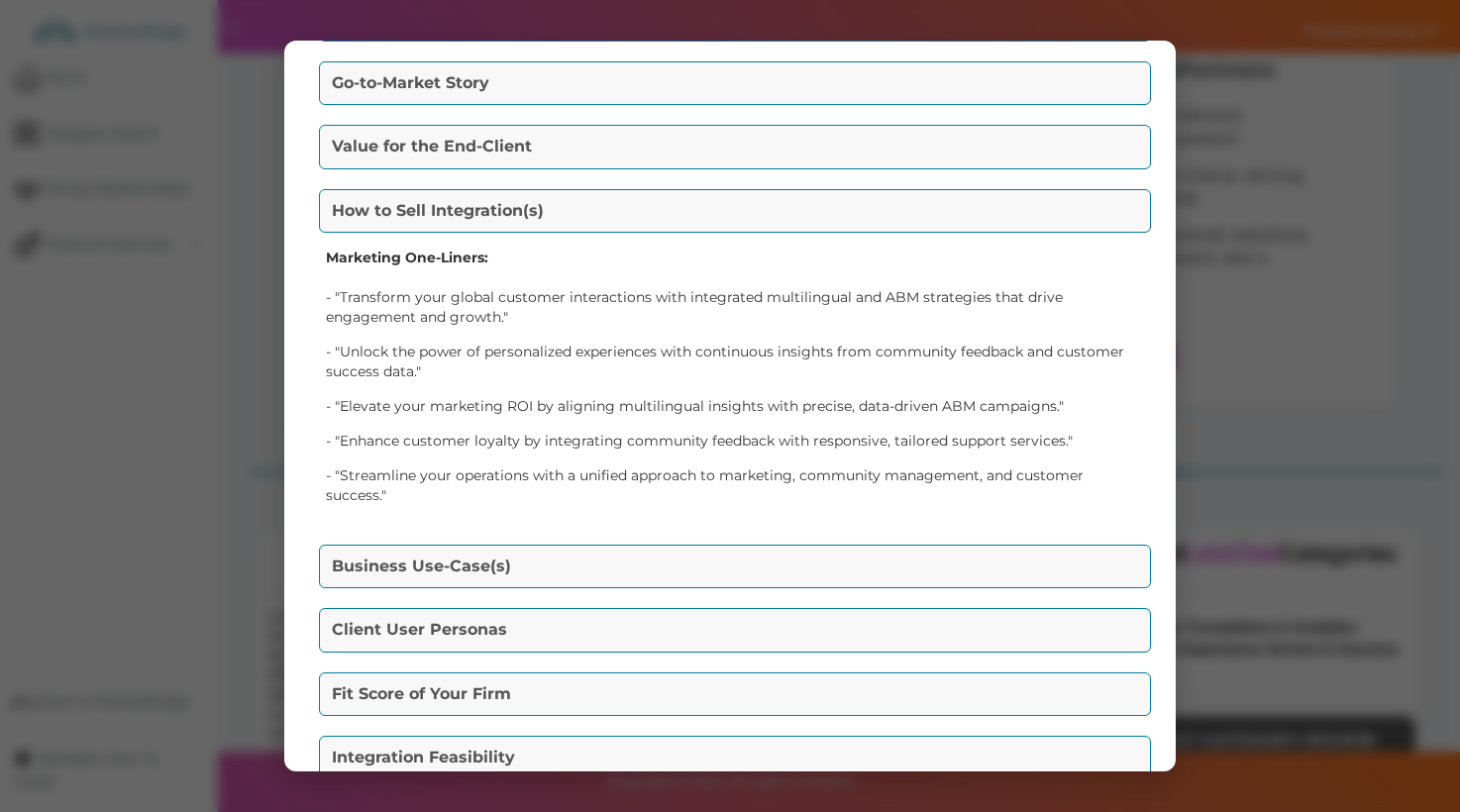 click on "Business Use-Case(s)" at bounding box center [735, 566] 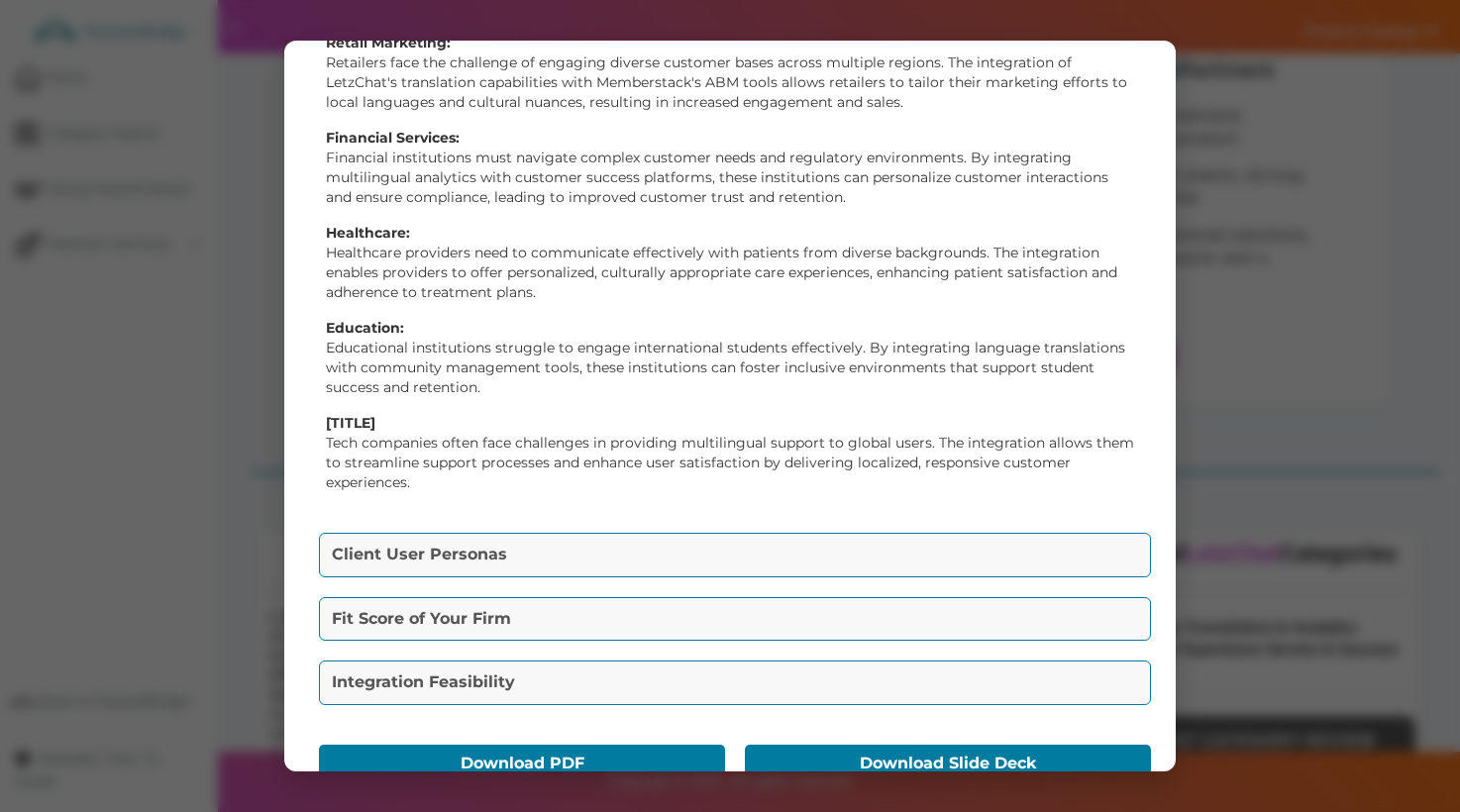 scroll, scrollTop: 541, scrollLeft: 0, axis: vertical 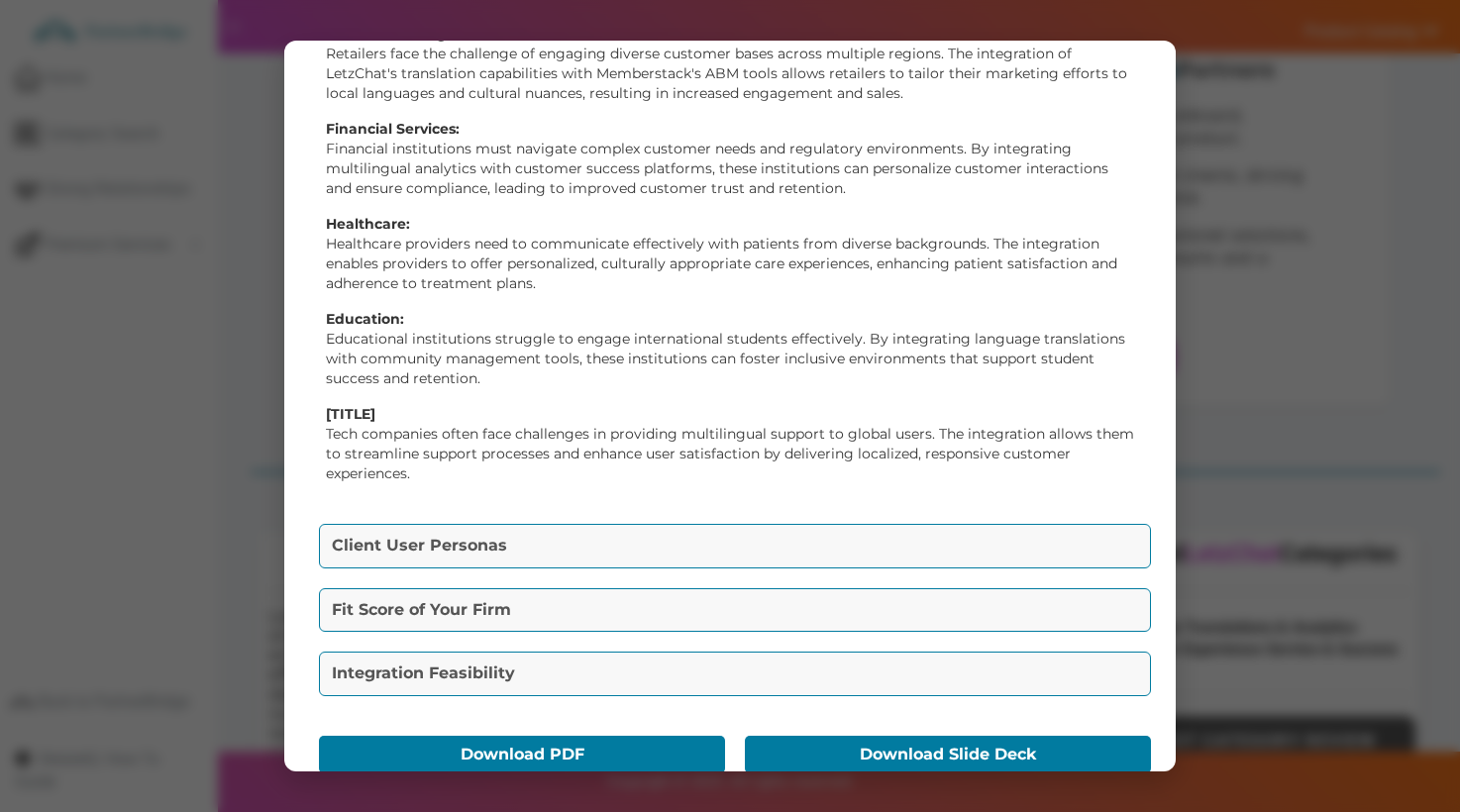 click on "Client User Personas" at bounding box center (735, 546) 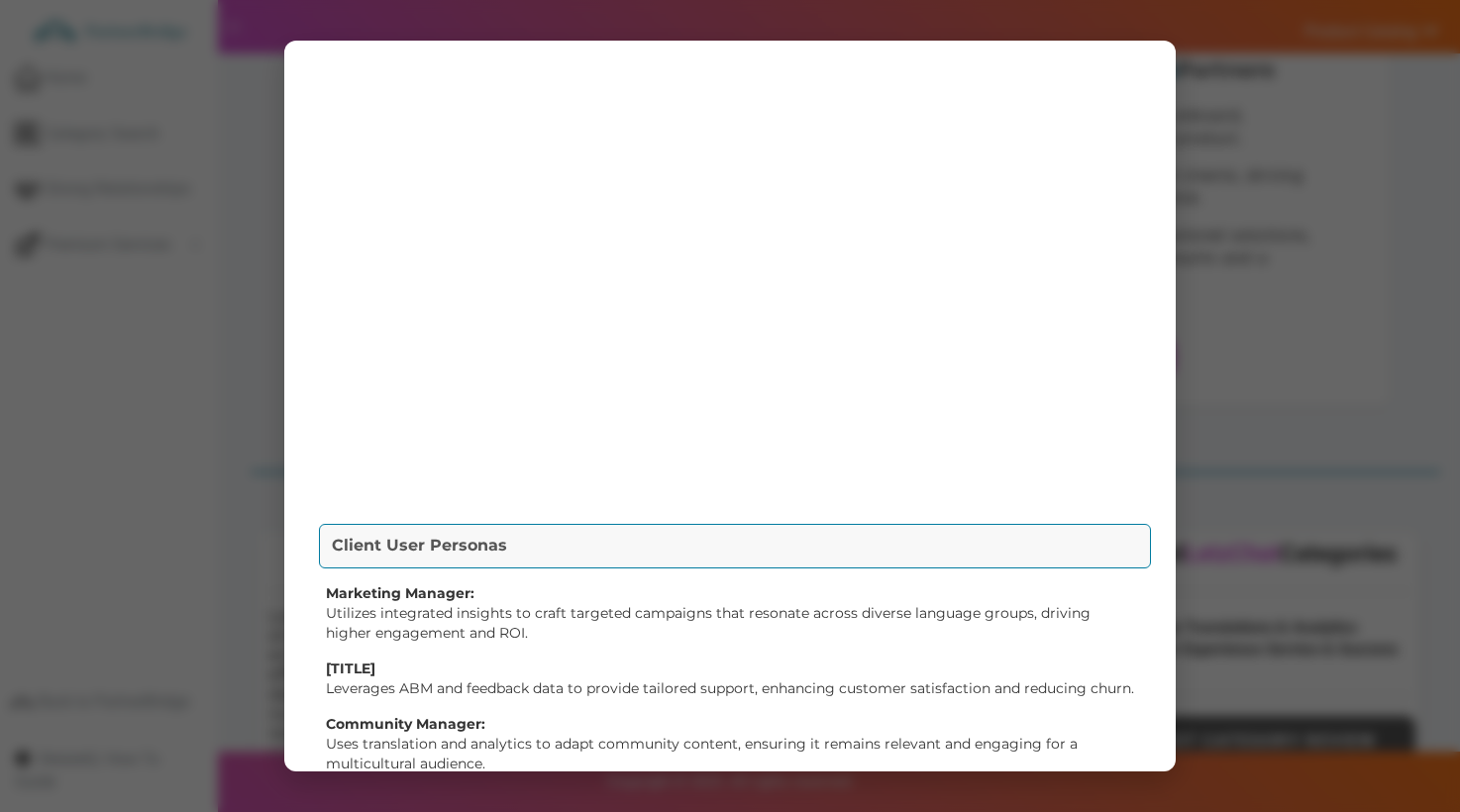 scroll, scrollTop: 458, scrollLeft: 0, axis: vertical 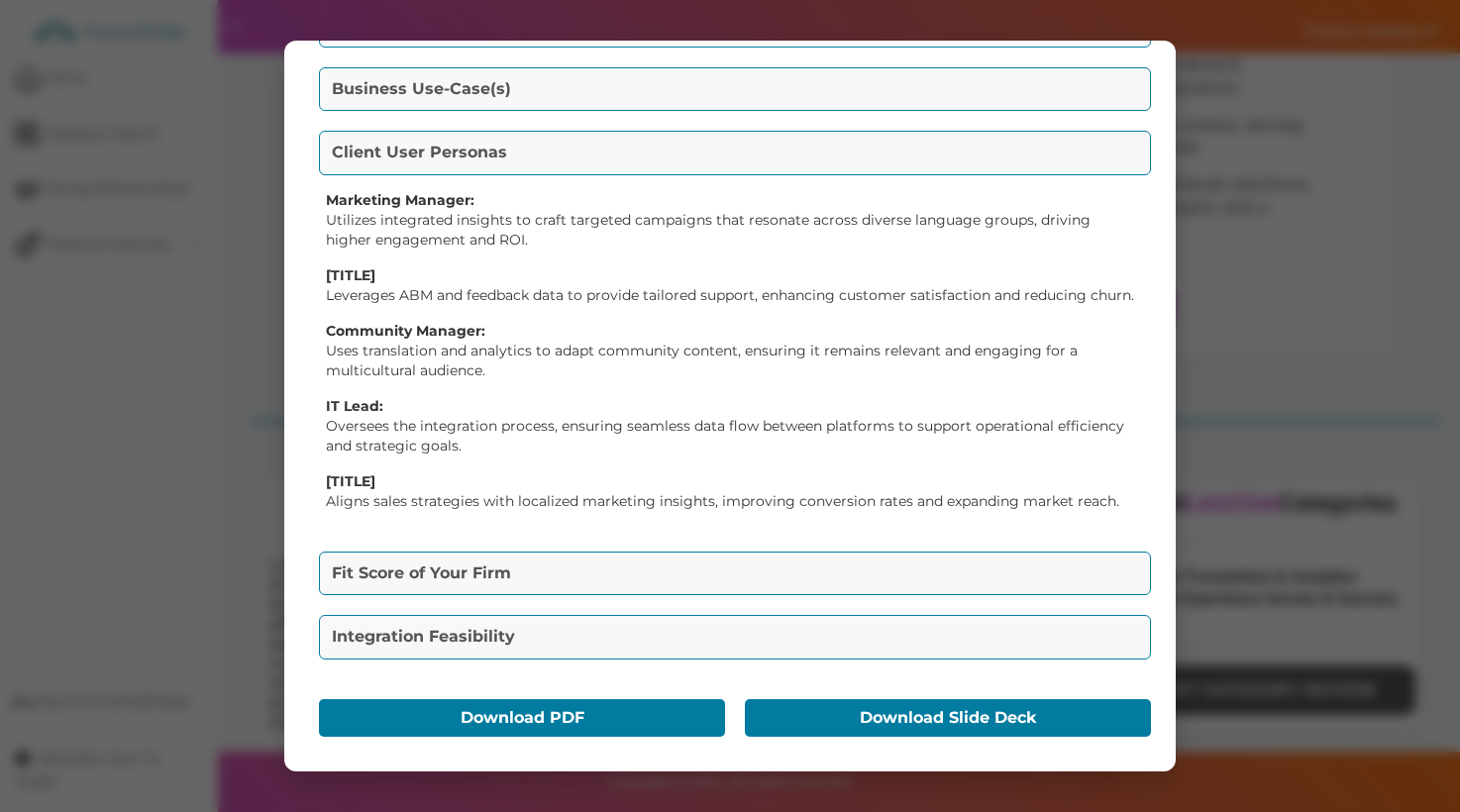 click on "Fit Score of Your Firm" at bounding box center (735, 573) 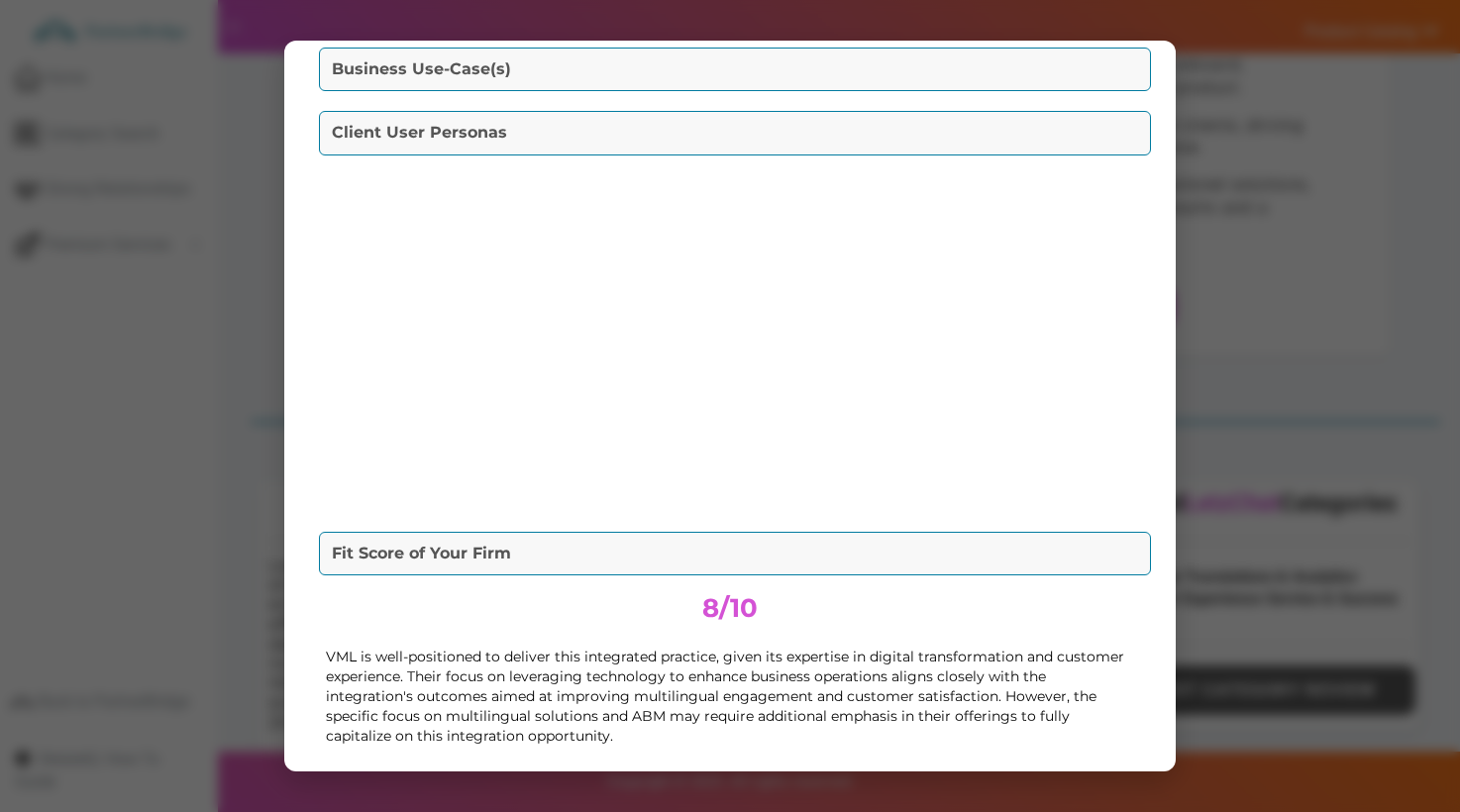 scroll, scrollTop: 272, scrollLeft: 0, axis: vertical 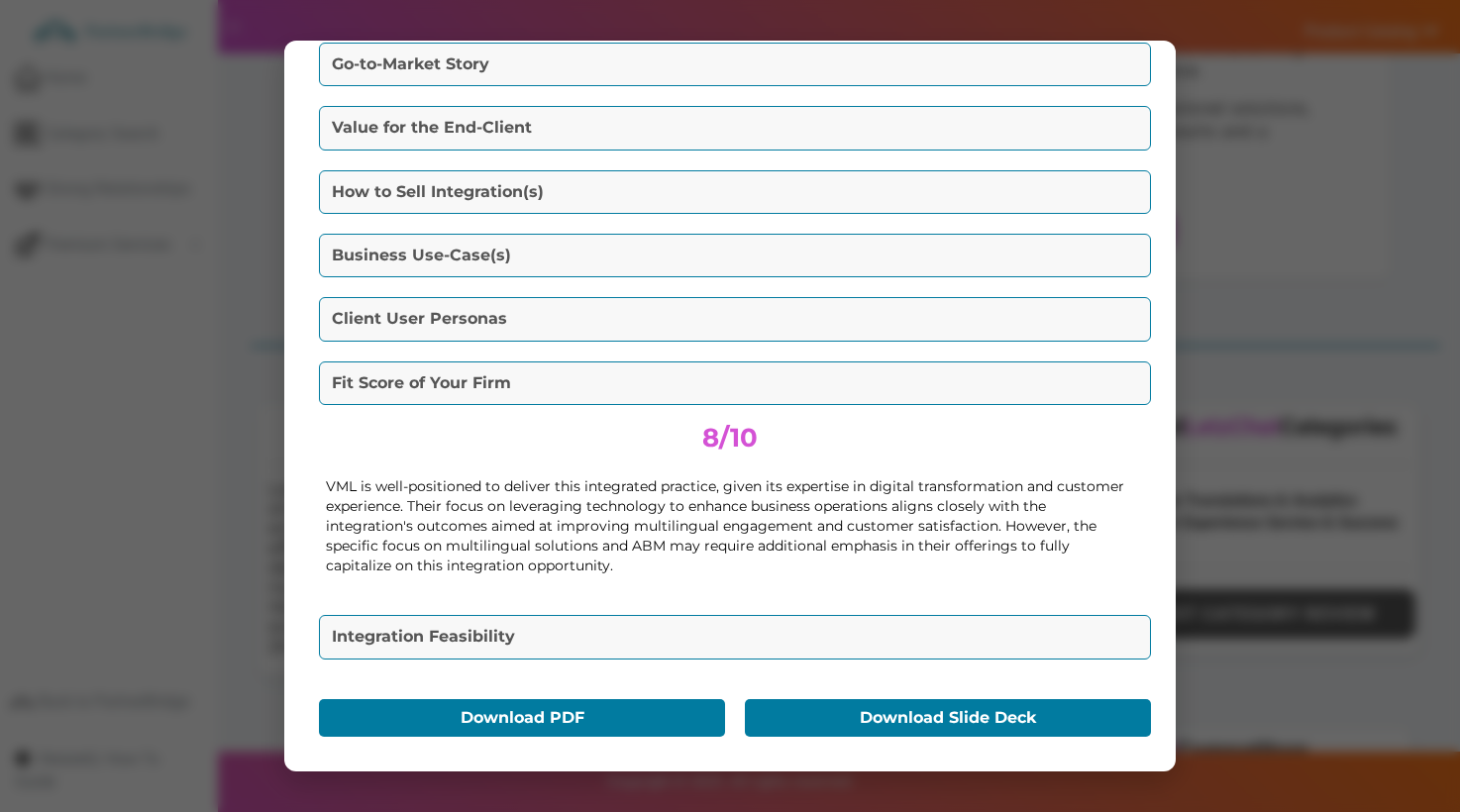 click on "Integration Feasibility" at bounding box center [735, 637] 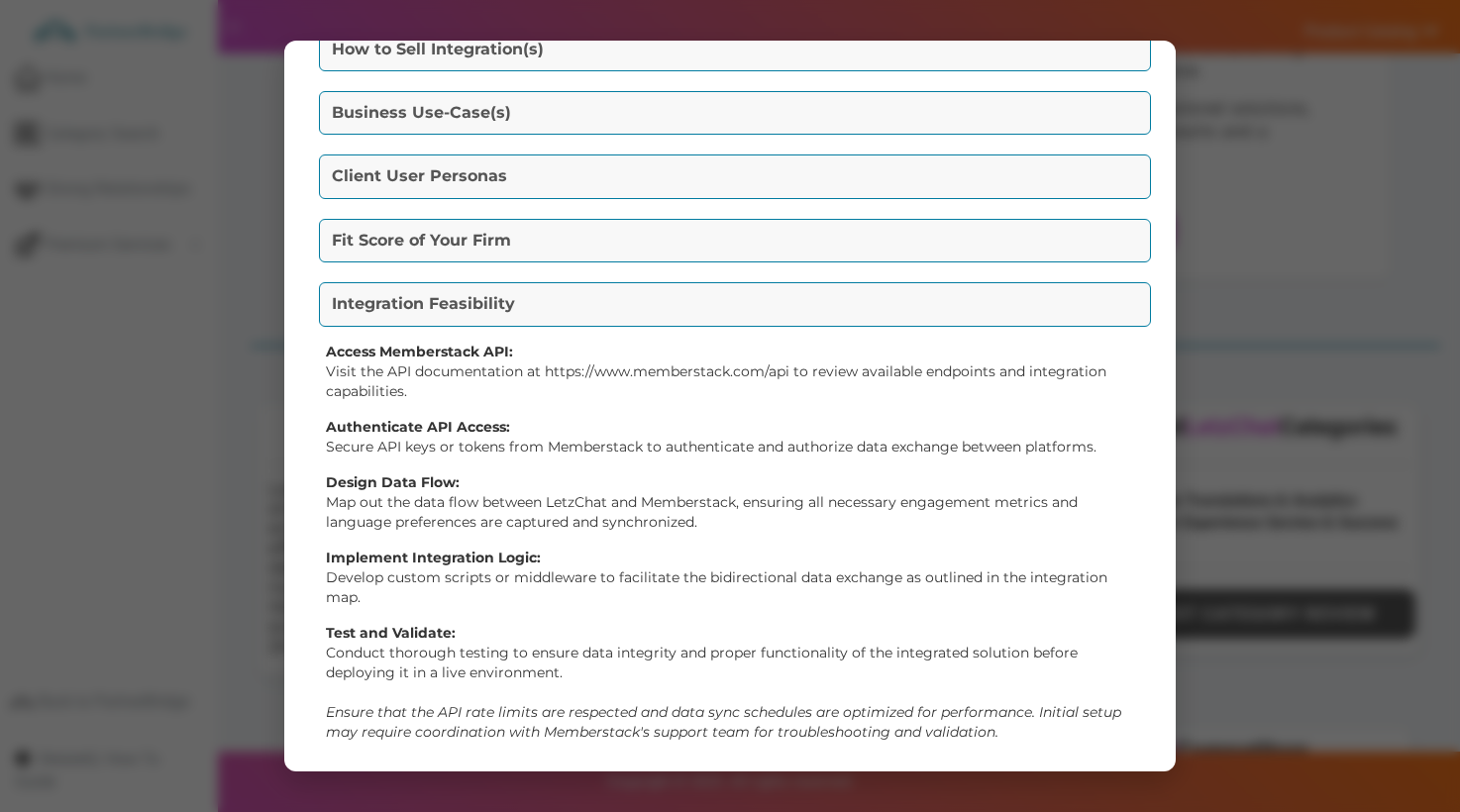 scroll, scrollTop: 502, scrollLeft: 0, axis: vertical 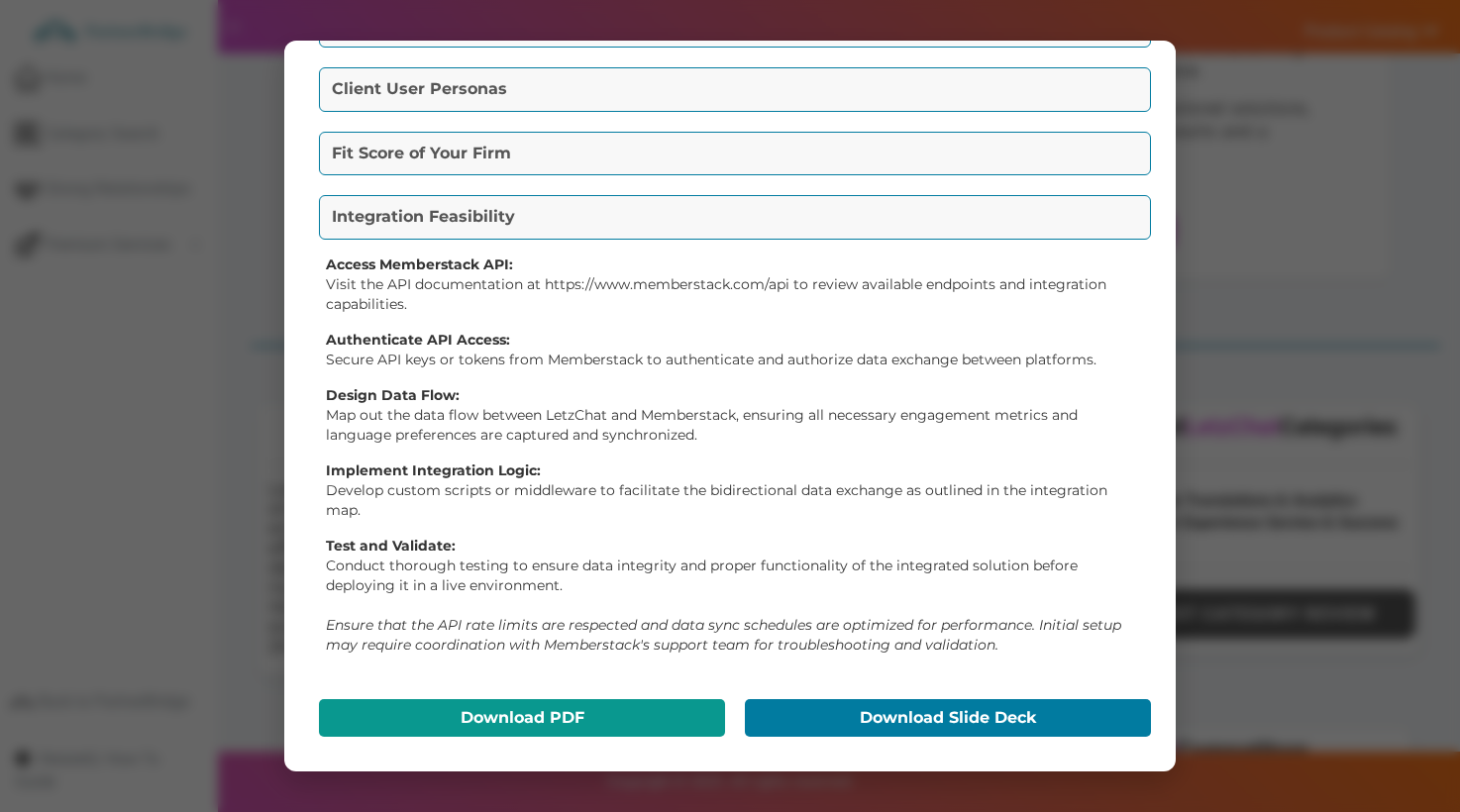 click on "Download PDF" at bounding box center (522, 718) 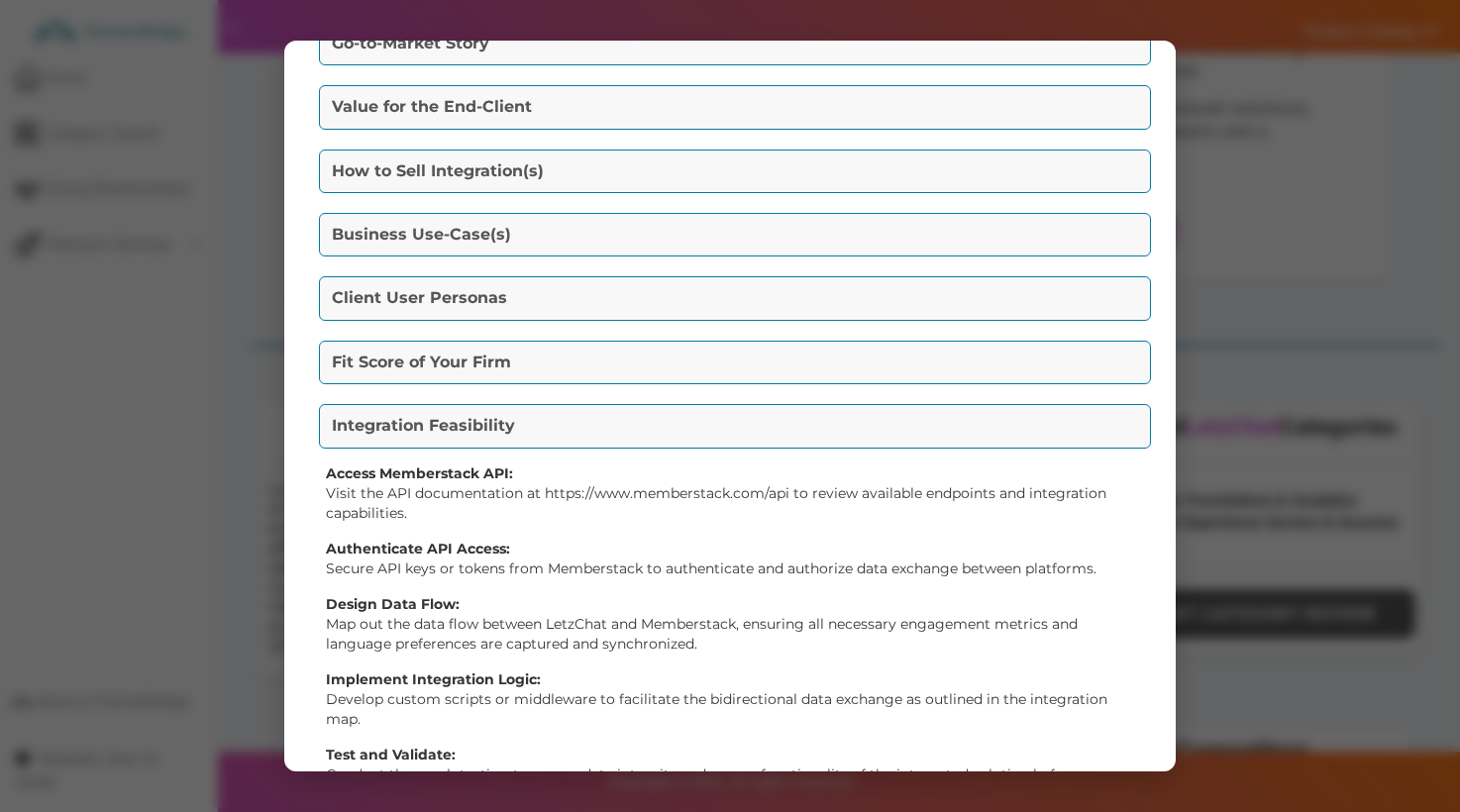 scroll, scrollTop: 0, scrollLeft: 0, axis: both 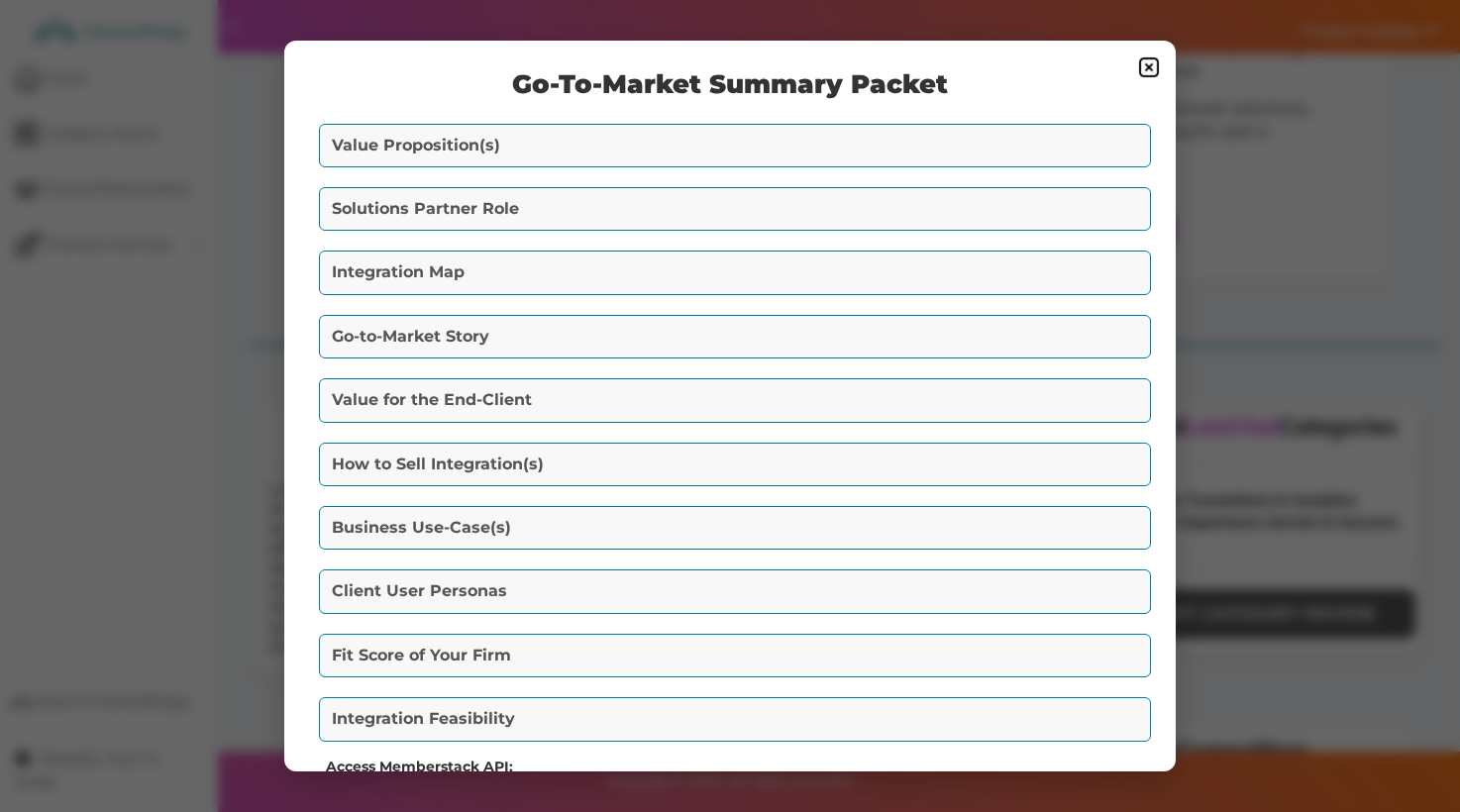click at bounding box center [1149, 67] 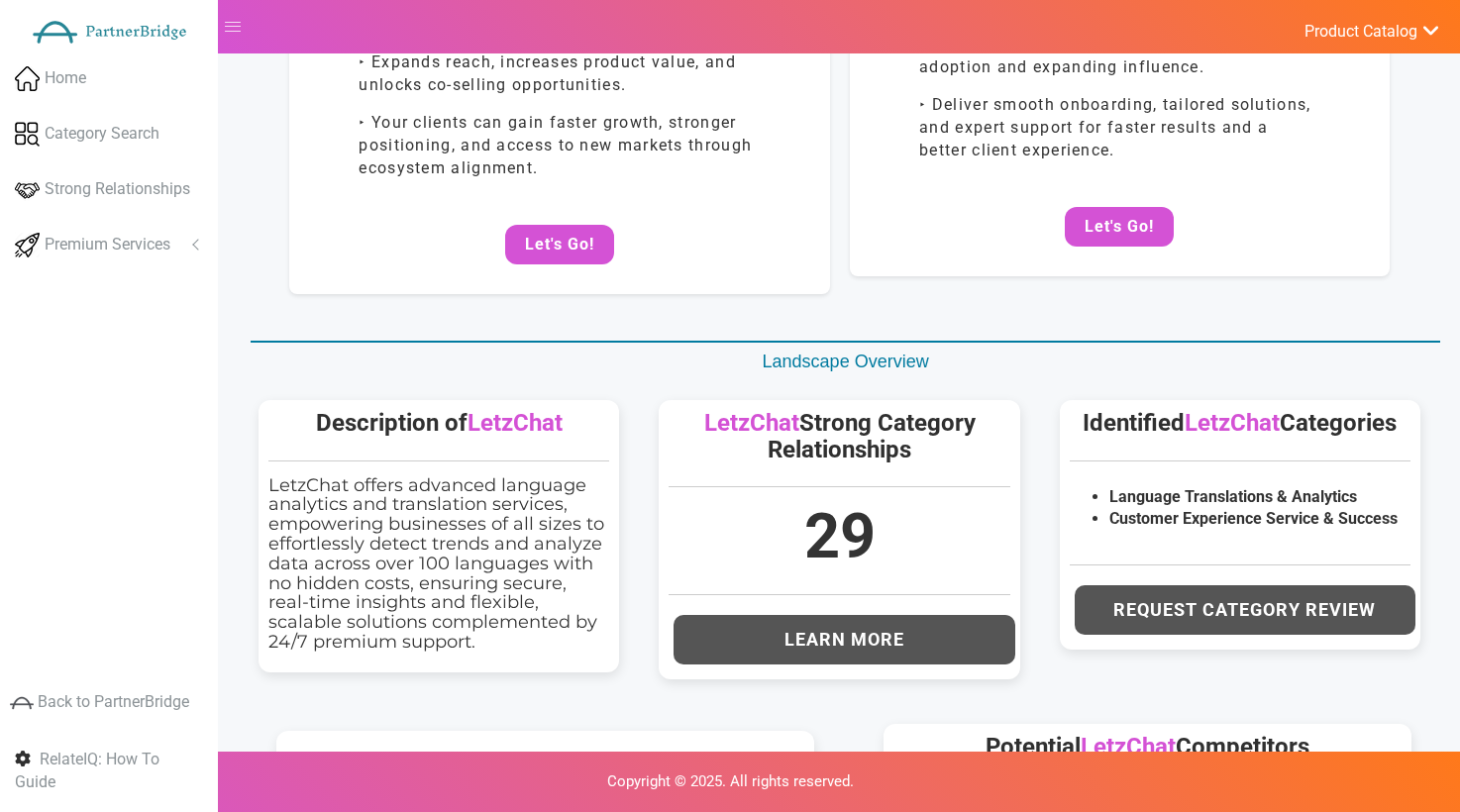 scroll, scrollTop: 0, scrollLeft: 0, axis: both 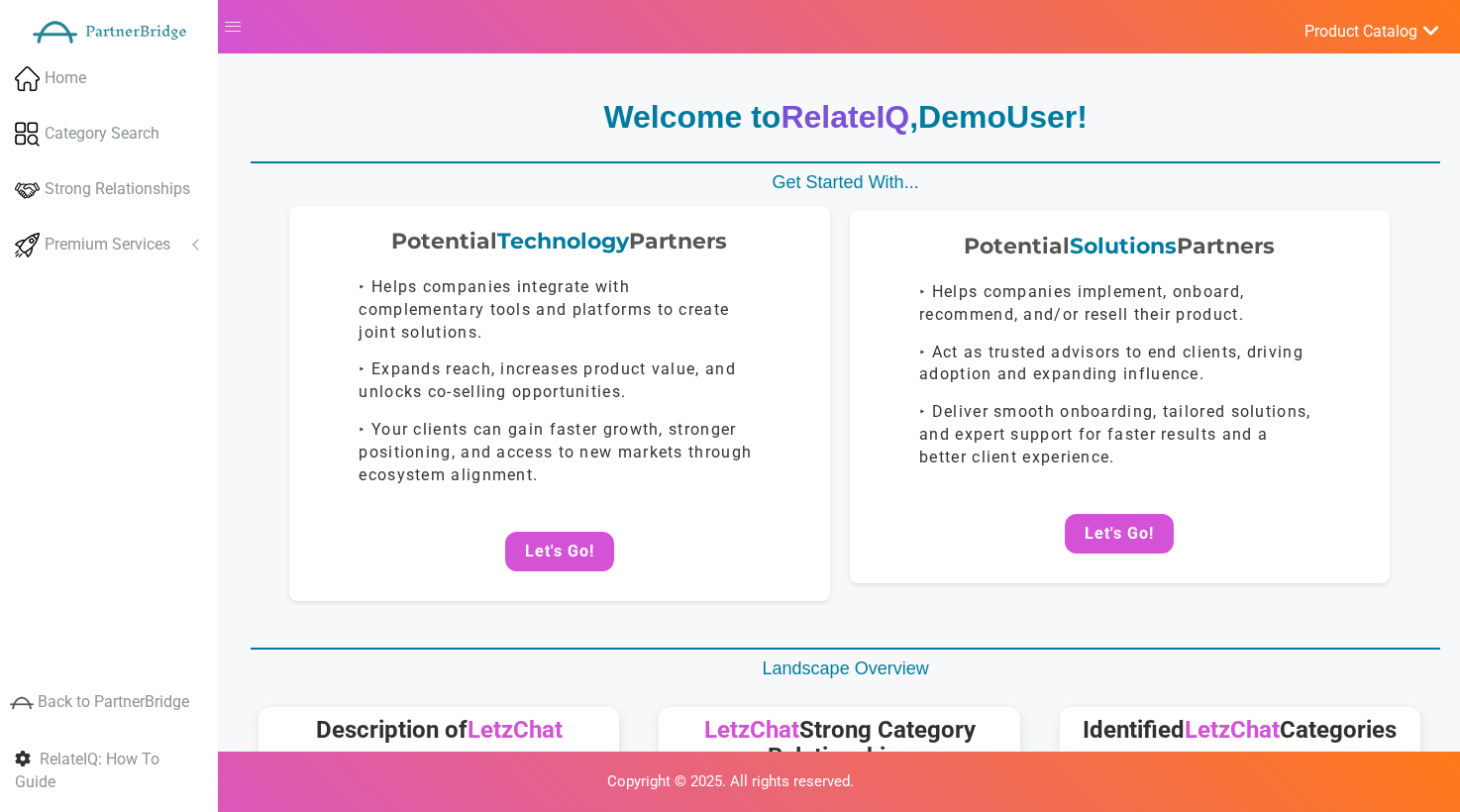 click on "Potential  Technology  Partners
‣ Helps companies integrate with complementary tools and platforms to create joint solutions.
‣ Expands reach, increases product value, and unlocks co-selling opportunities.
‣ Your clients can gain faster growth, stronger positioning, and access to new markets through ecosystem alignment.
Let's Go!" at bounding box center (560, 403) 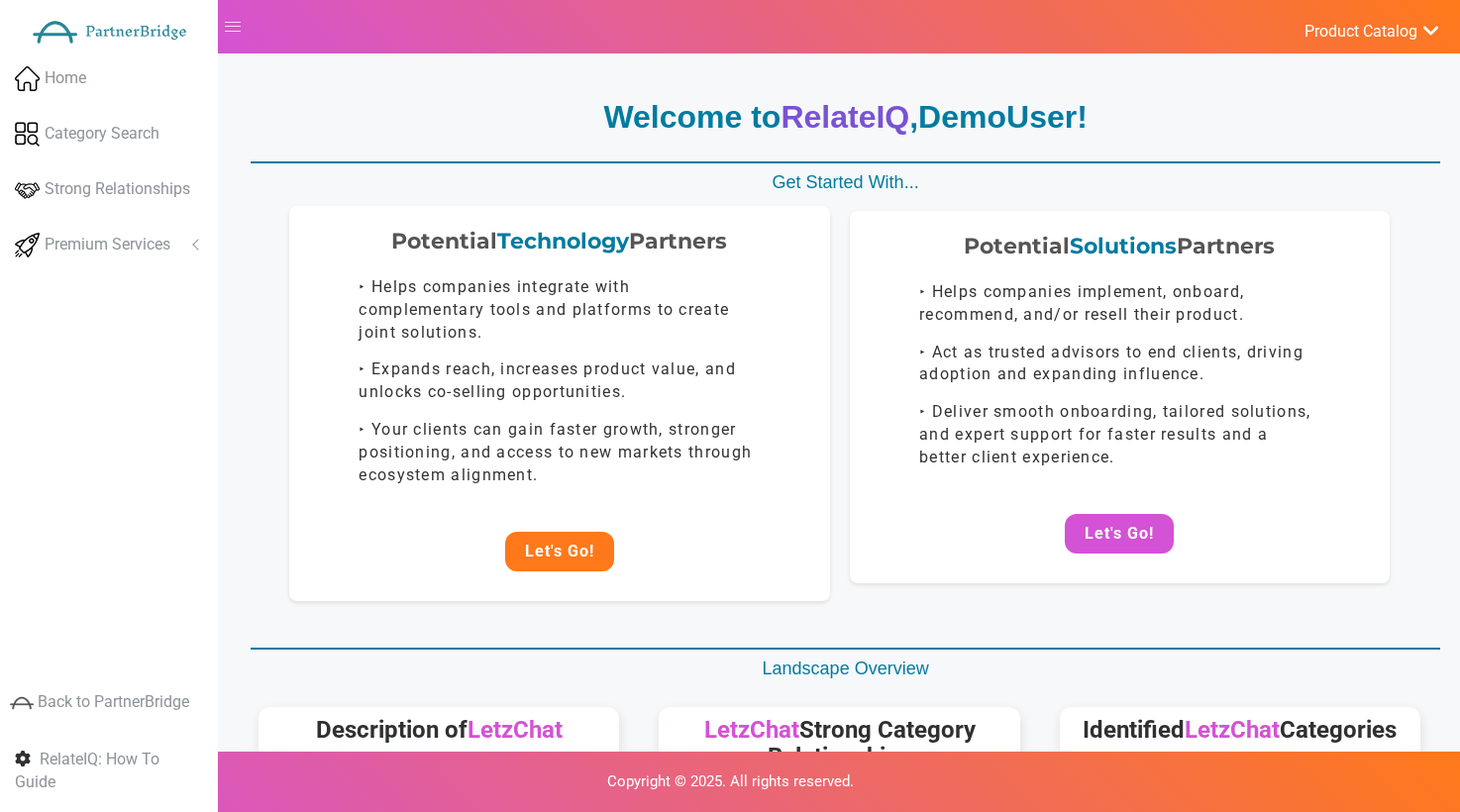click on "Let's Go!" at bounding box center [560, 552] 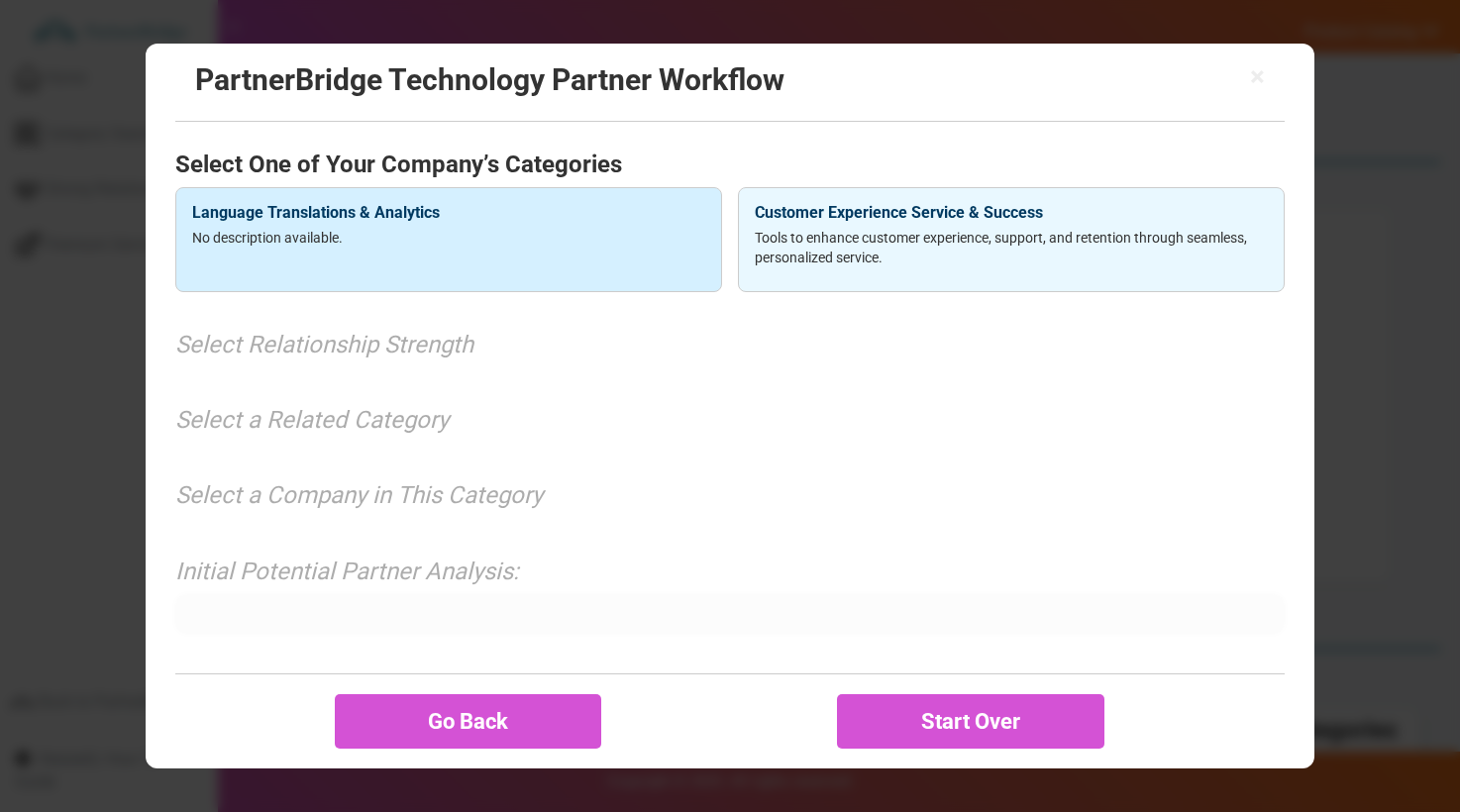 click on "No description available." at bounding box center (449, 238) 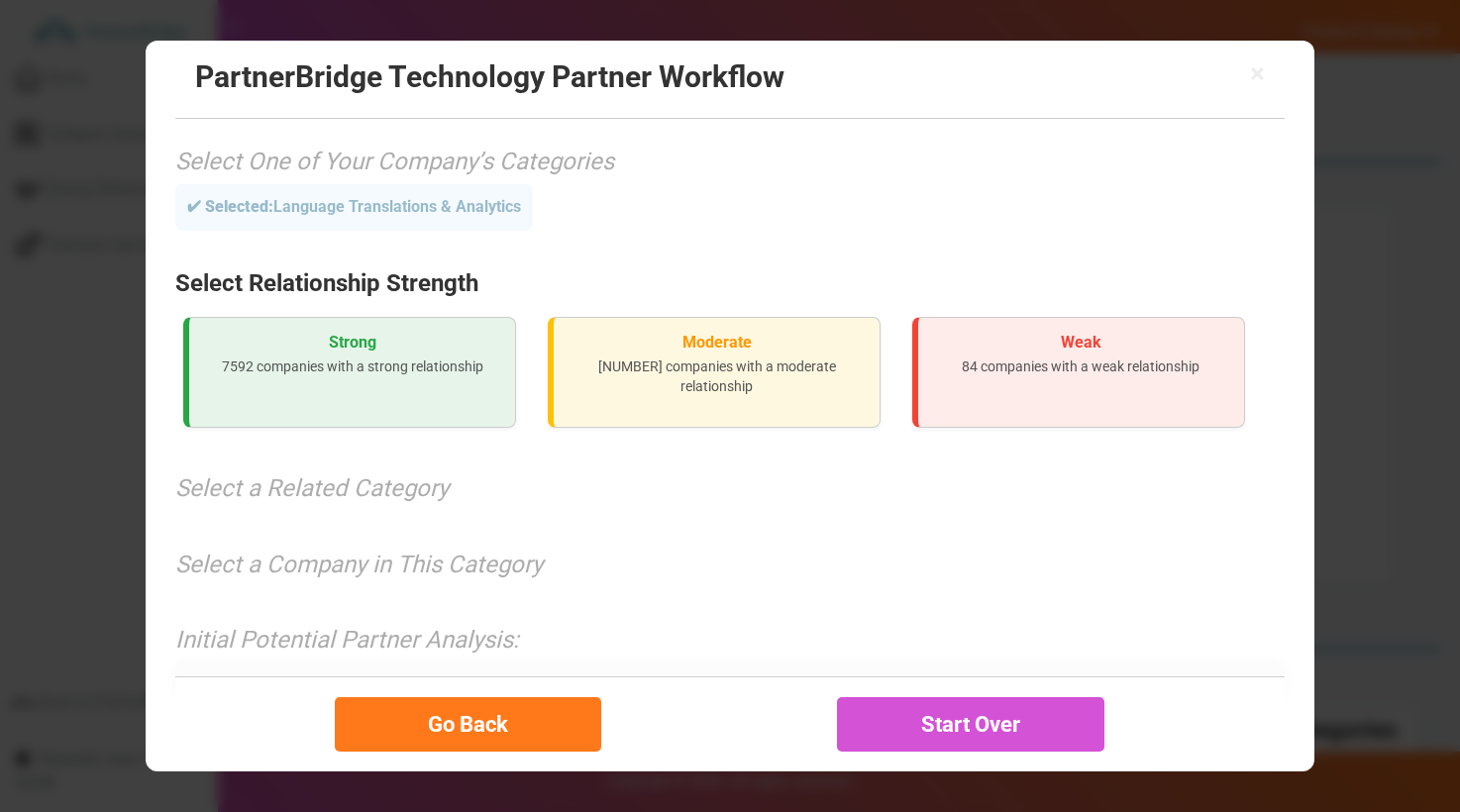 click on "Go Back" at bounding box center (469, 724) 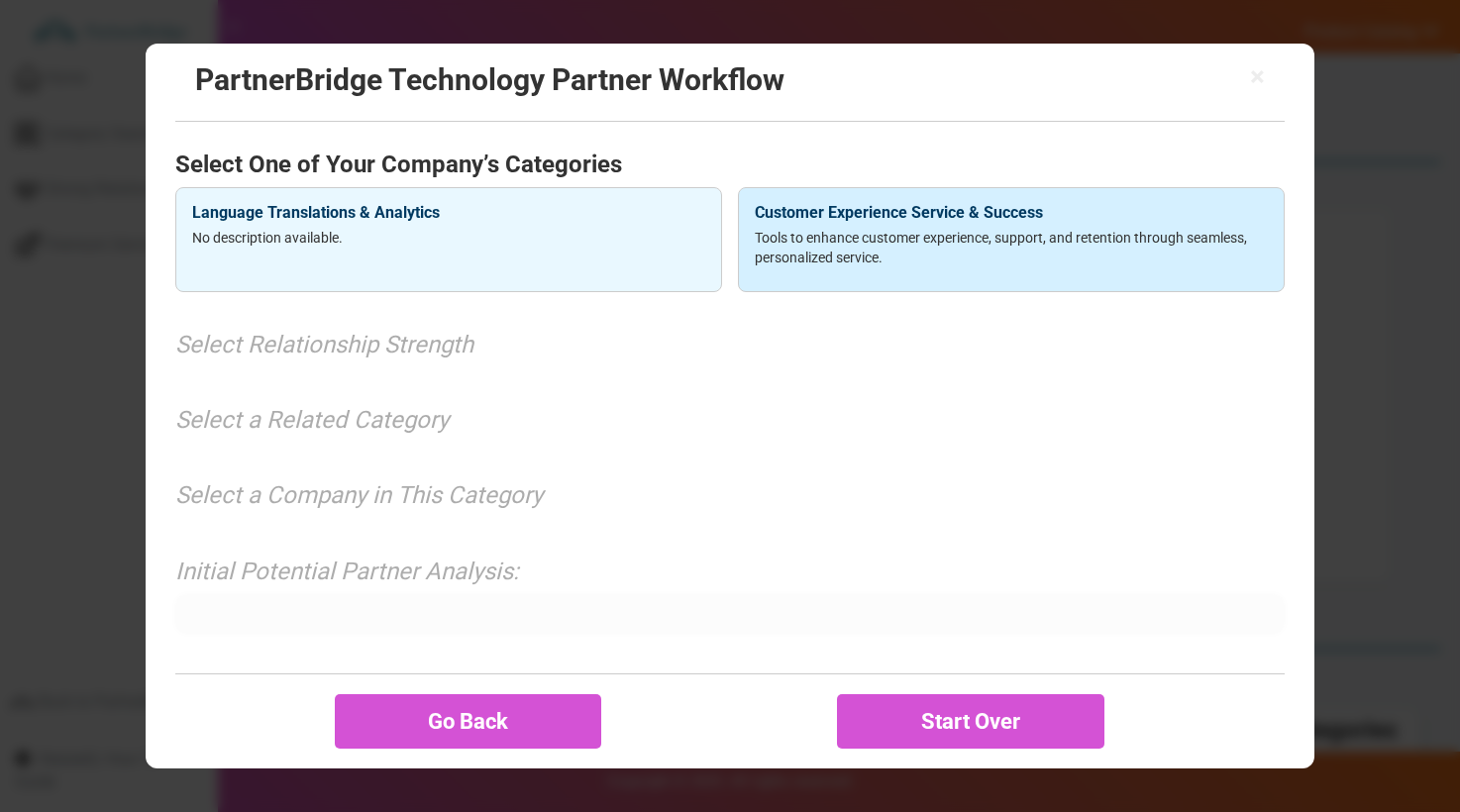 click on "Tools to enhance customer experience, support, and retention through seamless, personalized service." at bounding box center (1011, 248) 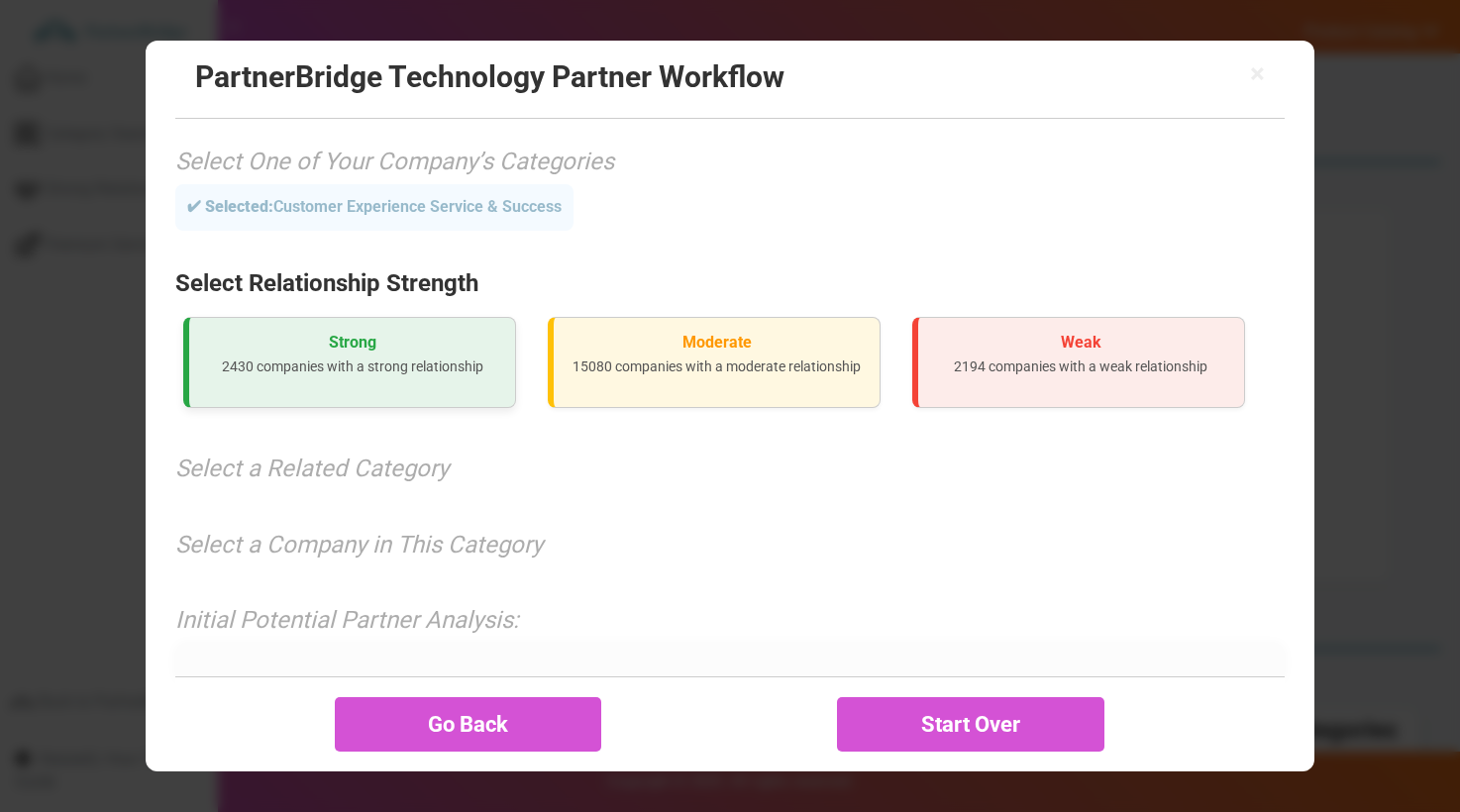 click on "2430 companies with a strong relationship" at bounding box center [352, 366] 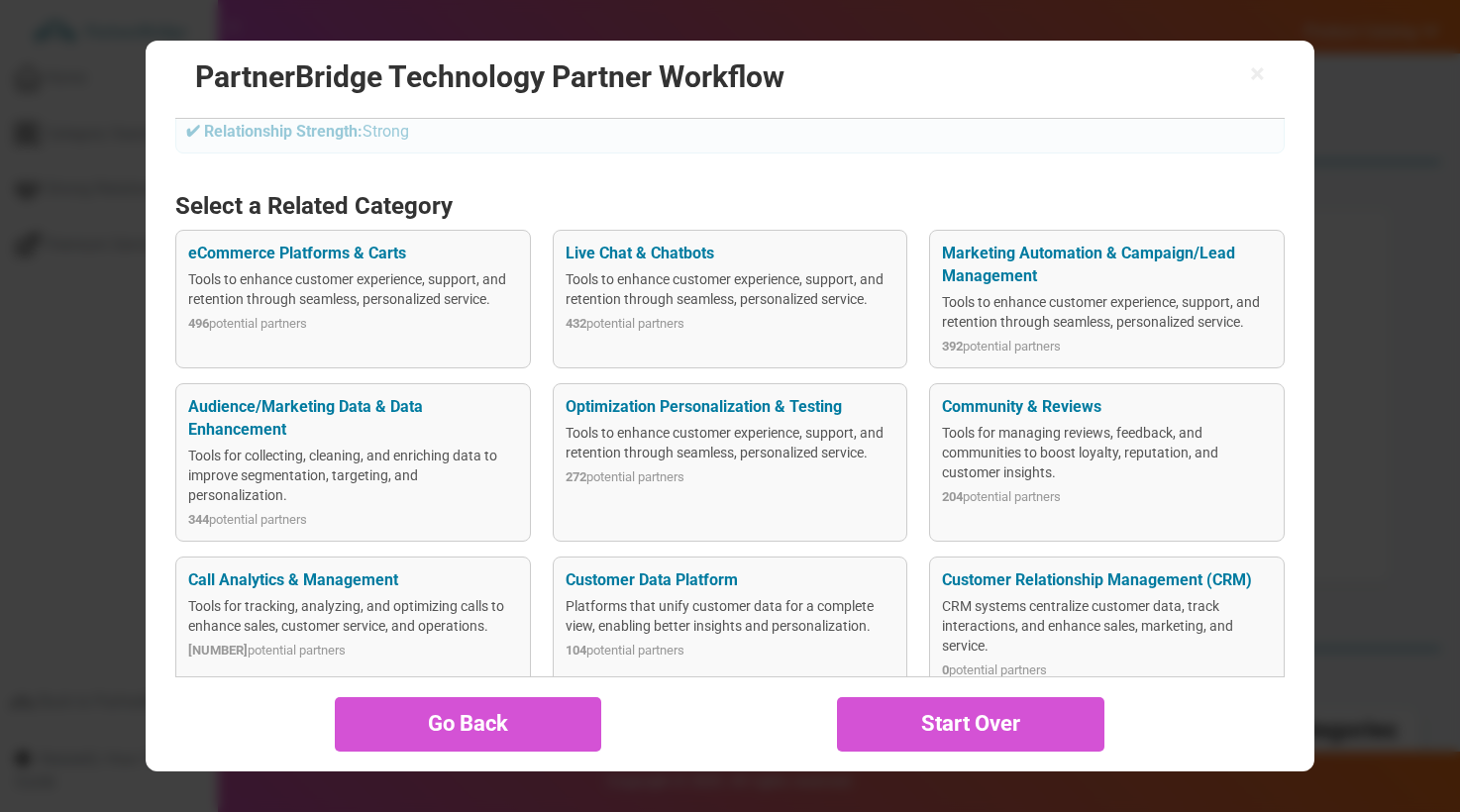 scroll, scrollTop: 217, scrollLeft: 0, axis: vertical 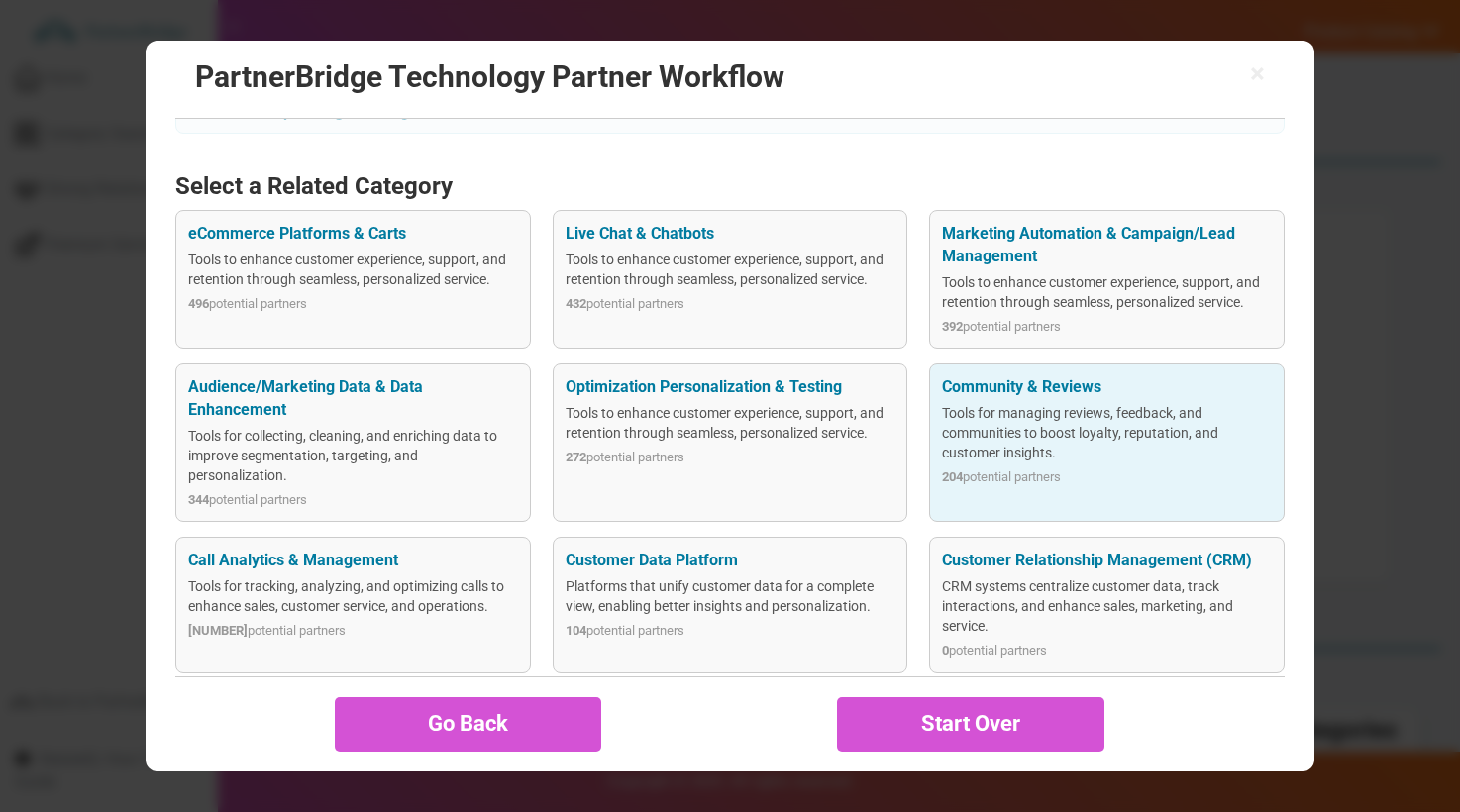 click on "204  potential partners" at bounding box center [1106, 477] 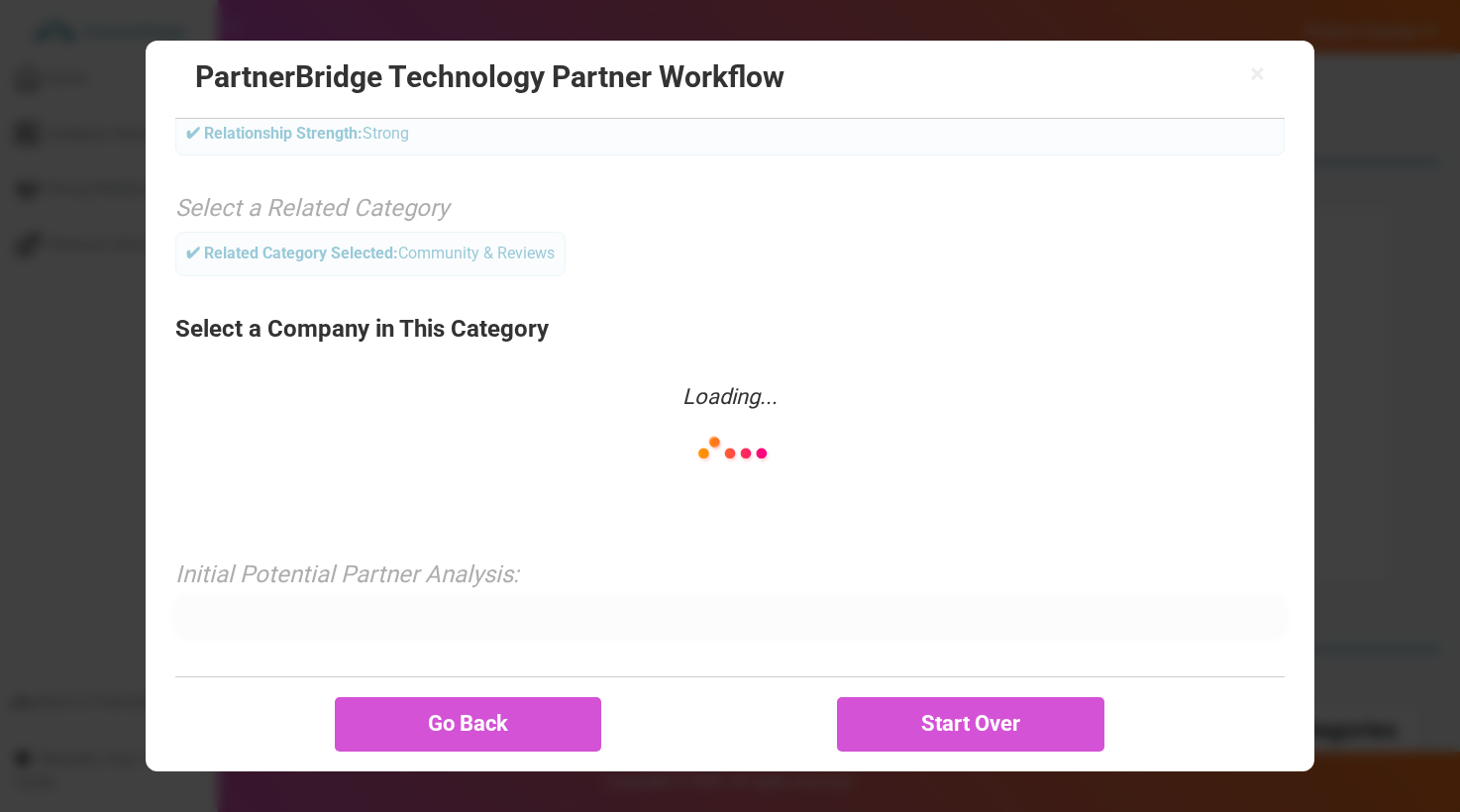scroll, scrollTop: 202, scrollLeft: 0, axis: vertical 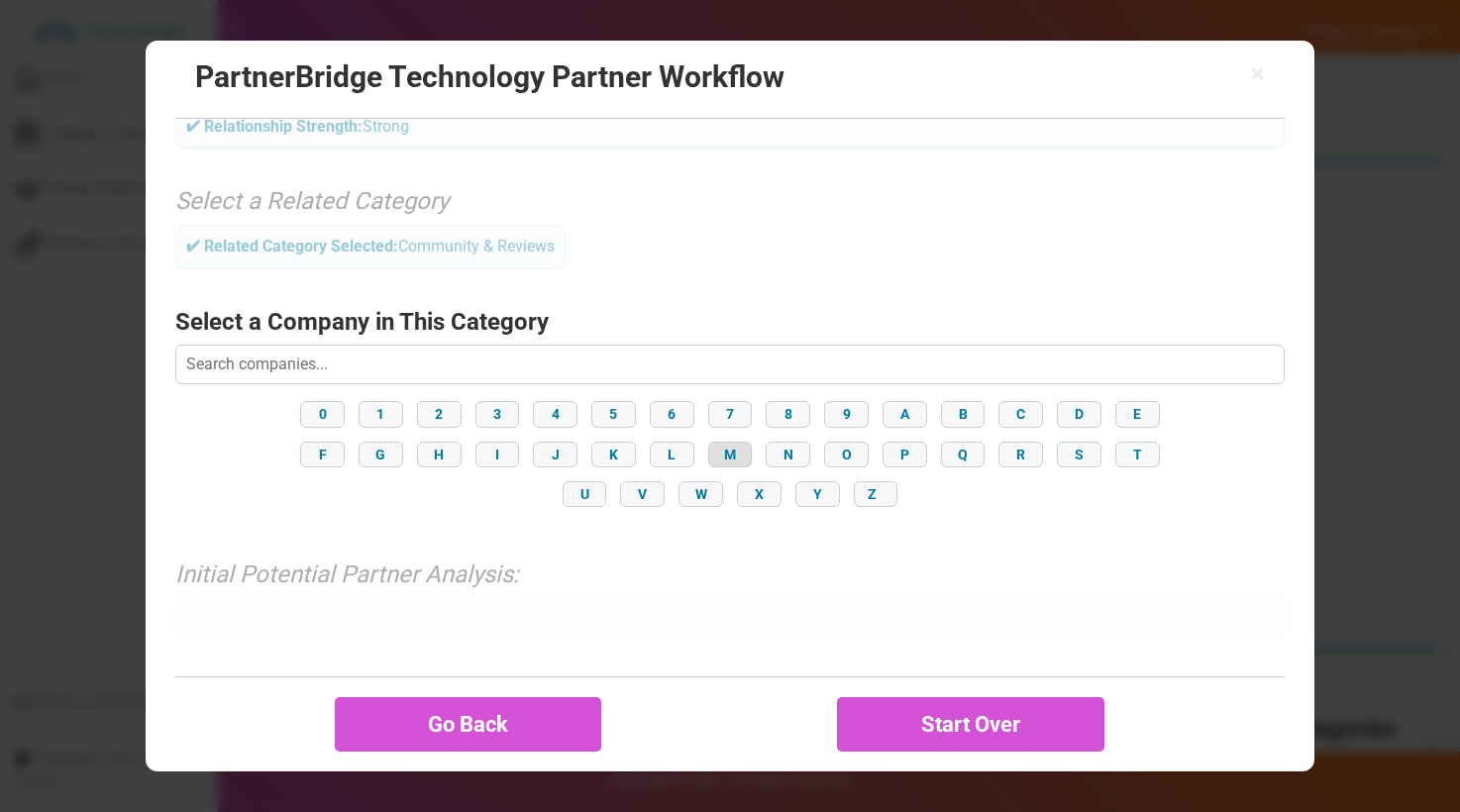 click on "M" at bounding box center [730, 455] 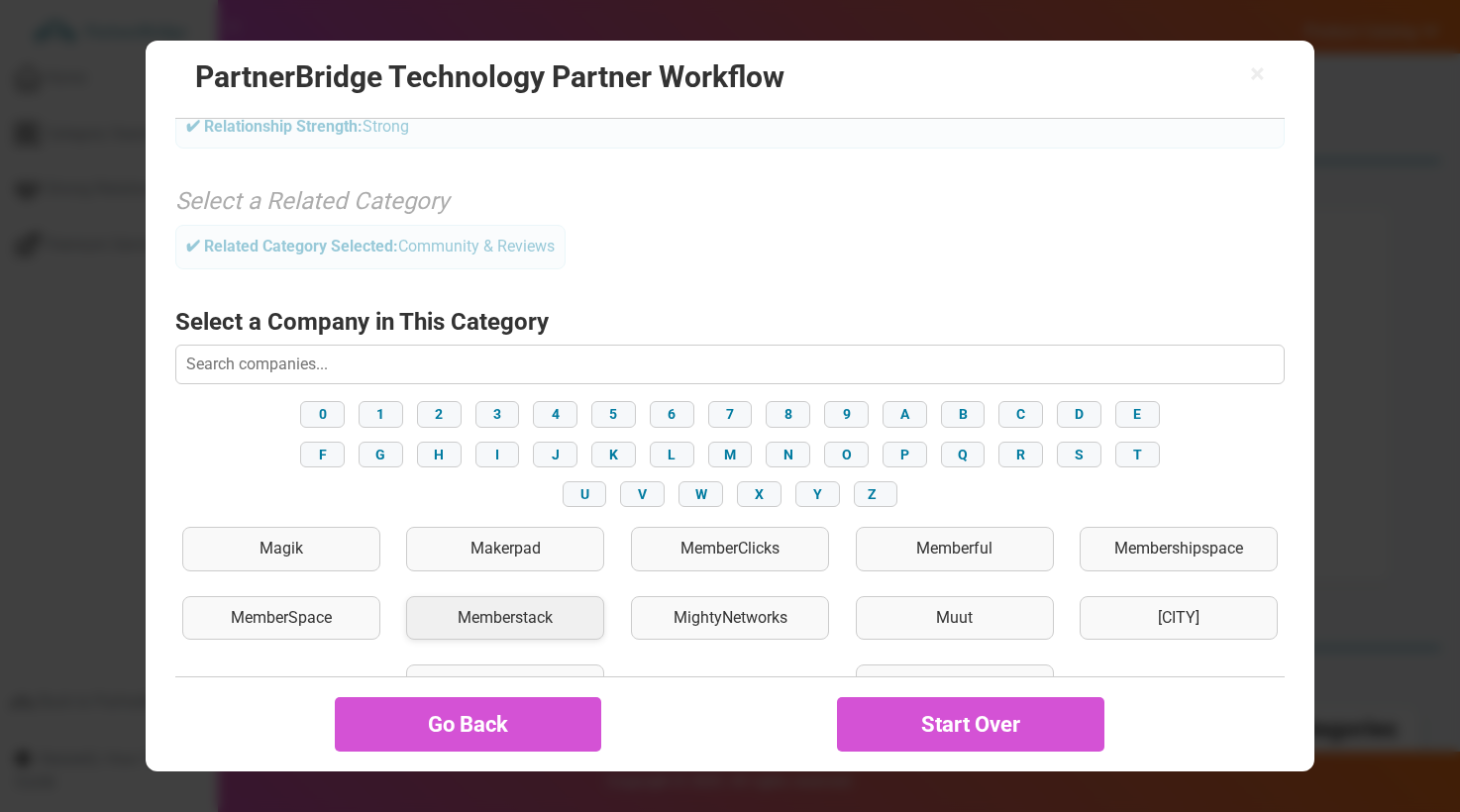 click on "Memberstack" at bounding box center [505, 618] 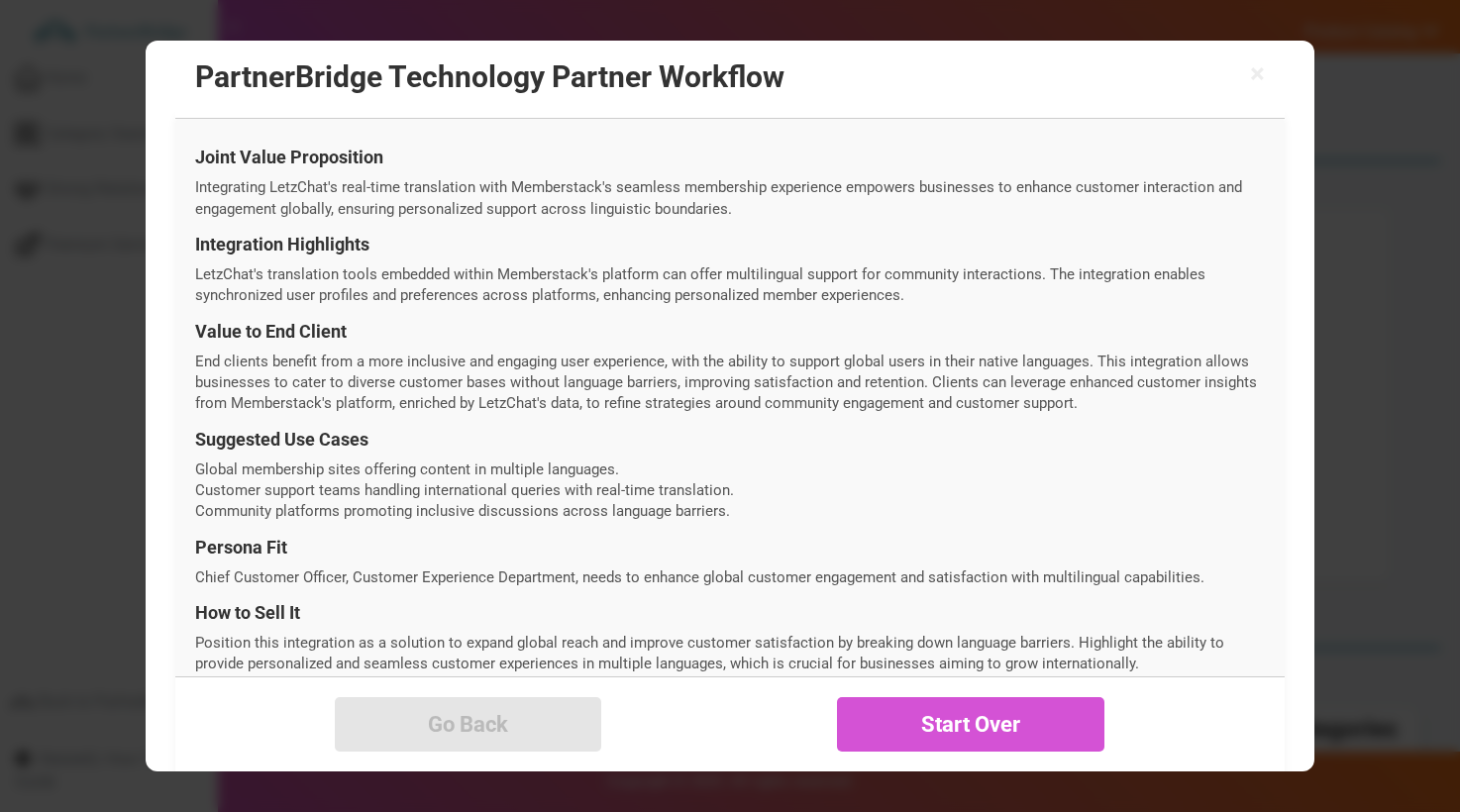 scroll, scrollTop: 737, scrollLeft: 0, axis: vertical 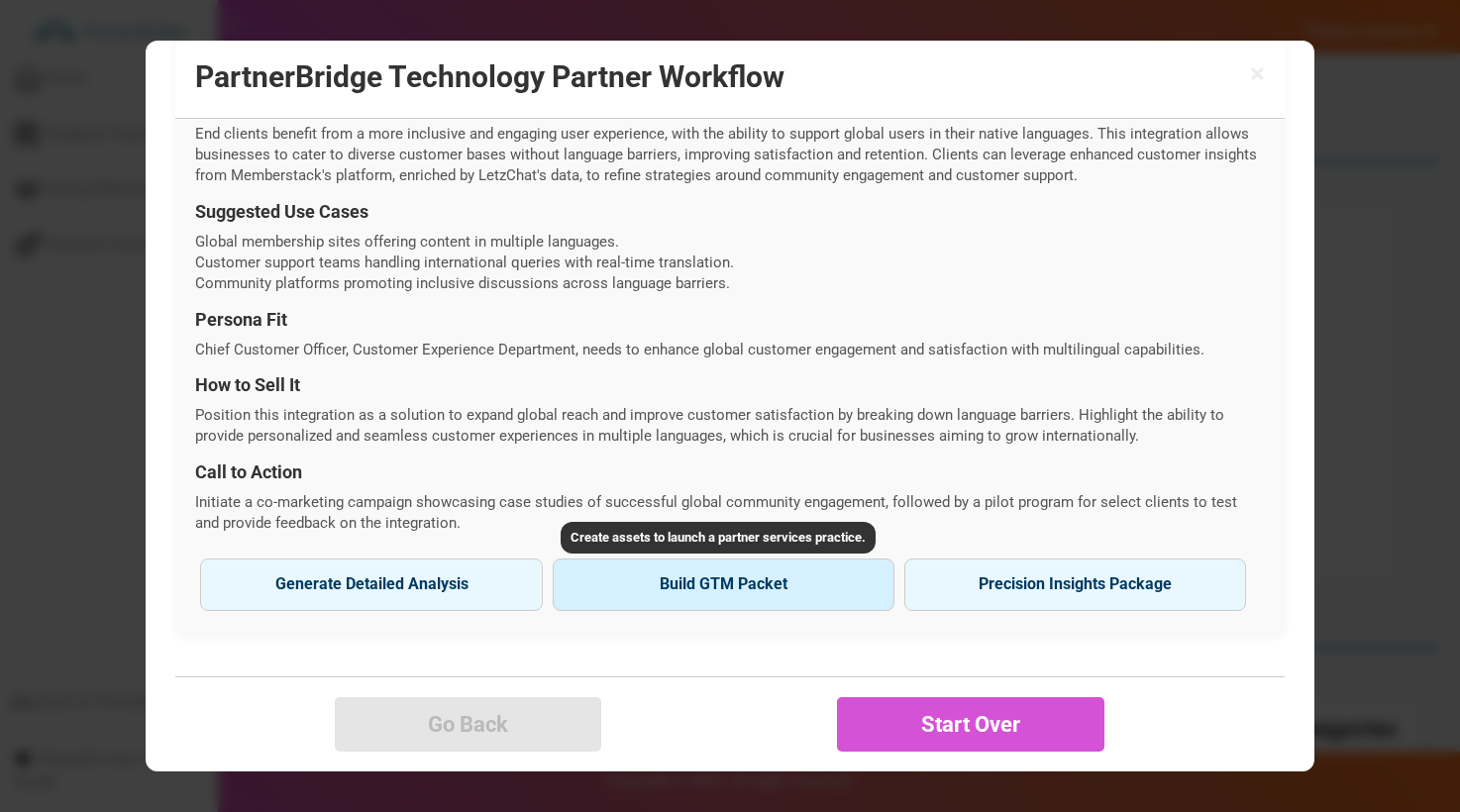 click on "Build GTM Packet" at bounding box center [723, 584] 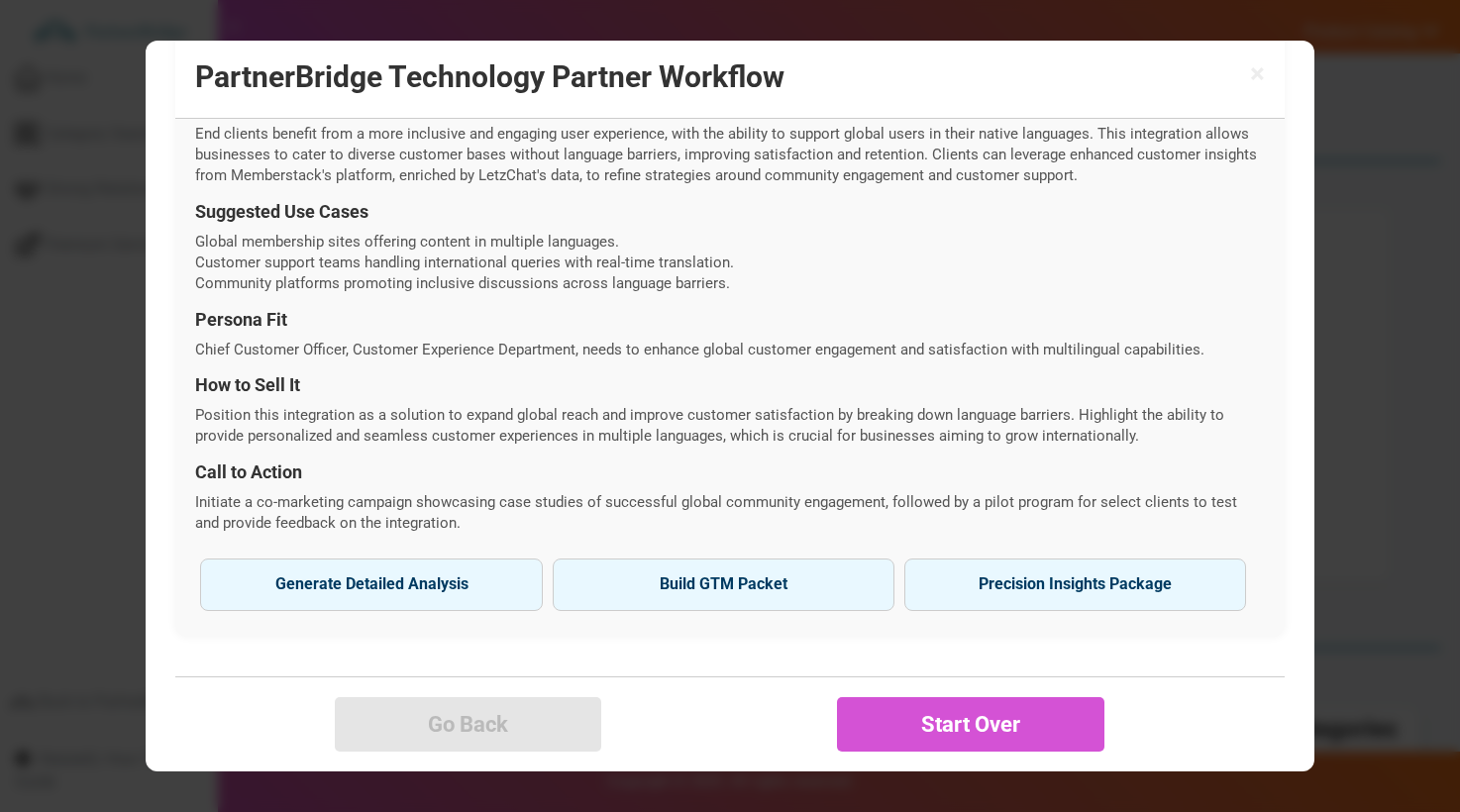 type on "Memberstack" 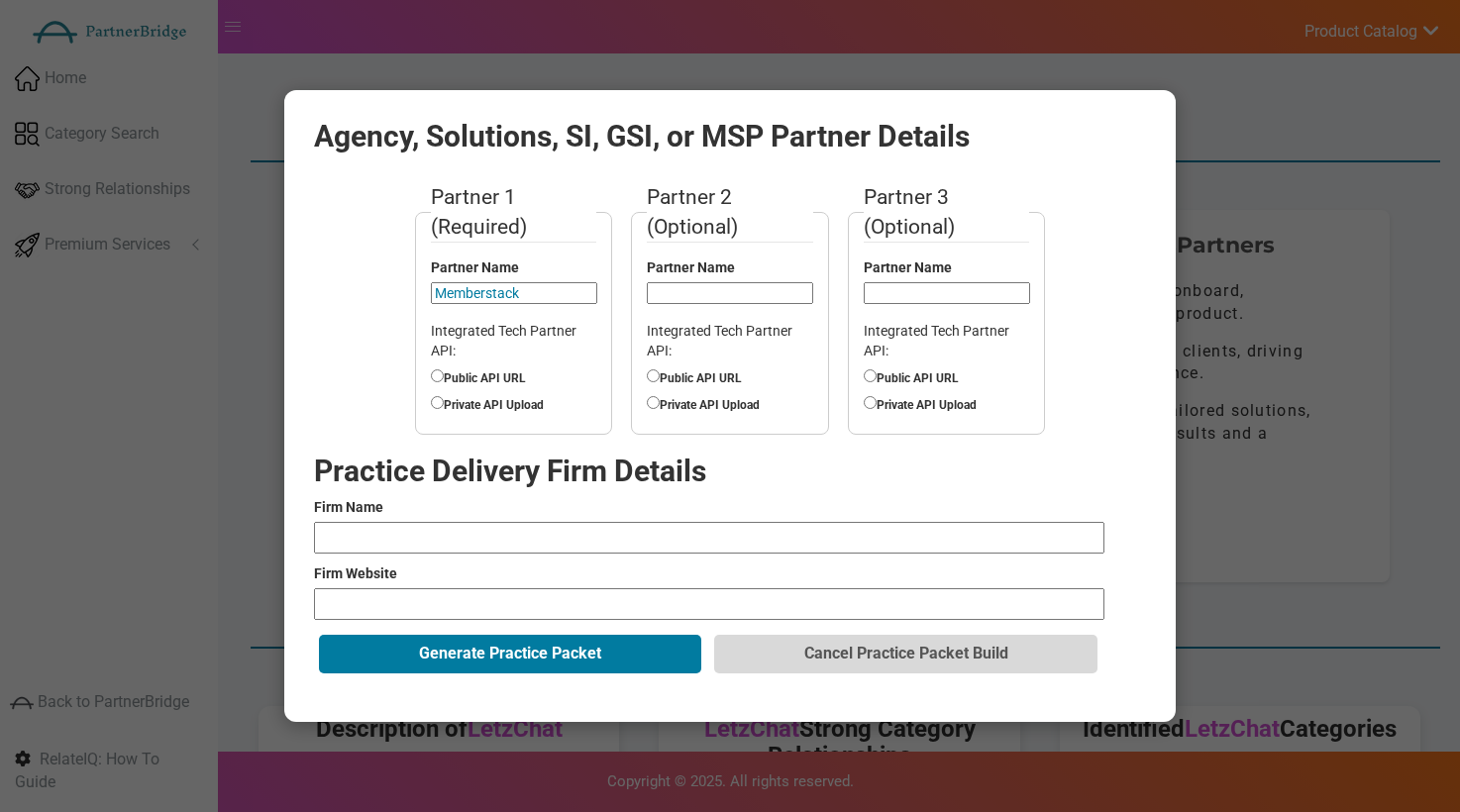 click on "Public API URL" at bounding box center [513, 376] 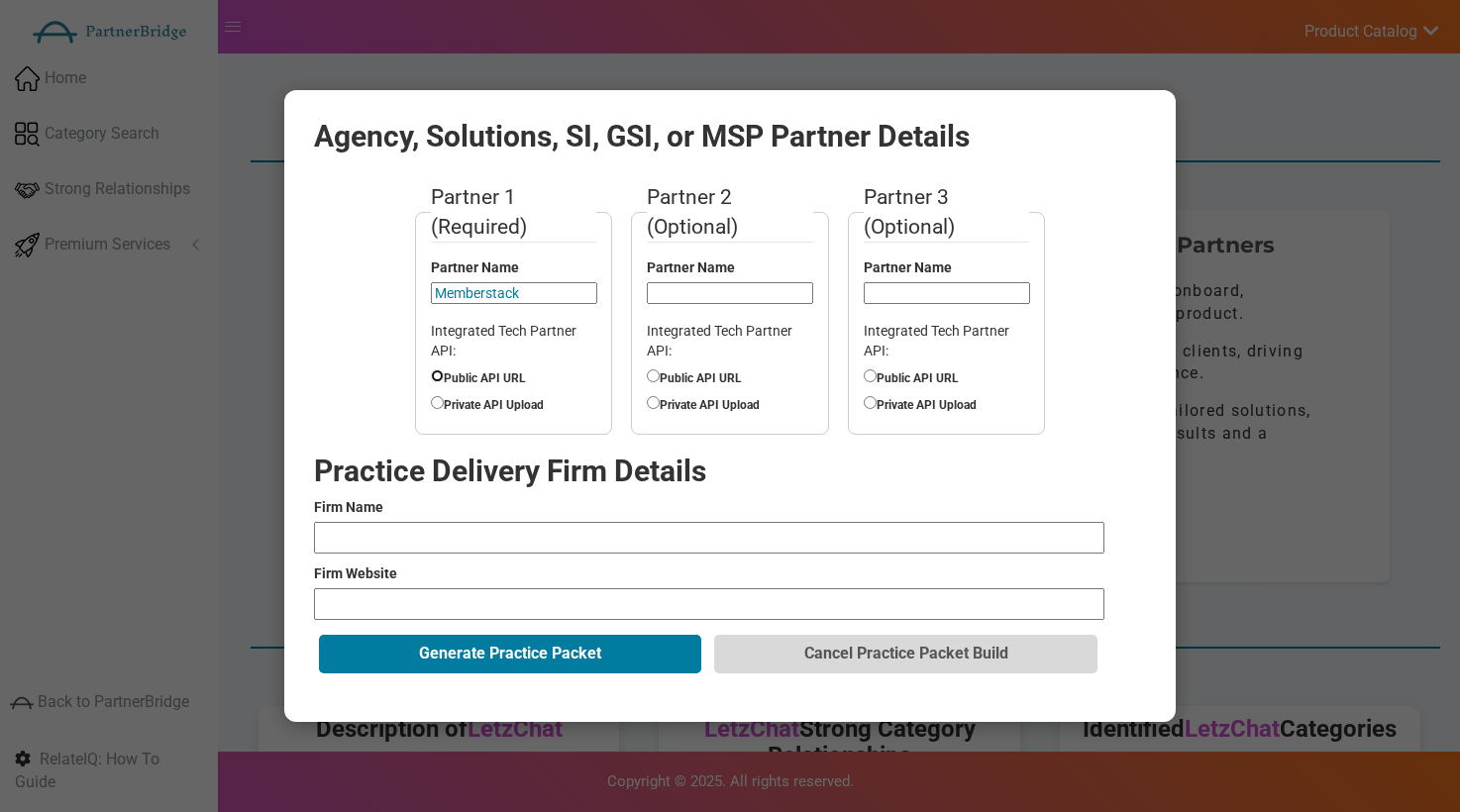 click on "Public API URL" at bounding box center (437, 375) 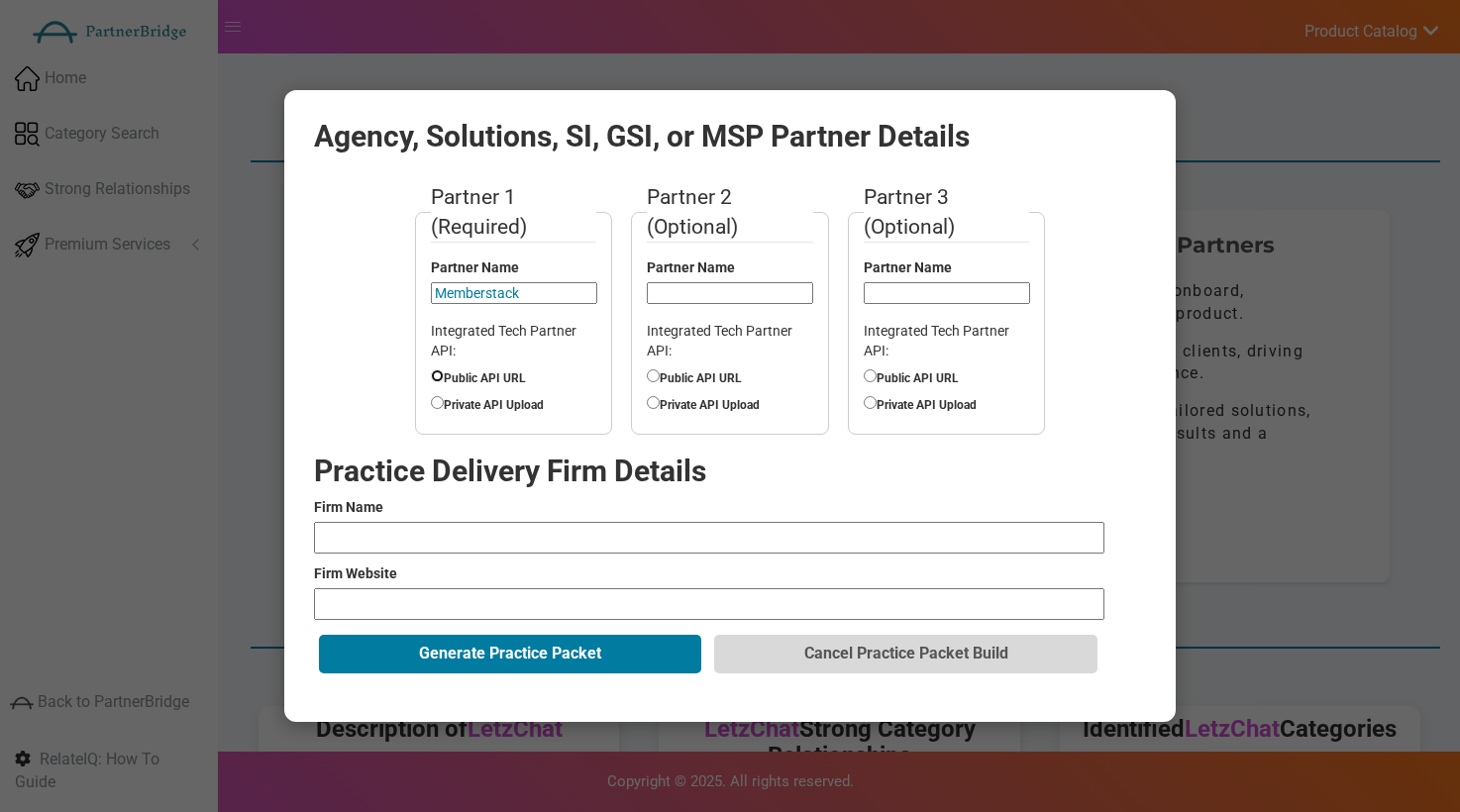 radio on "true" 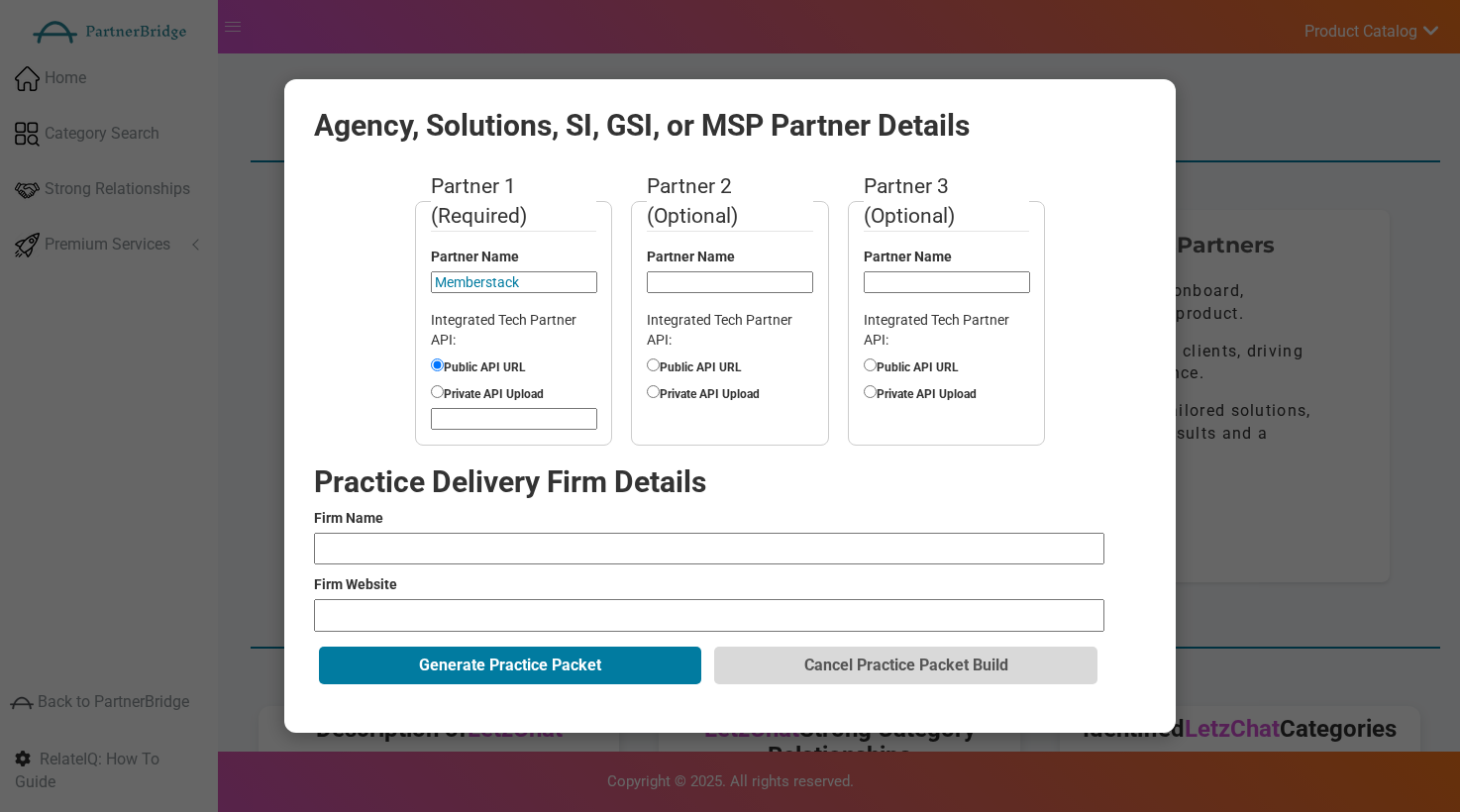 click at bounding box center (514, 419) 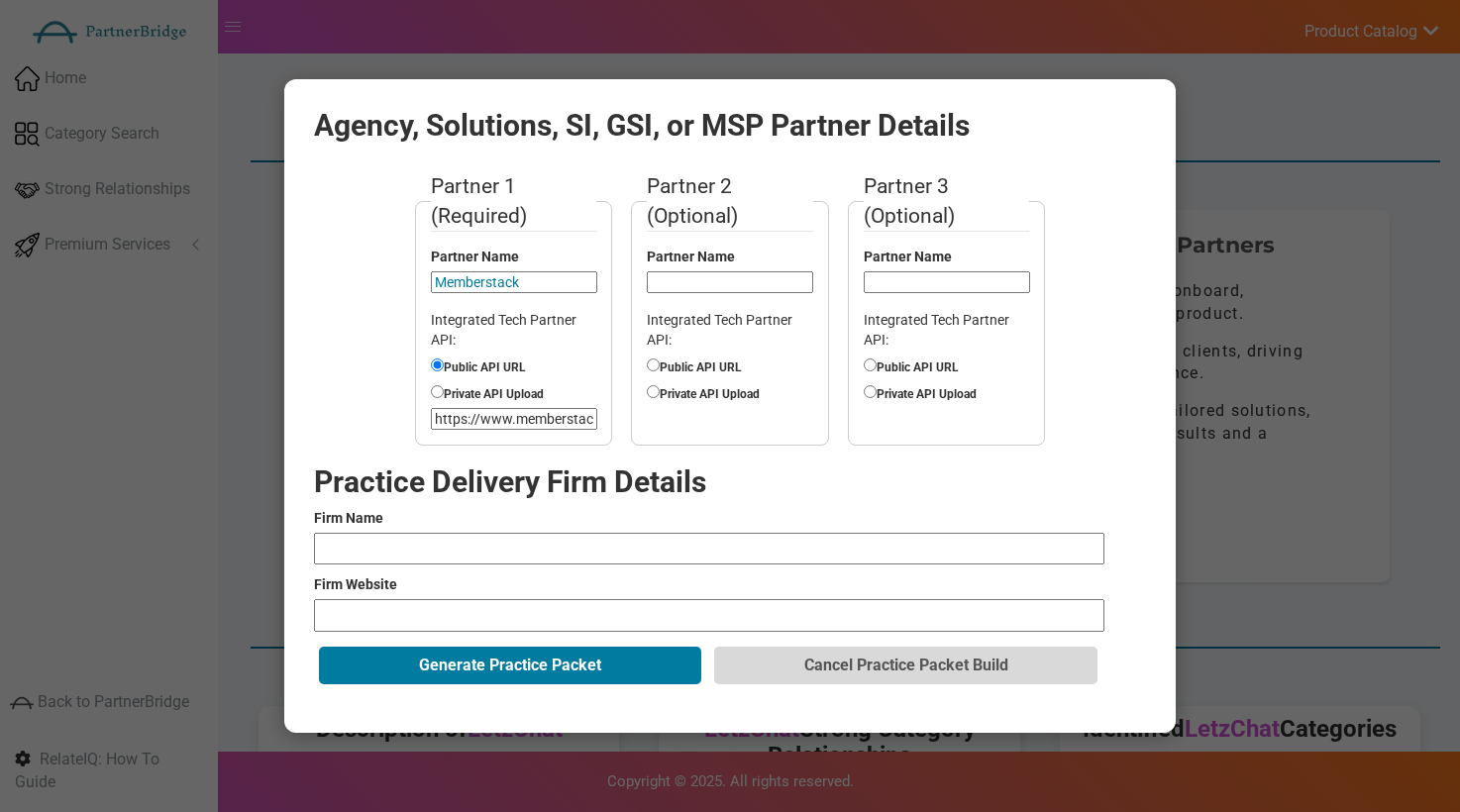 scroll, scrollTop: 0, scrollLeft: 75, axis: horizontal 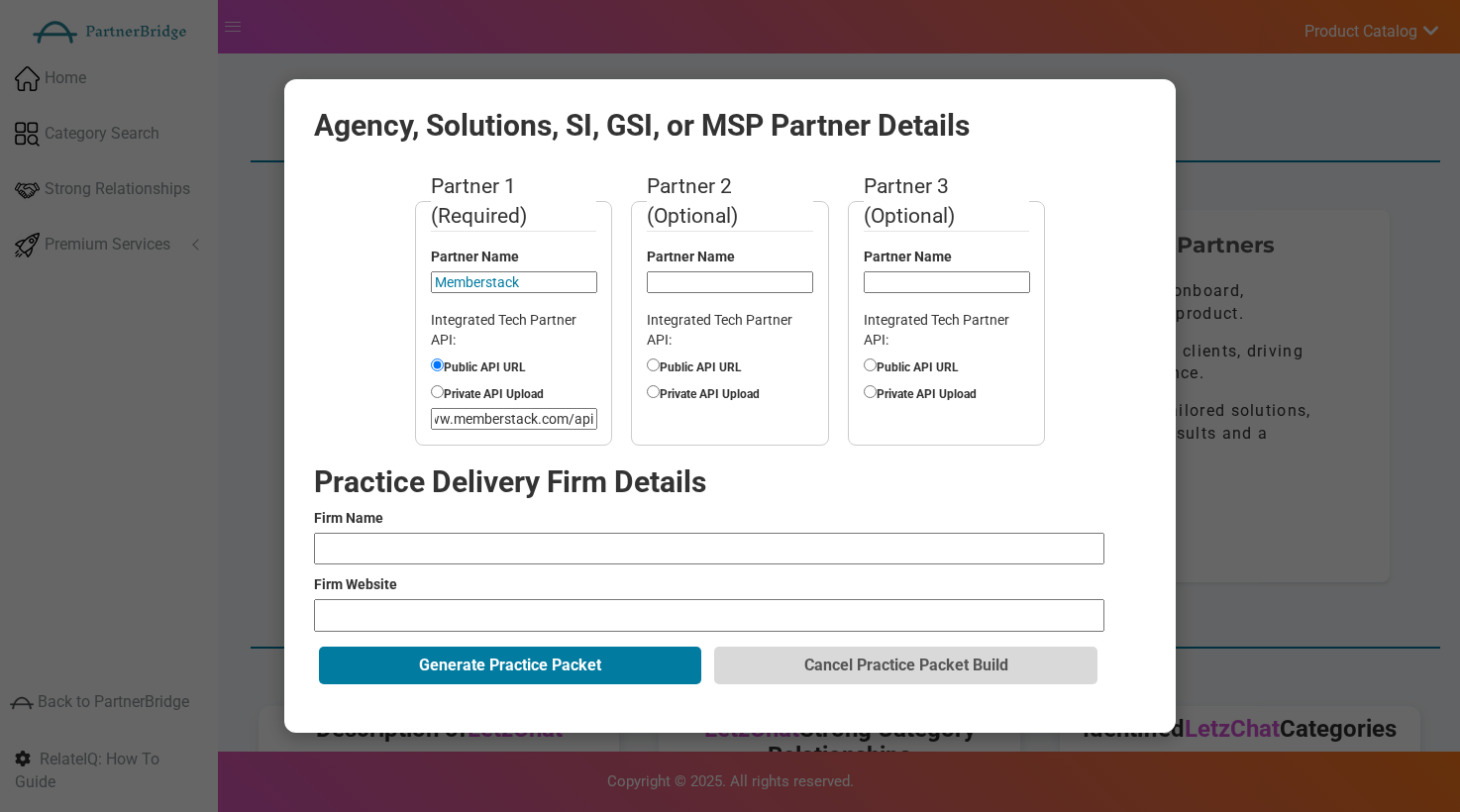 type on "https://www.memberstack.com/api" 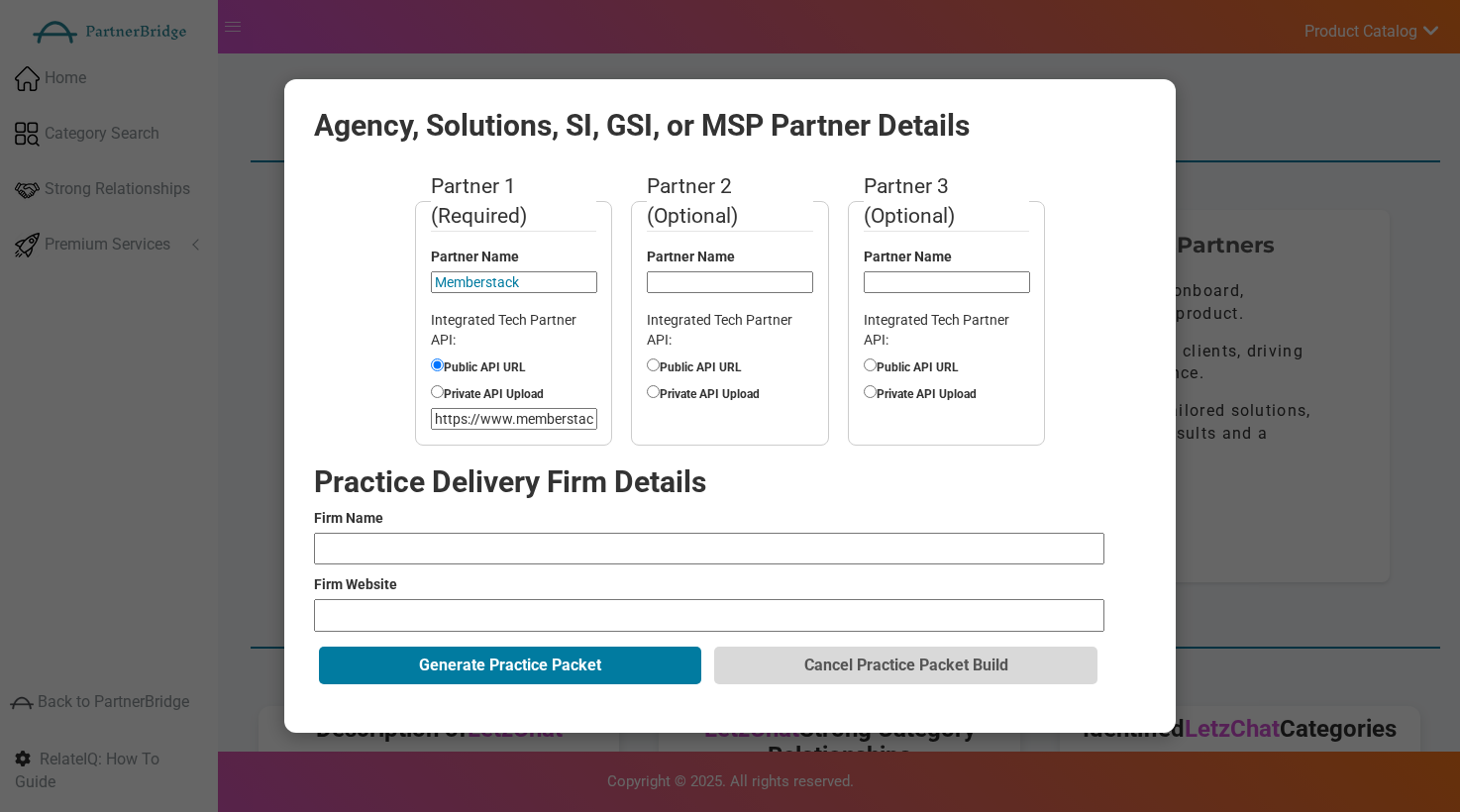 click at bounding box center (709, 549) 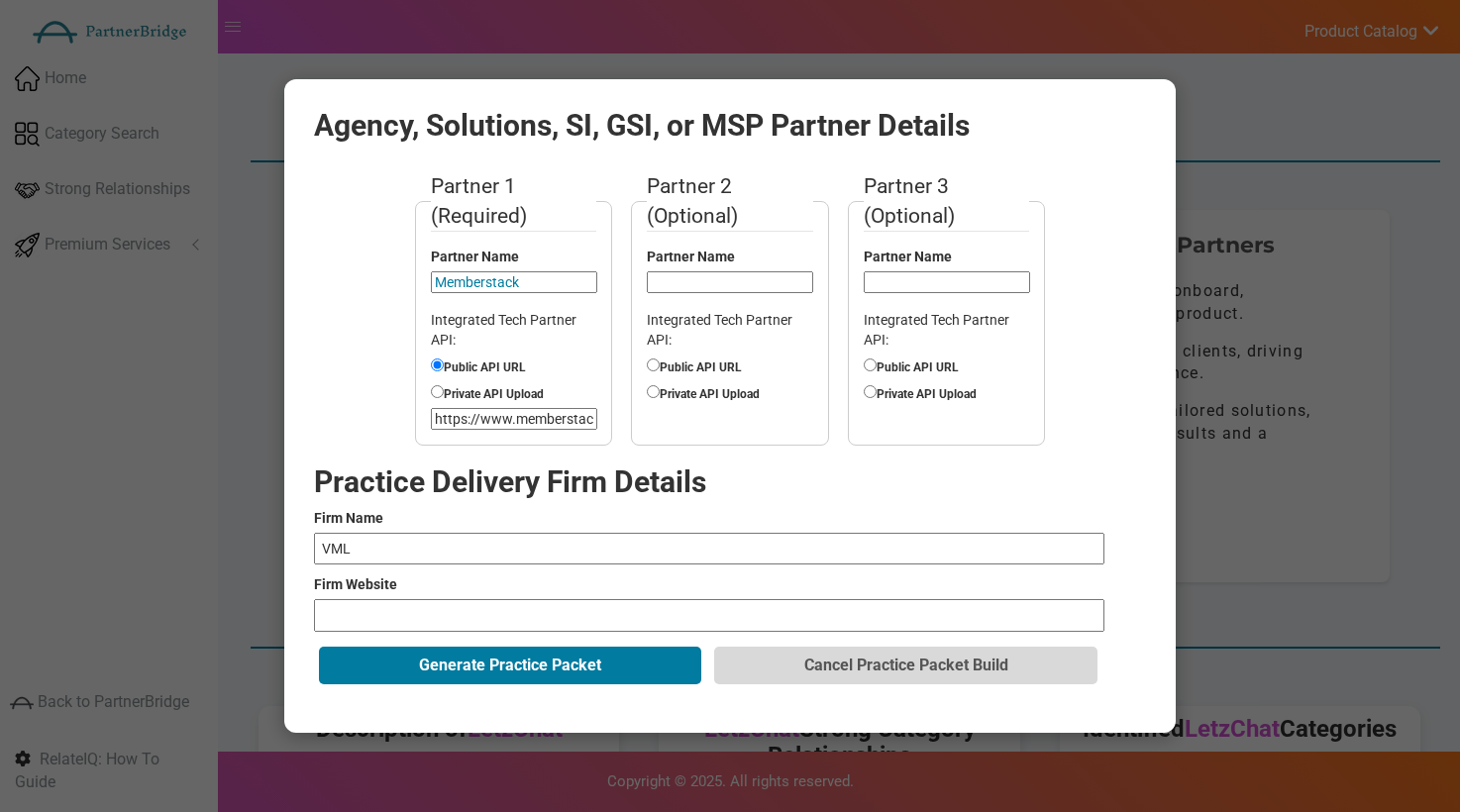 click at bounding box center (709, 615) 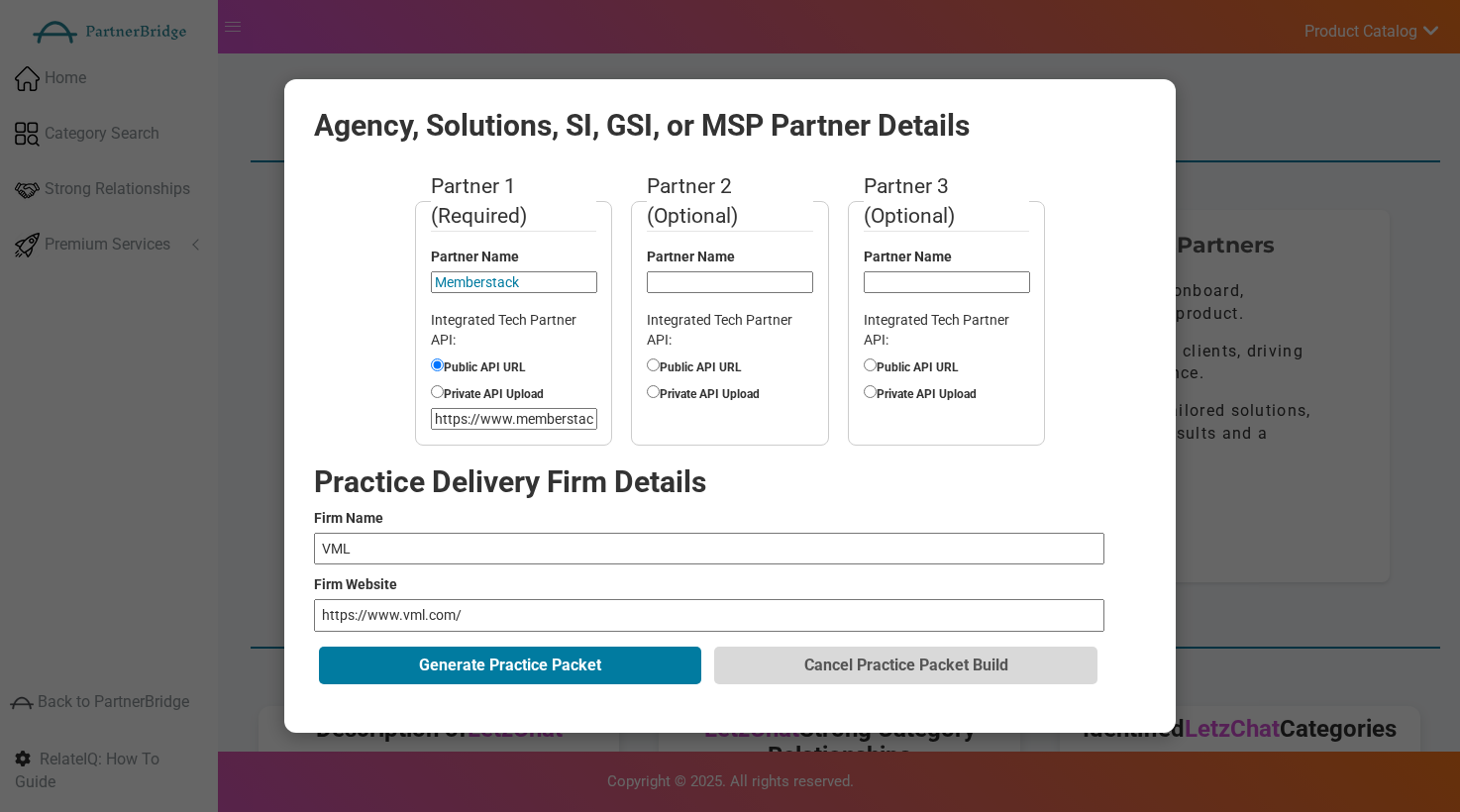 click on "Partner 1 (Required) Partner Name Memberstack Integrated Tech Partner API:  Public API URL  Private API Upload https://www.memberstack.com/api Partner 2 (Optional) Partner Name Integrated Tech Partner API:  Public API URL  Private API Upload Partner 3 (Optional) Partner Name Integrated Tech Partner API:  Public API URL  Private API Upload
Memberstack
Practice Delivery Firm Details
Firm Name
VML
Firm Website
https://www.vml.com/
Generate Practice Packet
Cancel Practice Packet Build" at bounding box center [730, 430] 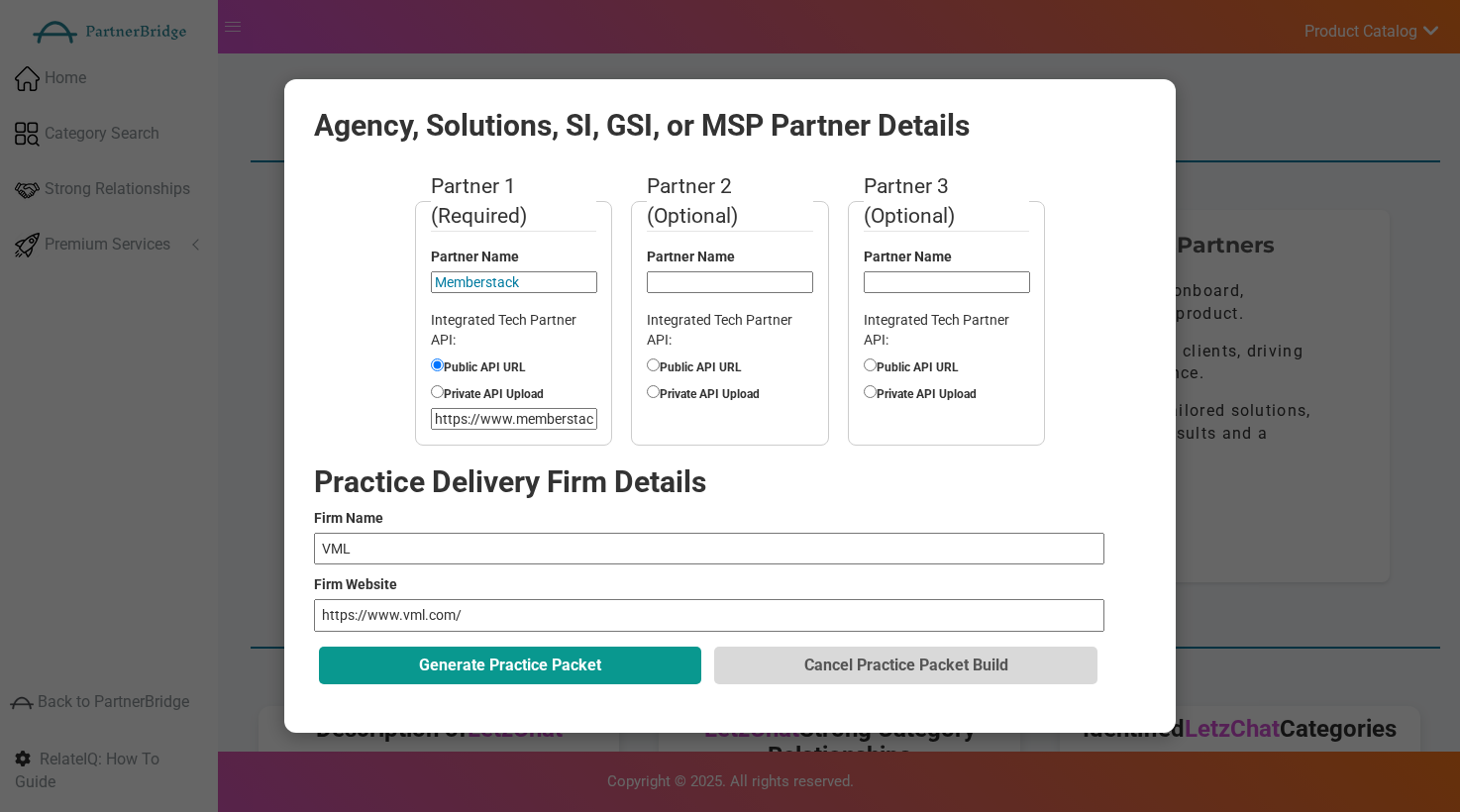 click on "Generate Practice Packet" at bounding box center [510, 665] 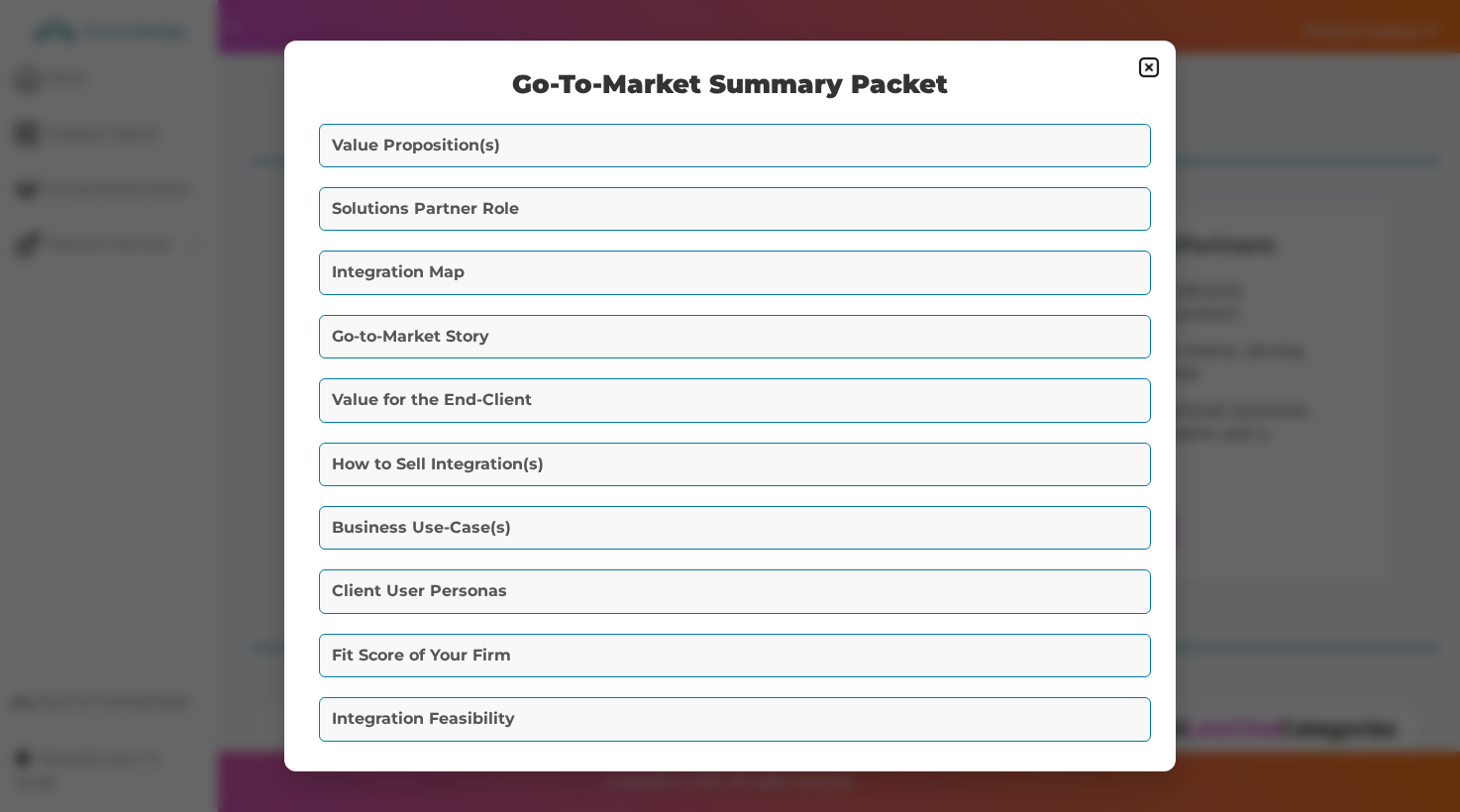 scroll, scrollTop: 82, scrollLeft: 0, axis: vertical 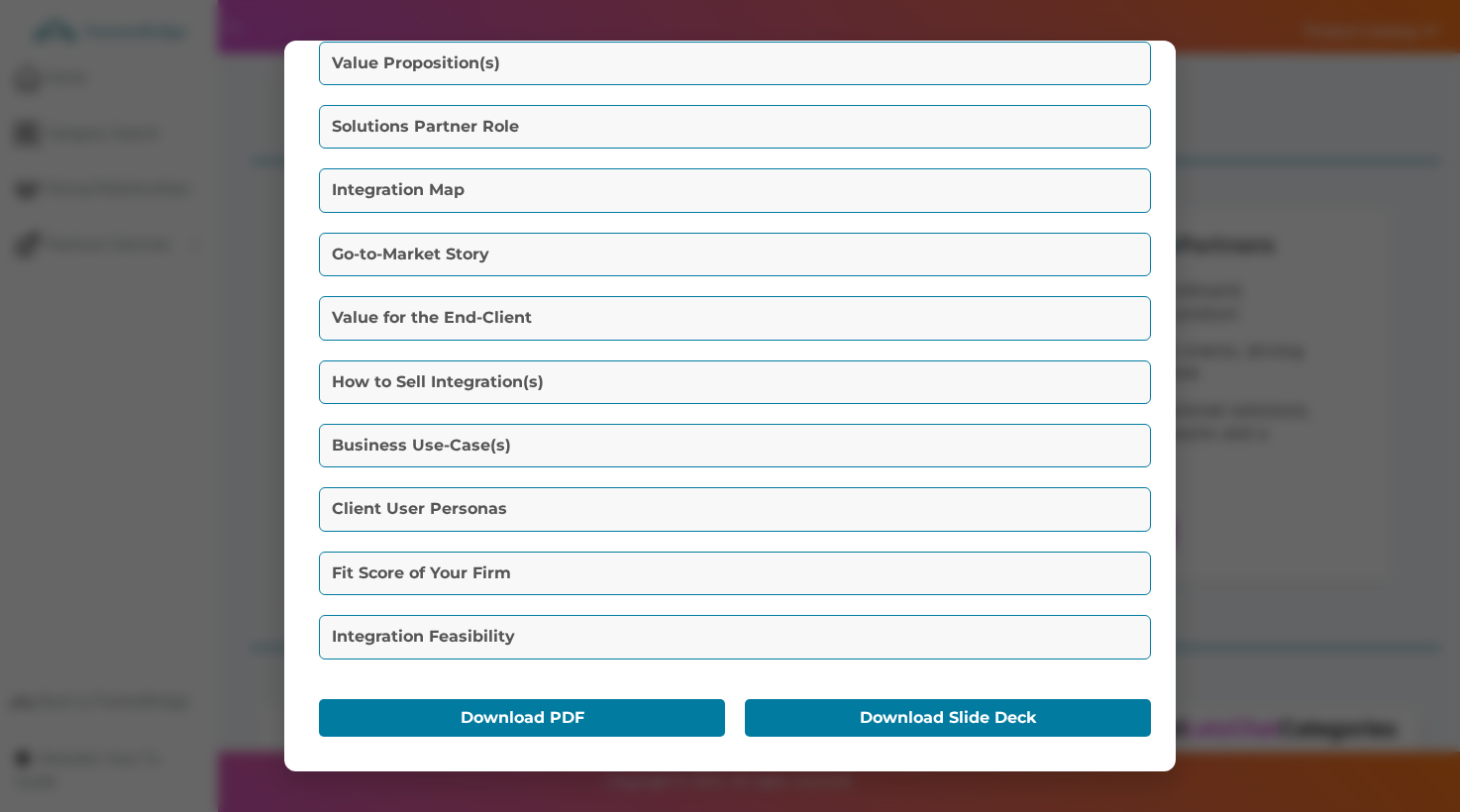 click on "Go-To-Market Summary Packet
Value Proposition(s)
Harness the power of multilingual engagement with integrated ABM, community insights, and customer success to elevate global marketing strategies. Empower businesses to deliver personalized experiences that resonate across diverse audiences, driving growth and customer satisfaction.
Solutions Partner Role
A. How to Engage (with the Technology Vendors):
B. Delivery Details (to End Clients):
Data Flow:" at bounding box center (730, 406) 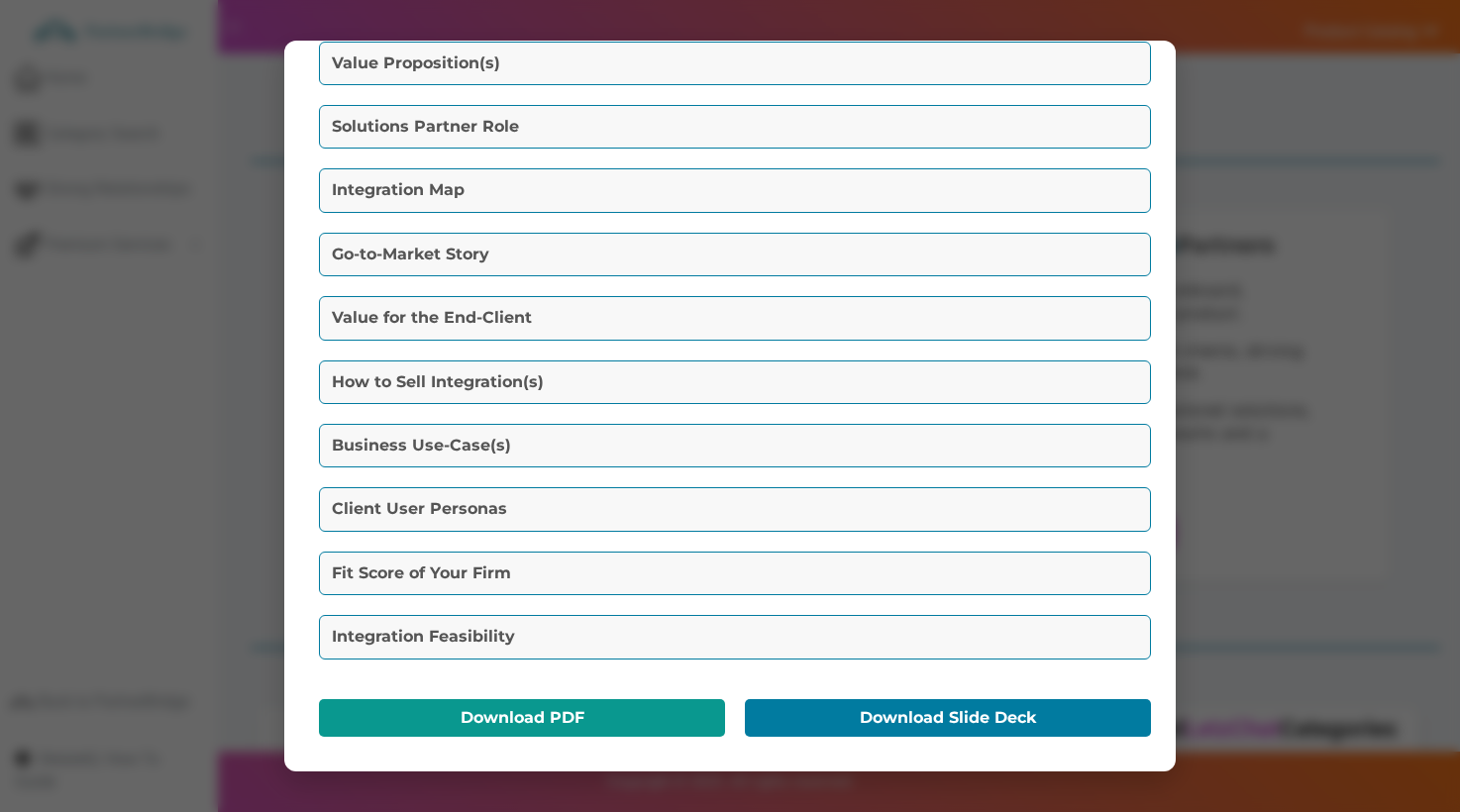 click on "Download PDF" at bounding box center (522, 718) 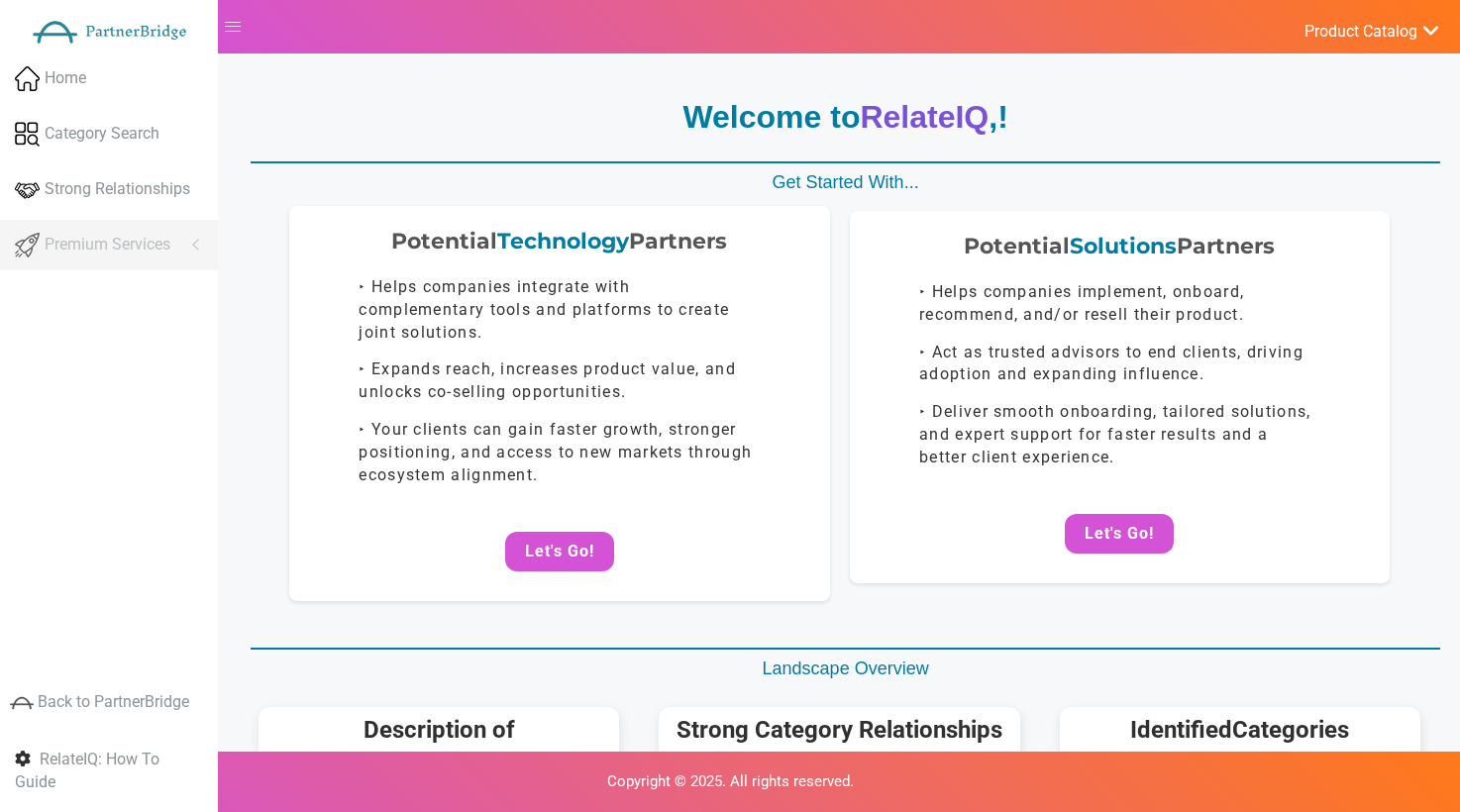 scroll, scrollTop: 1, scrollLeft: 0, axis: vertical 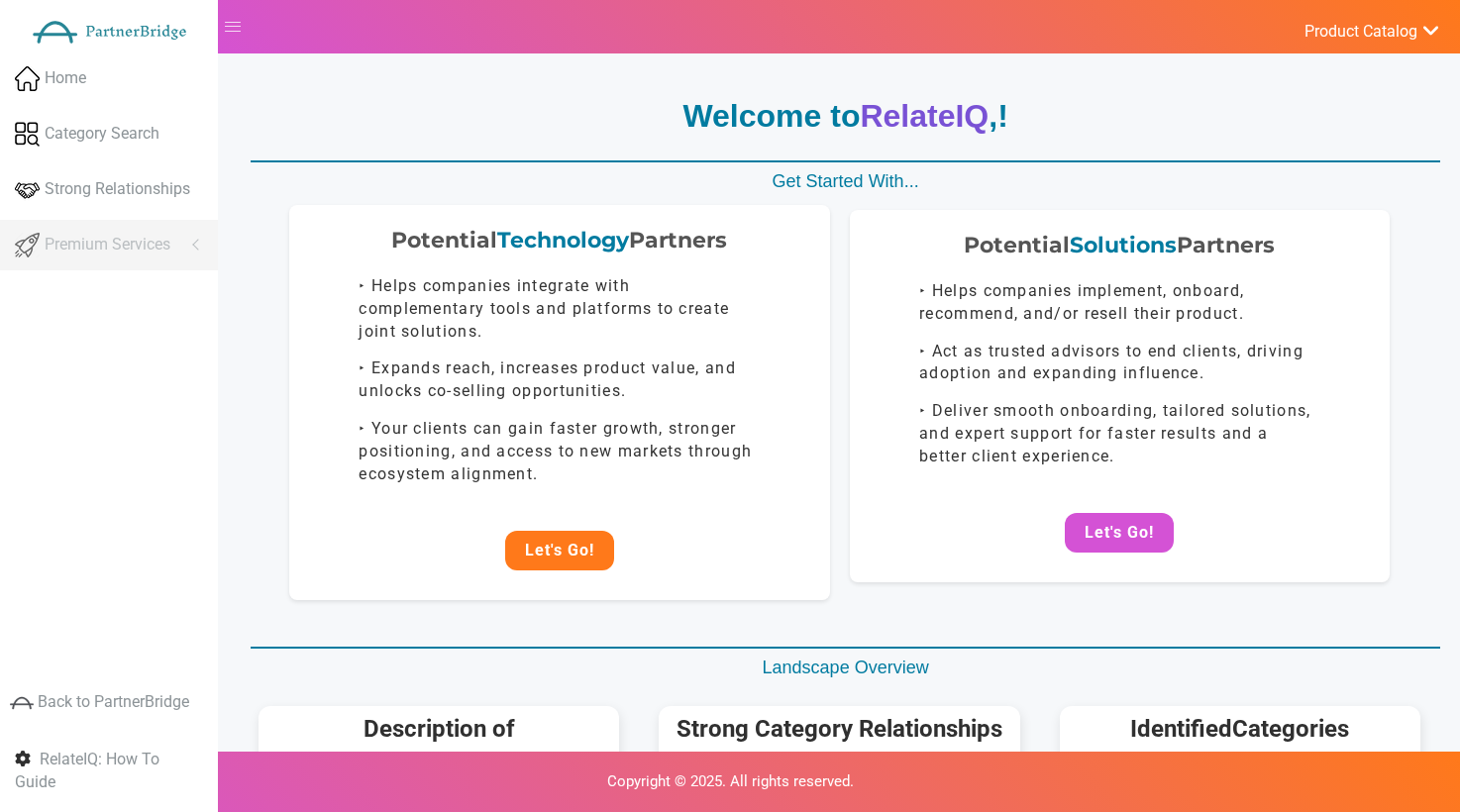 click on "Let's Go!" at bounding box center [560, 551] 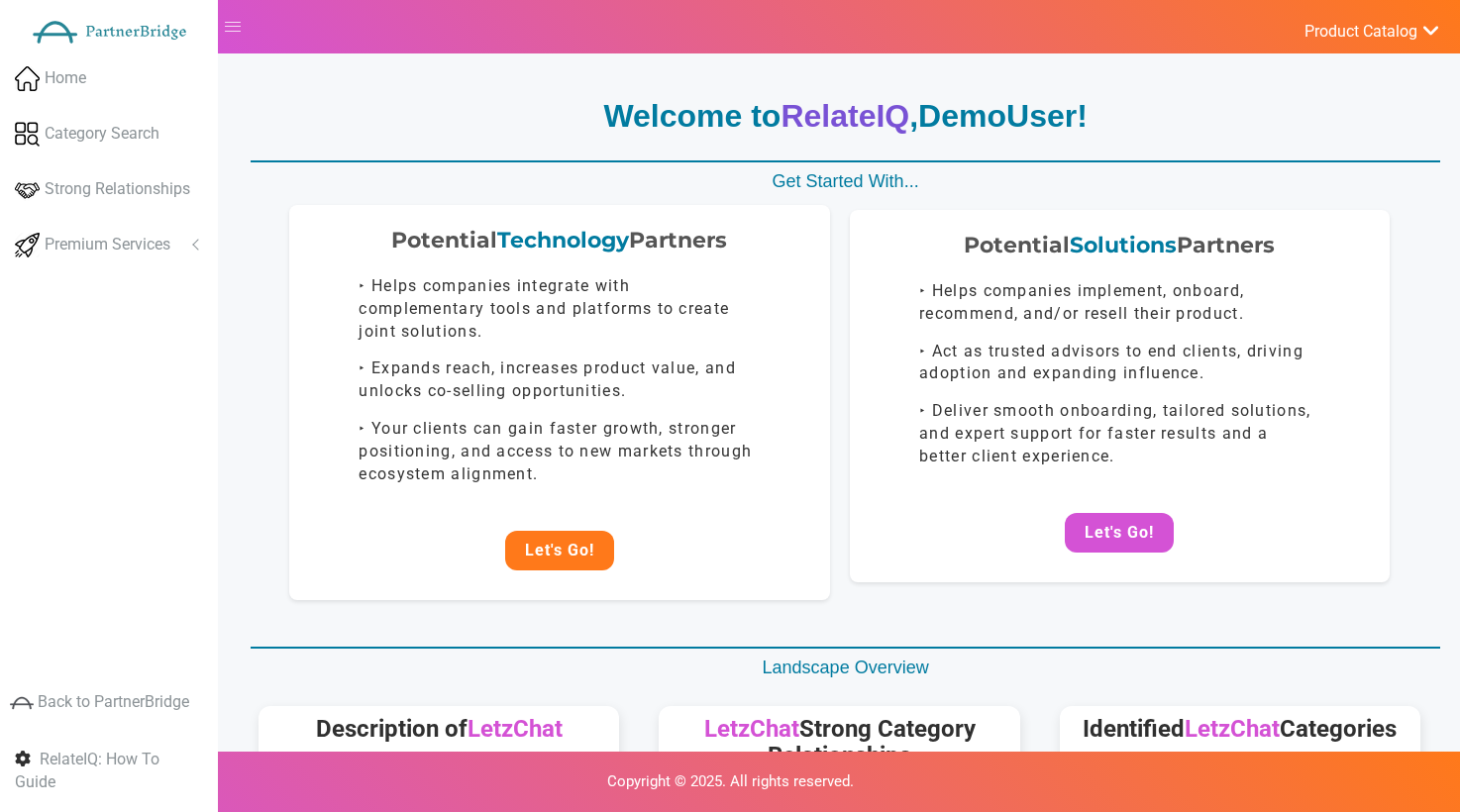 click on "Let's Go!" at bounding box center (560, 551) 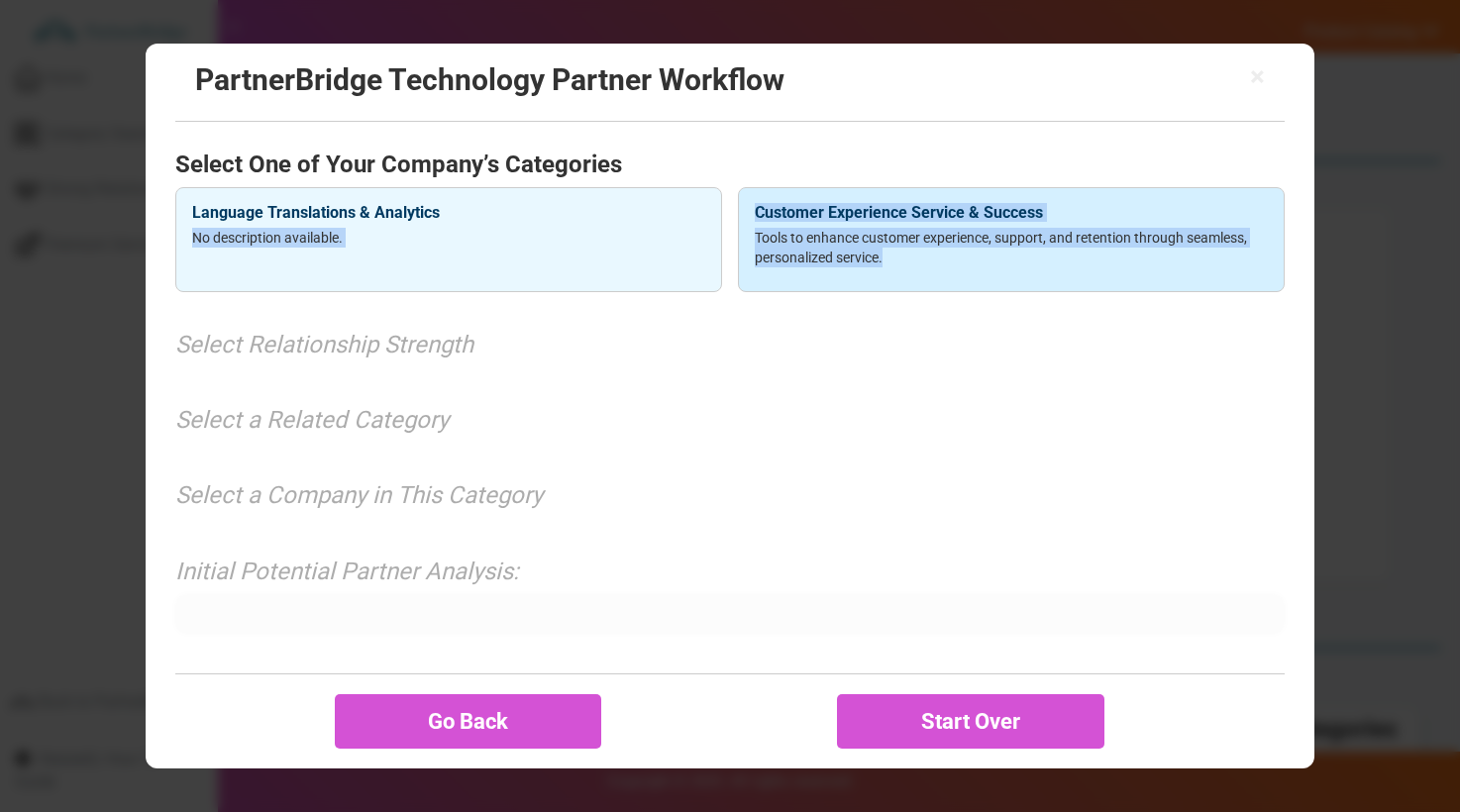 drag, startPoint x: 422, startPoint y: 222, endPoint x: 810, endPoint y: 257, distance: 389.5754 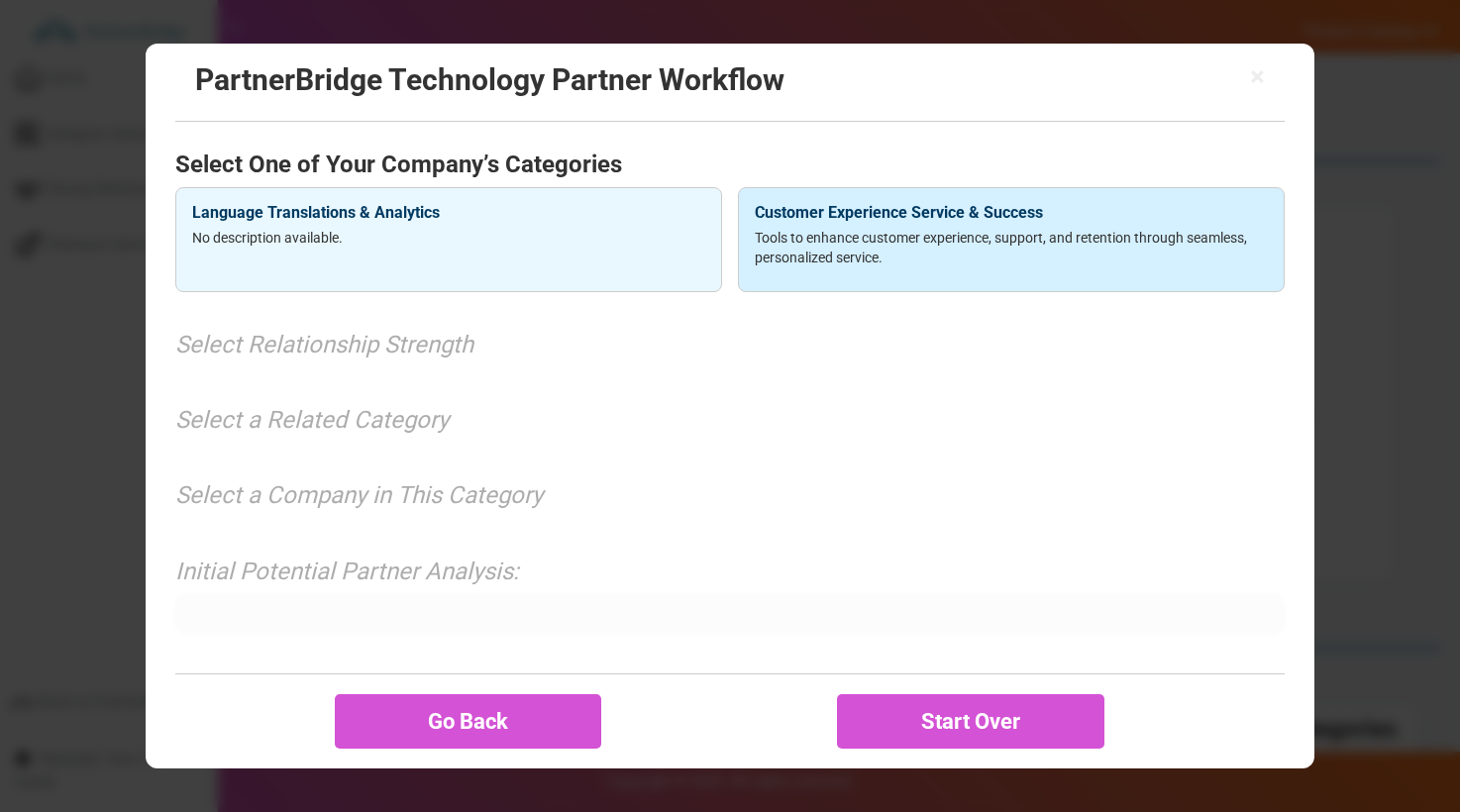click on "Tools to enhance customer experience, support, and retention through seamless, personalized service." at bounding box center (1011, 248) 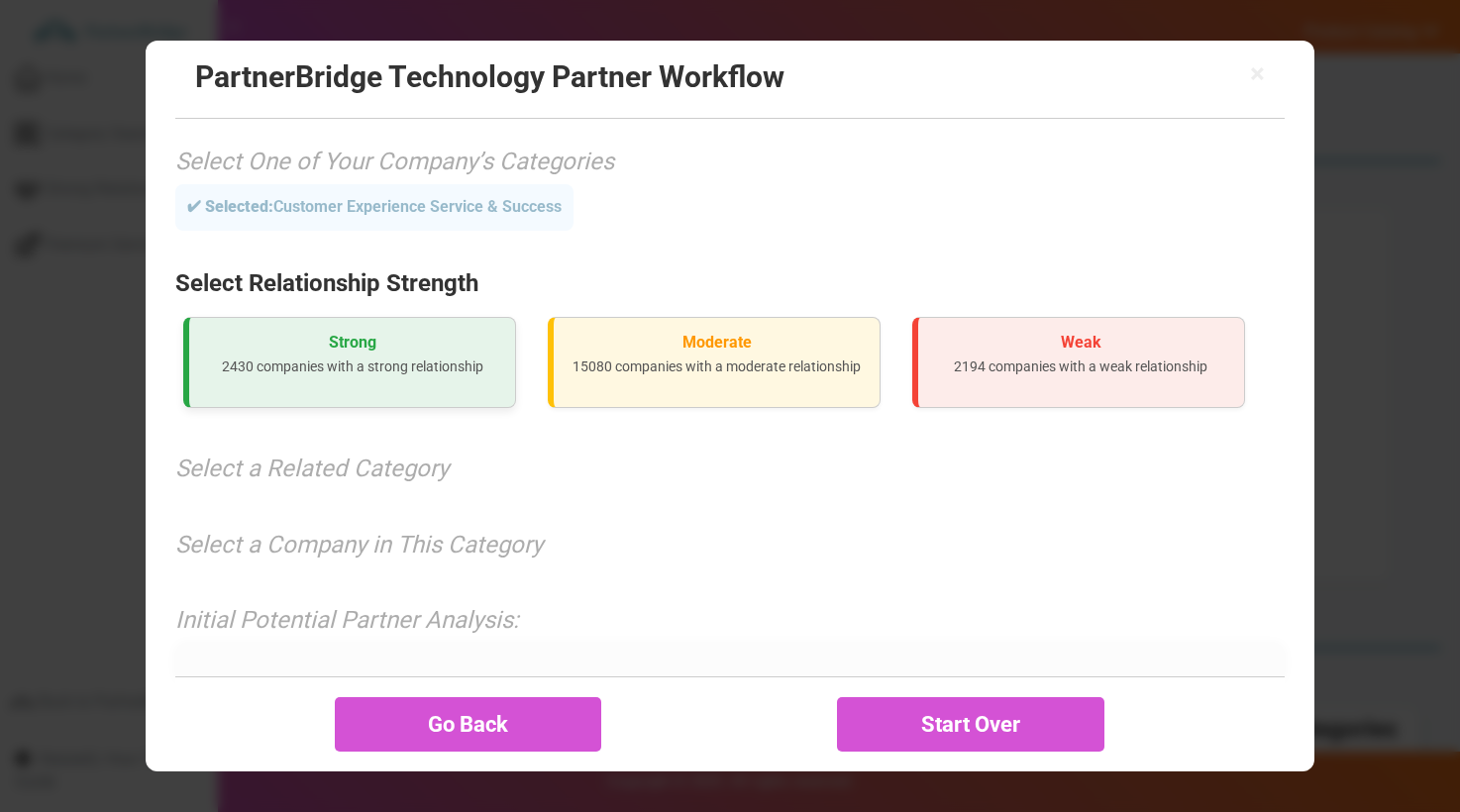 click on "[NUMBER] companies with a strong relationship" at bounding box center [350, 362] 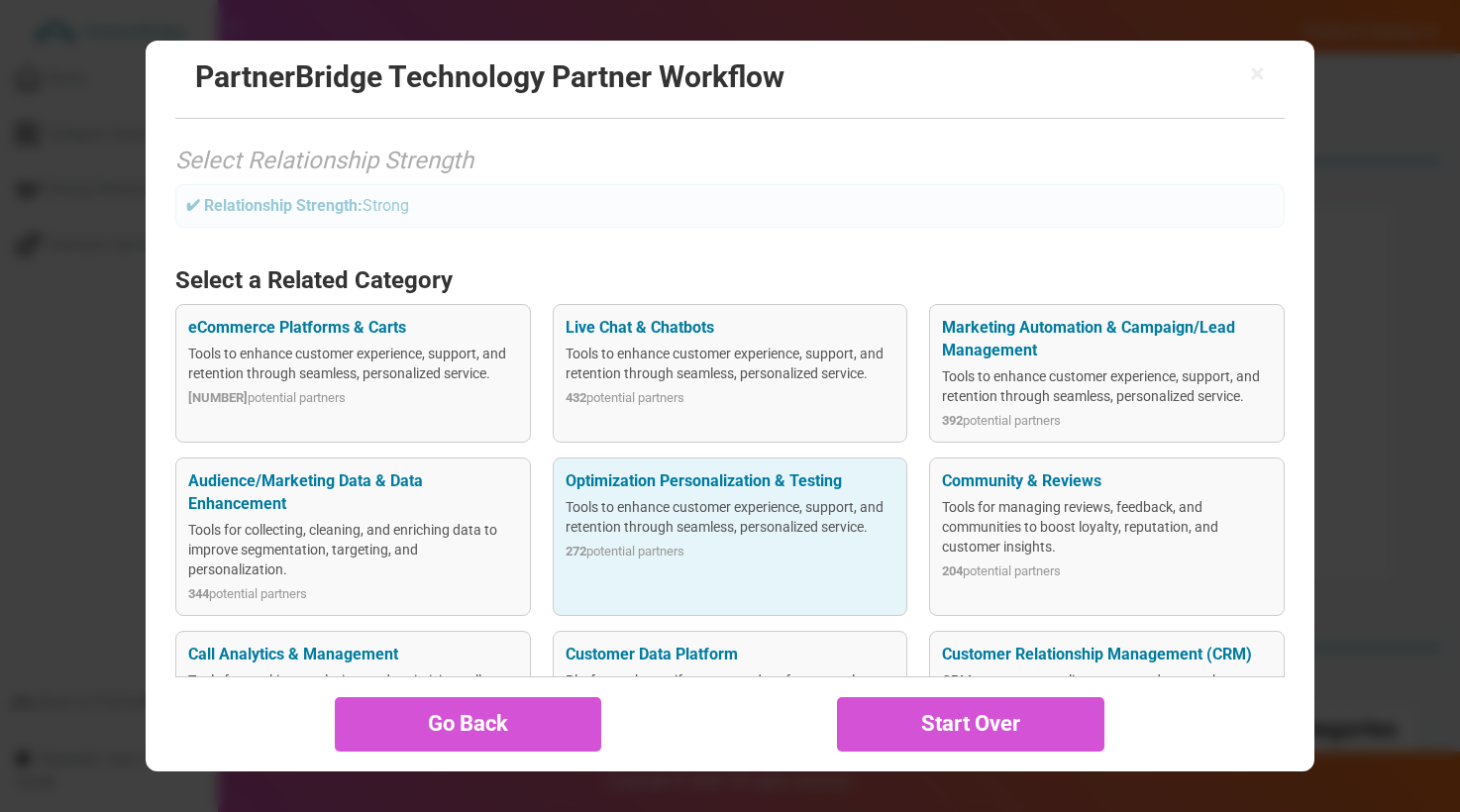scroll, scrollTop: 129, scrollLeft: 0, axis: vertical 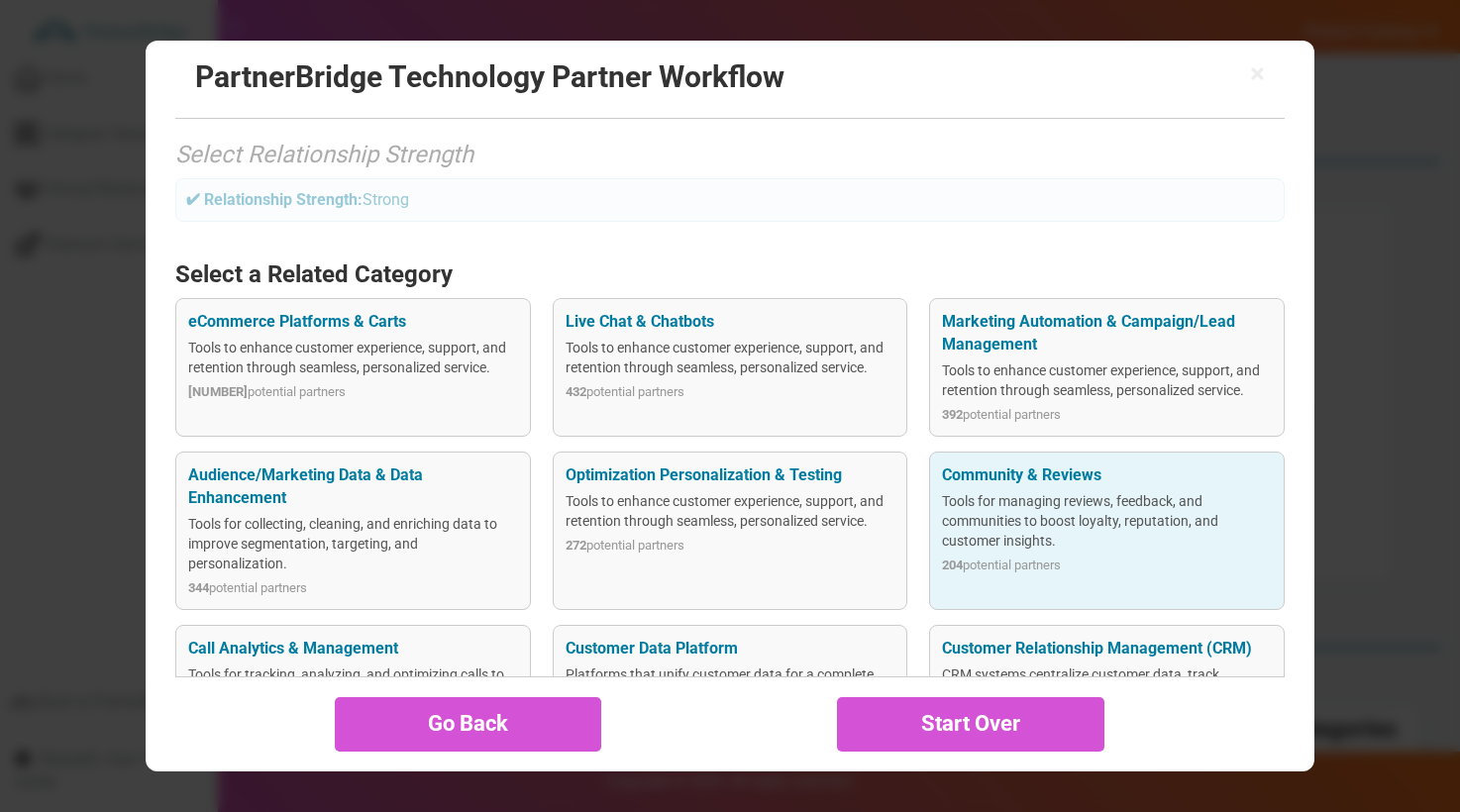 click on "Community & Reviews" at bounding box center (1106, 475) 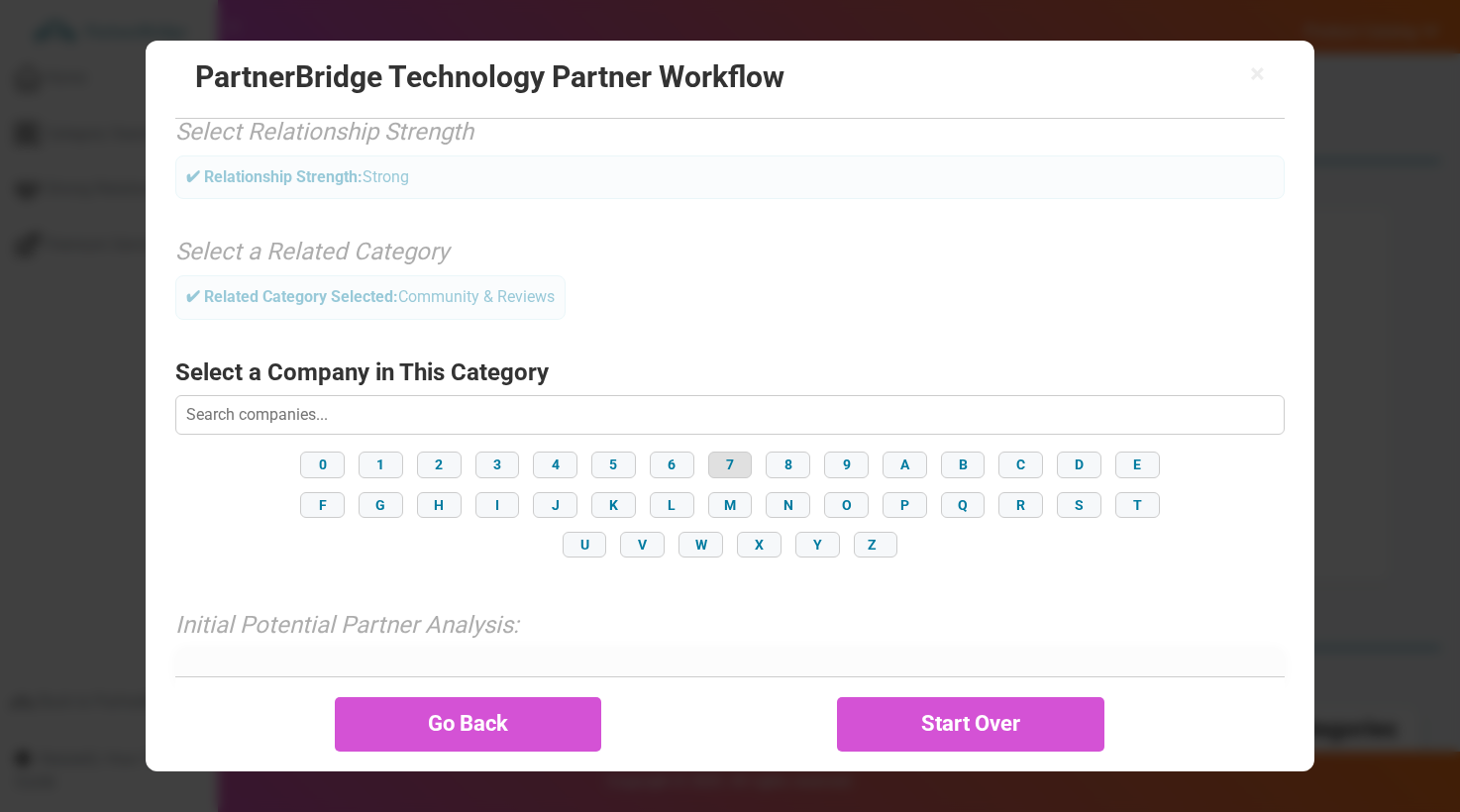 scroll, scrollTop: 156, scrollLeft: 0, axis: vertical 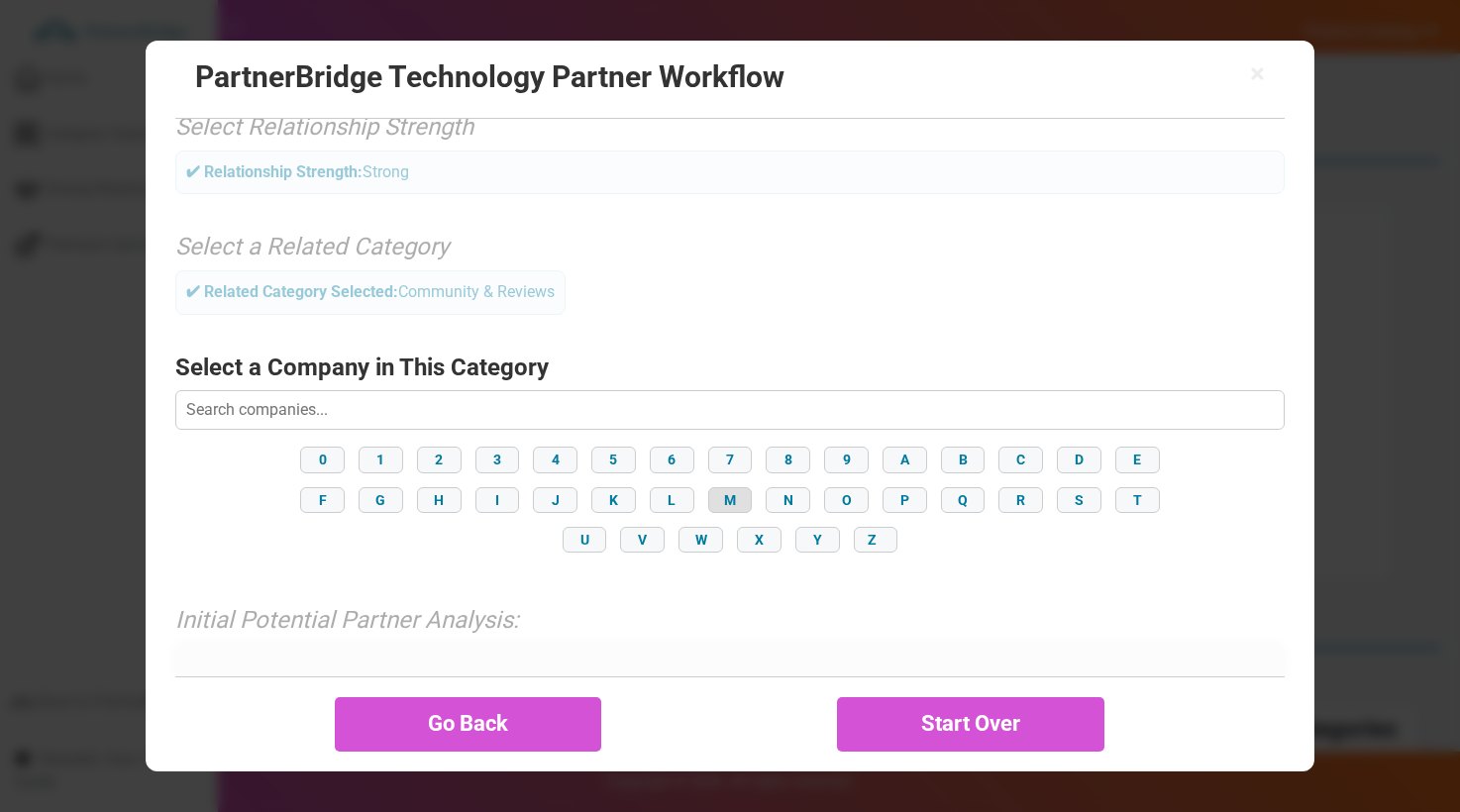 click on "M" at bounding box center [730, 500] 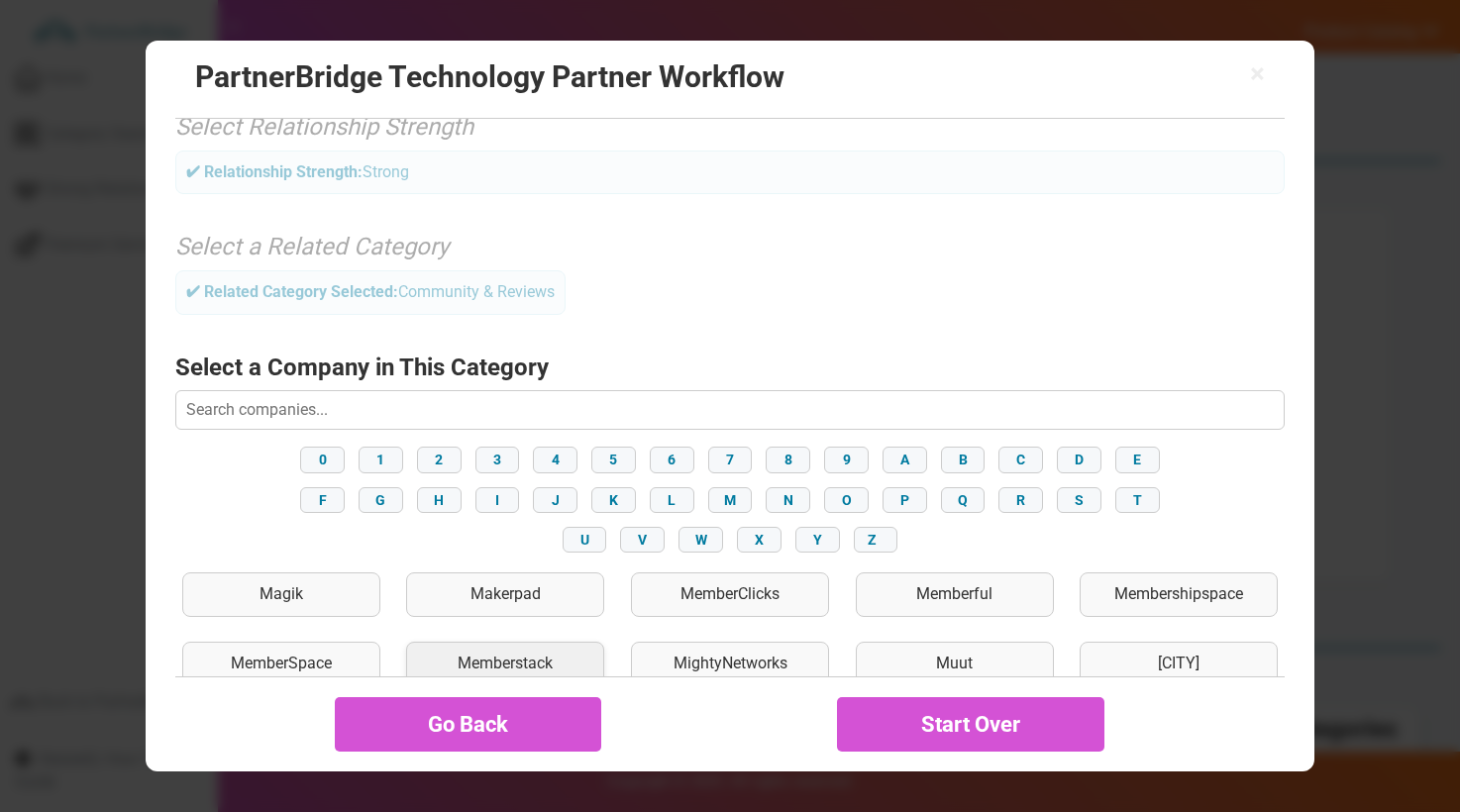 click on "Memberstack" at bounding box center [505, 663] 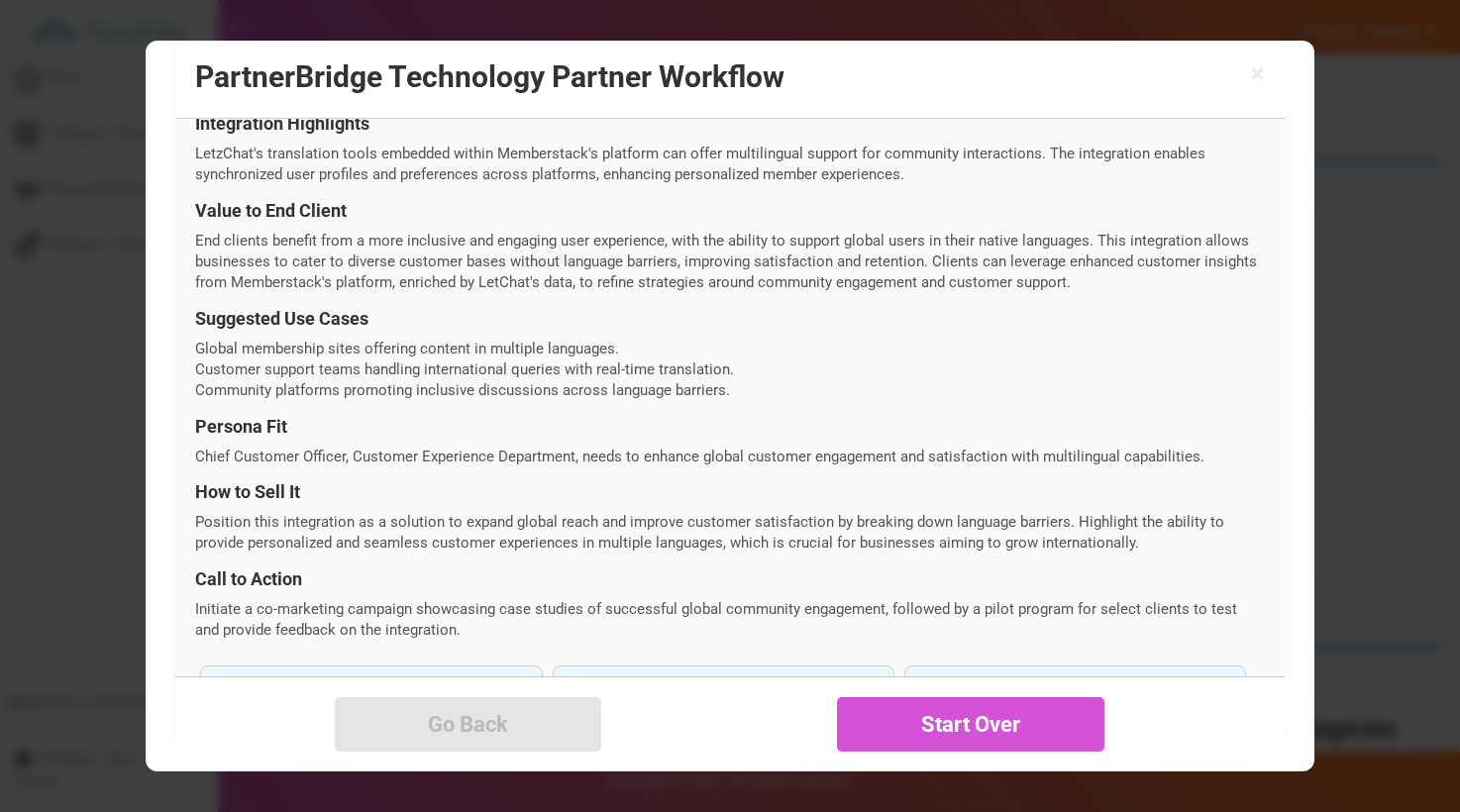 scroll, scrollTop: 656, scrollLeft: 0, axis: vertical 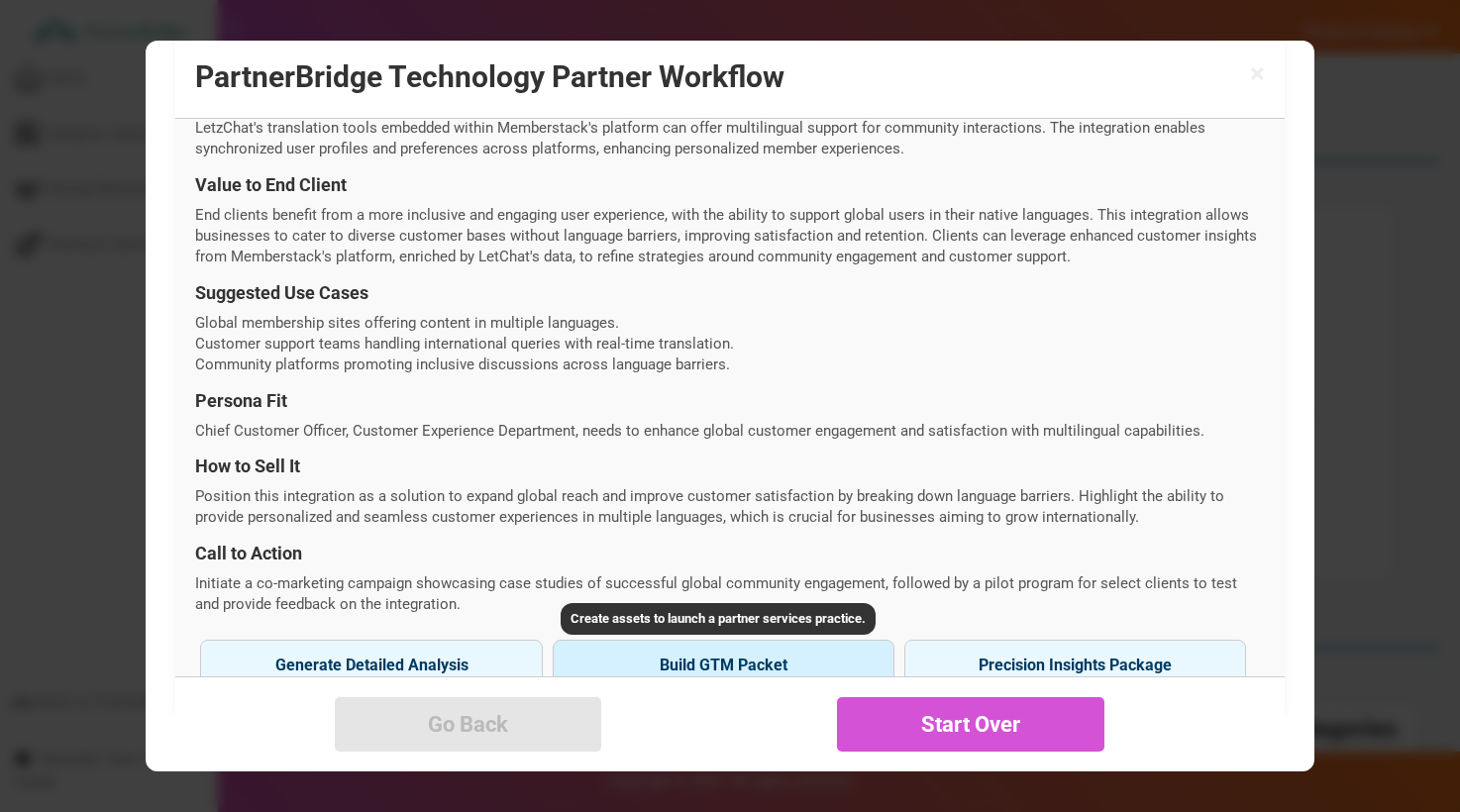 click on "Build GTM Packet" at bounding box center (723, 665) 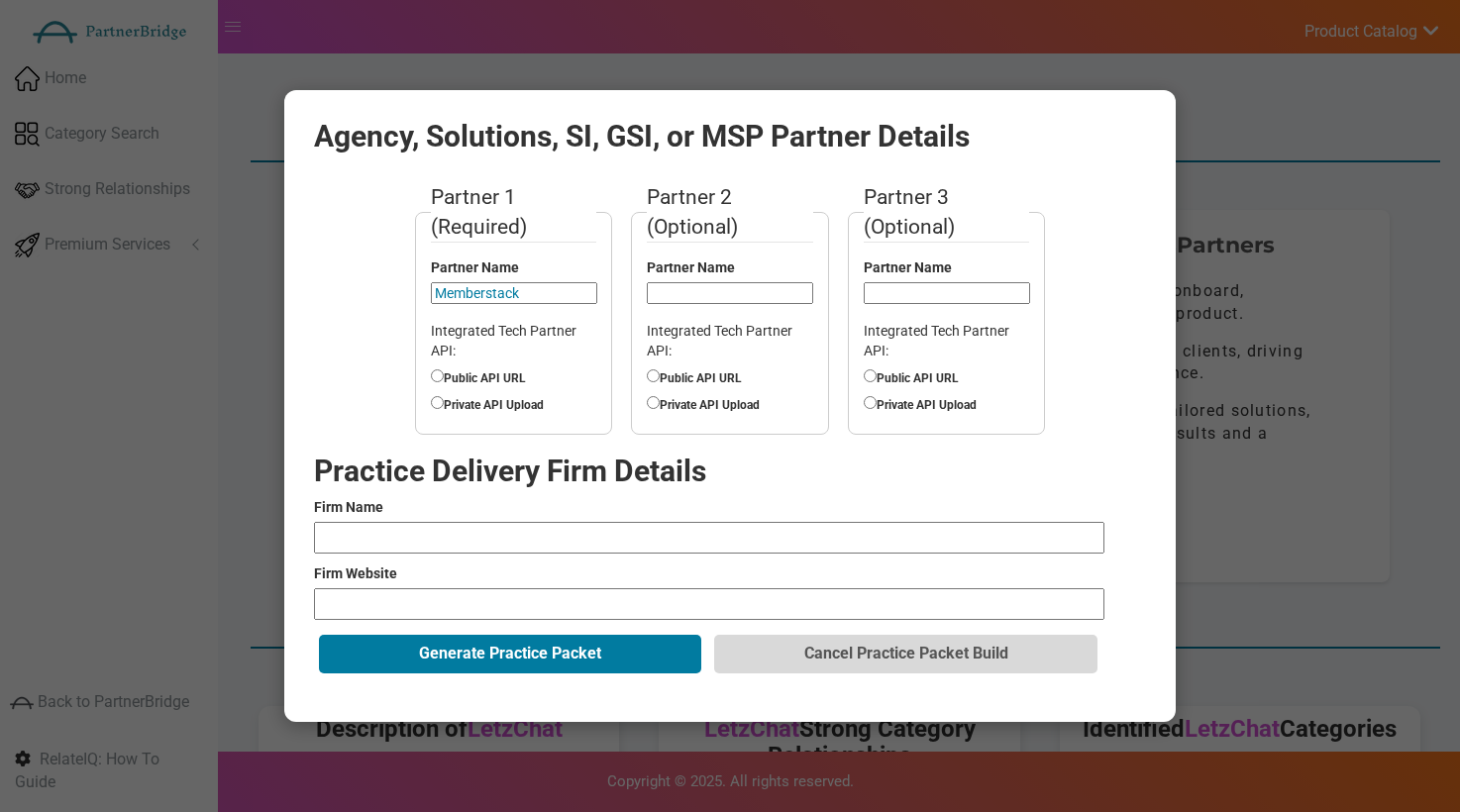click on "Public API URL" at bounding box center (513, 376) 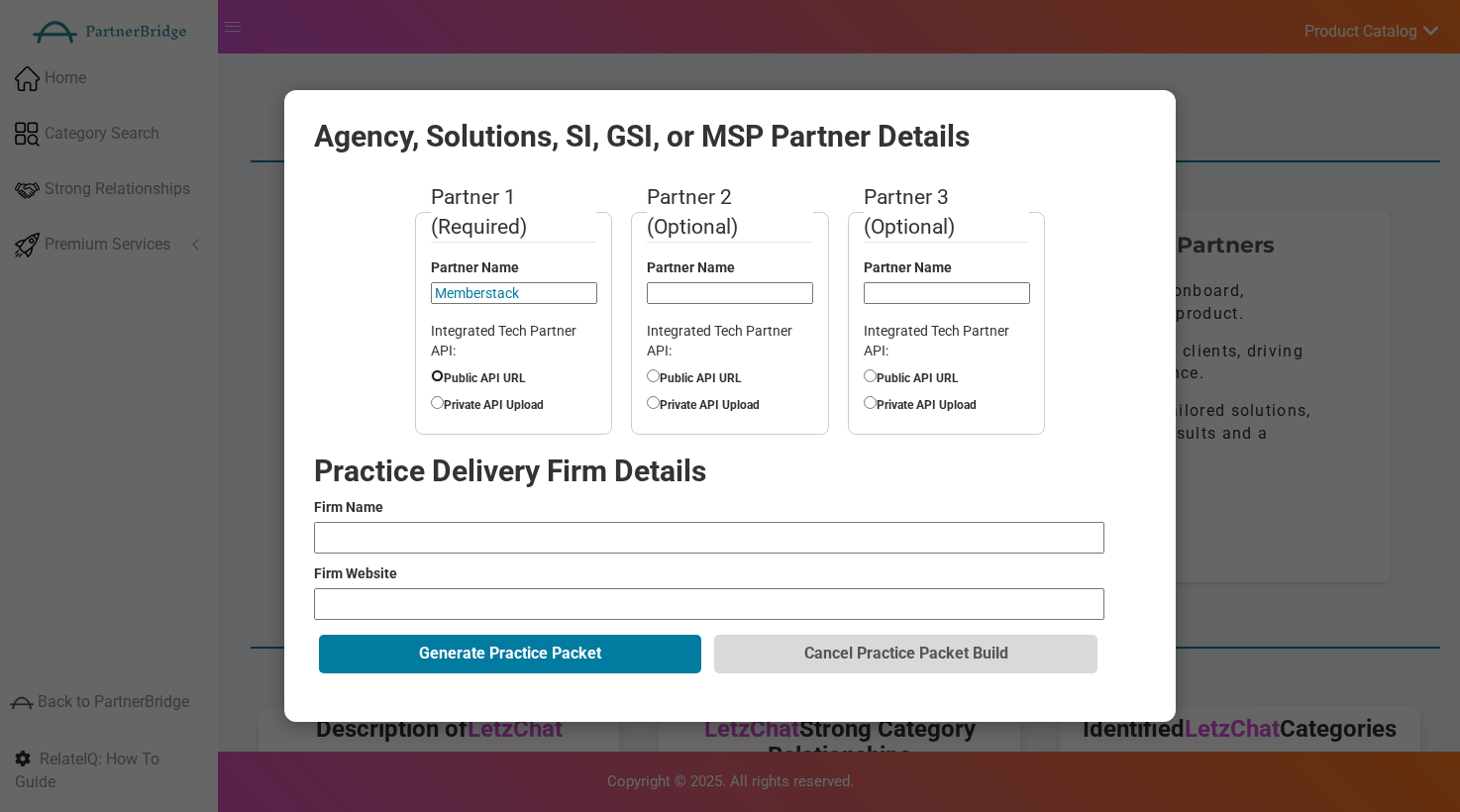 click on "Public API URL" at bounding box center (437, 375) 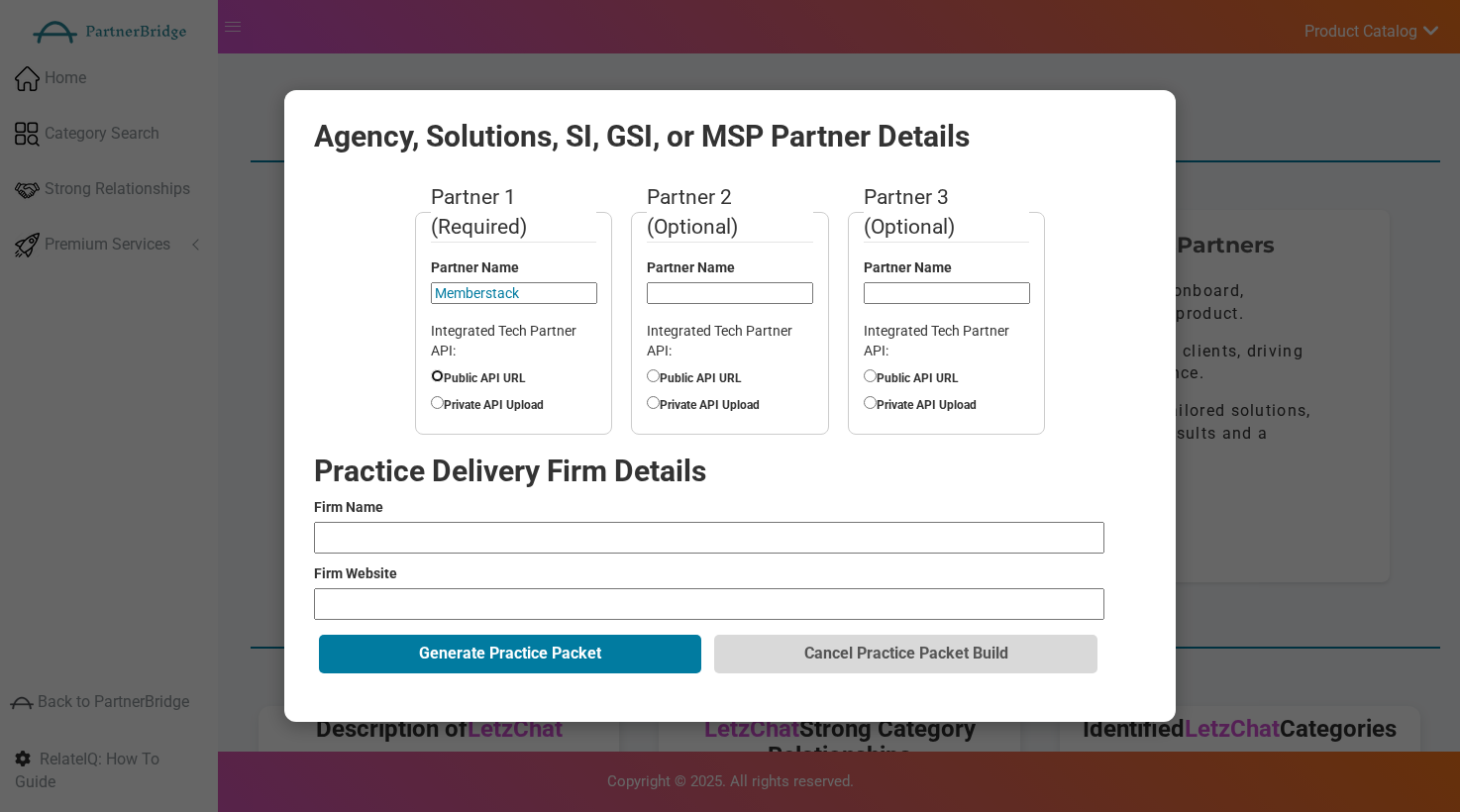 radio on "true" 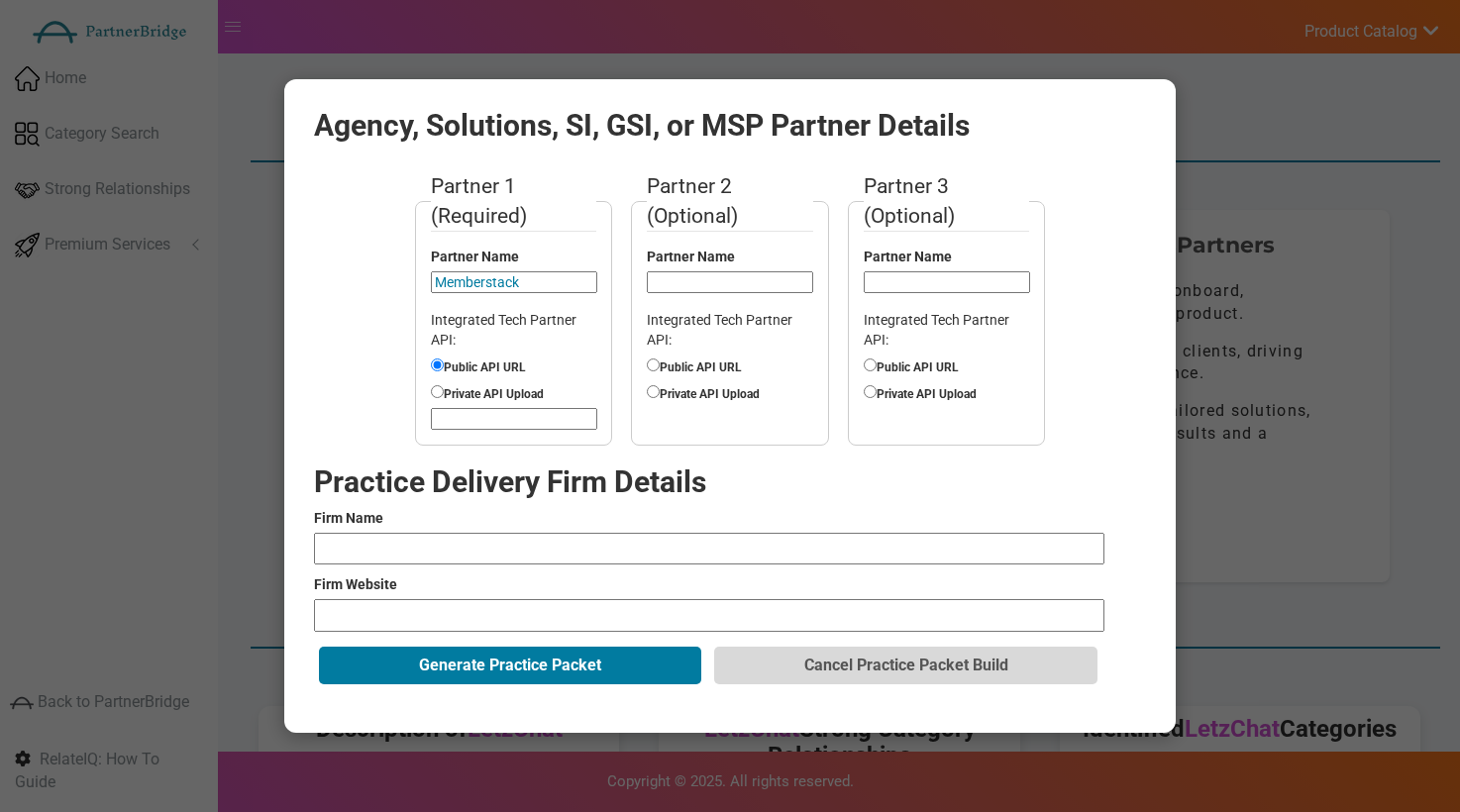 click on "Private API Upload" at bounding box center [513, 392] 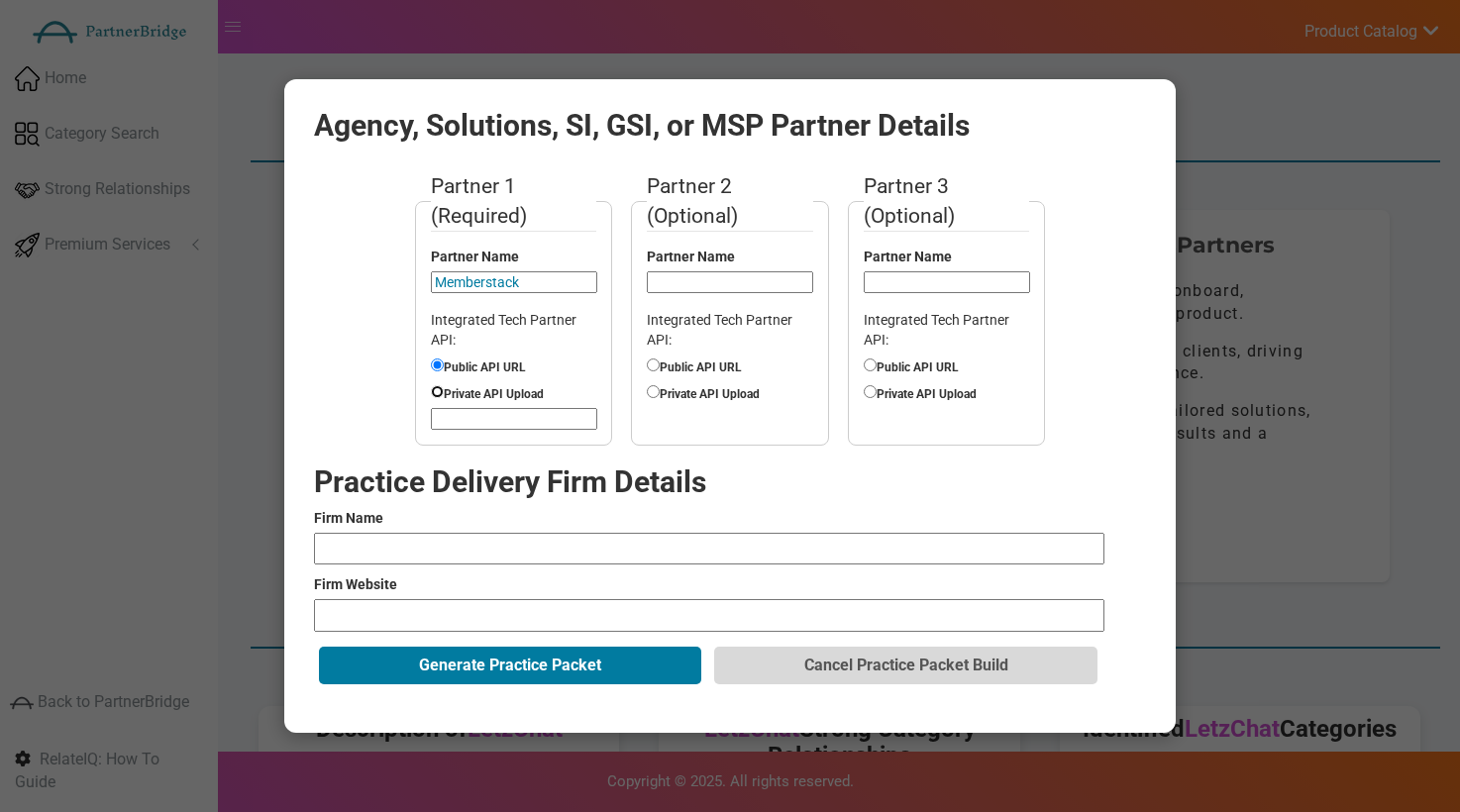 click on "Private API Upload" at bounding box center [437, 391] 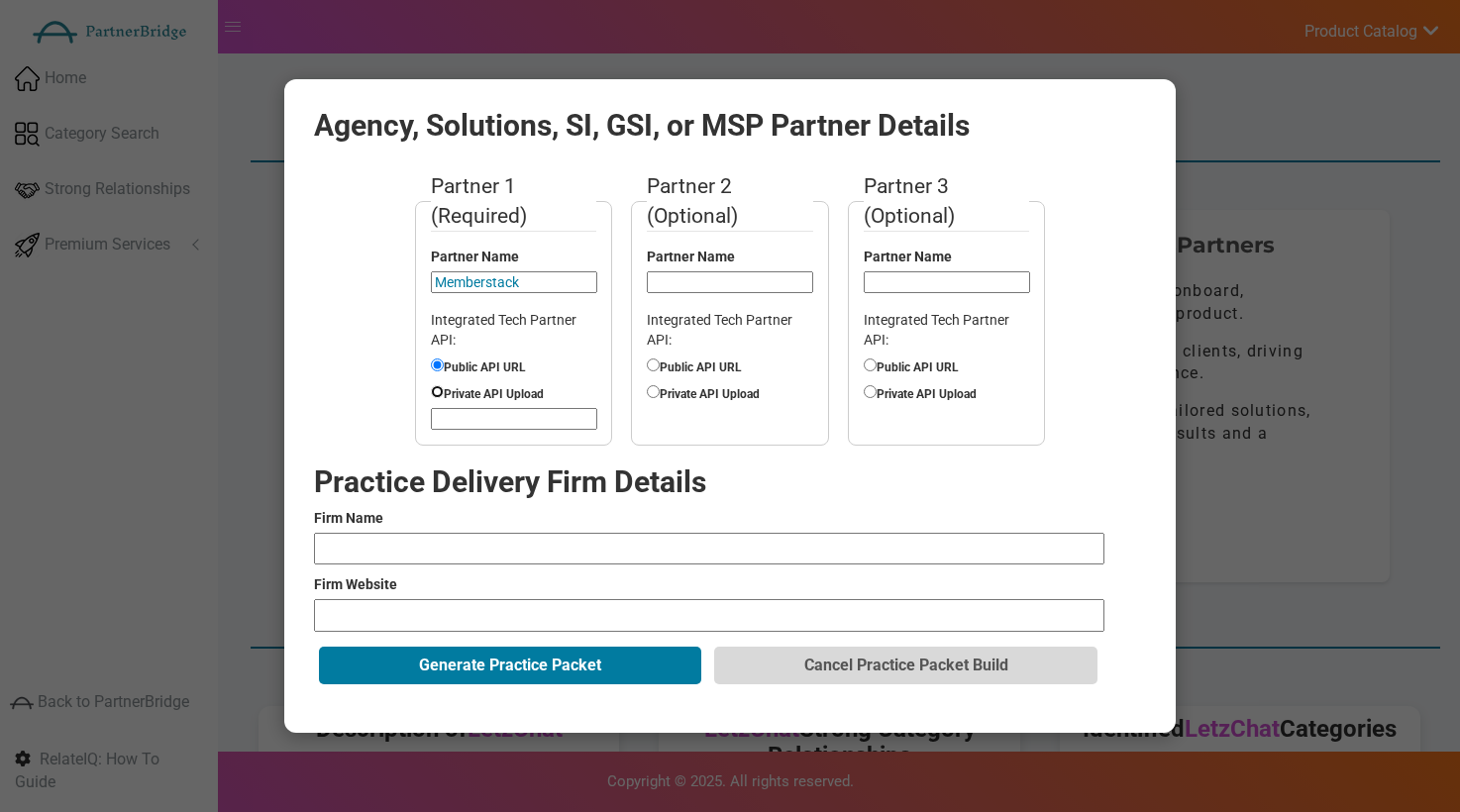 radio on "true" 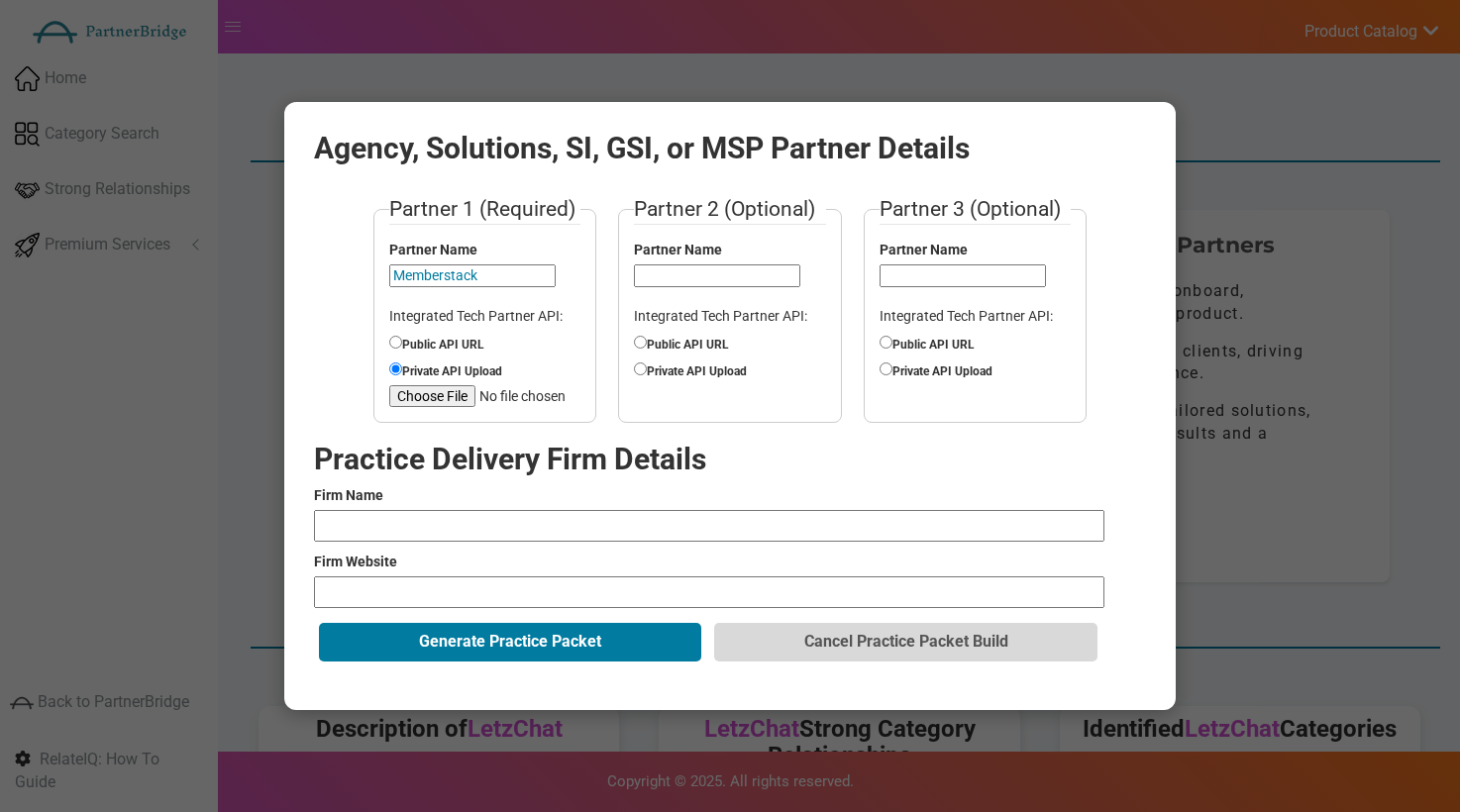 click on "[PARTNER] [PARTNER] [PARTNER] [PARTNER] [PARTNER] [PARTNER] [PARTNER]" at bounding box center [484, 308] 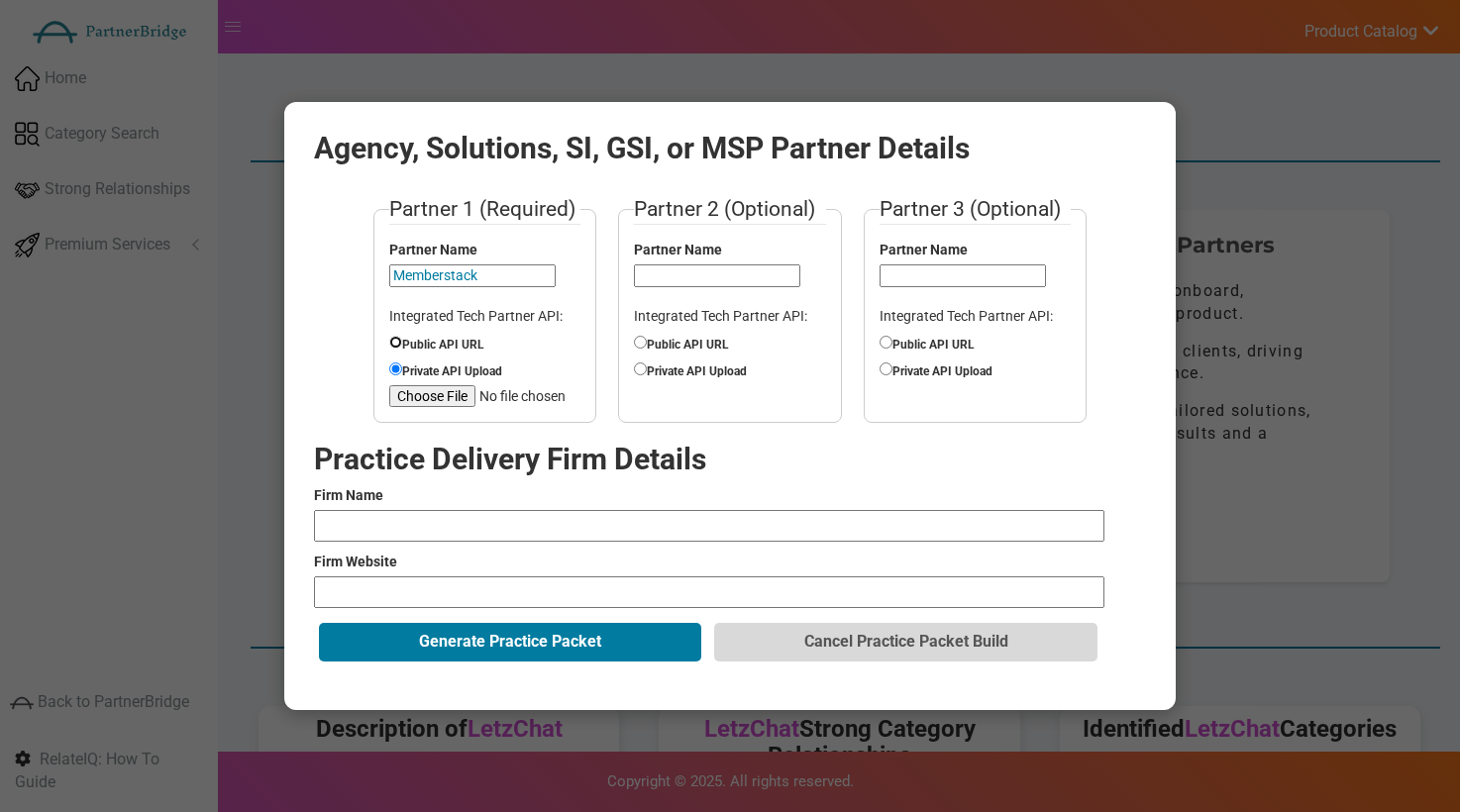 click on "Public API URL" at bounding box center [395, 342] 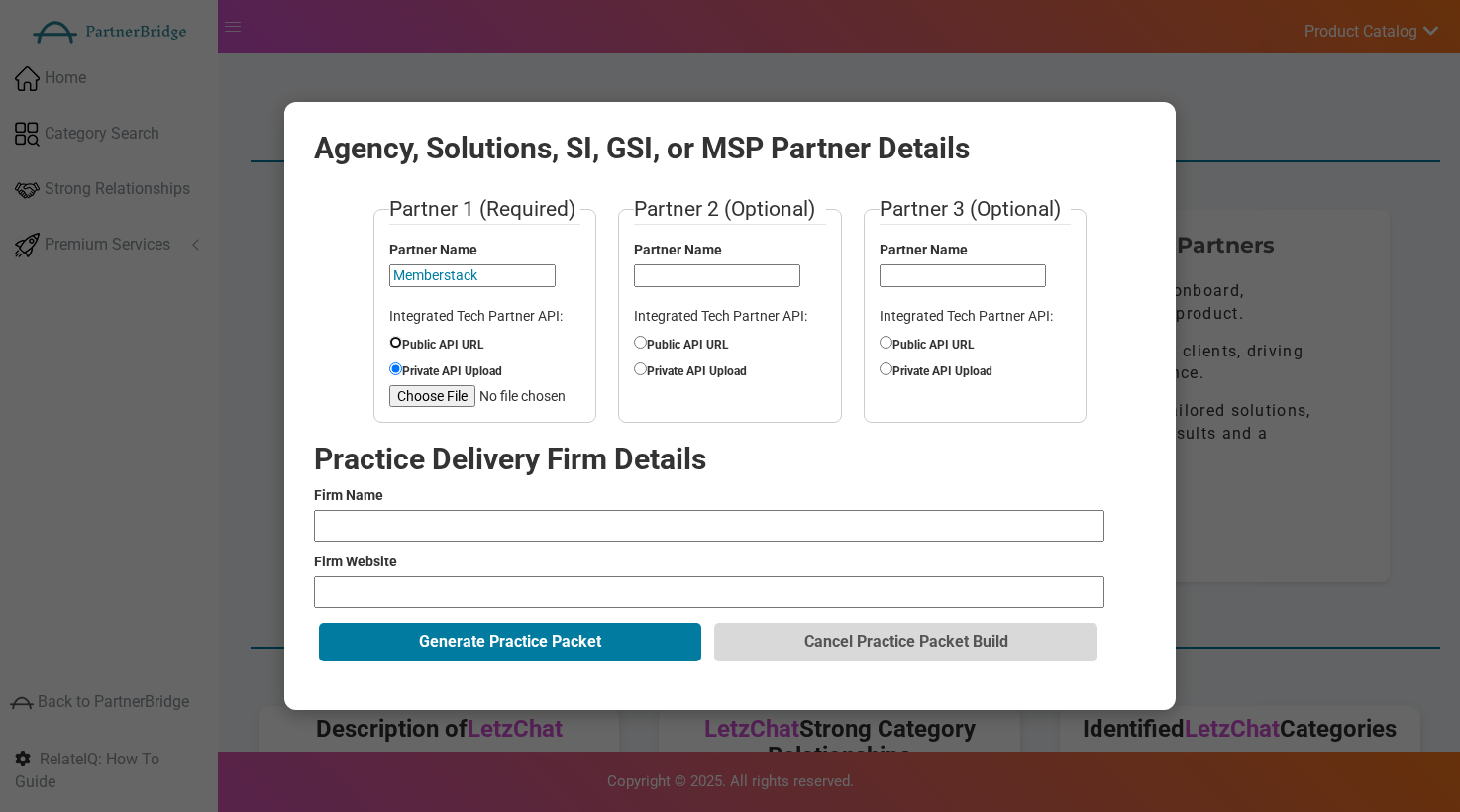 radio on "true" 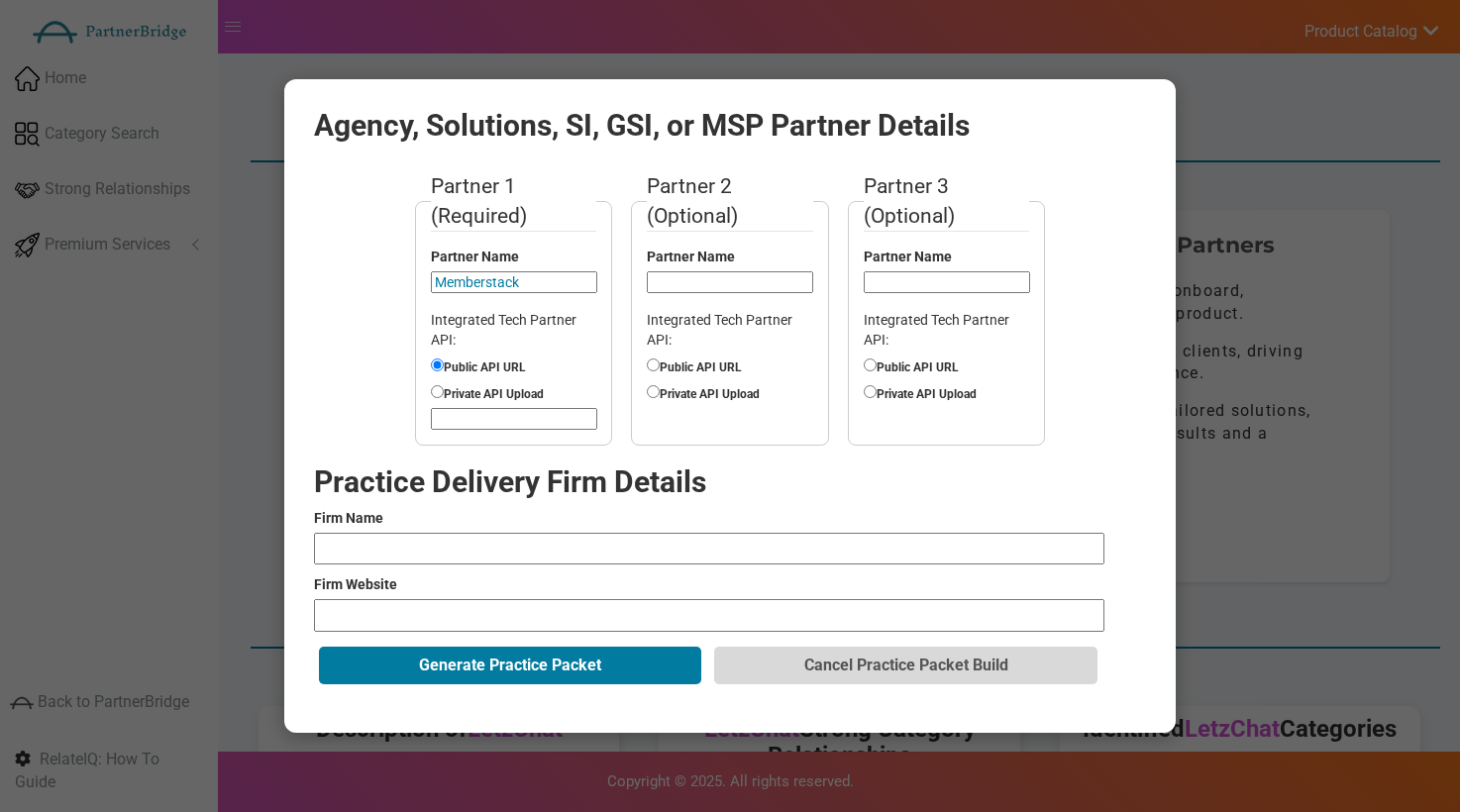 click at bounding box center (514, 419) 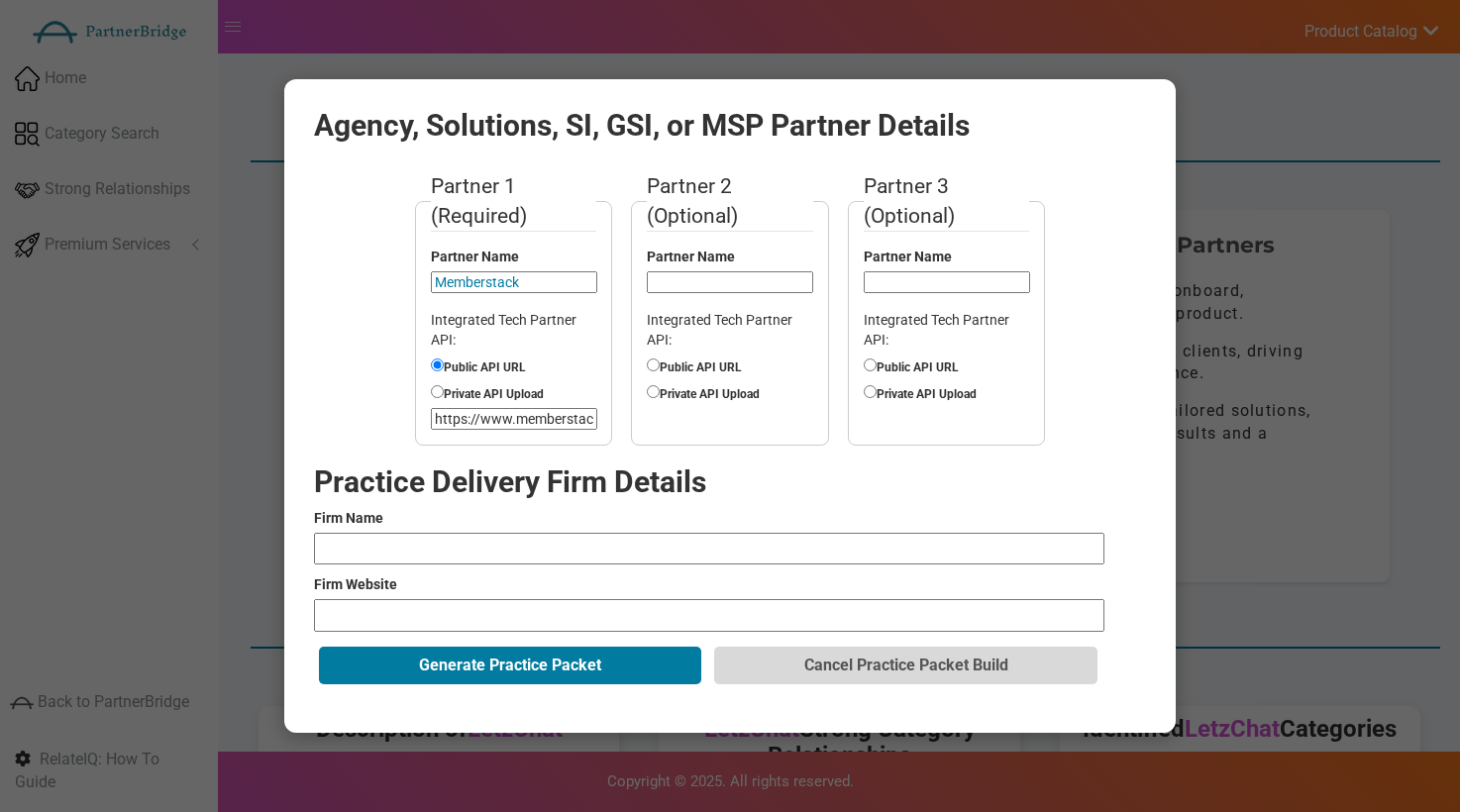 scroll, scrollTop: 0, scrollLeft: 75, axis: horizontal 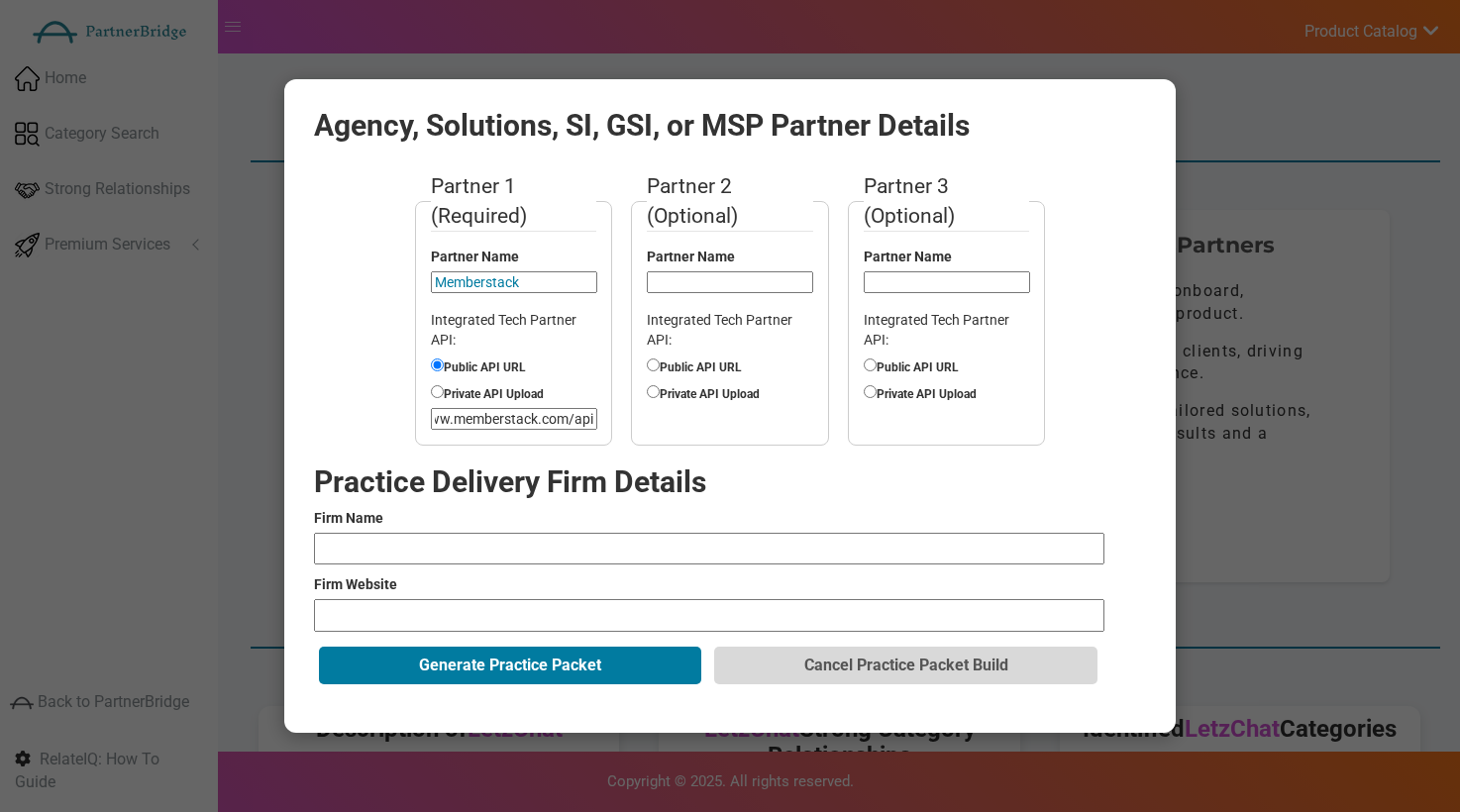 type on "https://www.memberstack.com/api" 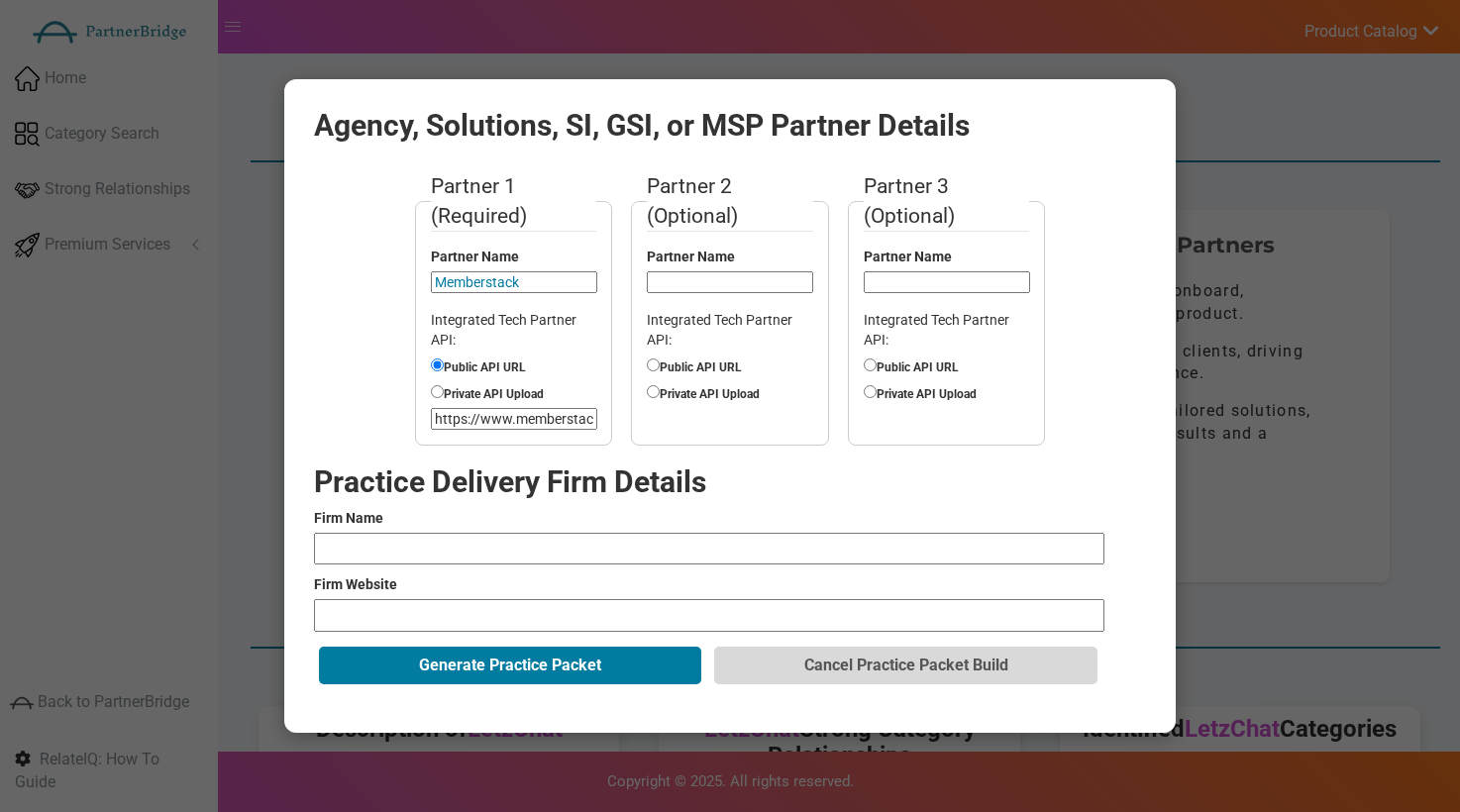 click at bounding box center (709, 549) 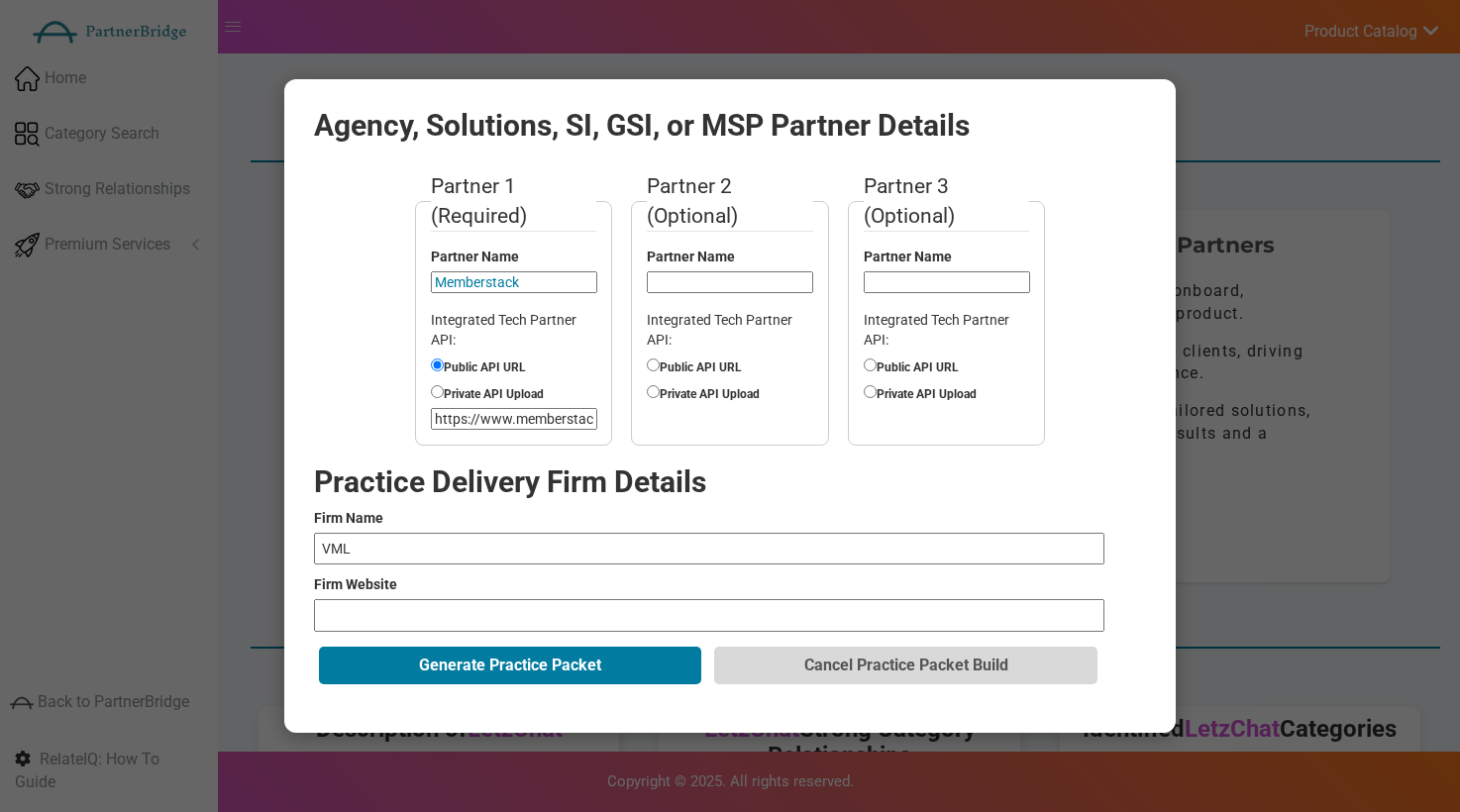 click at bounding box center [709, 615] 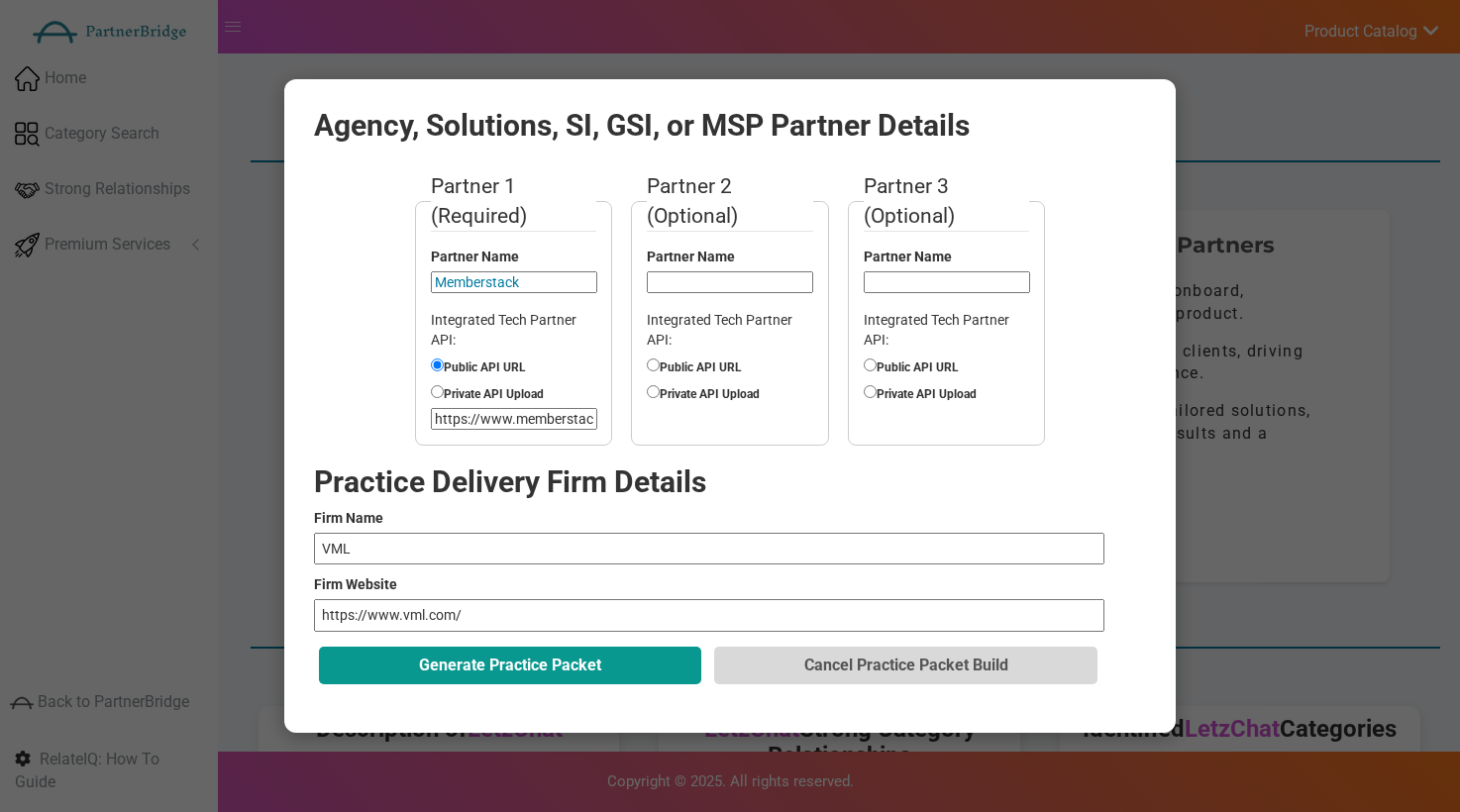 click on "Generate Practice Packet" at bounding box center [510, 665] 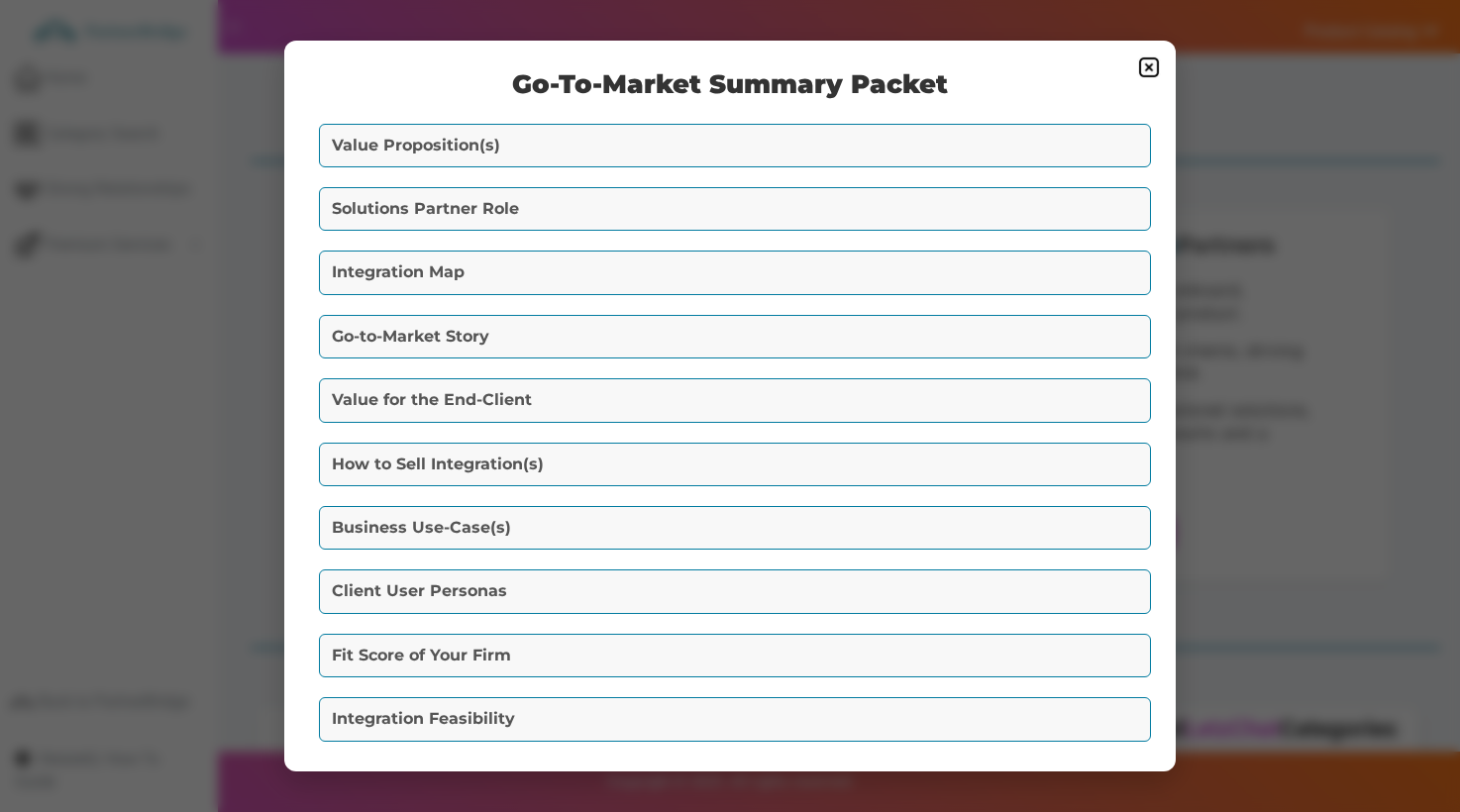 scroll, scrollTop: 82, scrollLeft: 0, axis: vertical 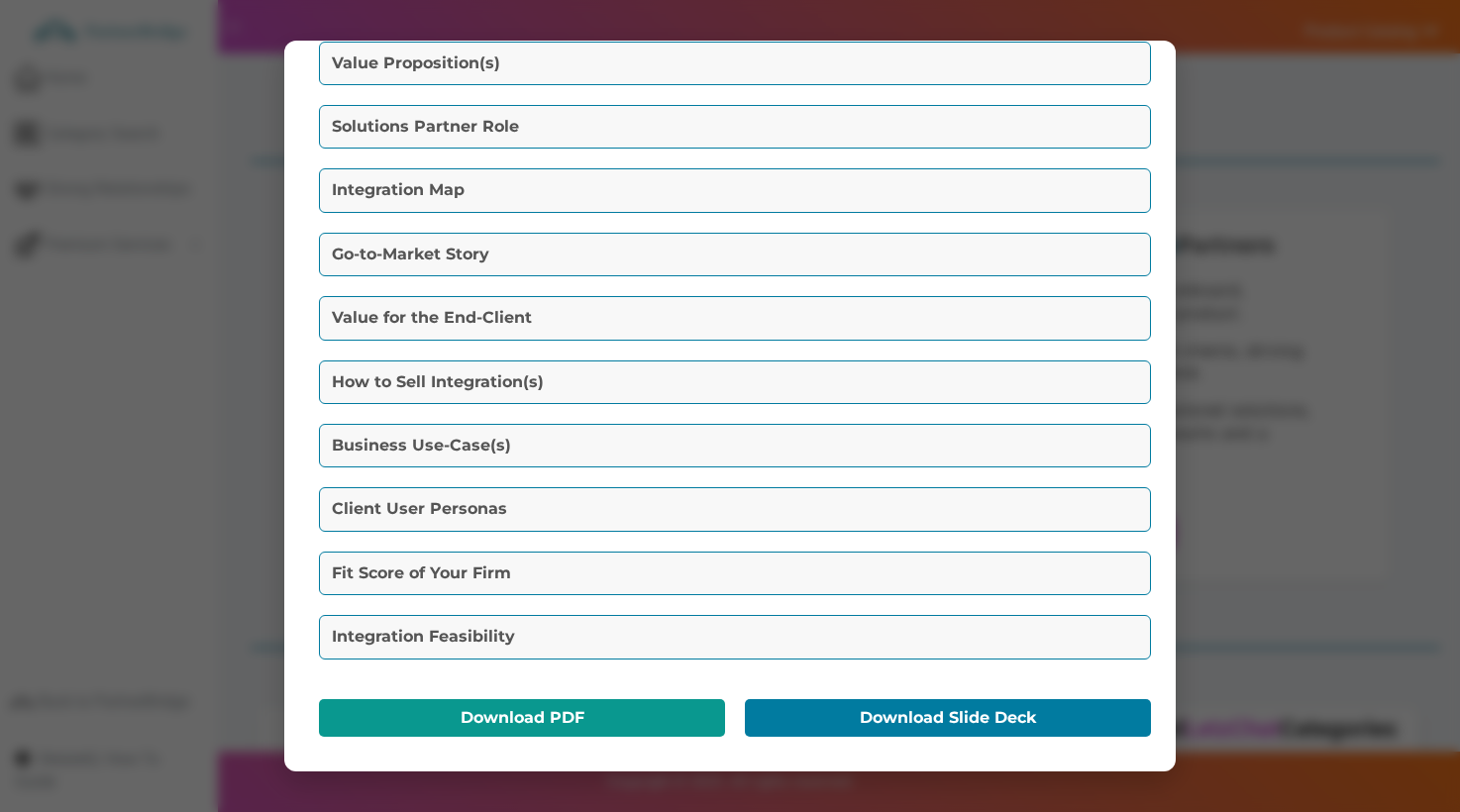 click on "Download PDF" at bounding box center (522, 718) 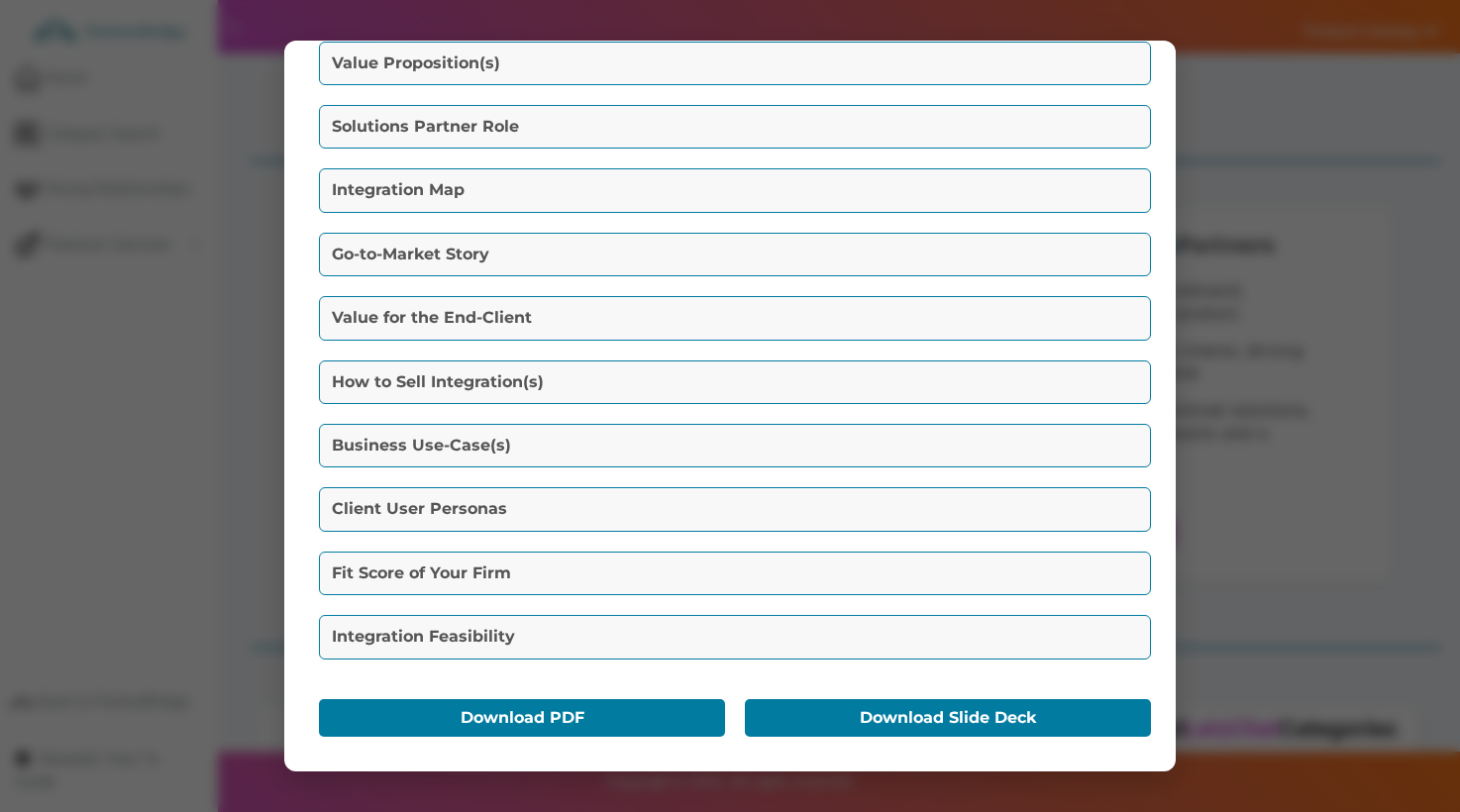 type 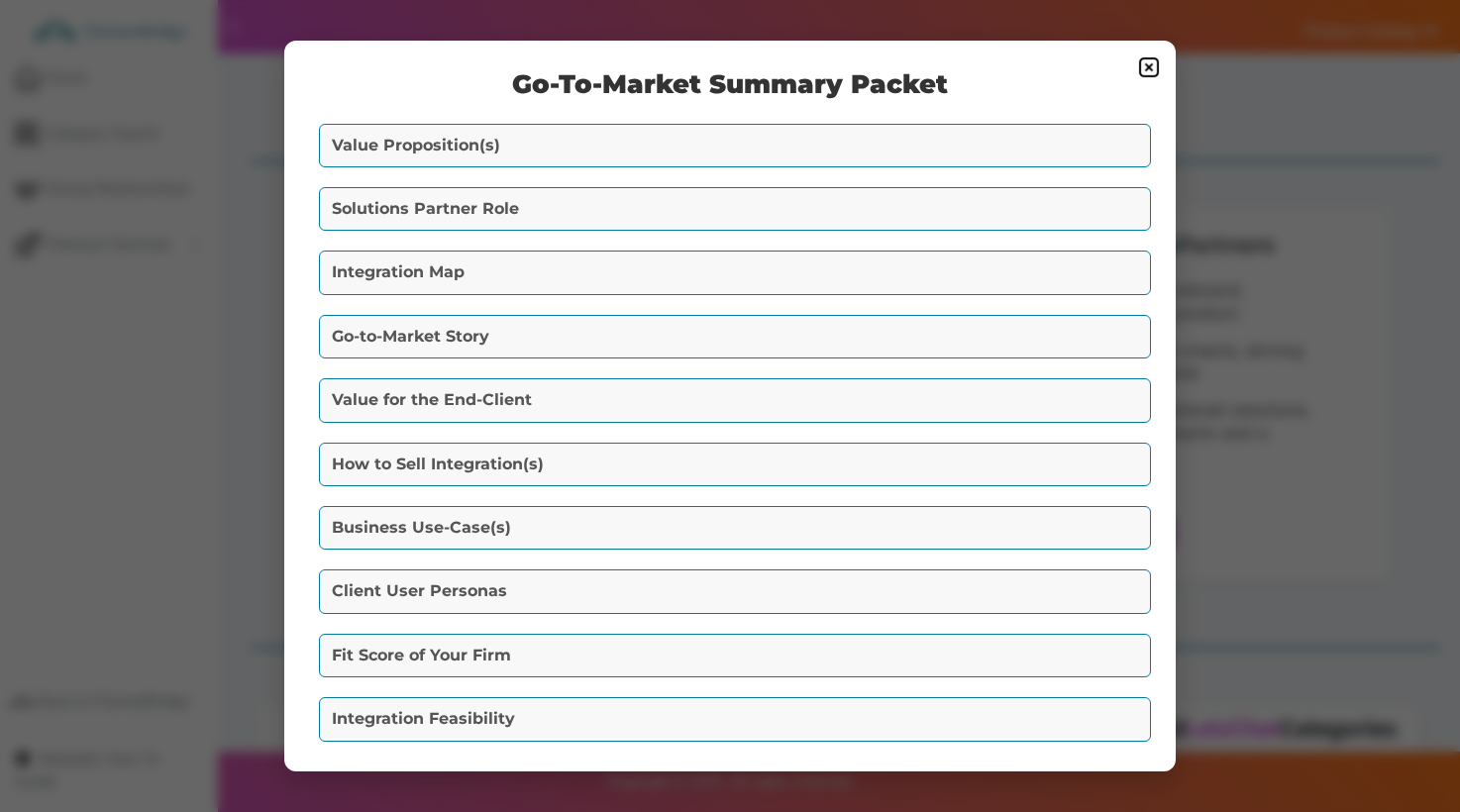 click on "Go-To-Market Summary Packet
Value Proposition(s)
Harness the power of multilingual engagement with integrated ABM, community insights, and customer success to elevate global marketing strategies. Empower businesses to deliver personalized experiences that resonate across diverse audiences, driving growth and customer satisfaction.
Solutions Partner Role
A. How to Engage (with the Technology Vendors):
B. Delivery Details (to End Clients):
Data Flow:" at bounding box center [730, 406] 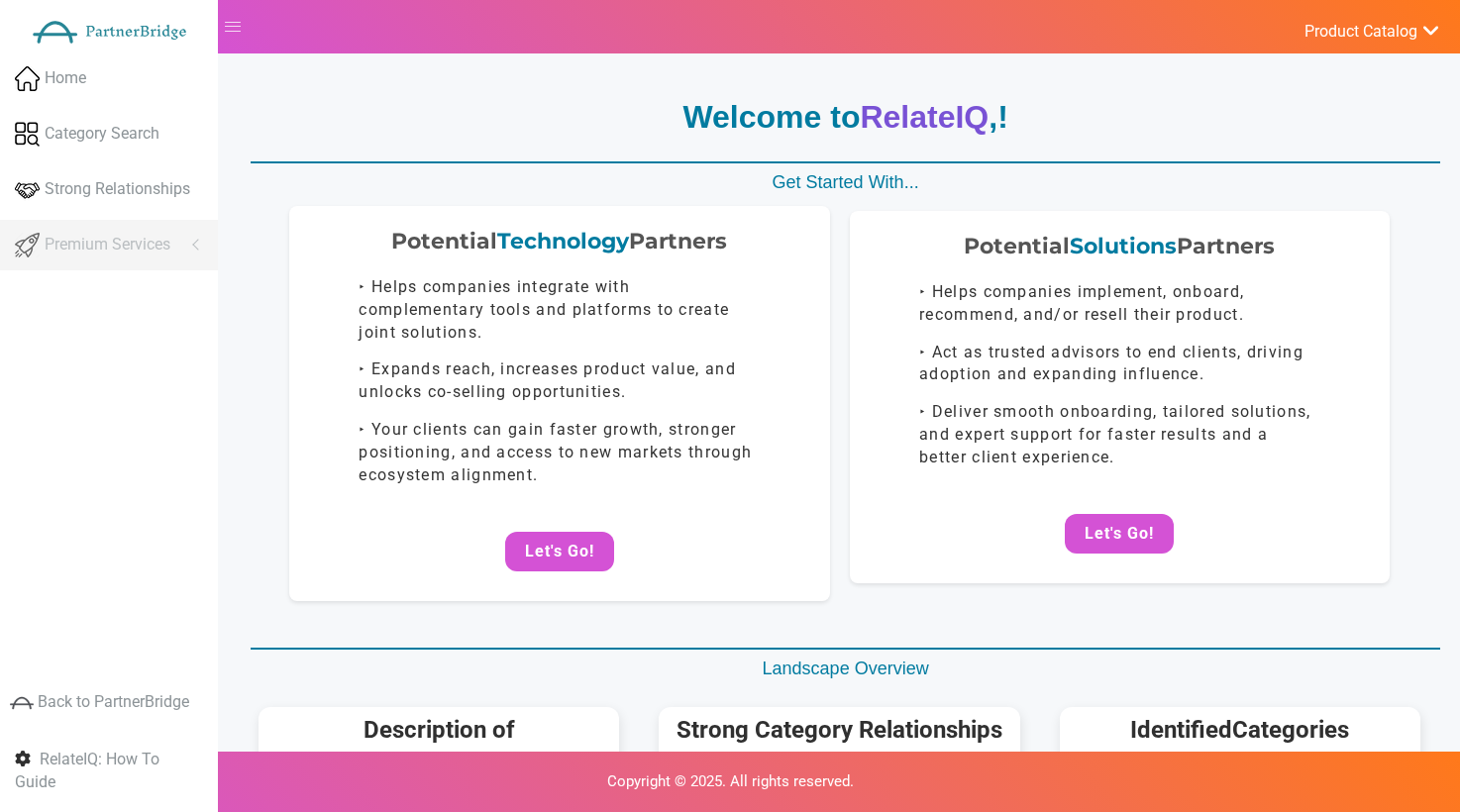 scroll, scrollTop: 1, scrollLeft: 0, axis: vertical 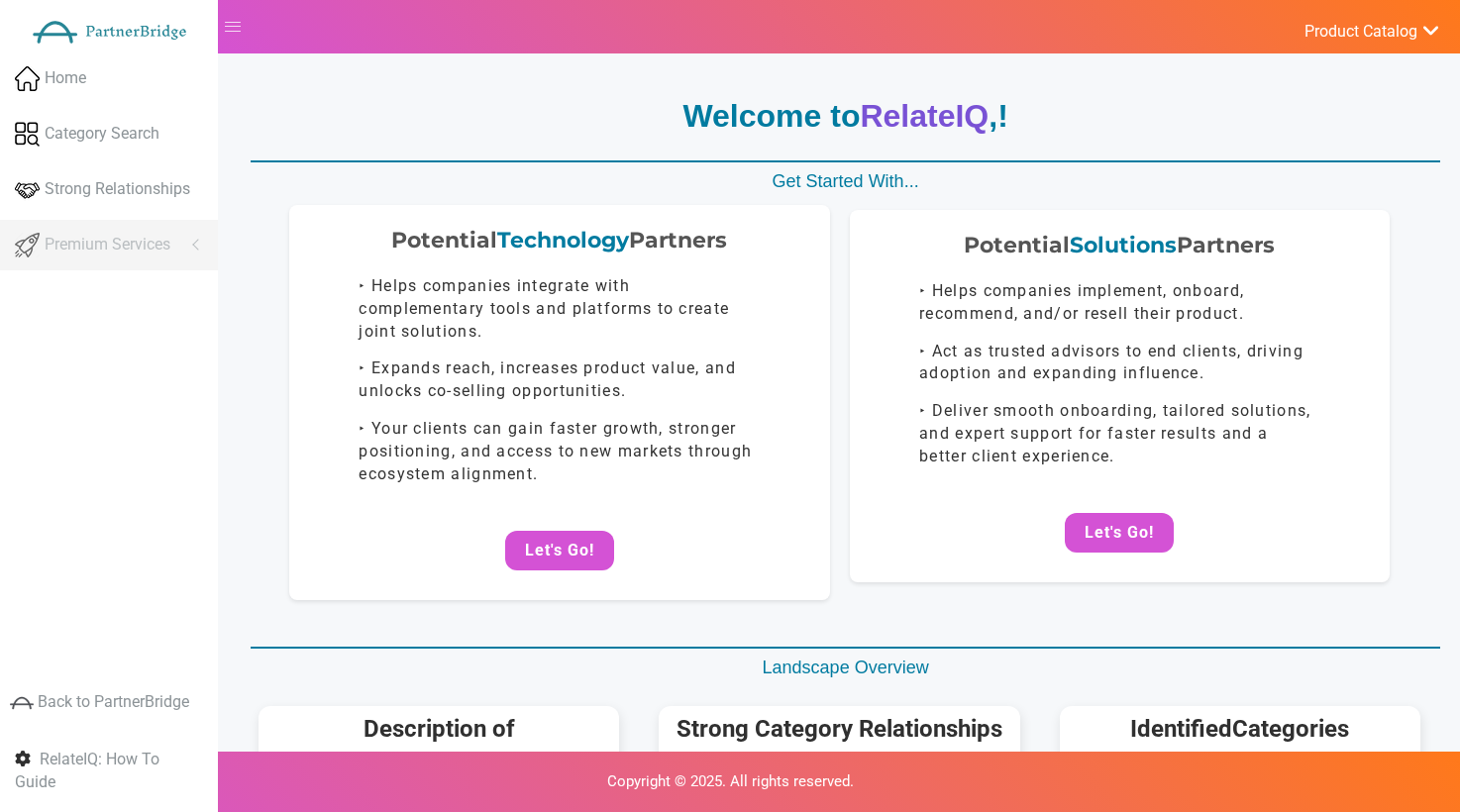 click on "Potential  Technology  Partners
‣ Helps companies integrate with complementary tools and platforms to create joint solutions.
‣ Expands reach, increases product value, and unlocks co-selling opportunities.
‣ Your clients can gain faster growth, stronger positioning, and access to new markets through ecosystem alignment.
Let's Go!" at bounding box center [560, 402] 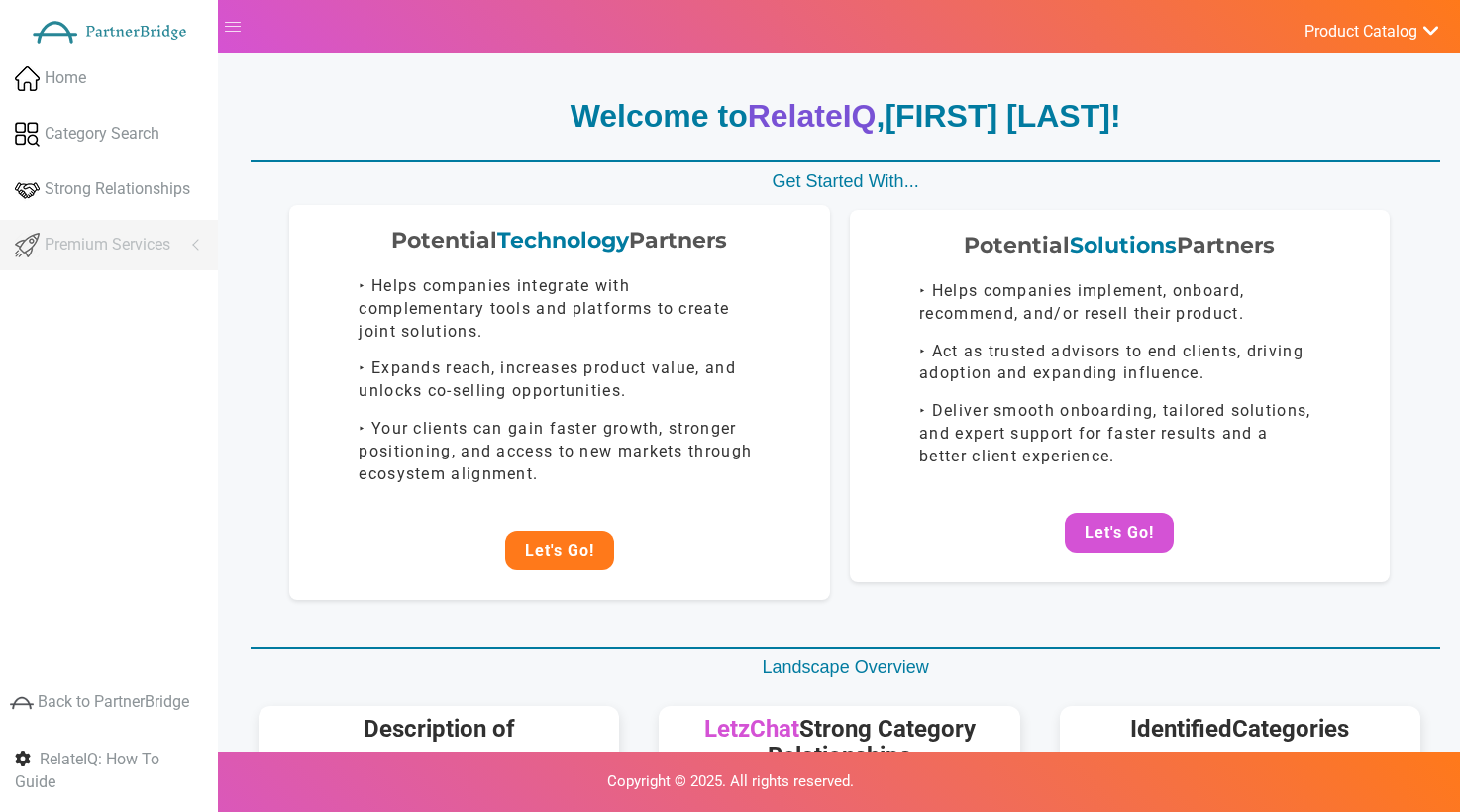 click on "Let's Go!" at bounding box center [560, 551] 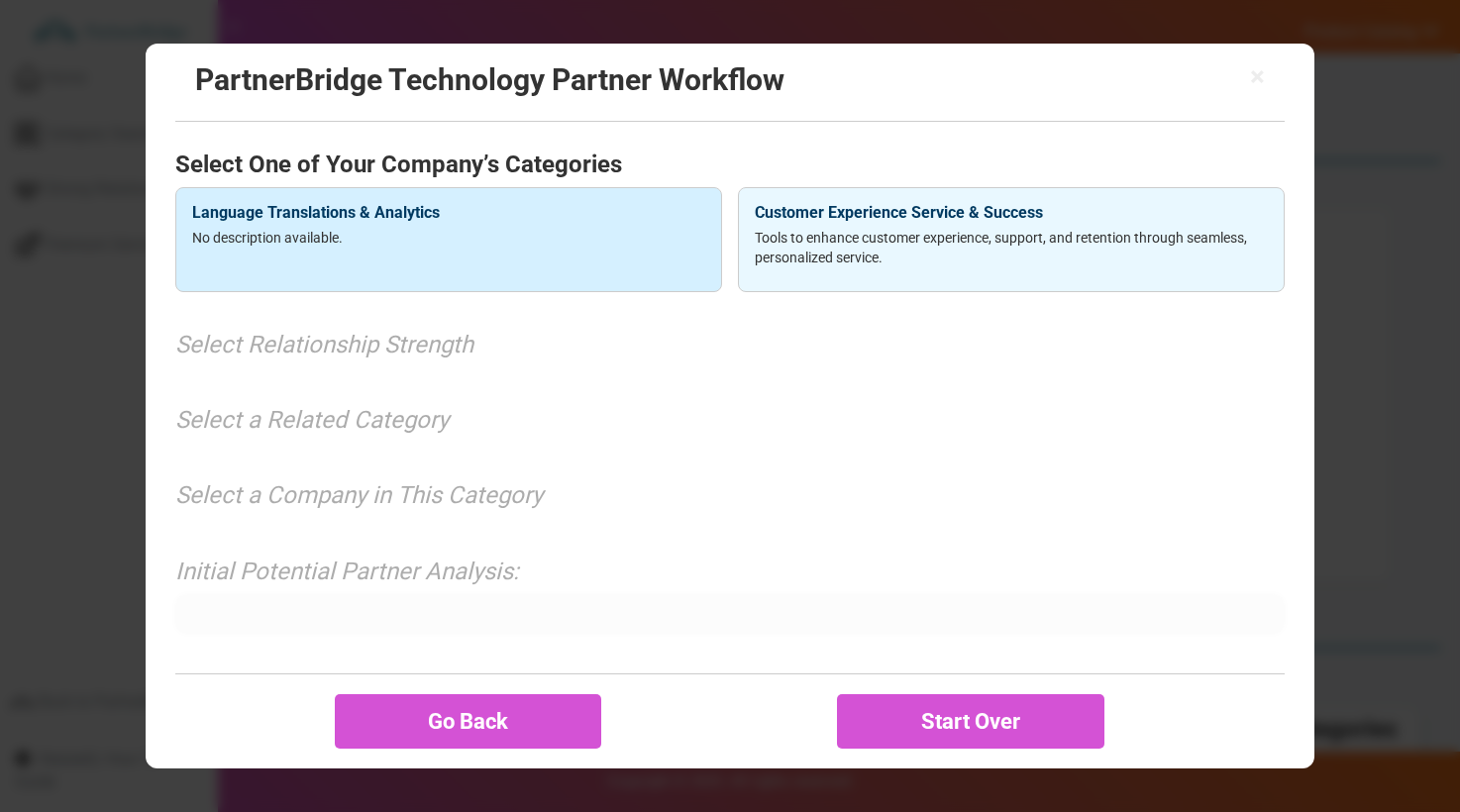 click on "No description available." at bounding box center (449, 238) 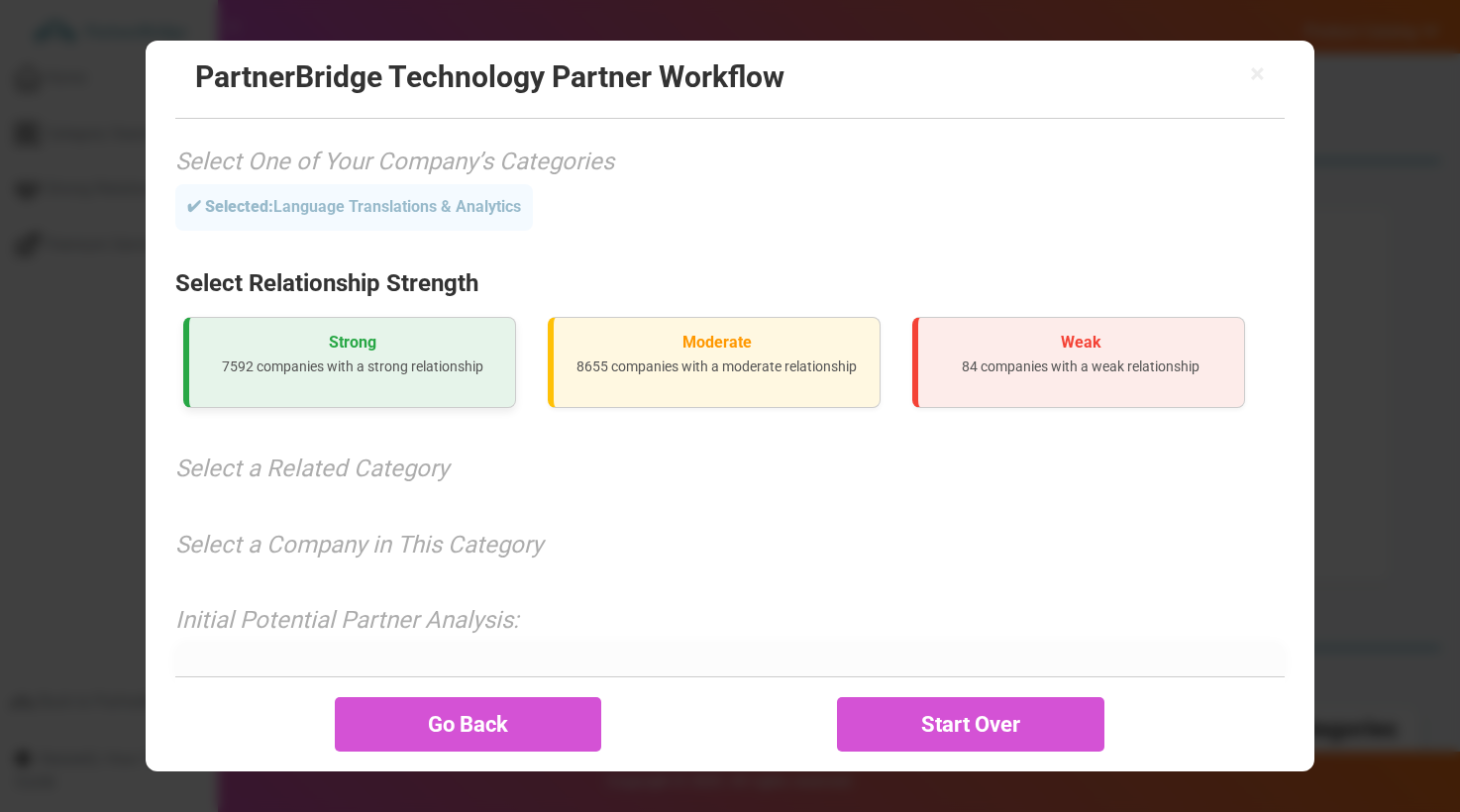 click on "Strong 7592 companies with a strong relationship" at bounding box center (350, 362) 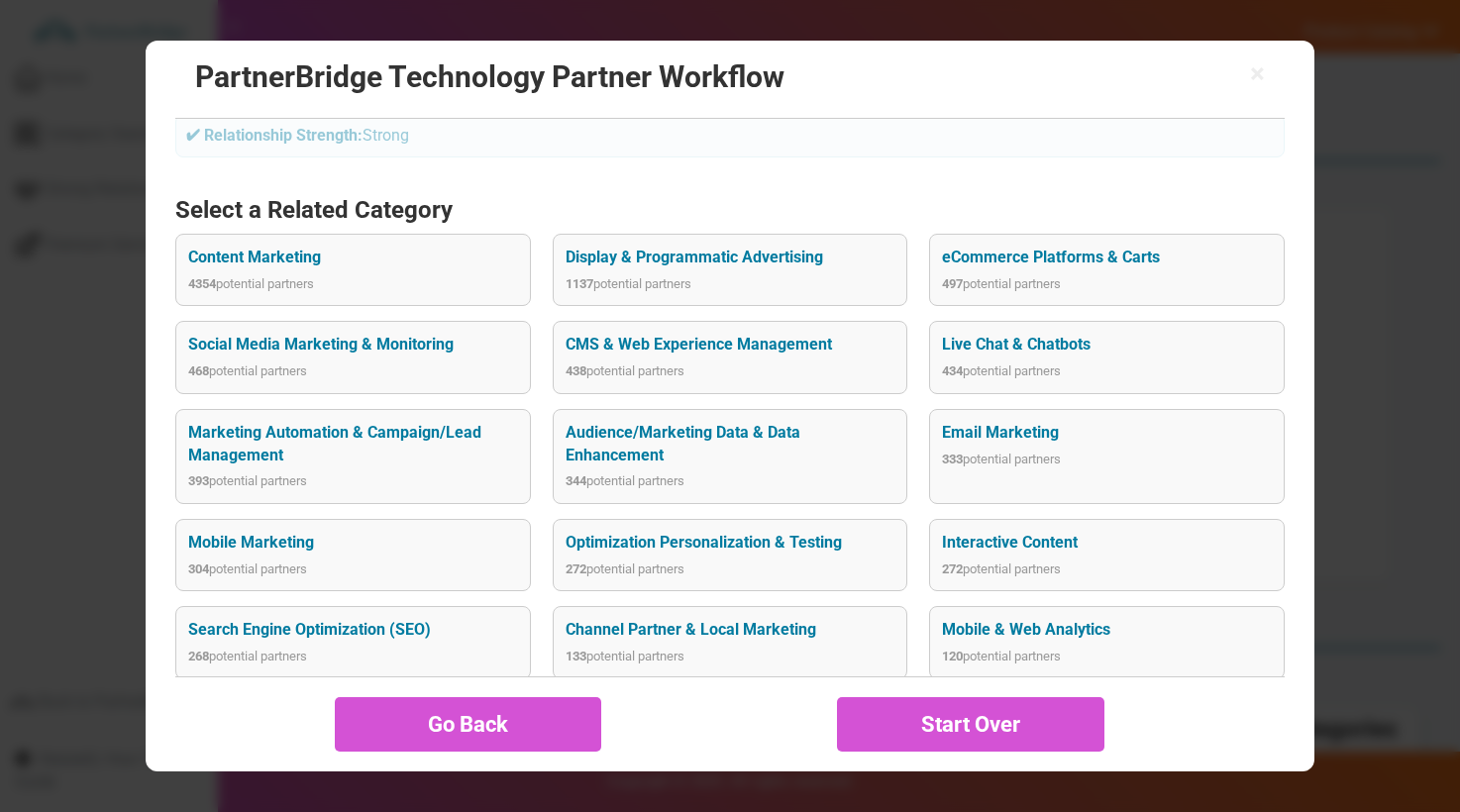 scroll, scrollTop: 195, scrollLeft: 0, axis: vertical 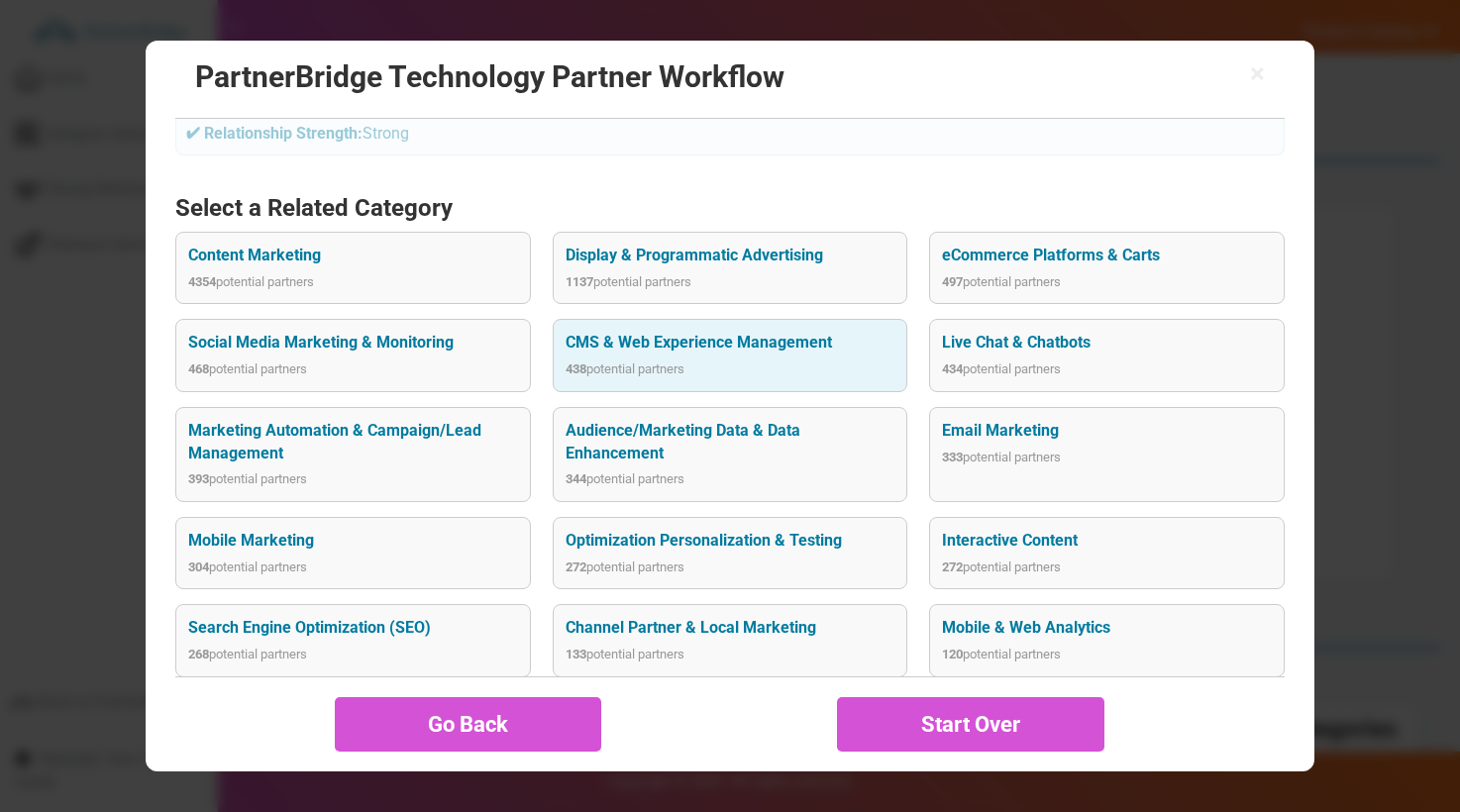 click on "438  potential partners" at bounding box center [730, 369] 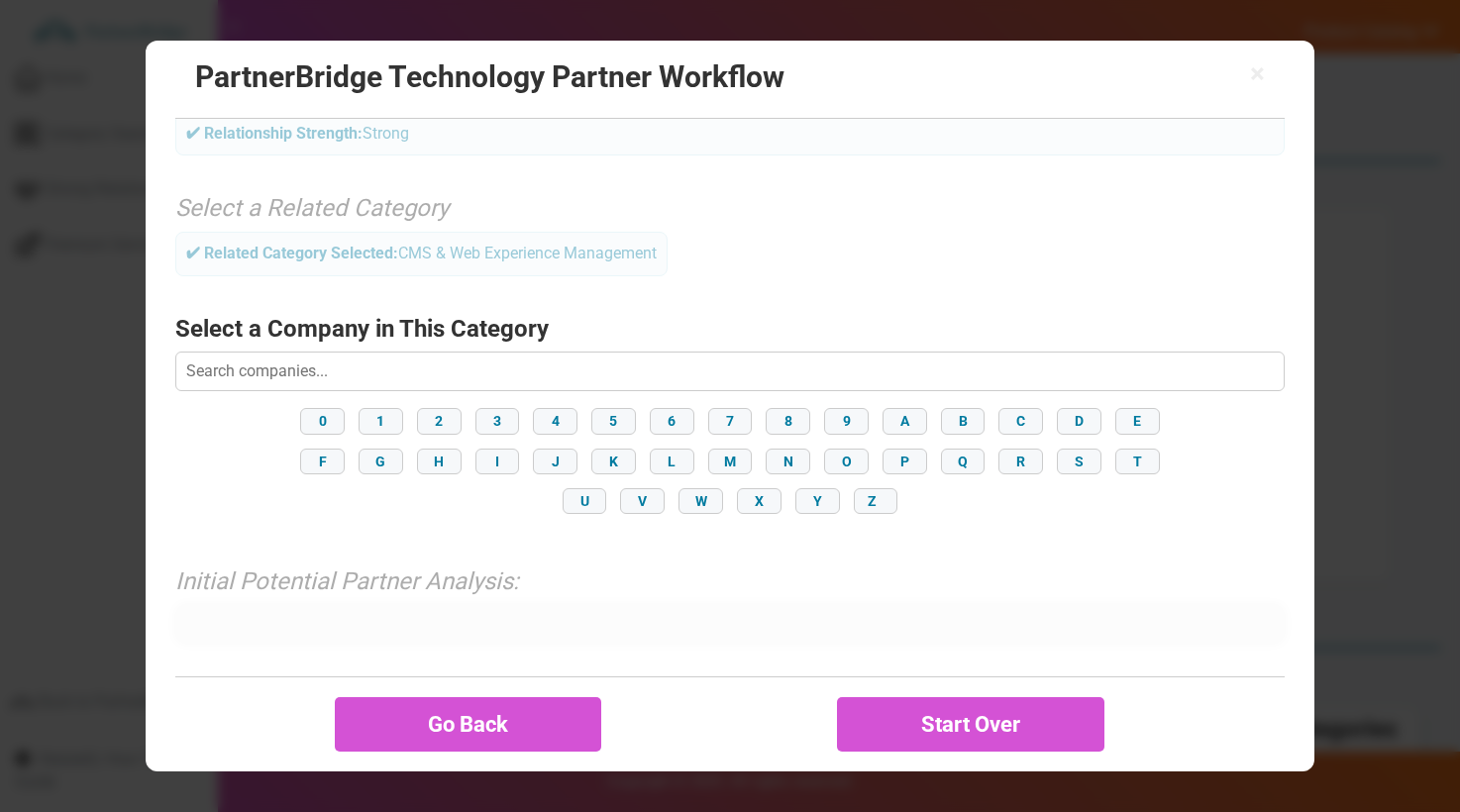 scroll, scrollTop: 202, scrollLeft: 0, axis: vertical 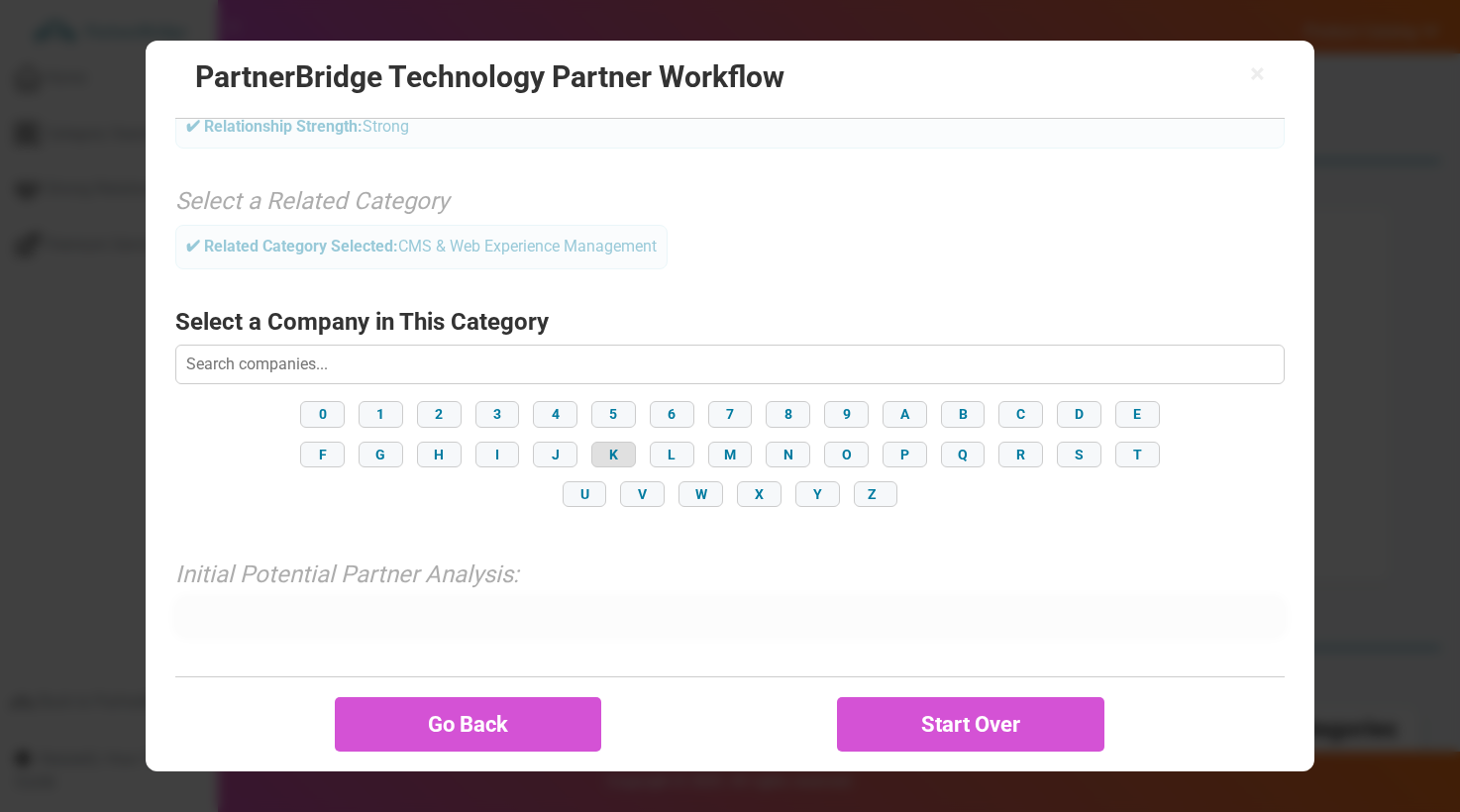 click on "K" at bounding box center [613, 455] 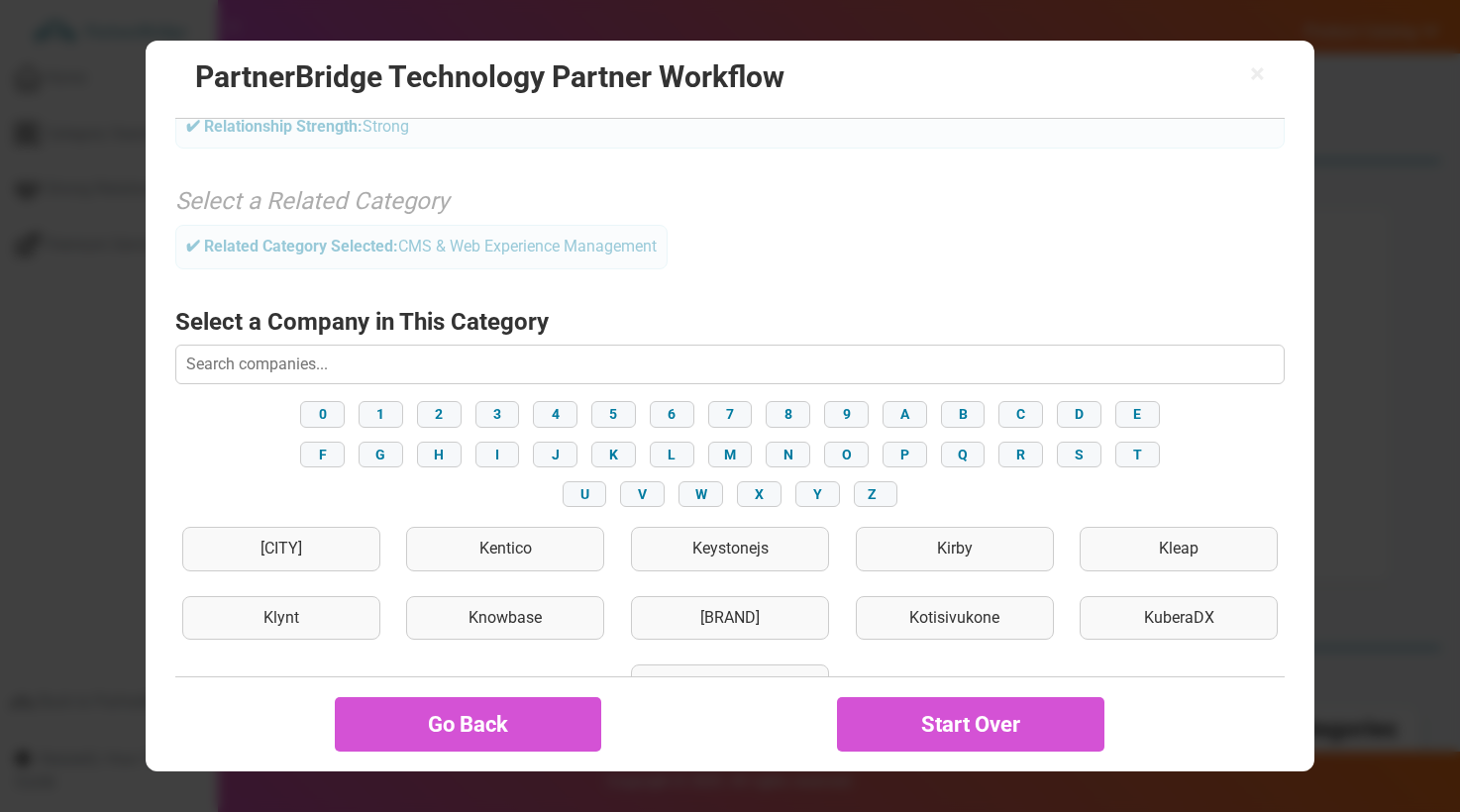 type 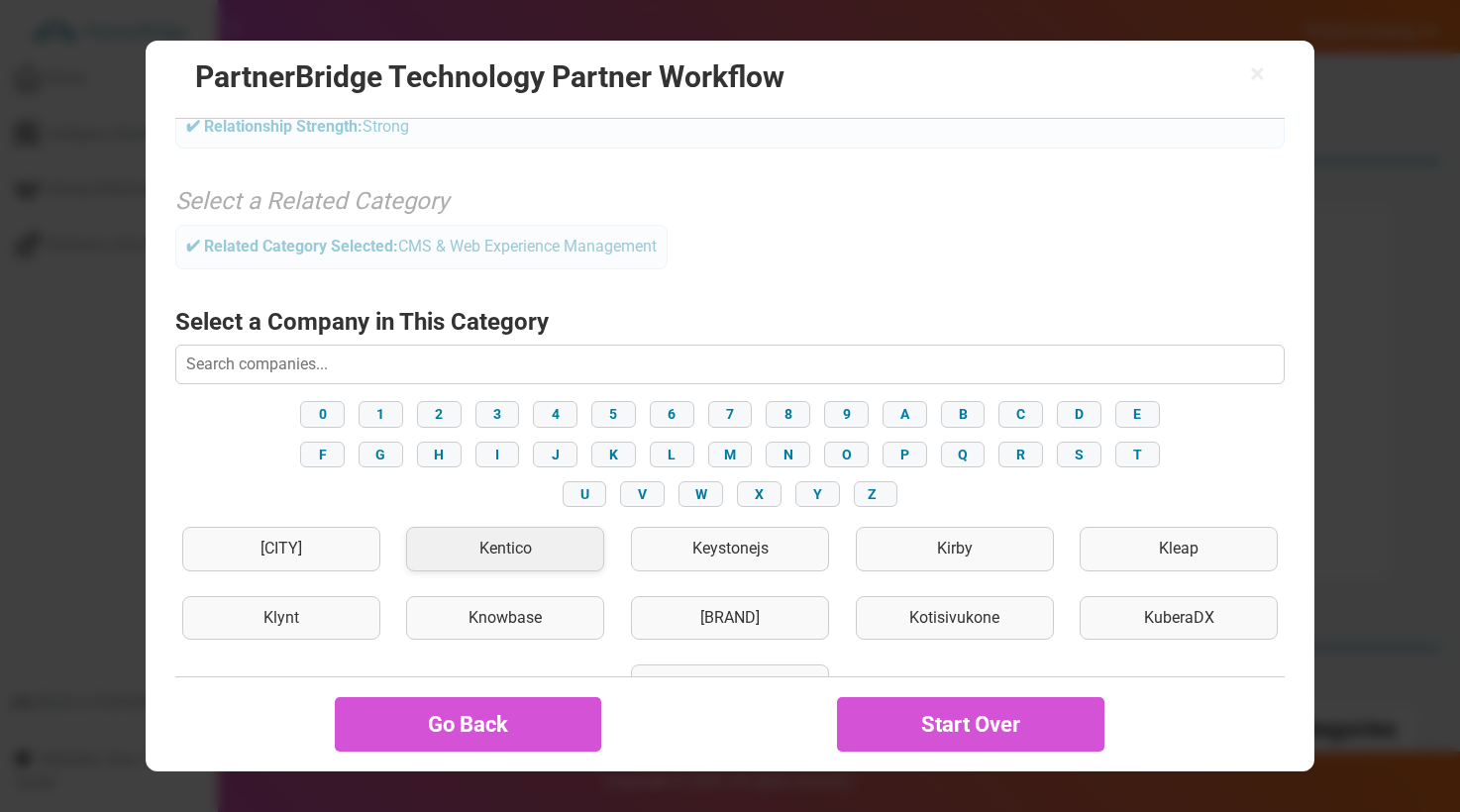 click on "Kentico" at bounding box center (505, 549) 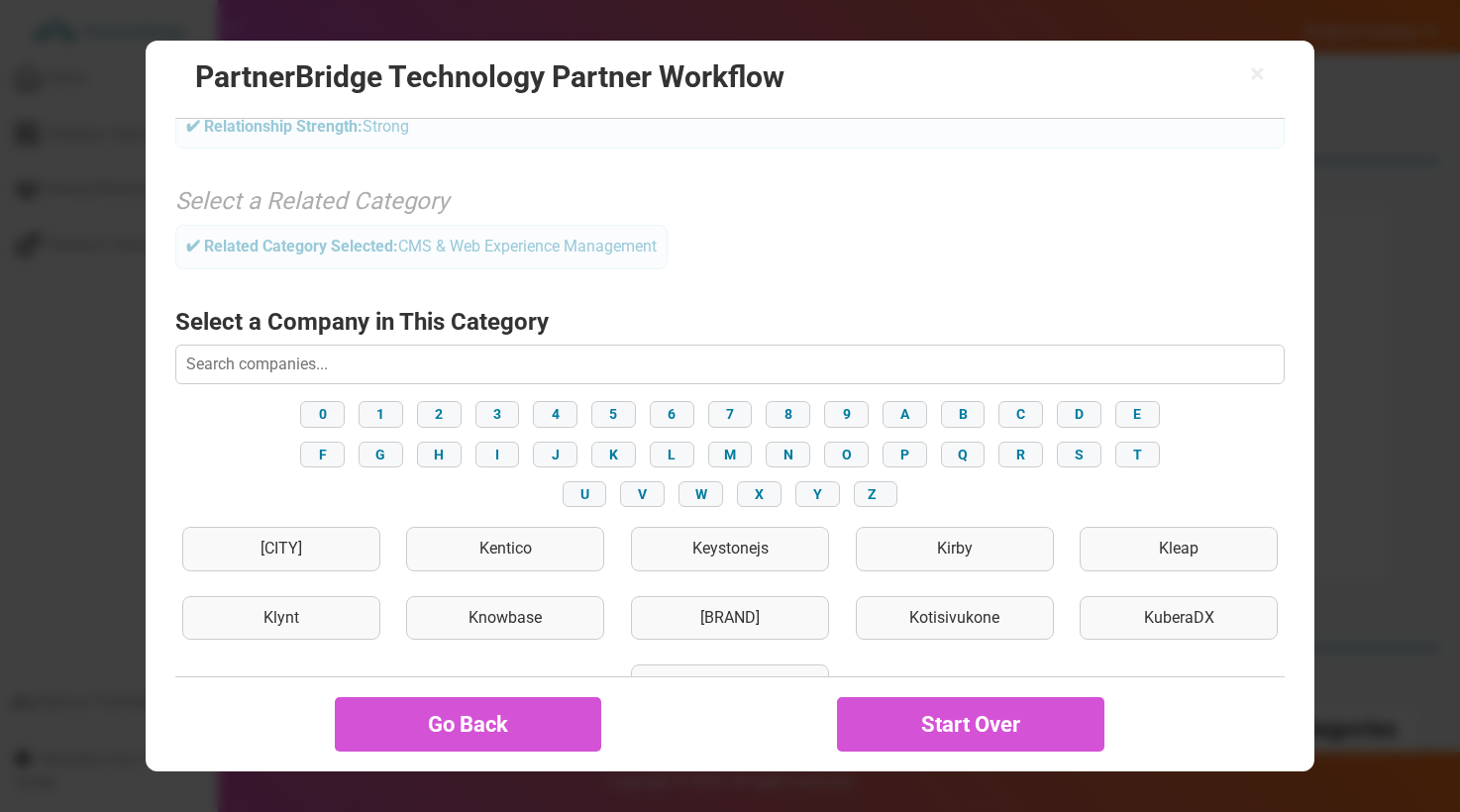 scroll, scrollTop: 134, scrollLeft: 0, axis: vertical 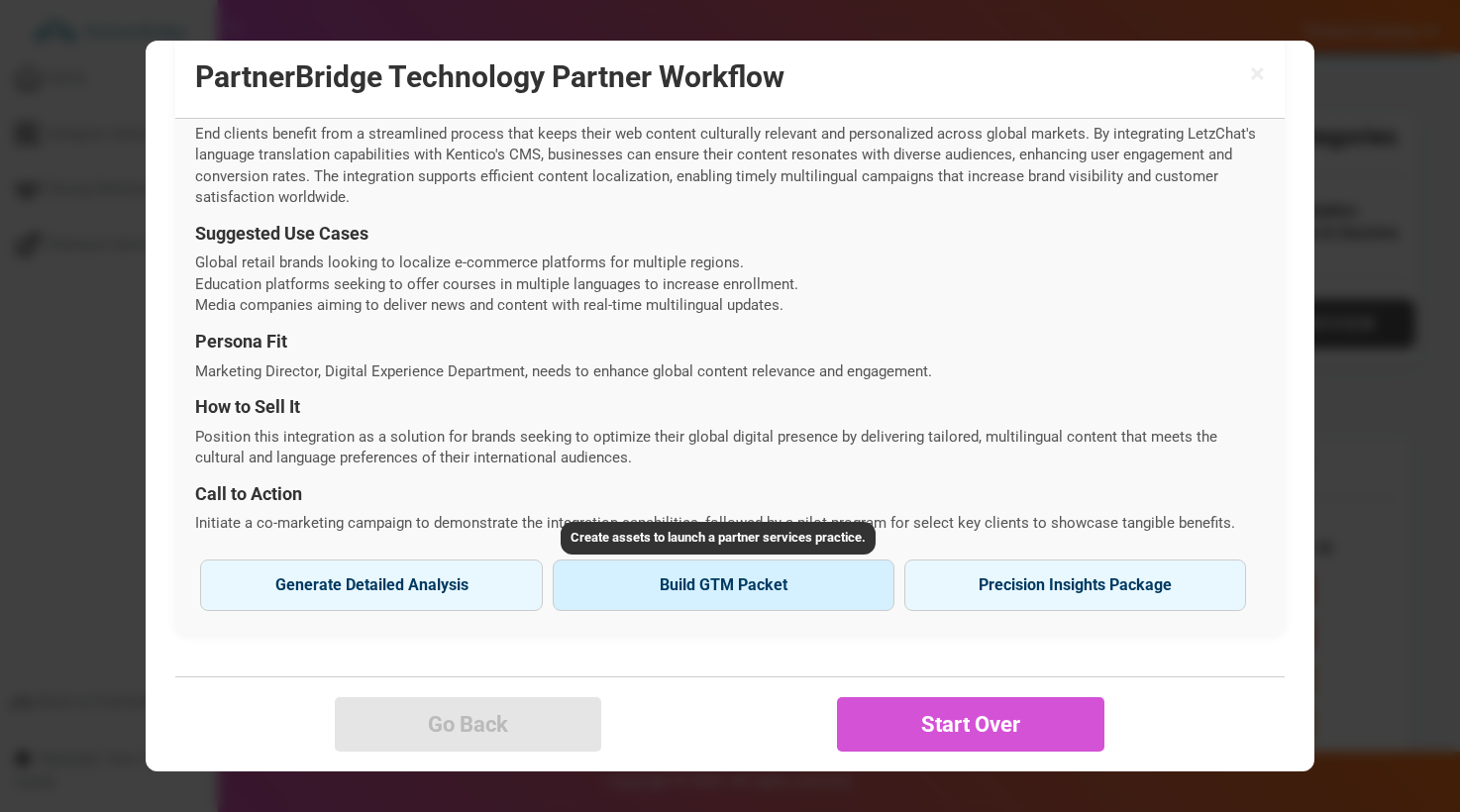 click on "Build GTM Packet" at bounding box center [723, 585] 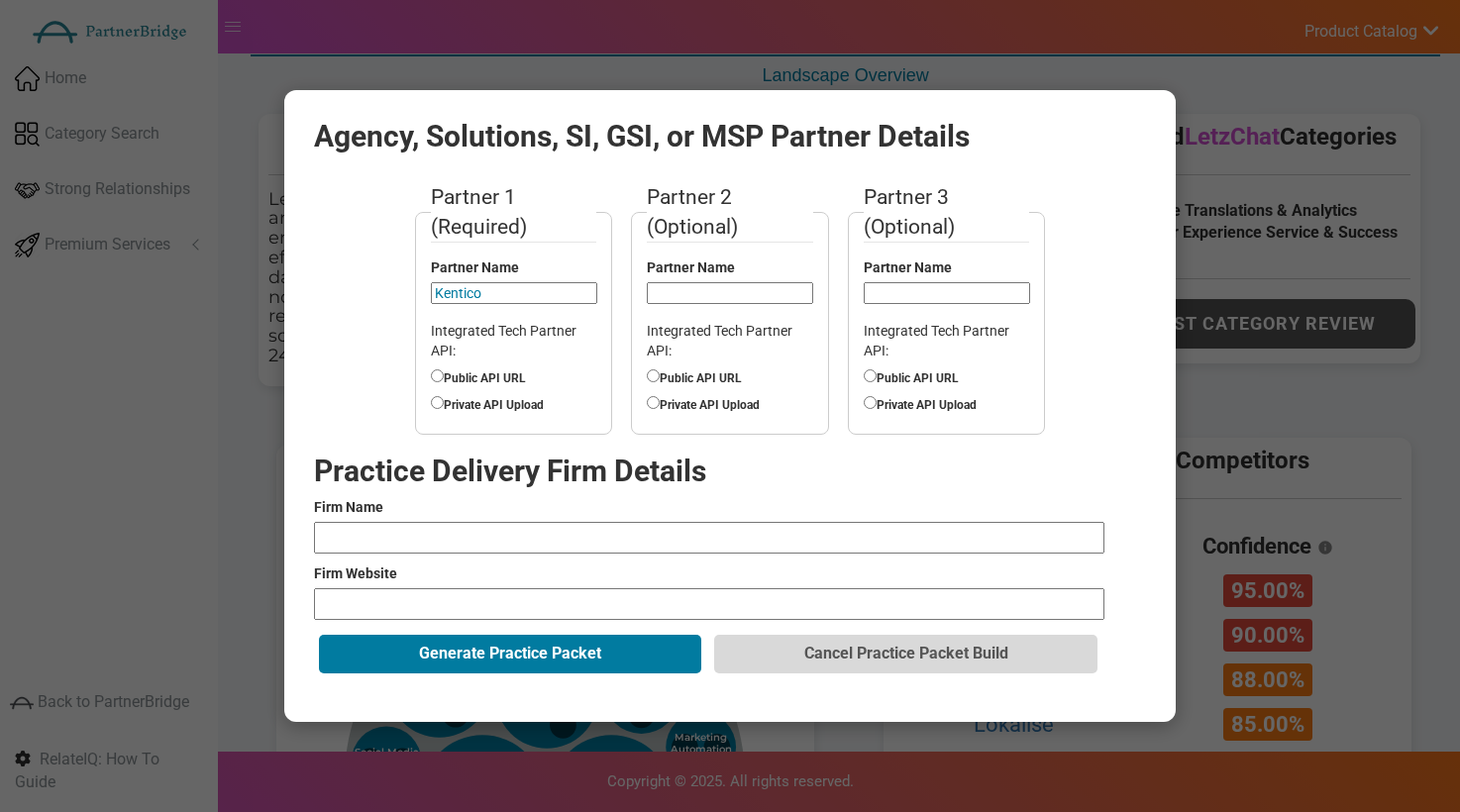 click on "Public API URL" at bounding box center (513, 376) 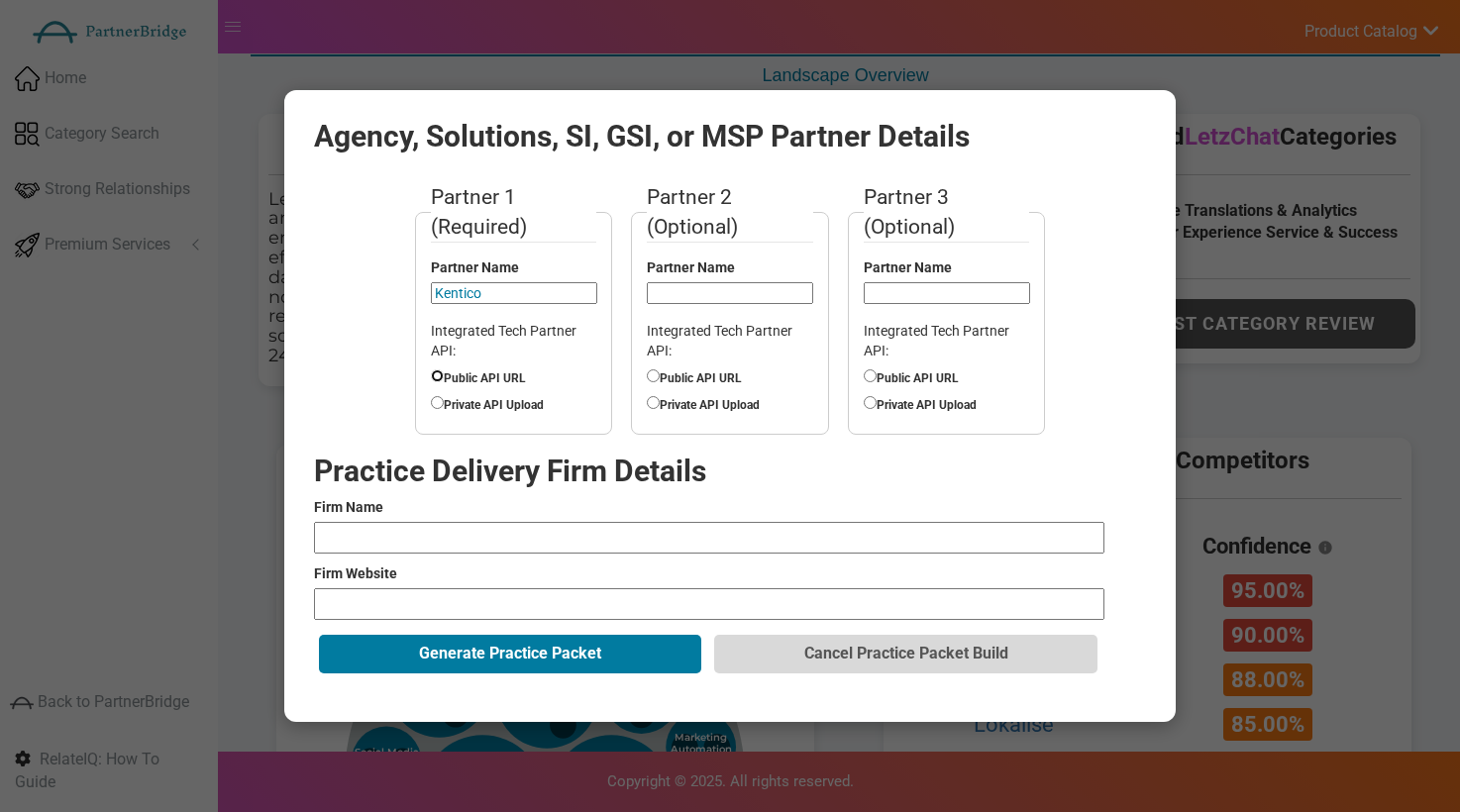 click on "Public API URL" at bounding box center (437, 375) 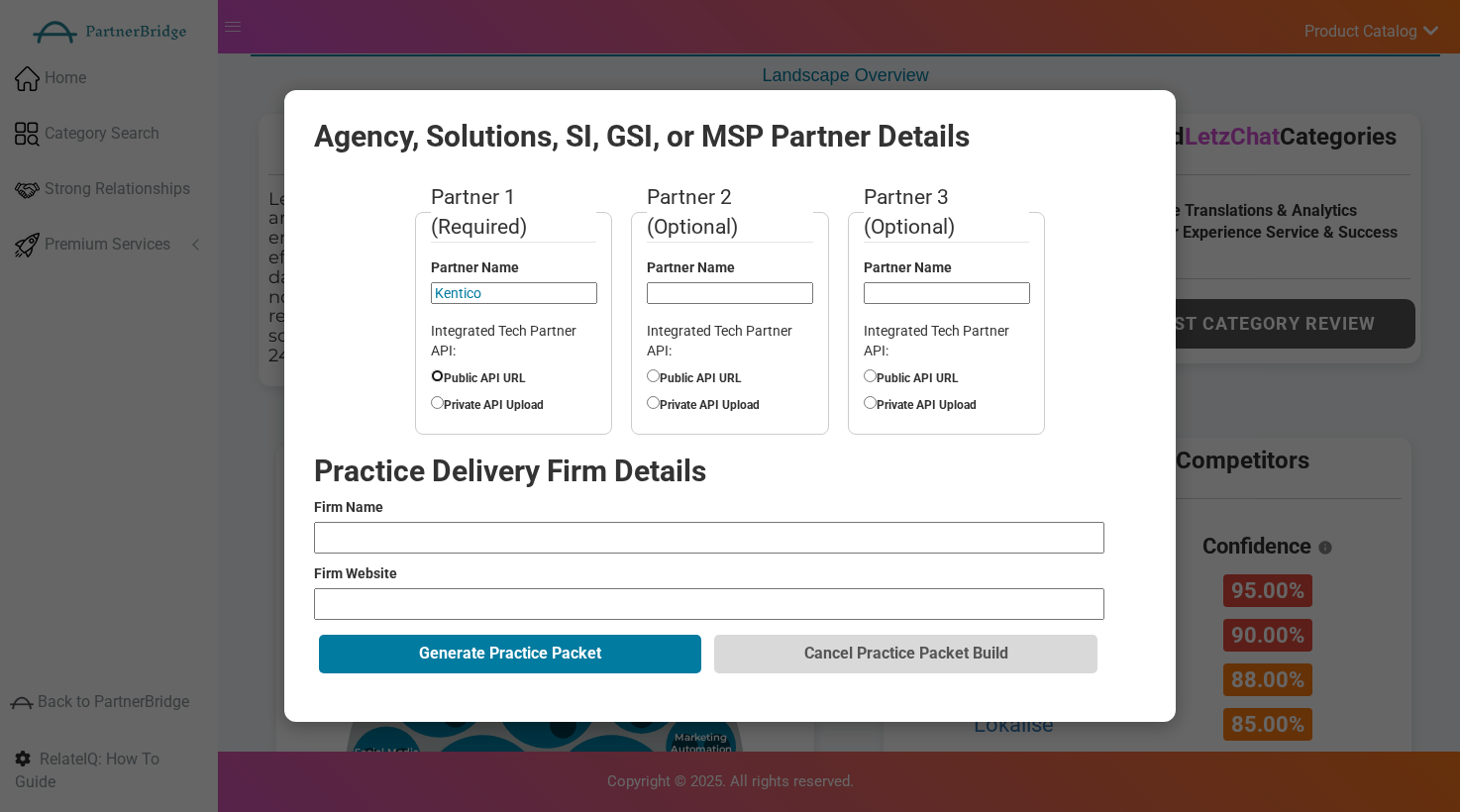 radio on "true" 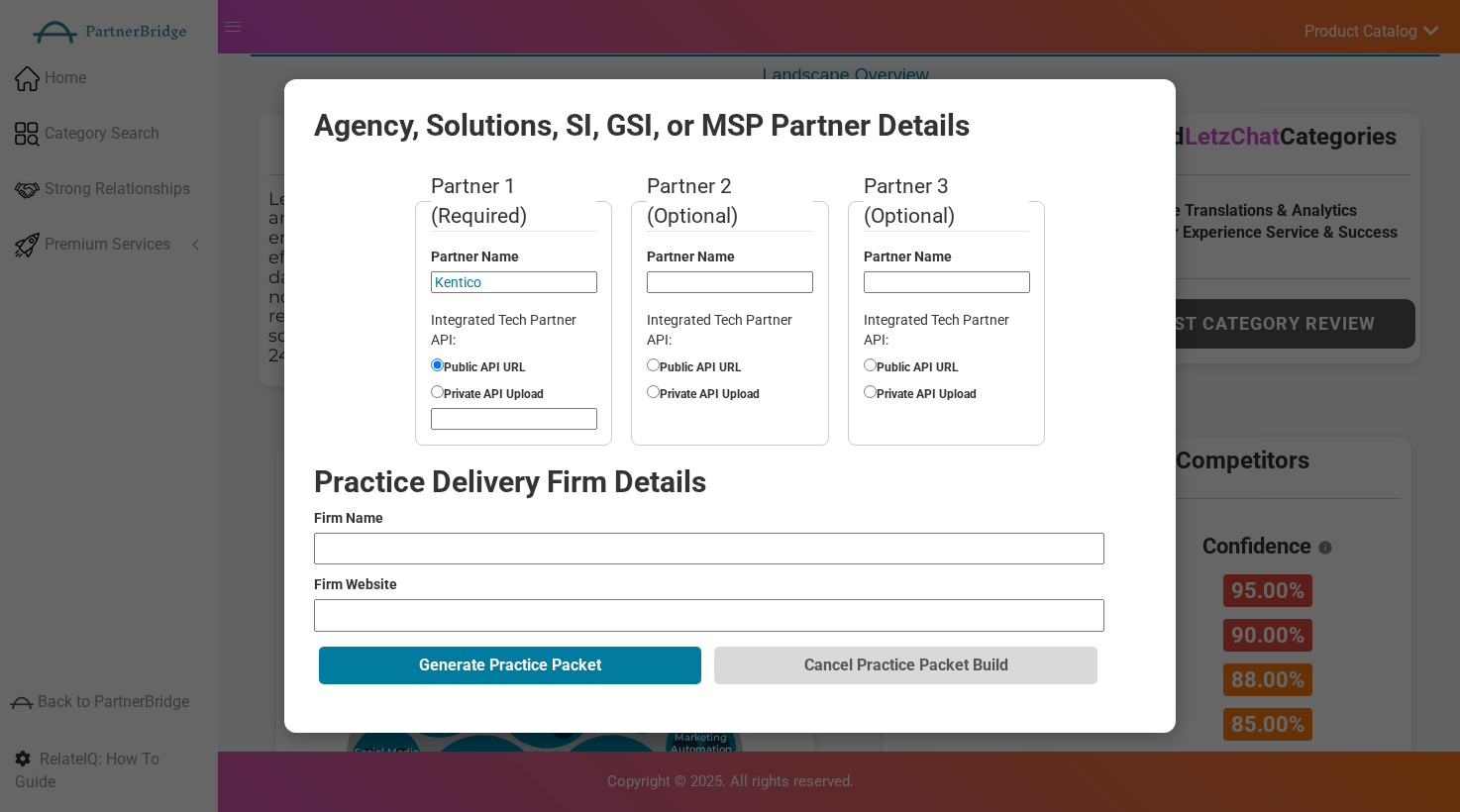 click at bounding box center [514, 419] 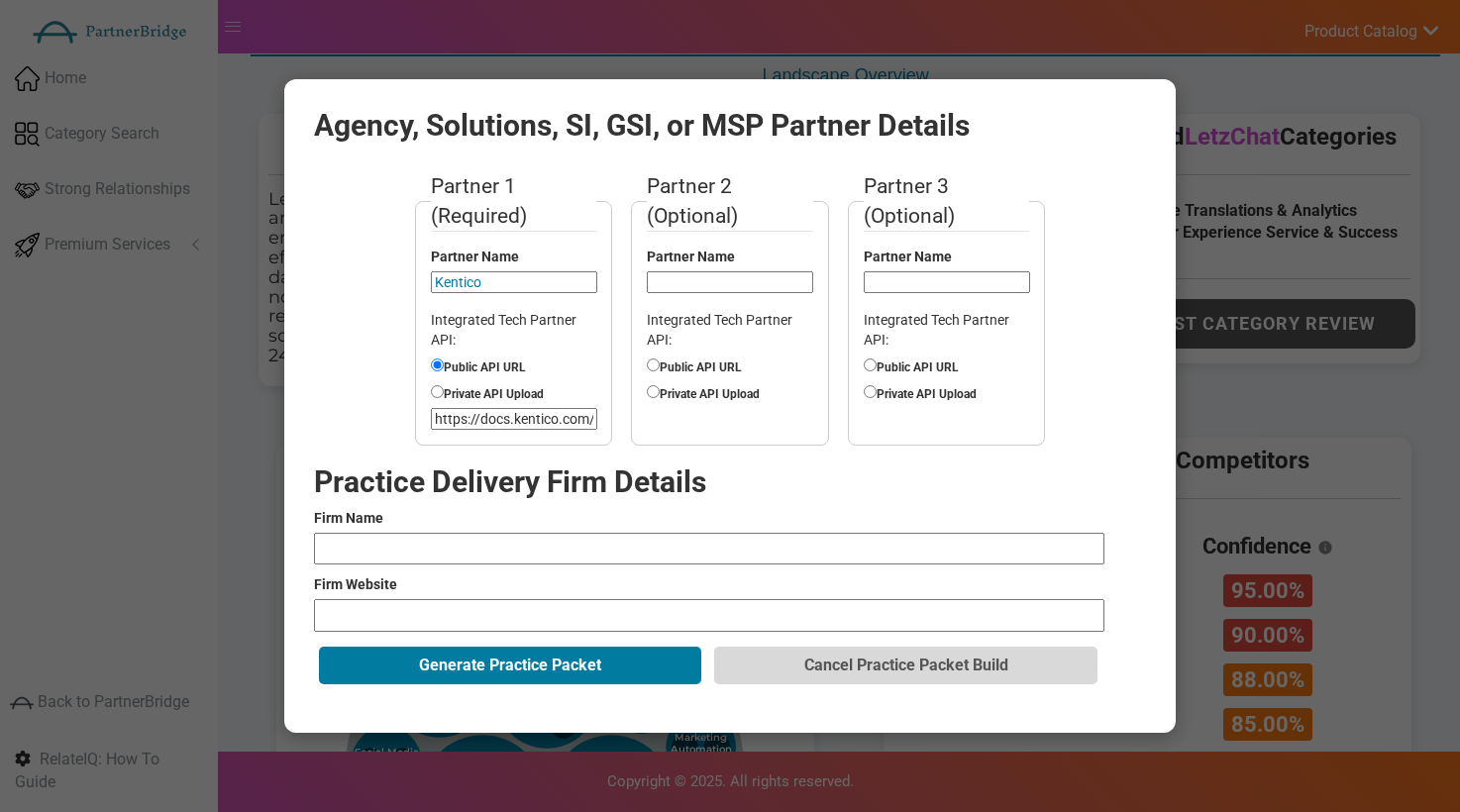 scroll, scrollTop: 0, scrollLeft: 283, axis: horizontal 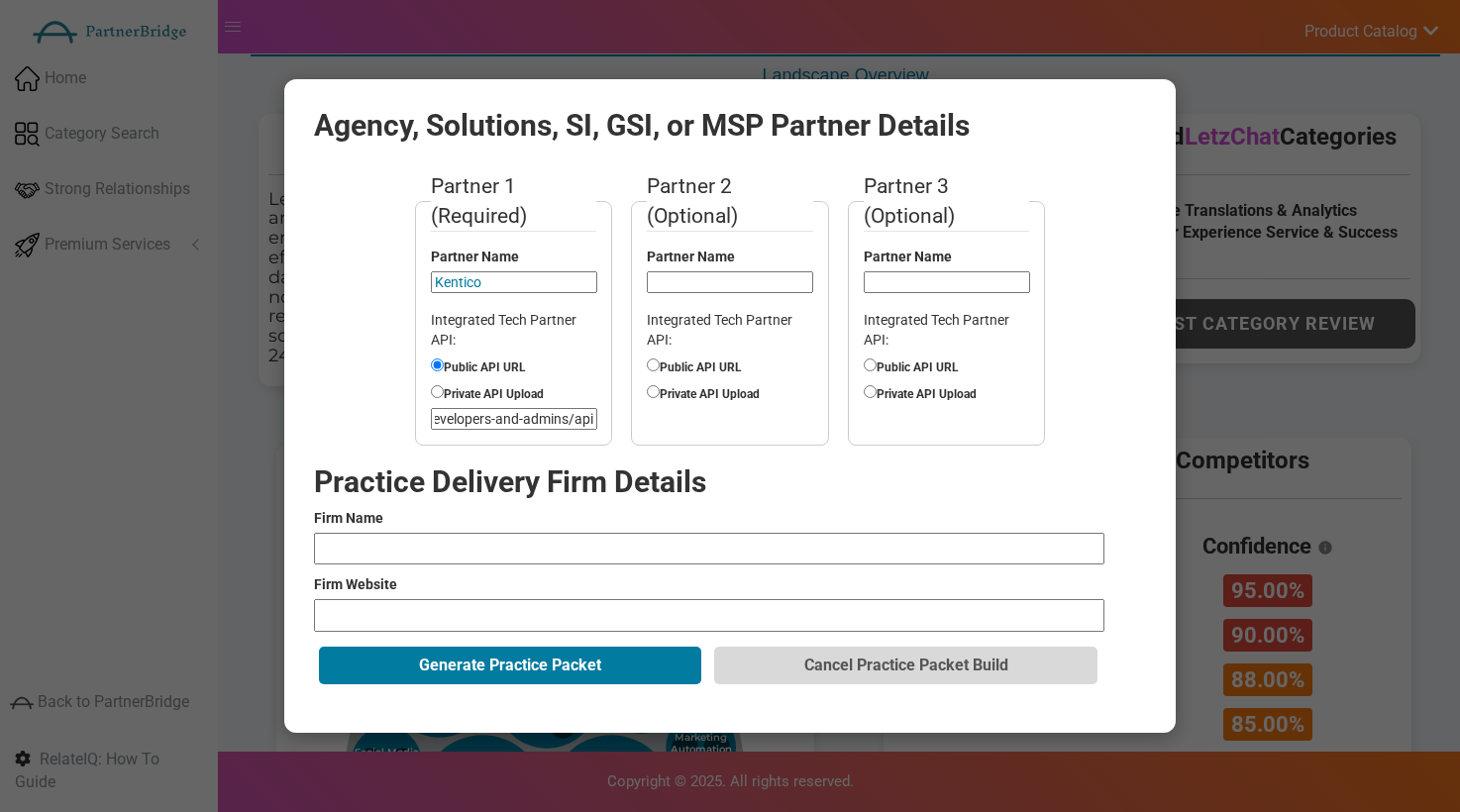 type on "https://docs.kentico.com/documentation/developers-and-admins/api" 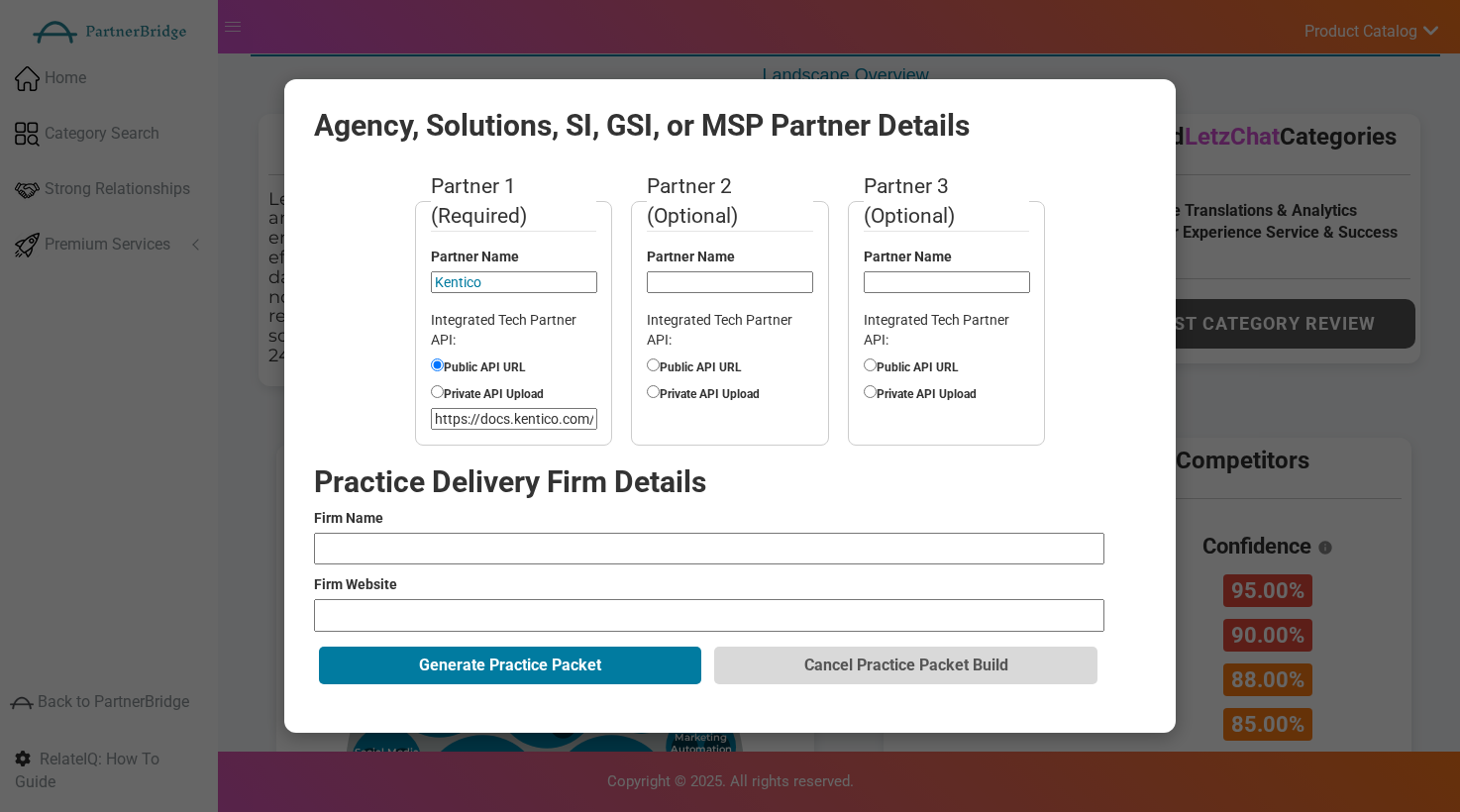 type on "VML" 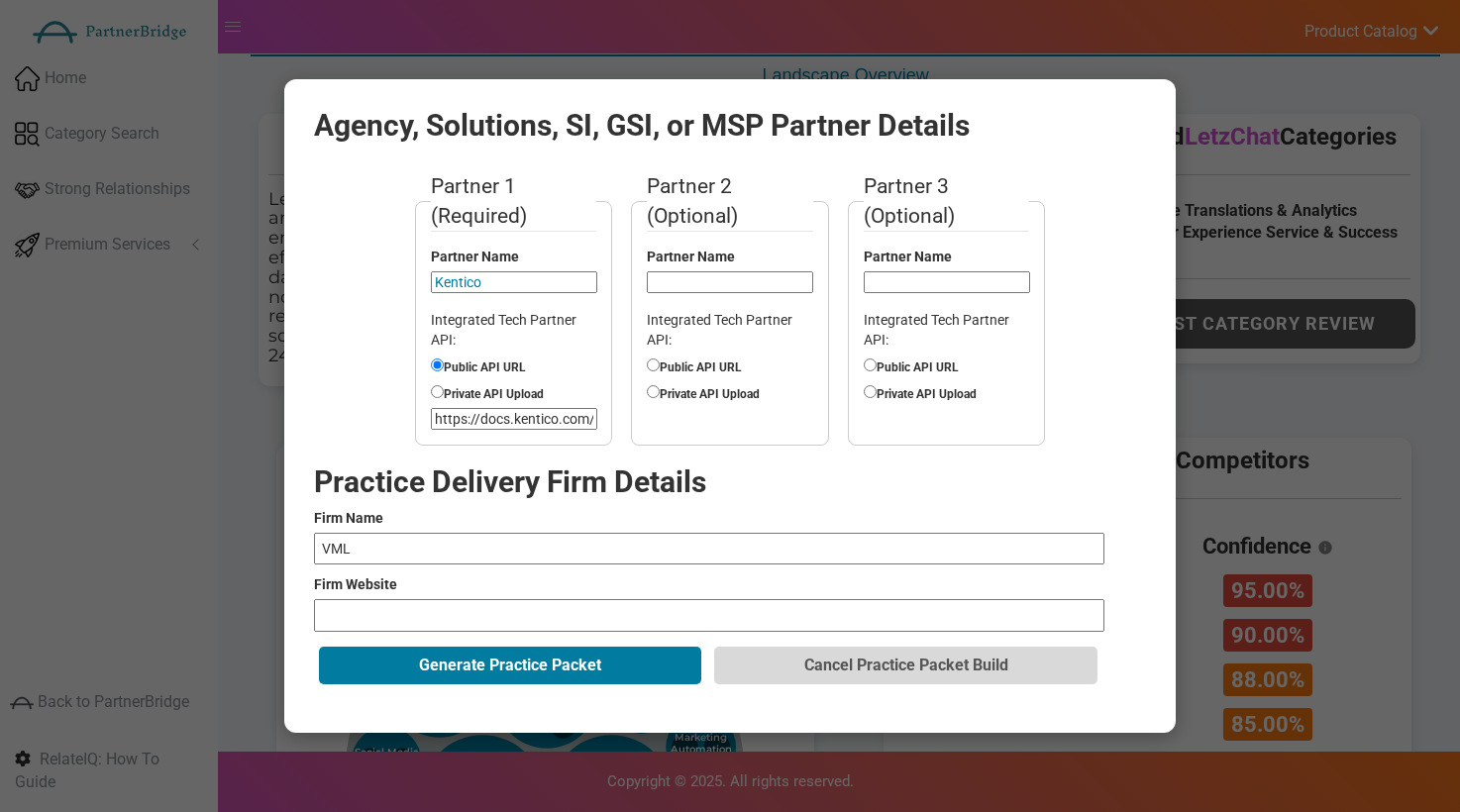 click at bounding box center [709, 615] 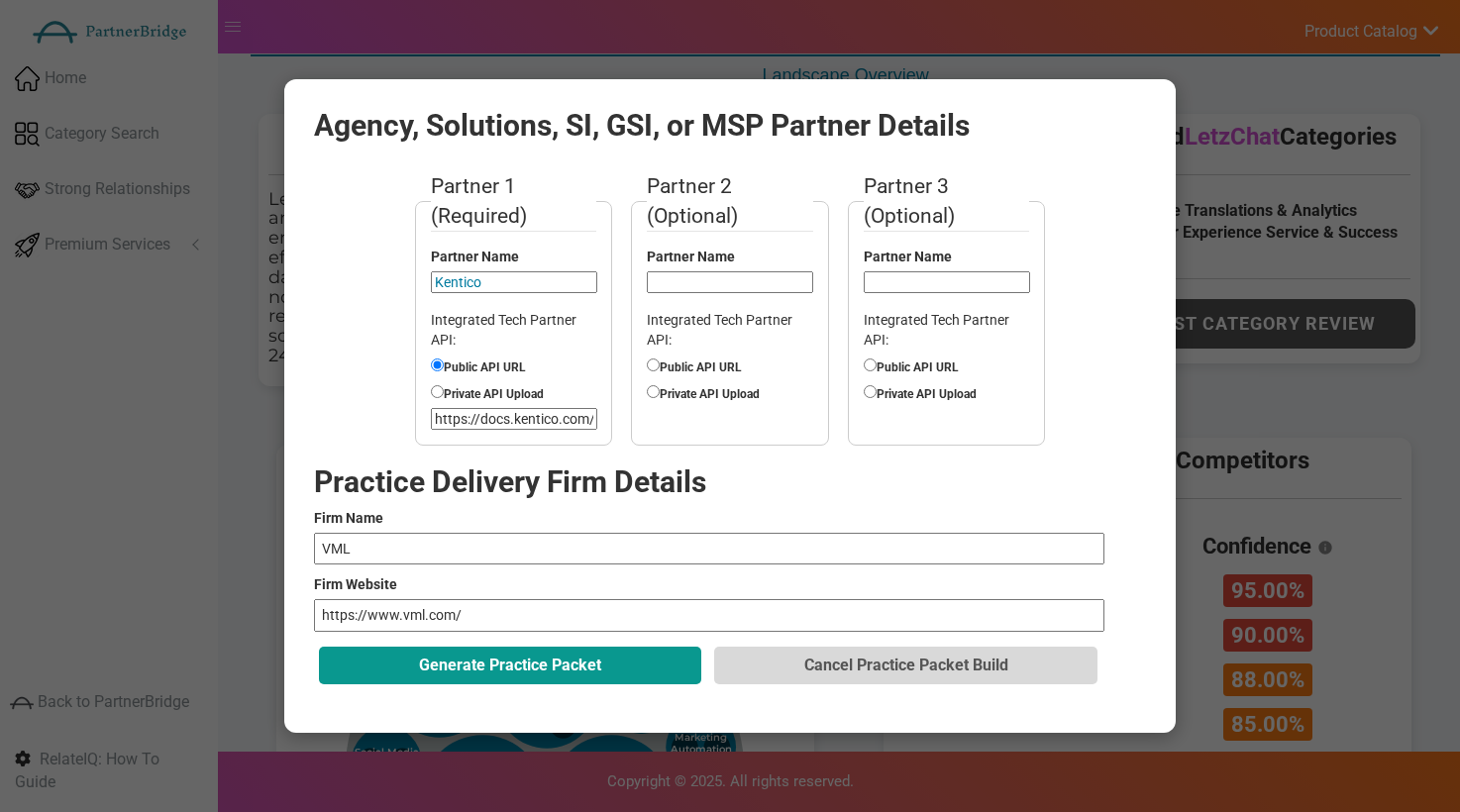 click on "Generate Practice Packet" at bounding box center (510, 665) 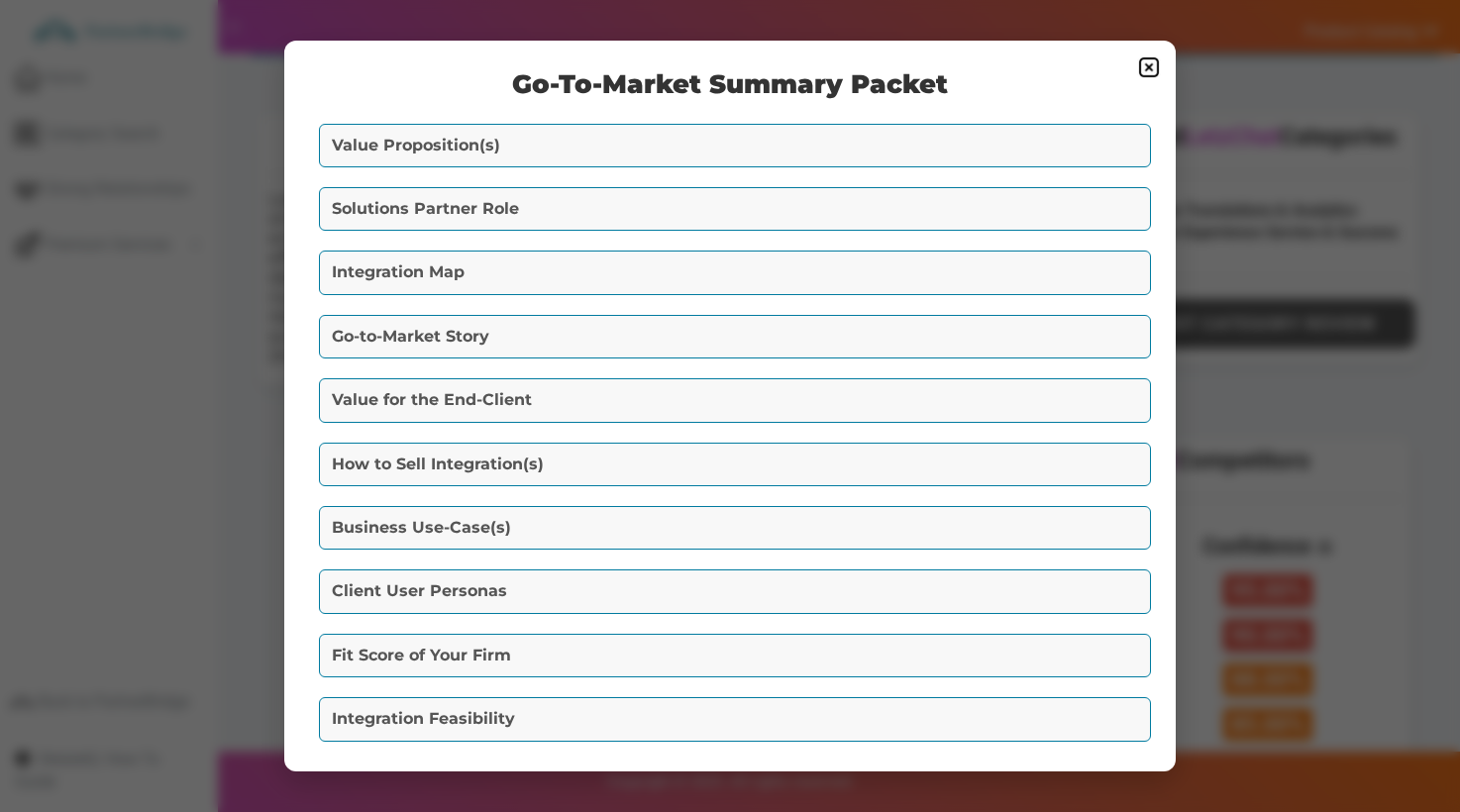 scroll, scrollTop: 82, scrollLeft: 0, axis: vertical 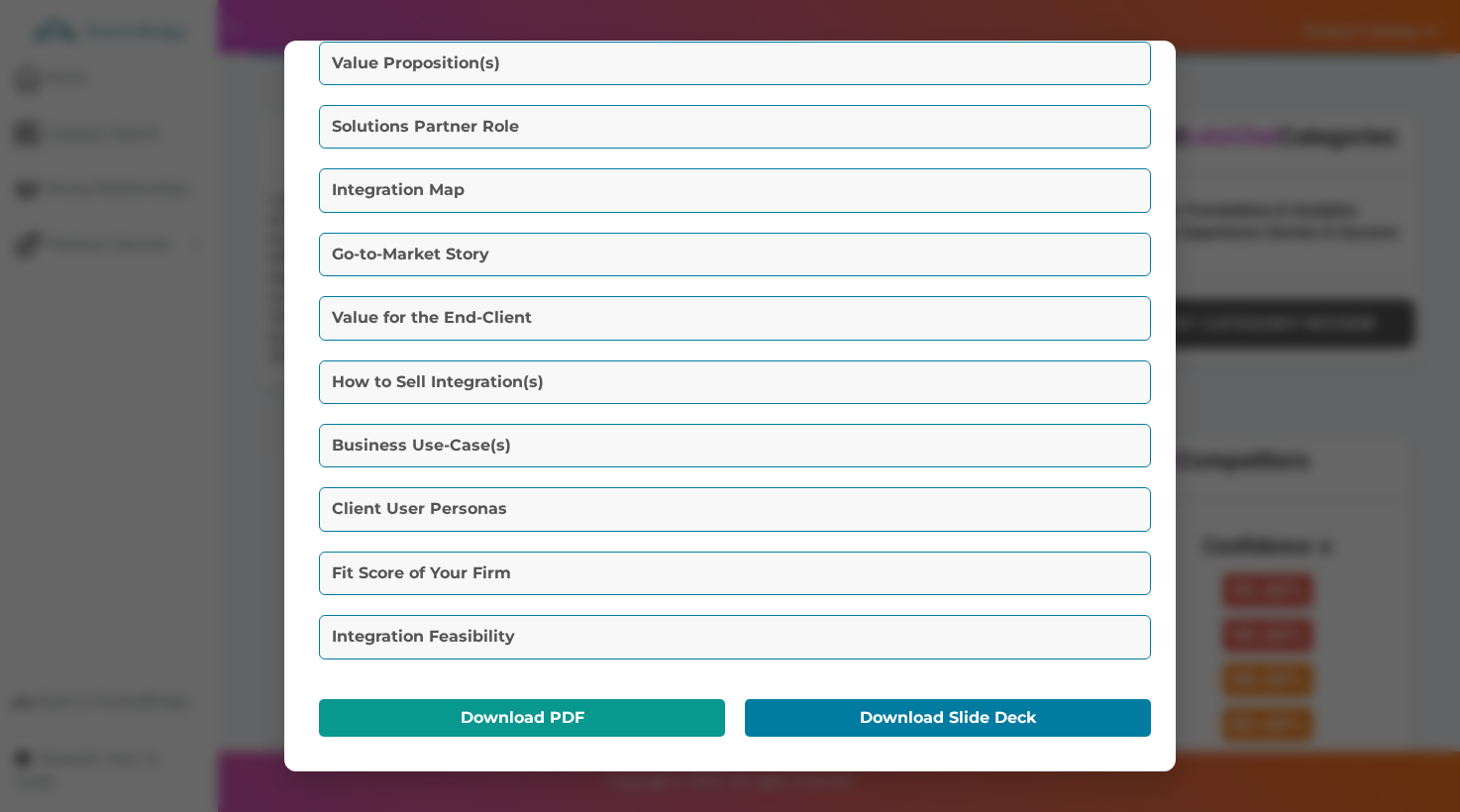 click on "Download PDF" at bounding box center [522, 718] 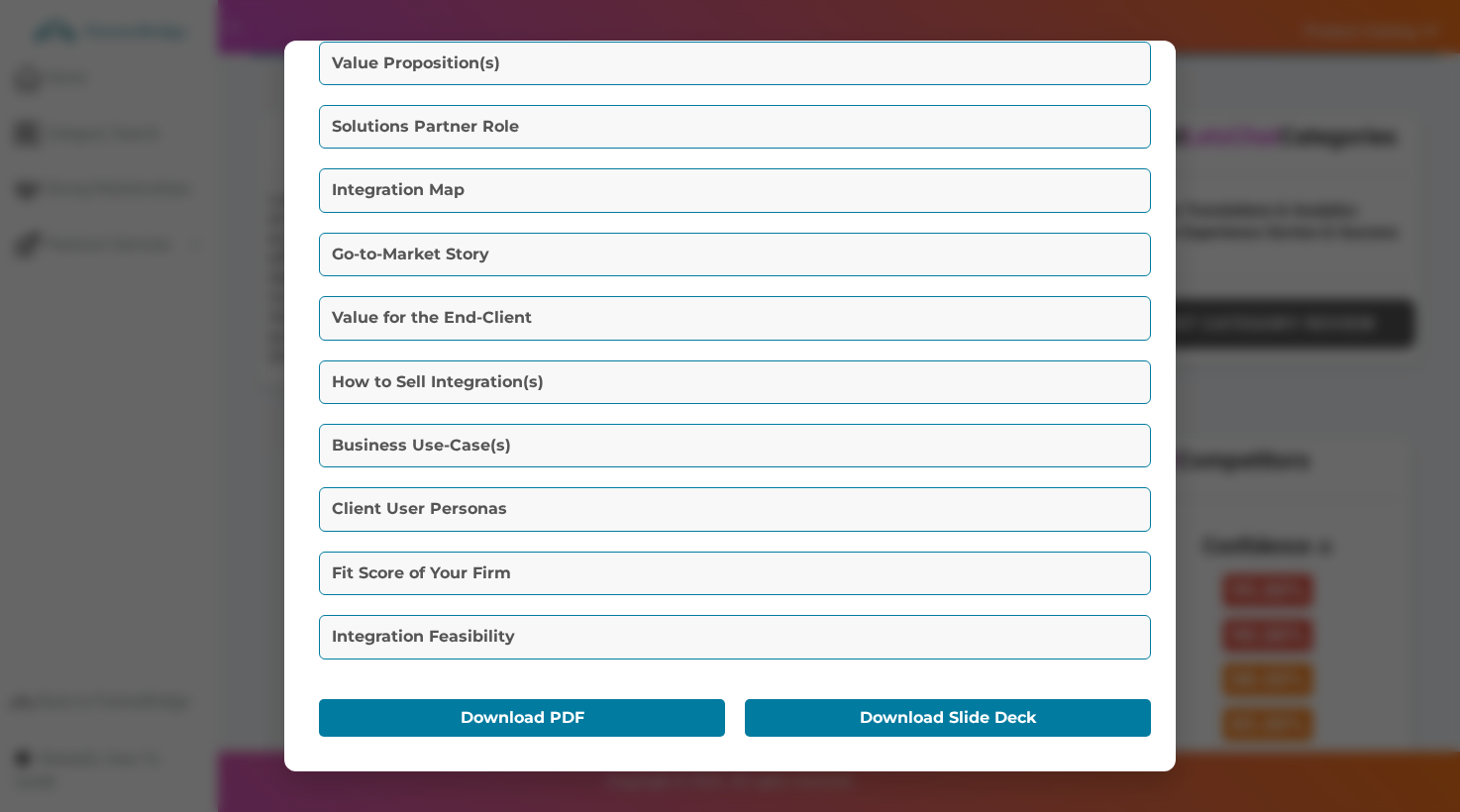 scroll, scrollTop: 0, scrollLeft: 0, axis: both 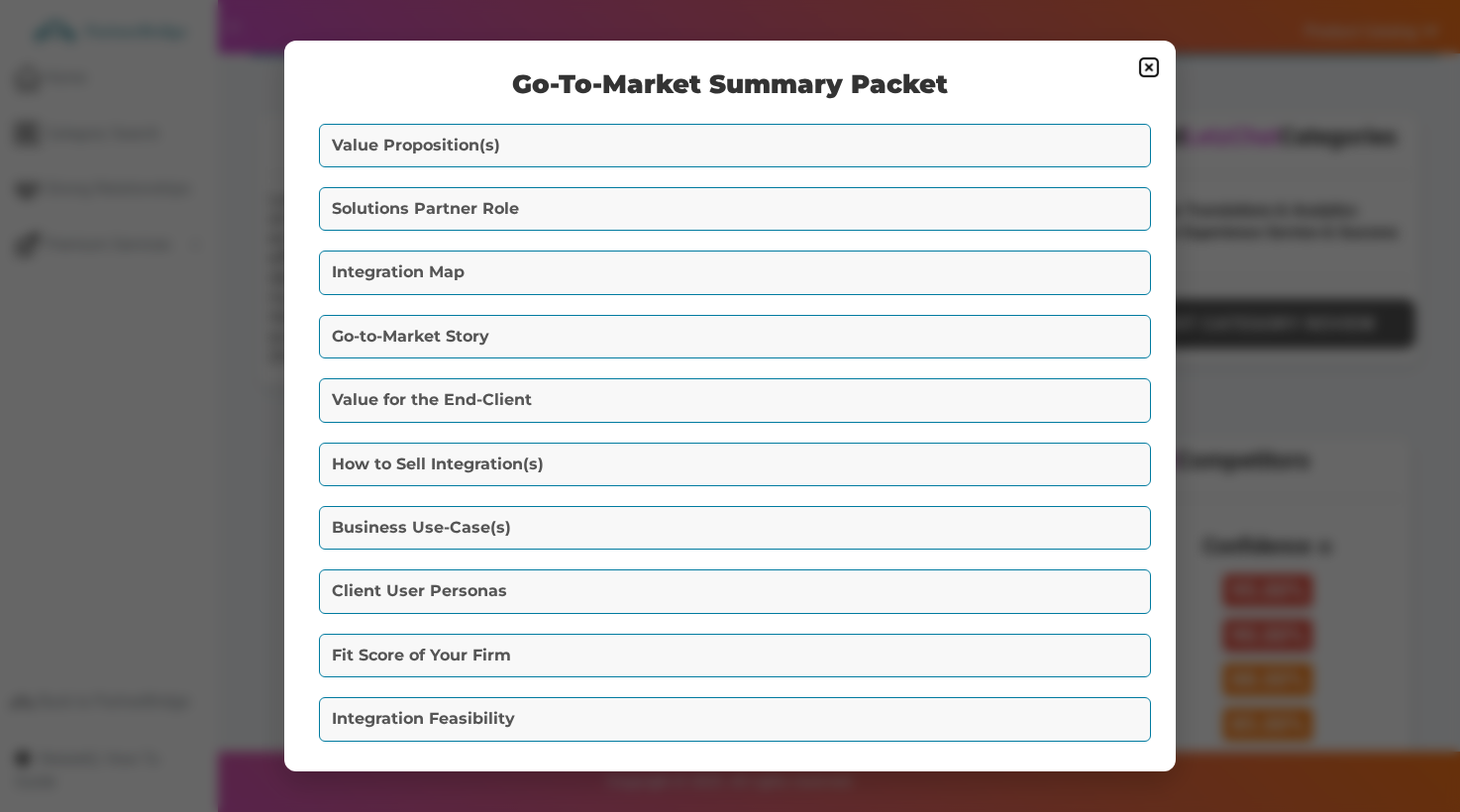 click at bounding box center [1149, 67] 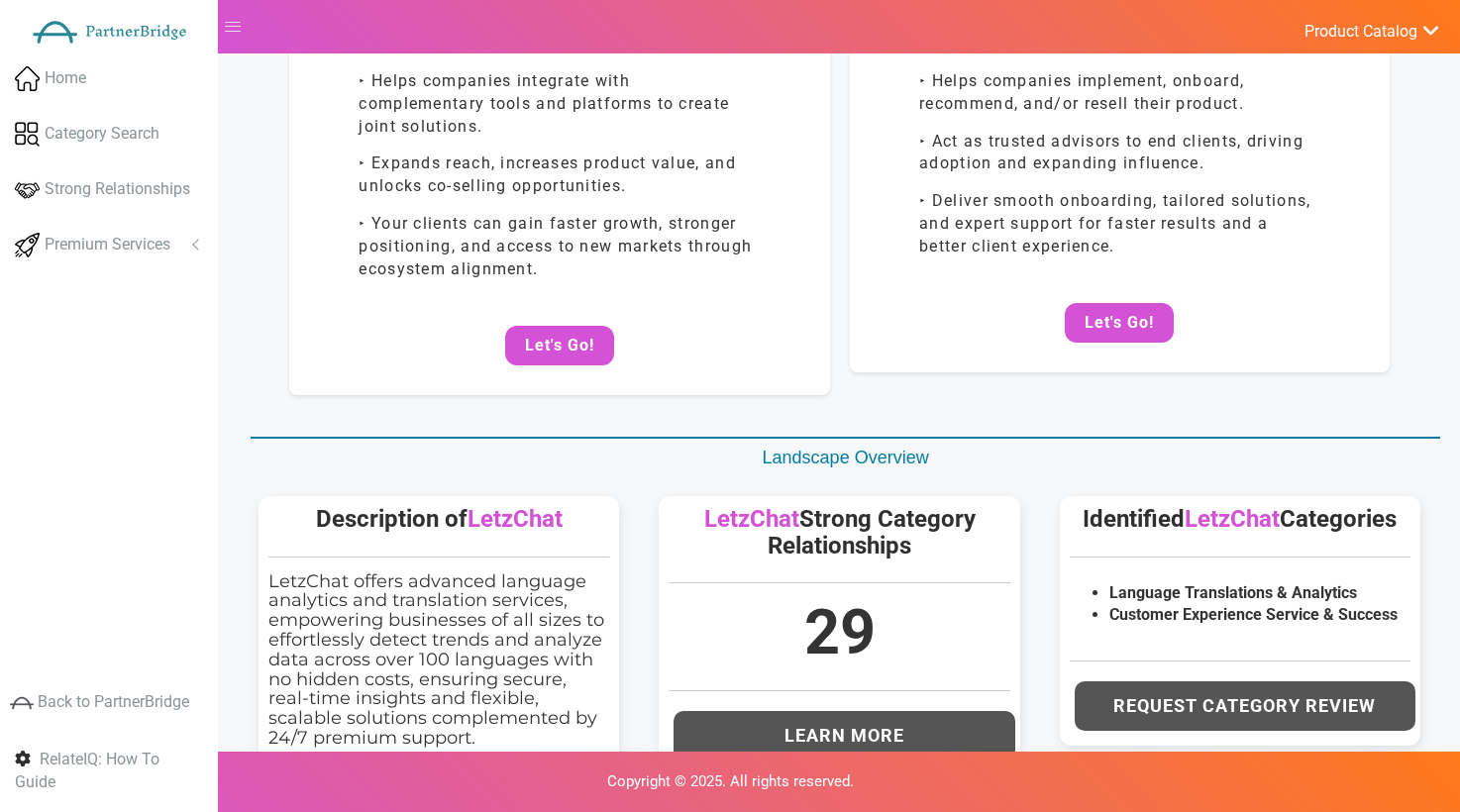 scroll, scrollTop: 0, scrollLeft: 0, axis: both 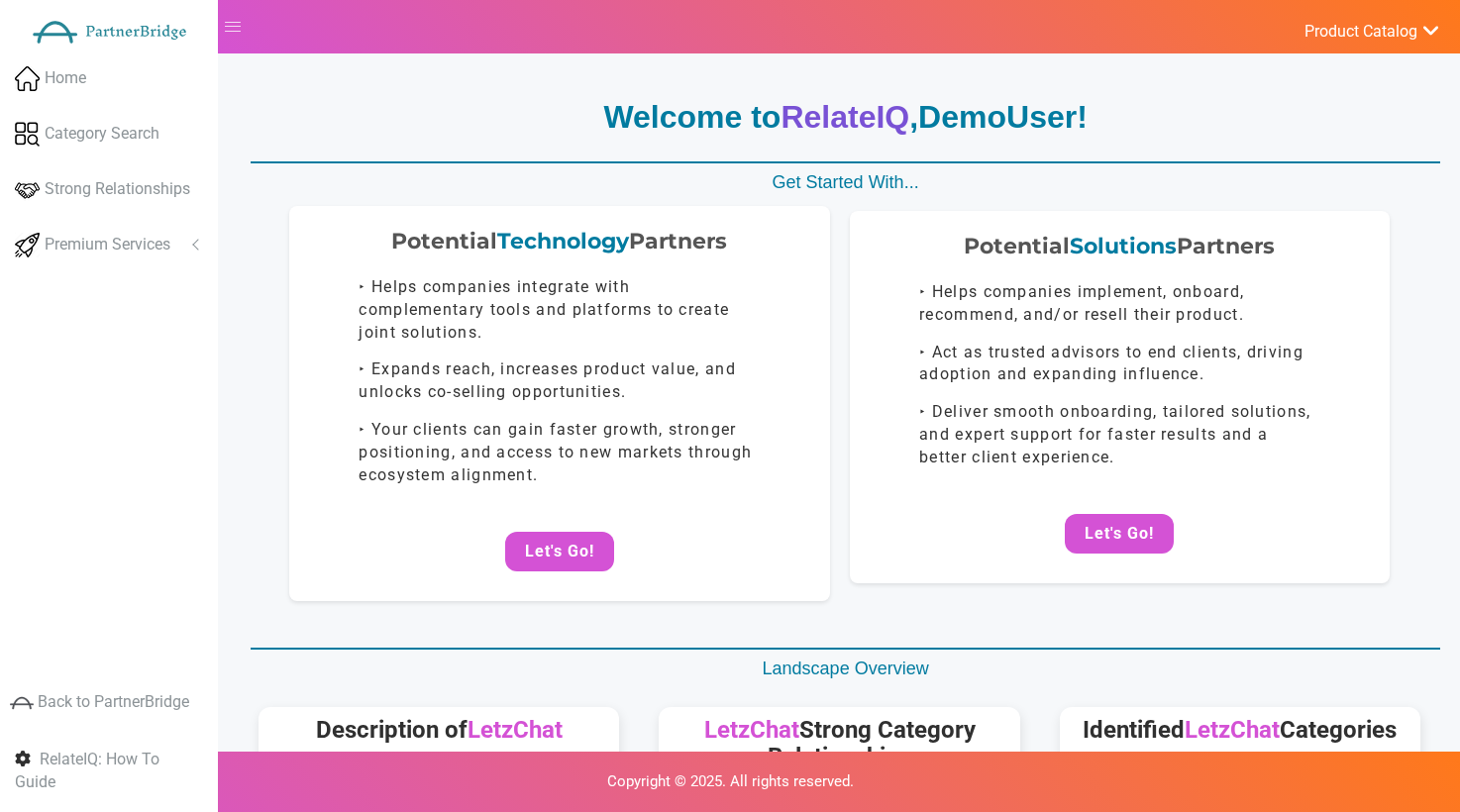 click on "Potential  Technology  Partners
‣ Helps companies integrate with complementary tools and platforms to create joint solutions.
‣ Expands reach, increases product value, and unlocks co-selling opportunities.
‣ Your clients can gain faster growth, stronger positioning, and access to new markets through ecosystem alignment.
Let's Go!" at bounding box center (560, 403) 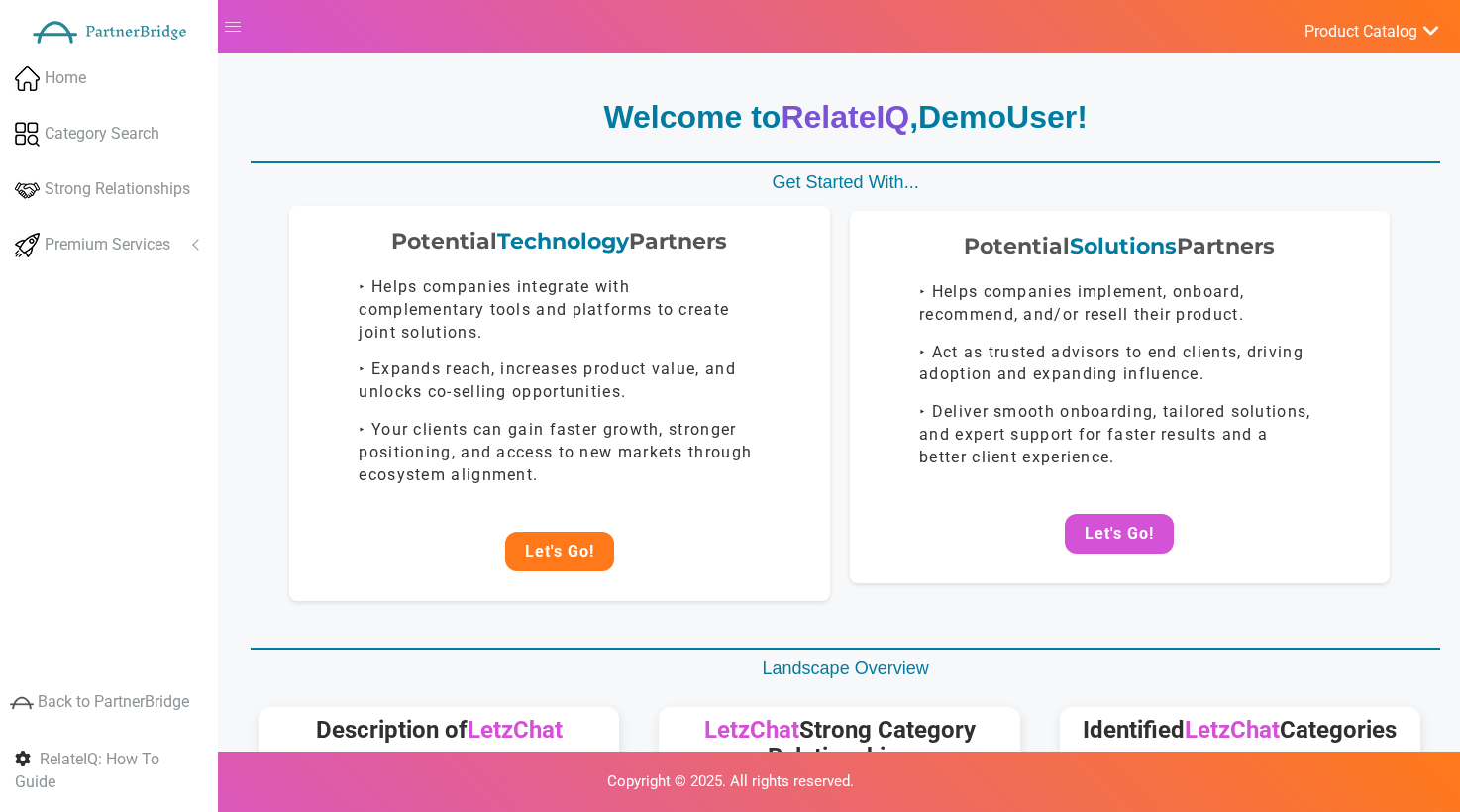 click on "Let's Go!" at bounding box center (560, 552) 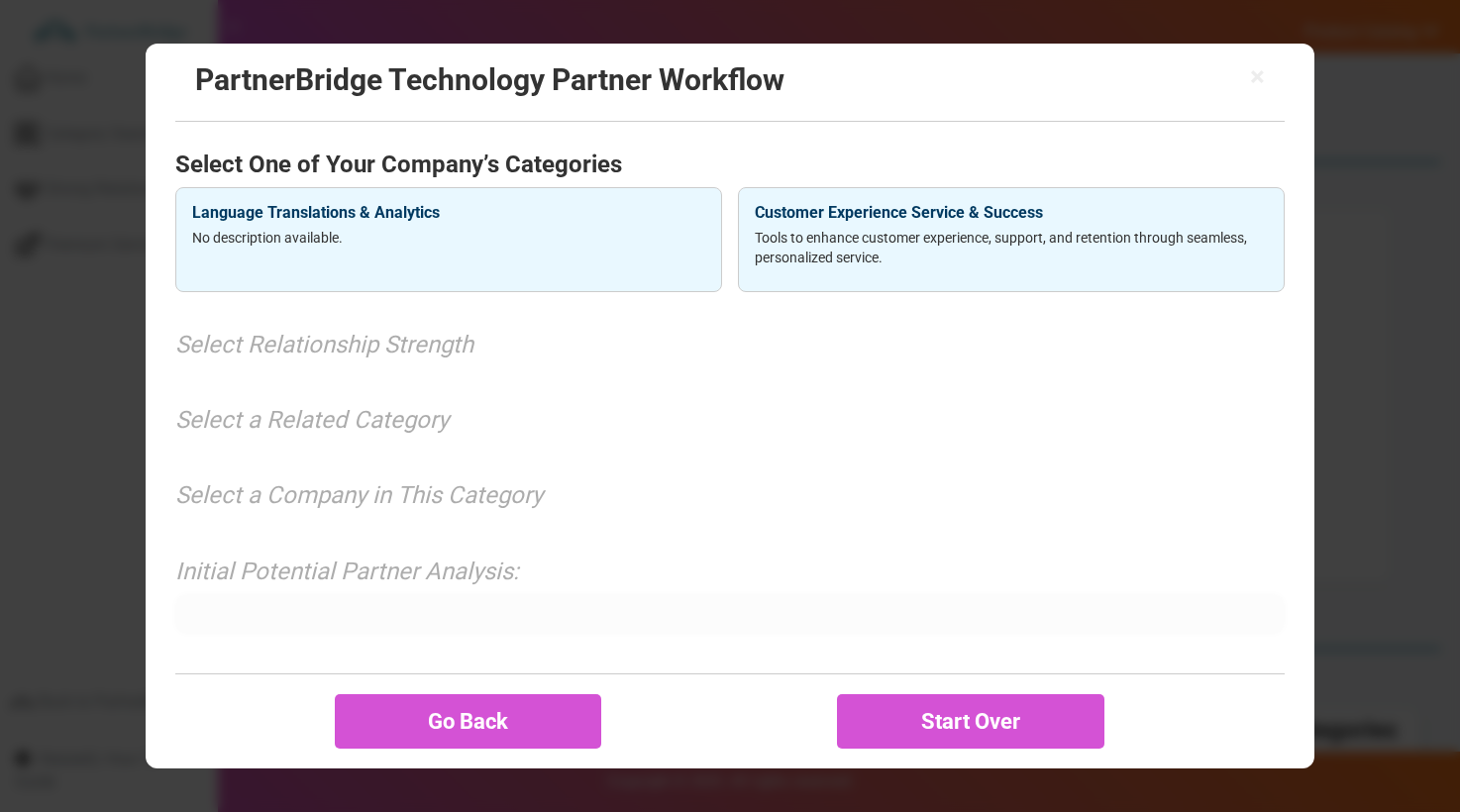 scroll, scrollTop: 0, scrollLeft: 0, axis: both 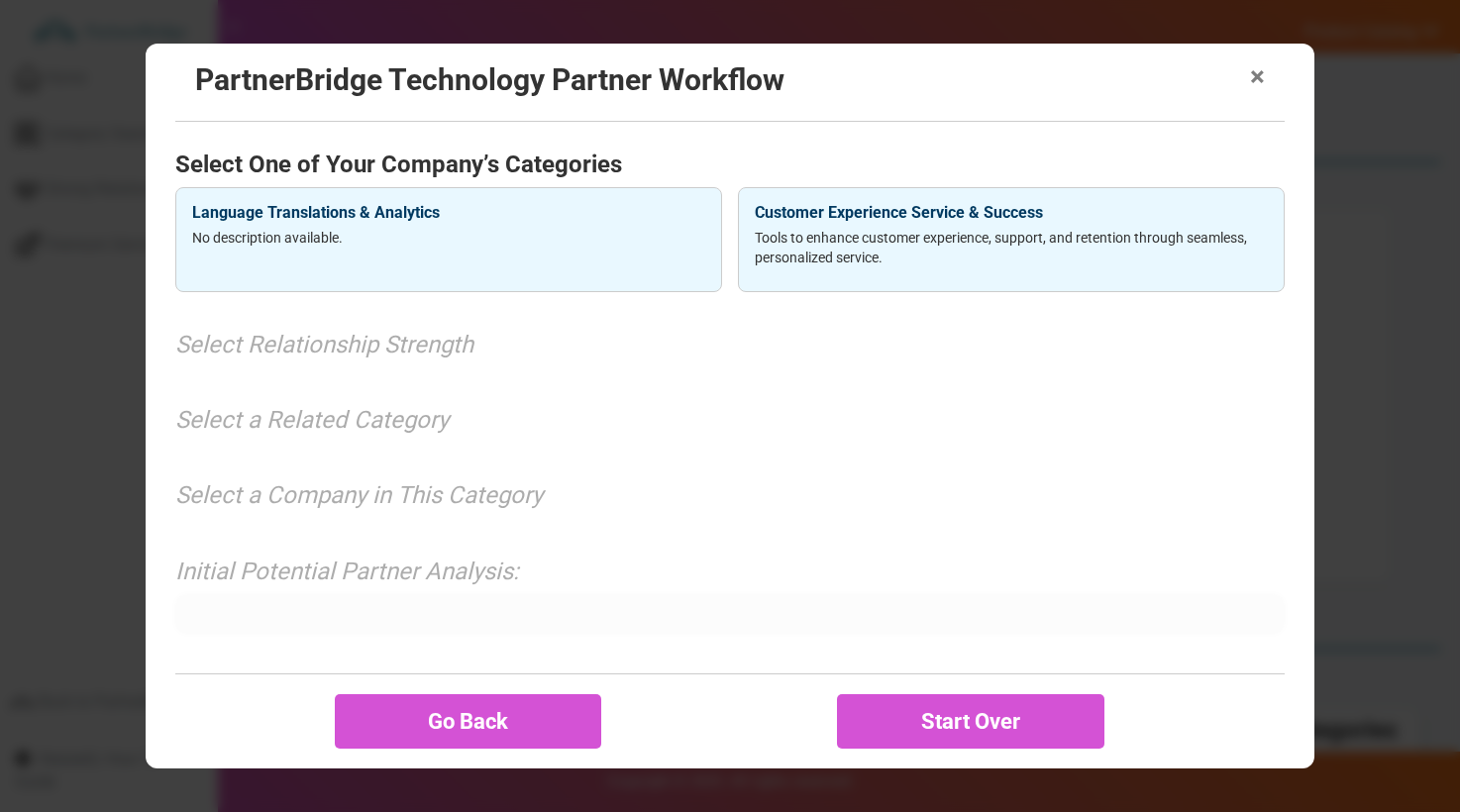 click on "×" at bounding box center (1257, 77) 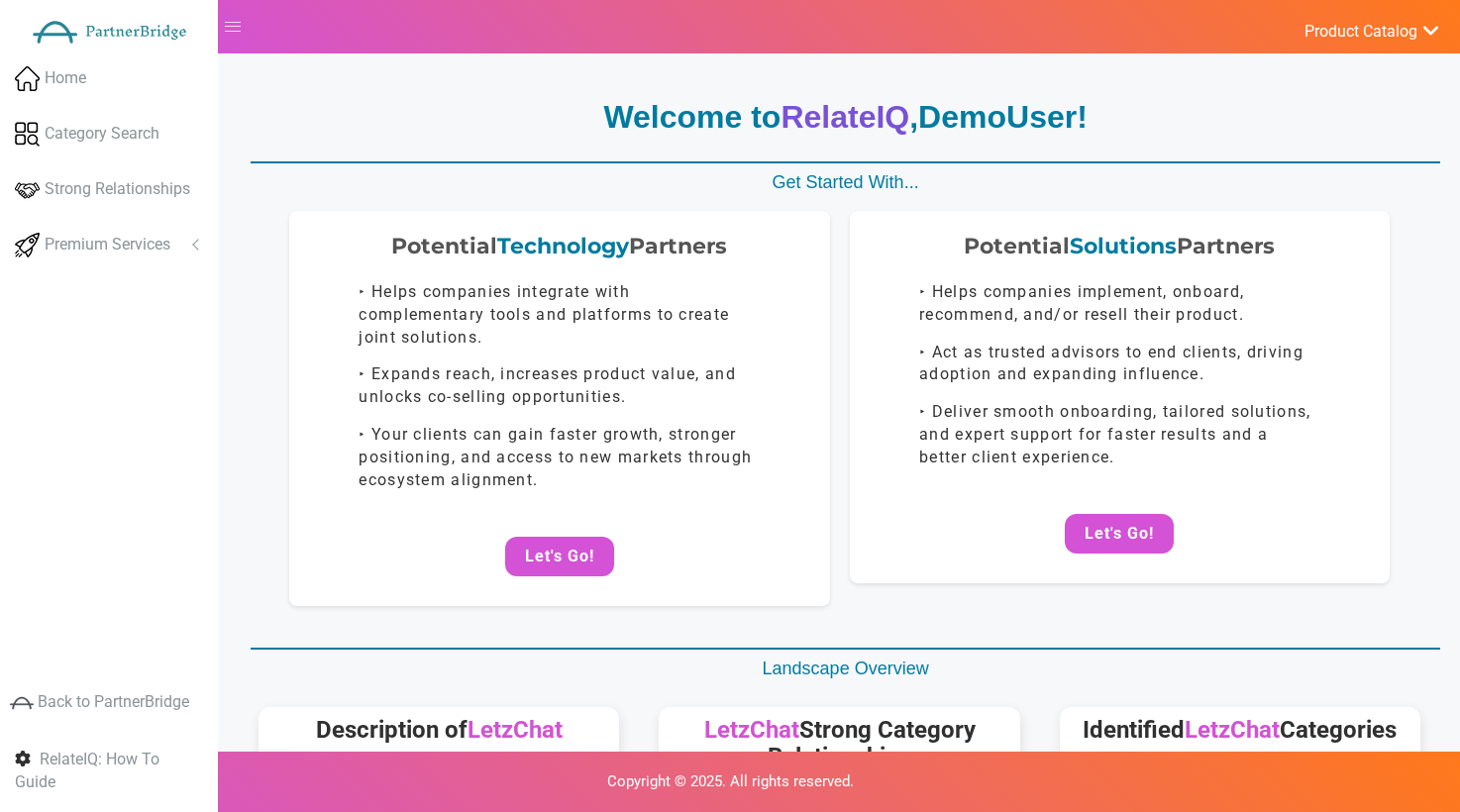 click on "Welcome to  RelateIQ ,  DemoUser !" at bounding box center [845, 118] 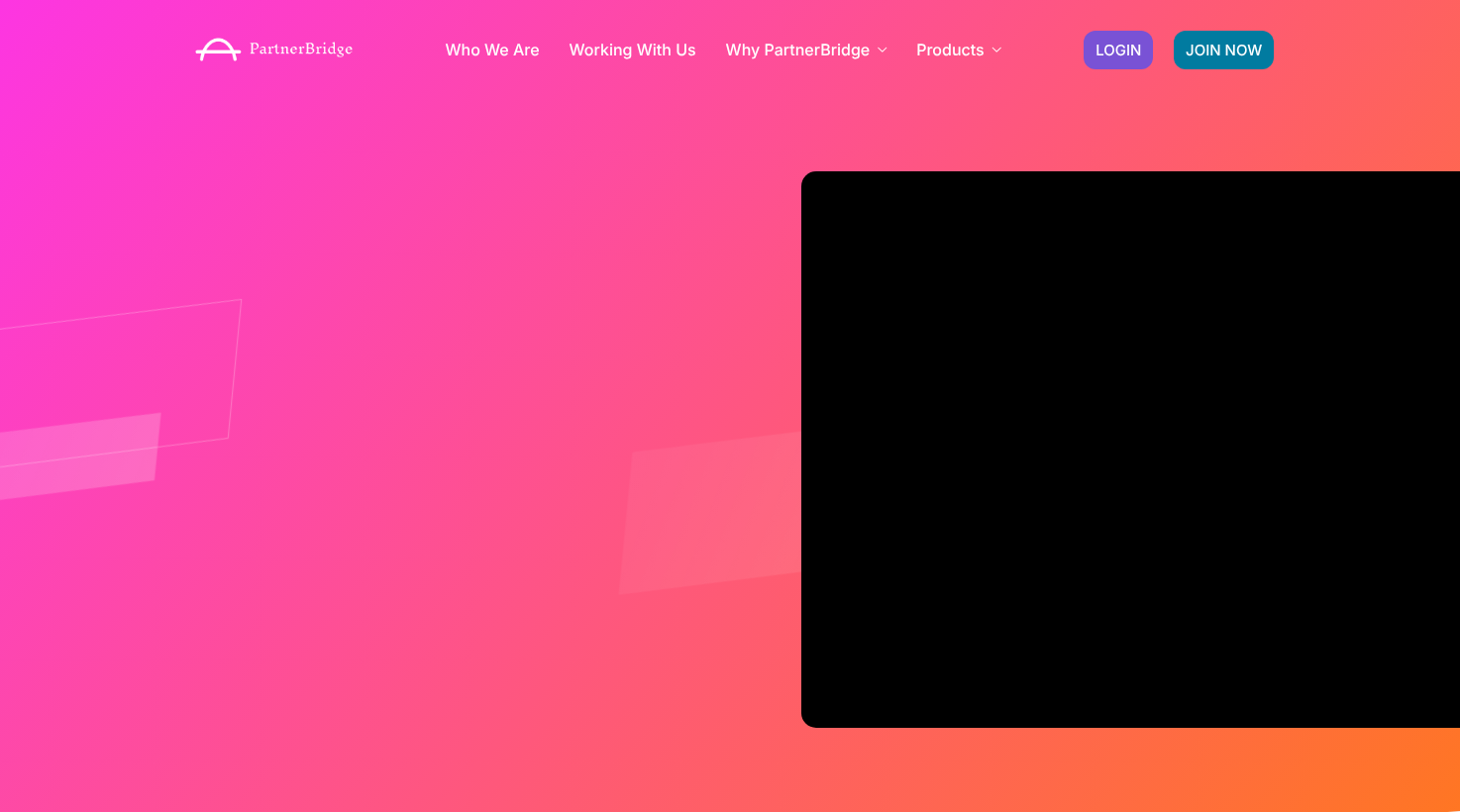 scroll, scrollTop: 0, scrollLeft: 0, axis: both 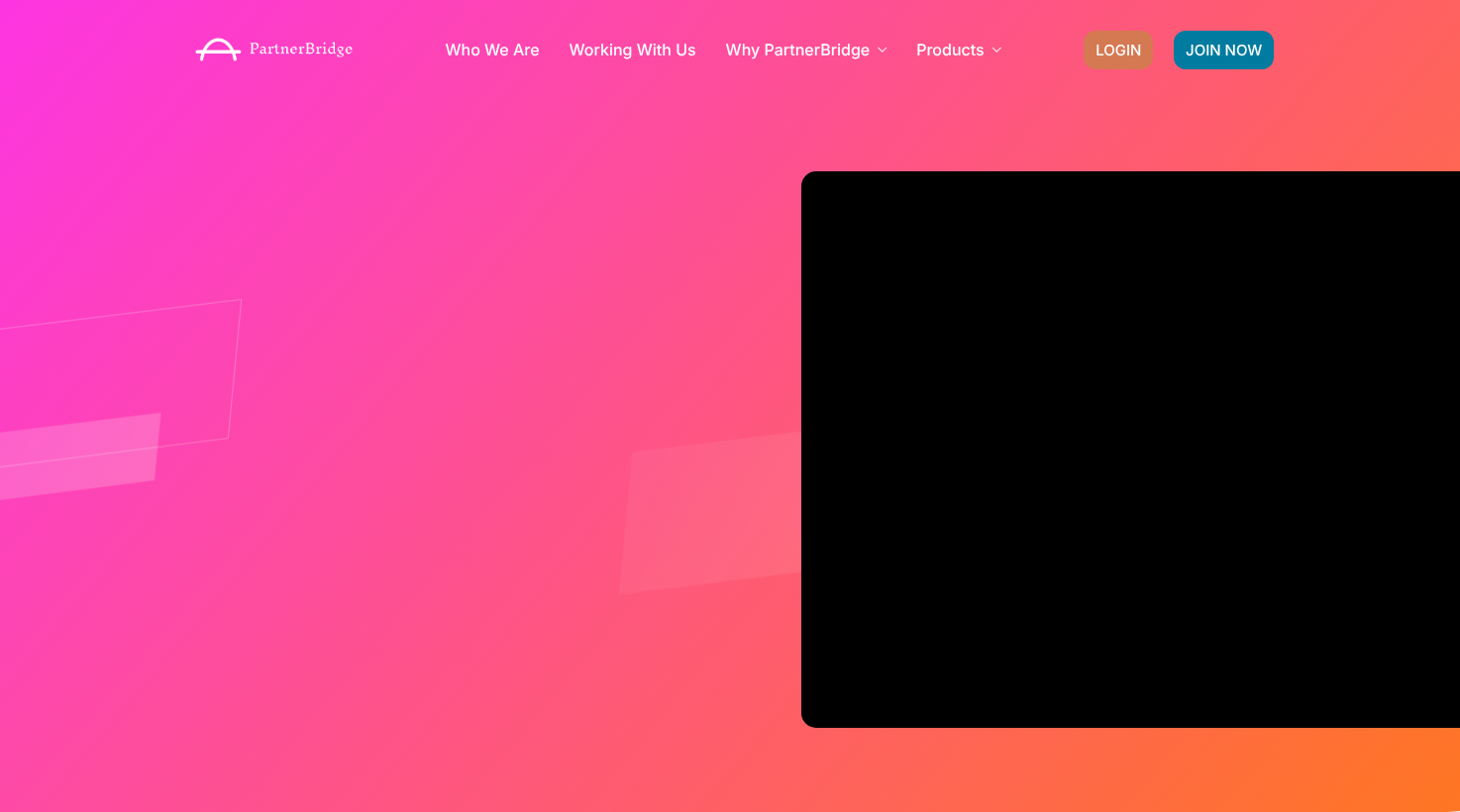 click on "LOGIN" at bounding box center (1118, 50) 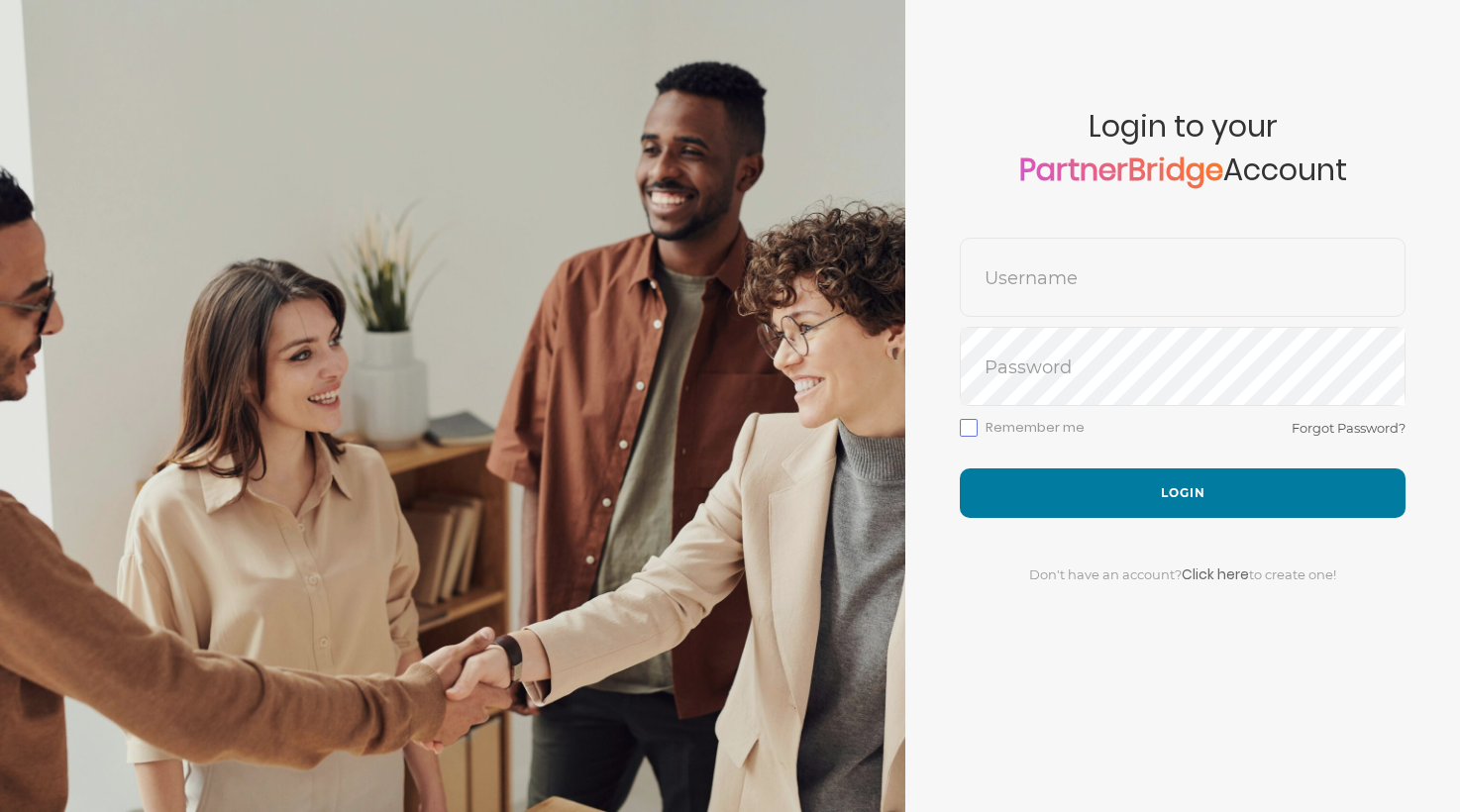 scroll, scrollTop: 0, scrollLeft: 0, axis: both 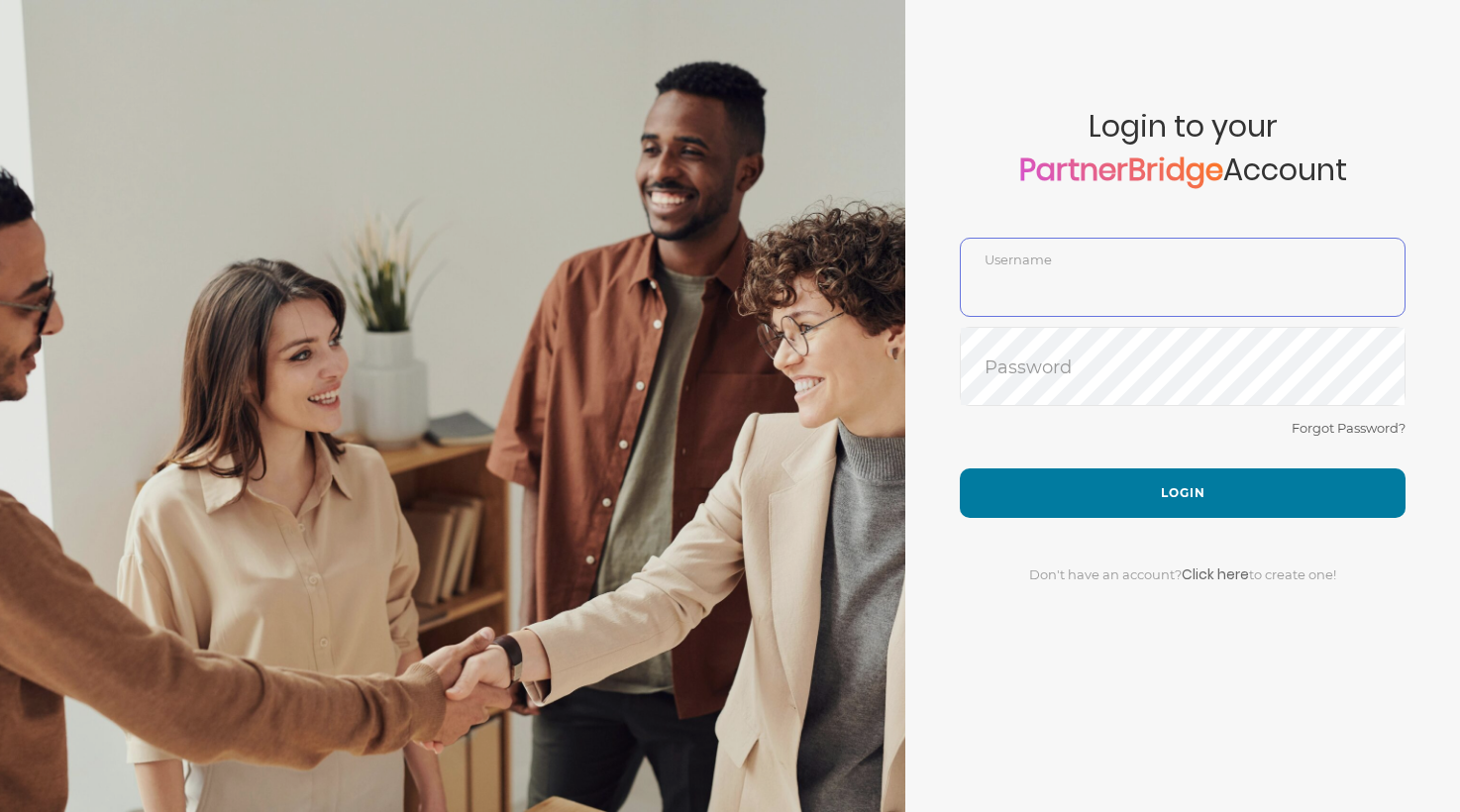 type on "DemoUser" 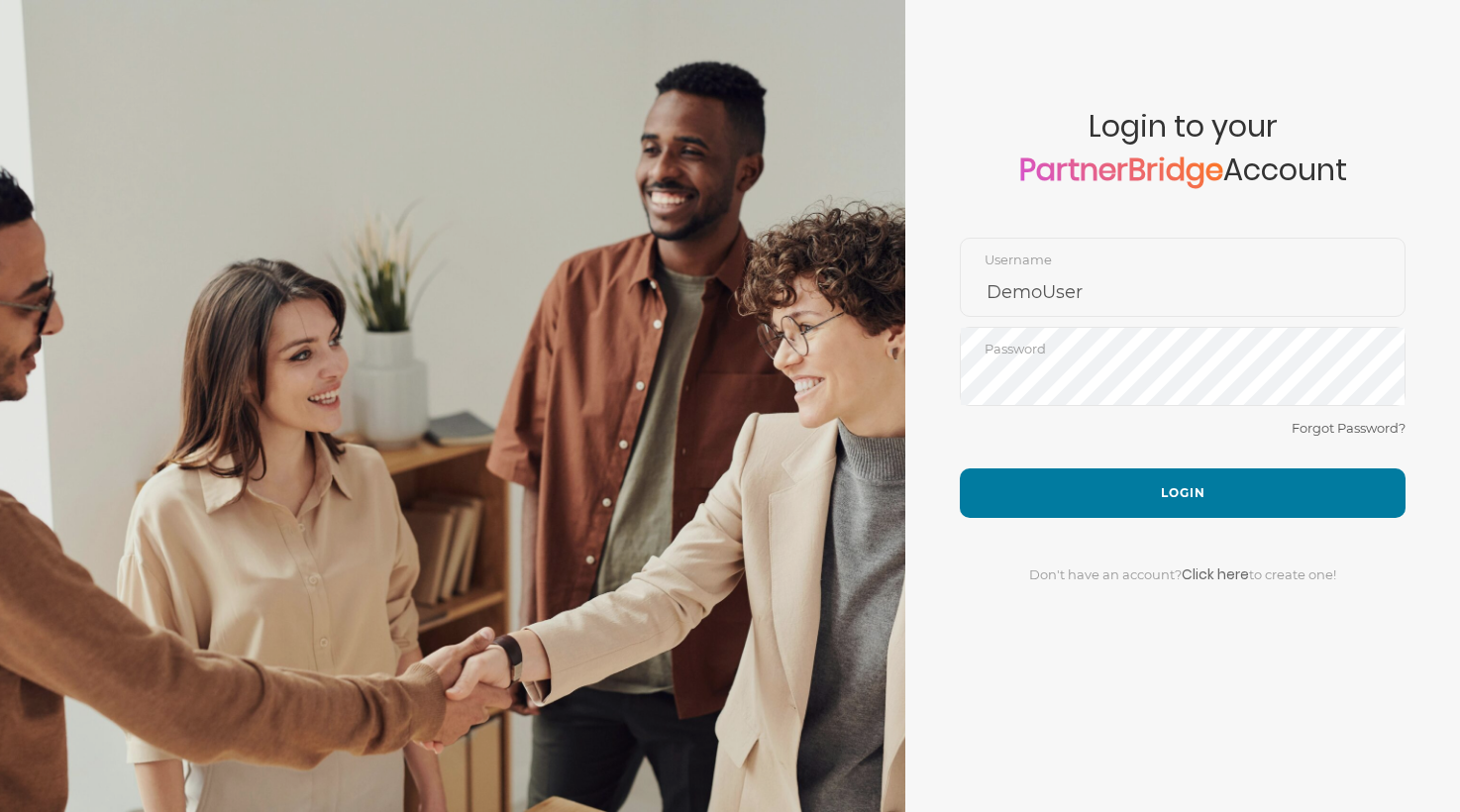 click on "Forgot Password?" at bounding box center (1183, 442) 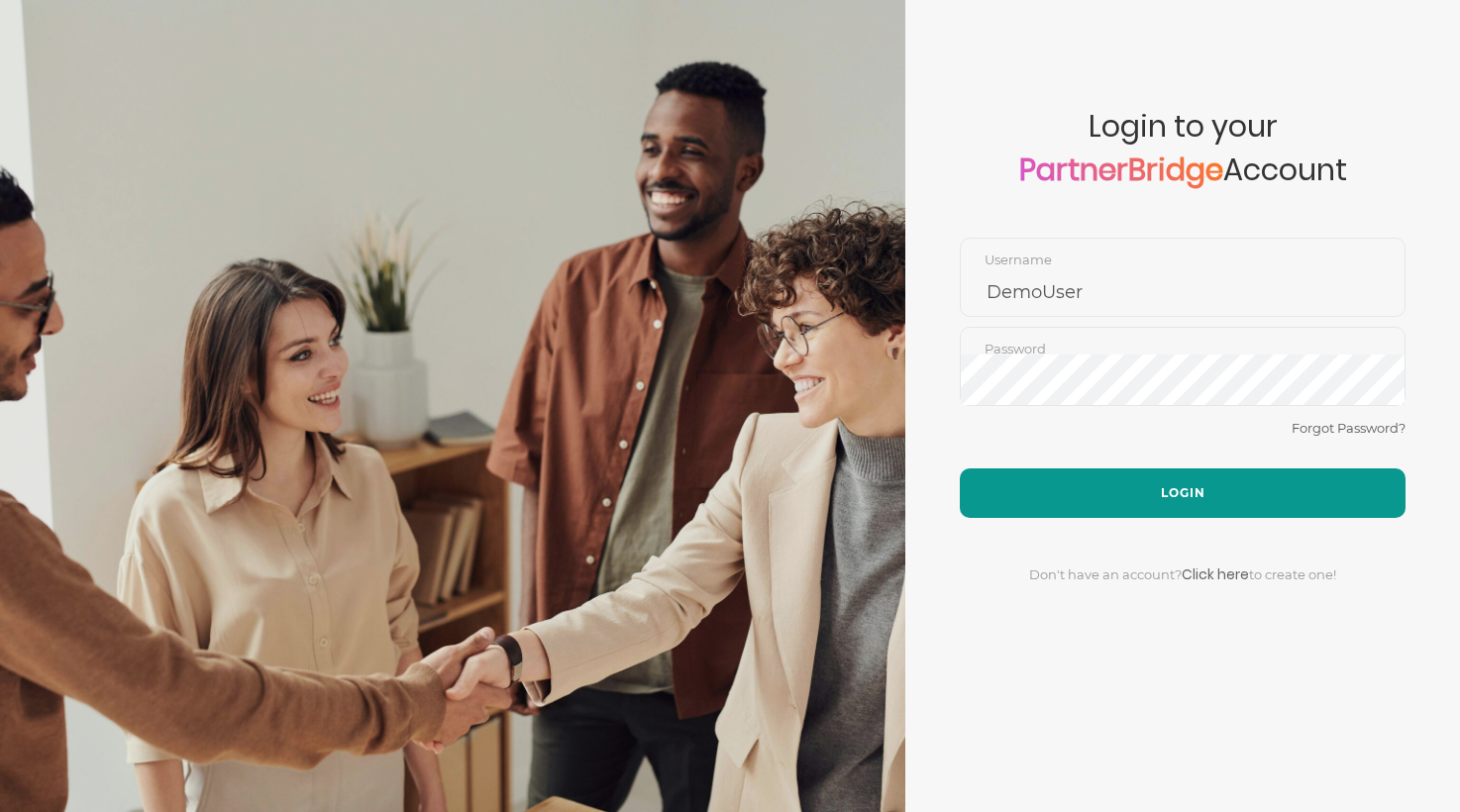 click on "Login" at bounding box center (1183, 493) 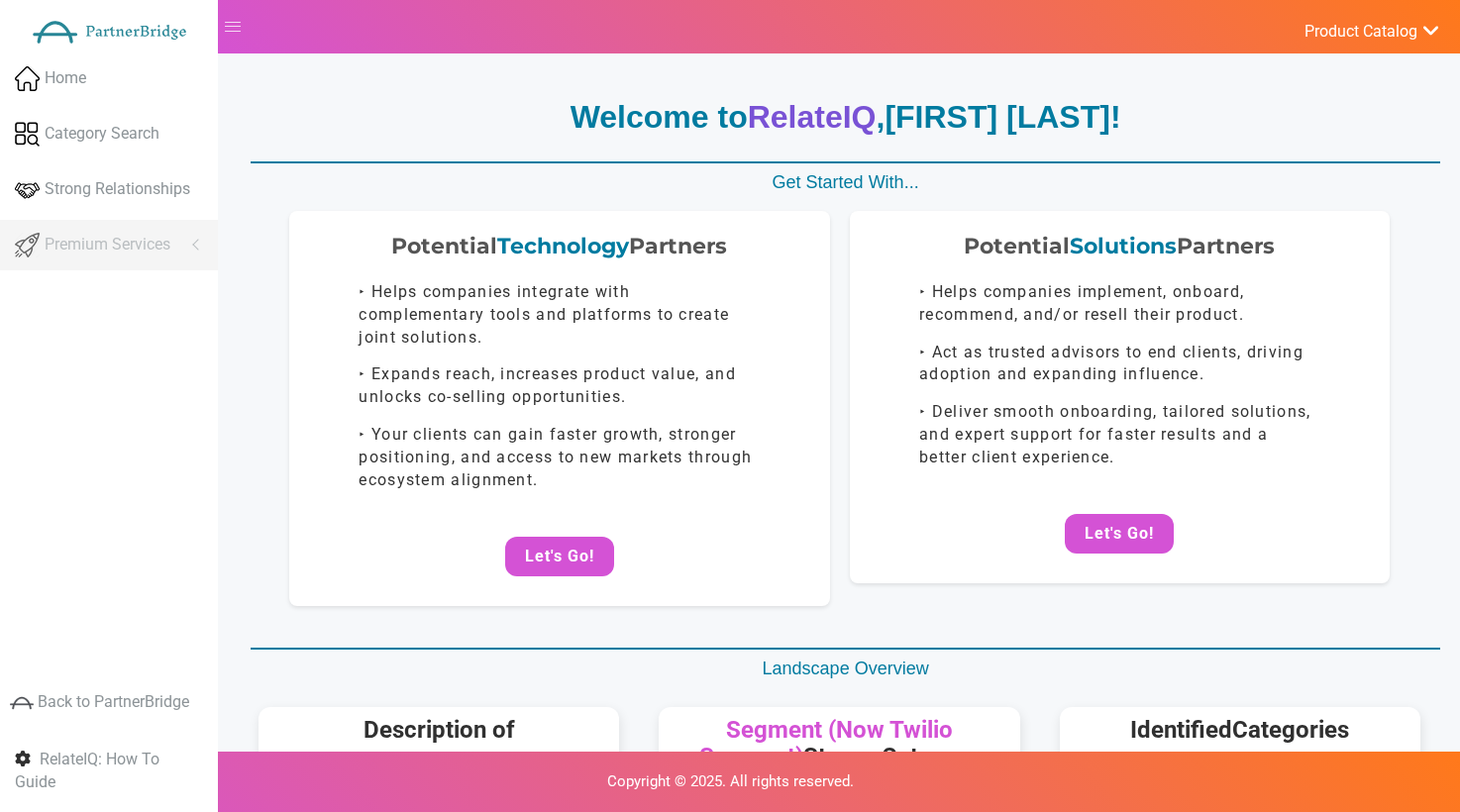 scroll, scrollTop: 0, scrollLeft: 0, axis: both 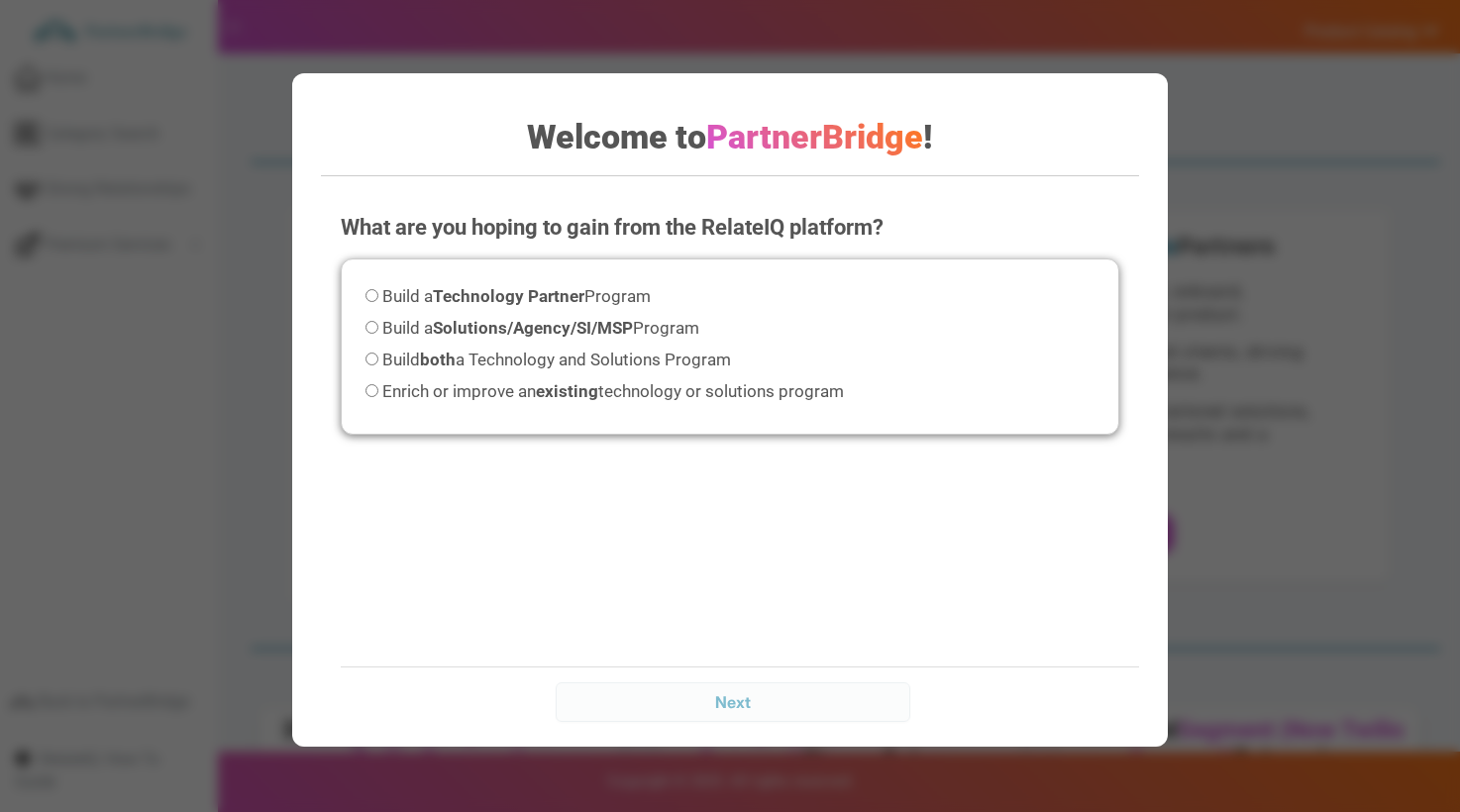 click on "Technology Partner" at bounding box center [508, 296] 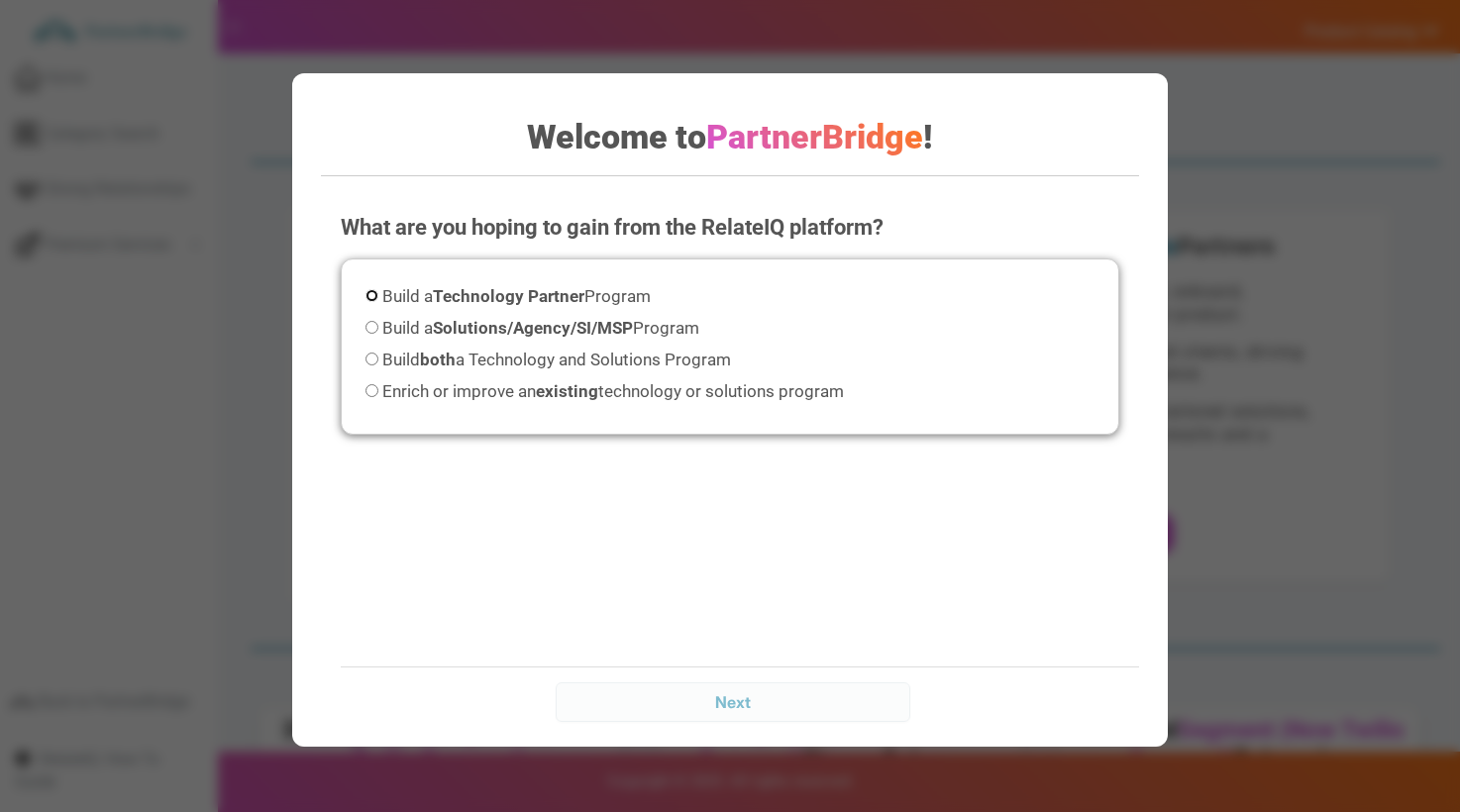 click on "Build a  Technology Partner  Program" at bounding box center (371, 295) 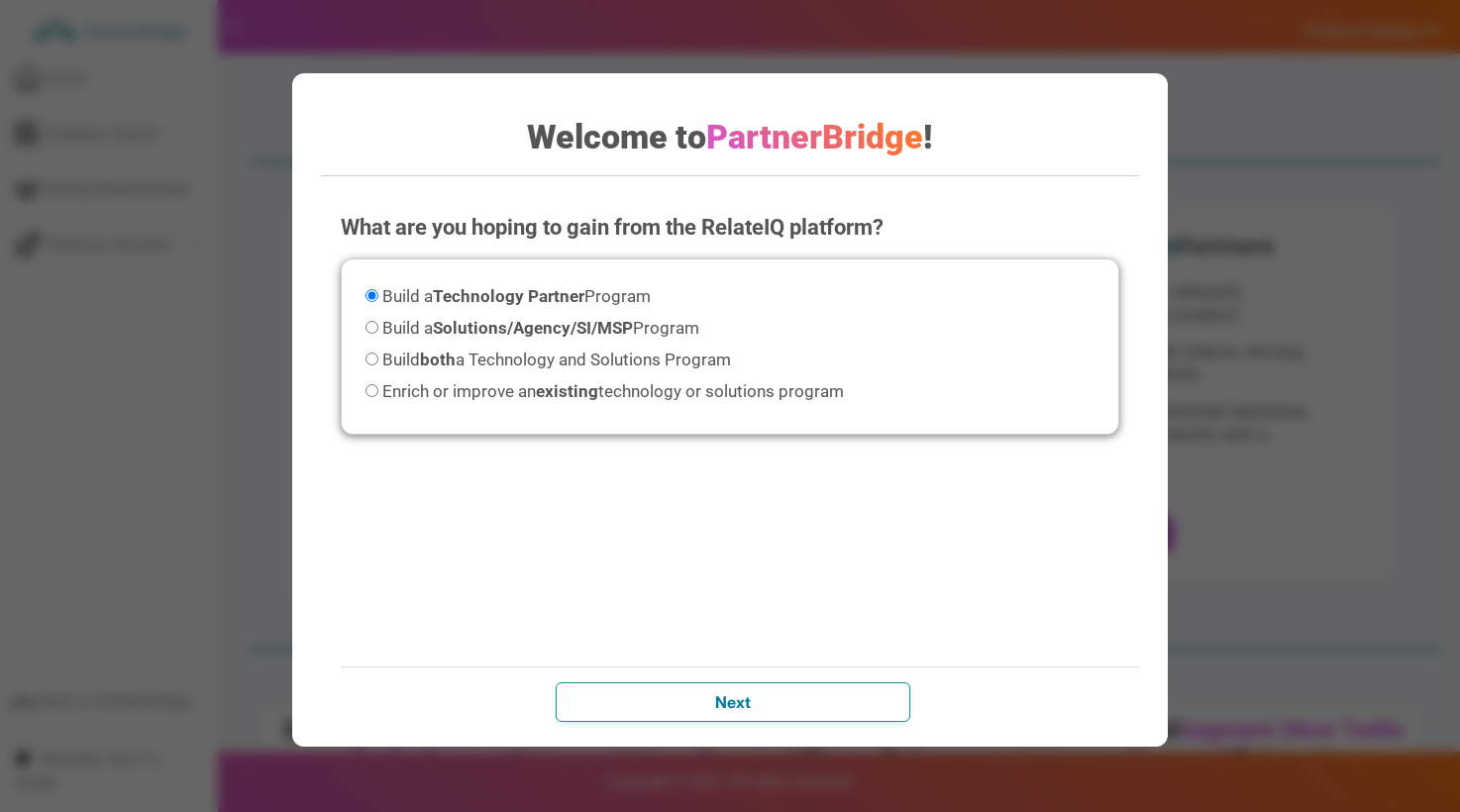 click on "Next" at bounding box center (733, 702) 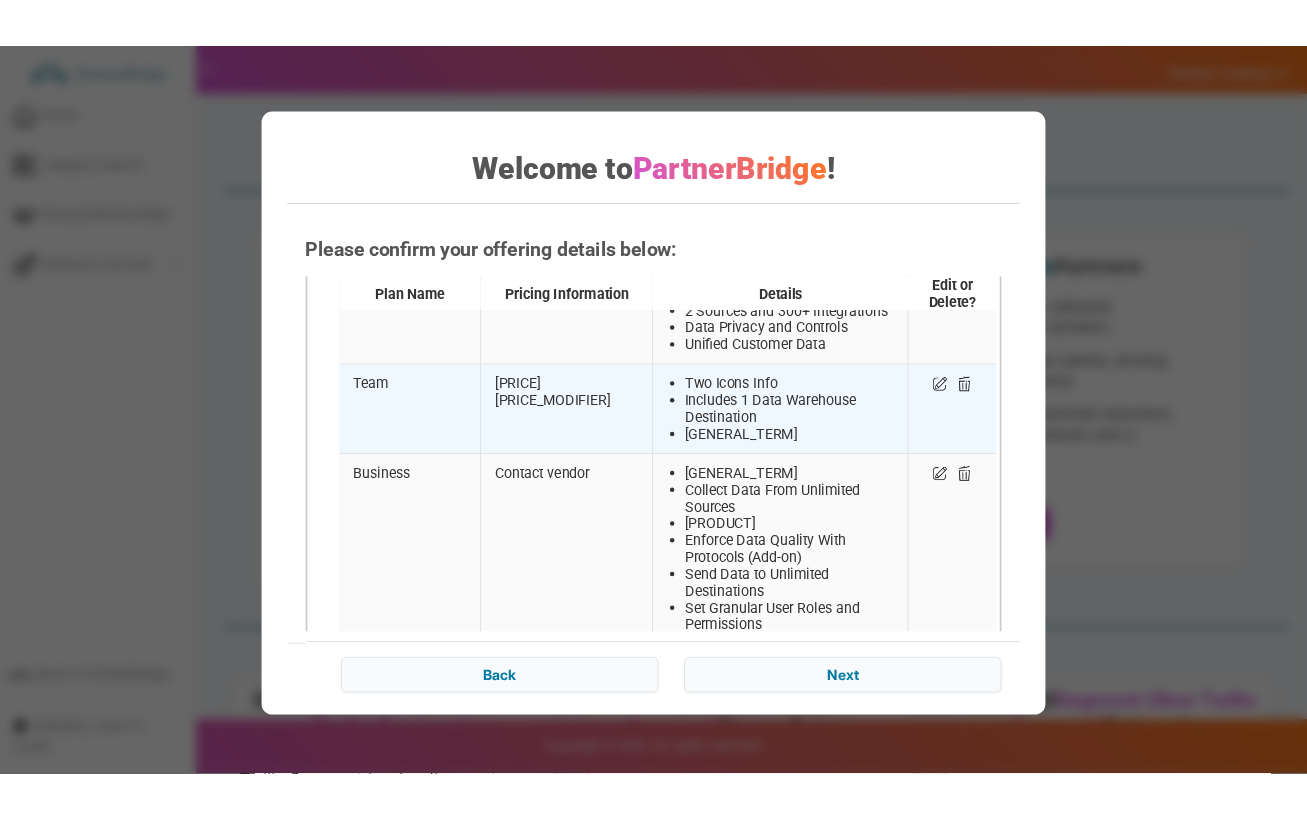 scroll, scrollTop: 194, scrollLeft: 0, axis: vertical 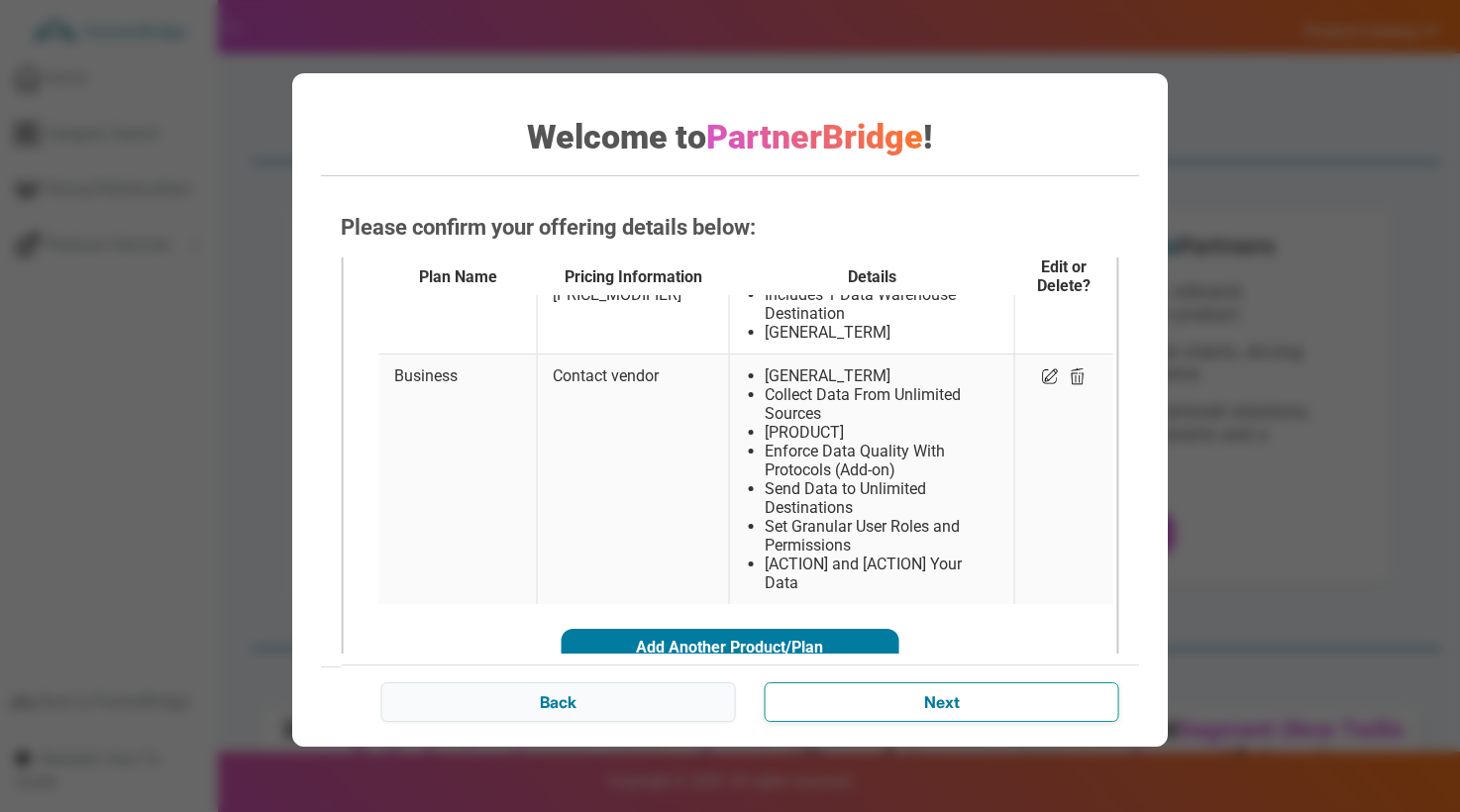 click on "Next" at bounding box center (942, 702) 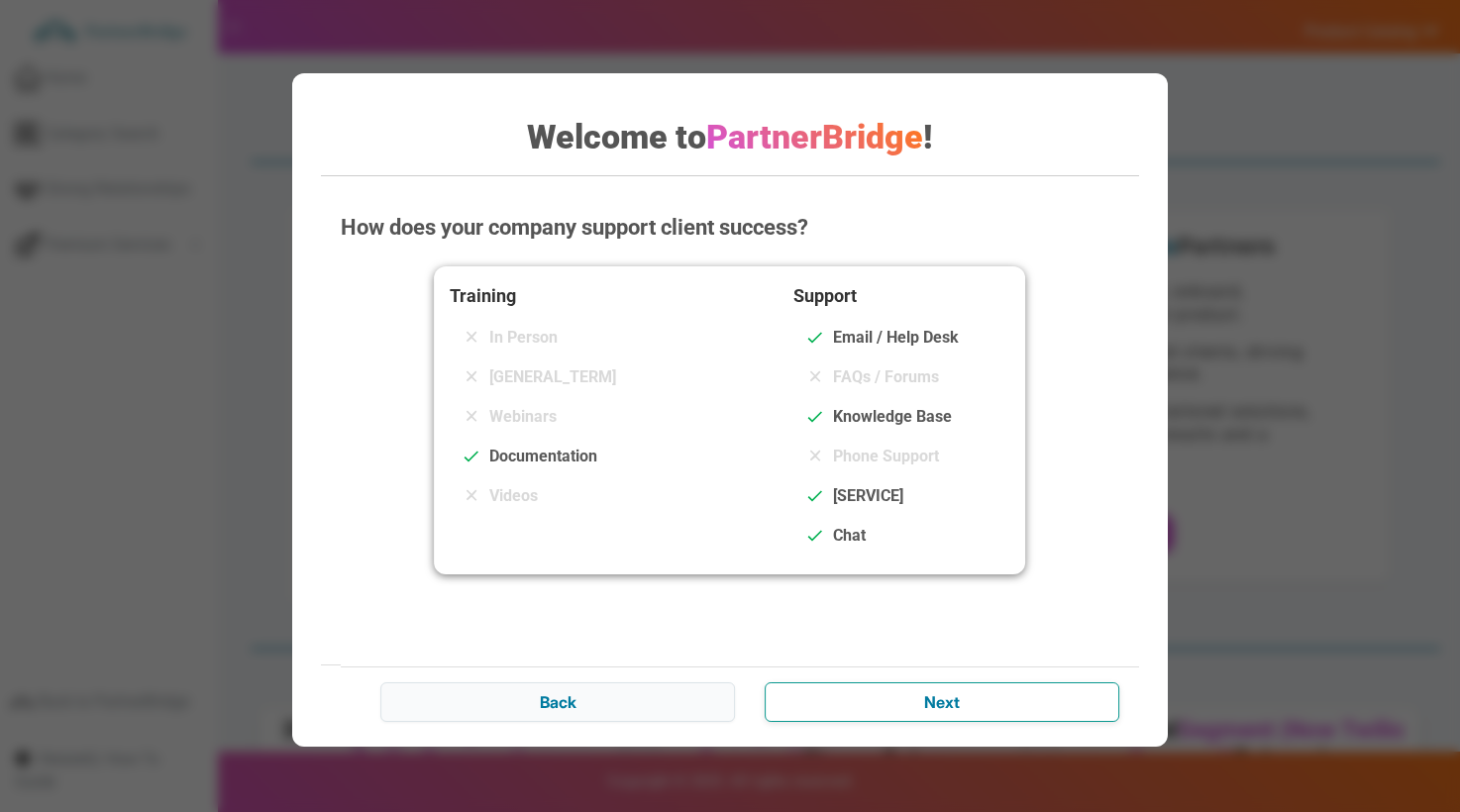 click on "Next" at bounding box center [942, 702] 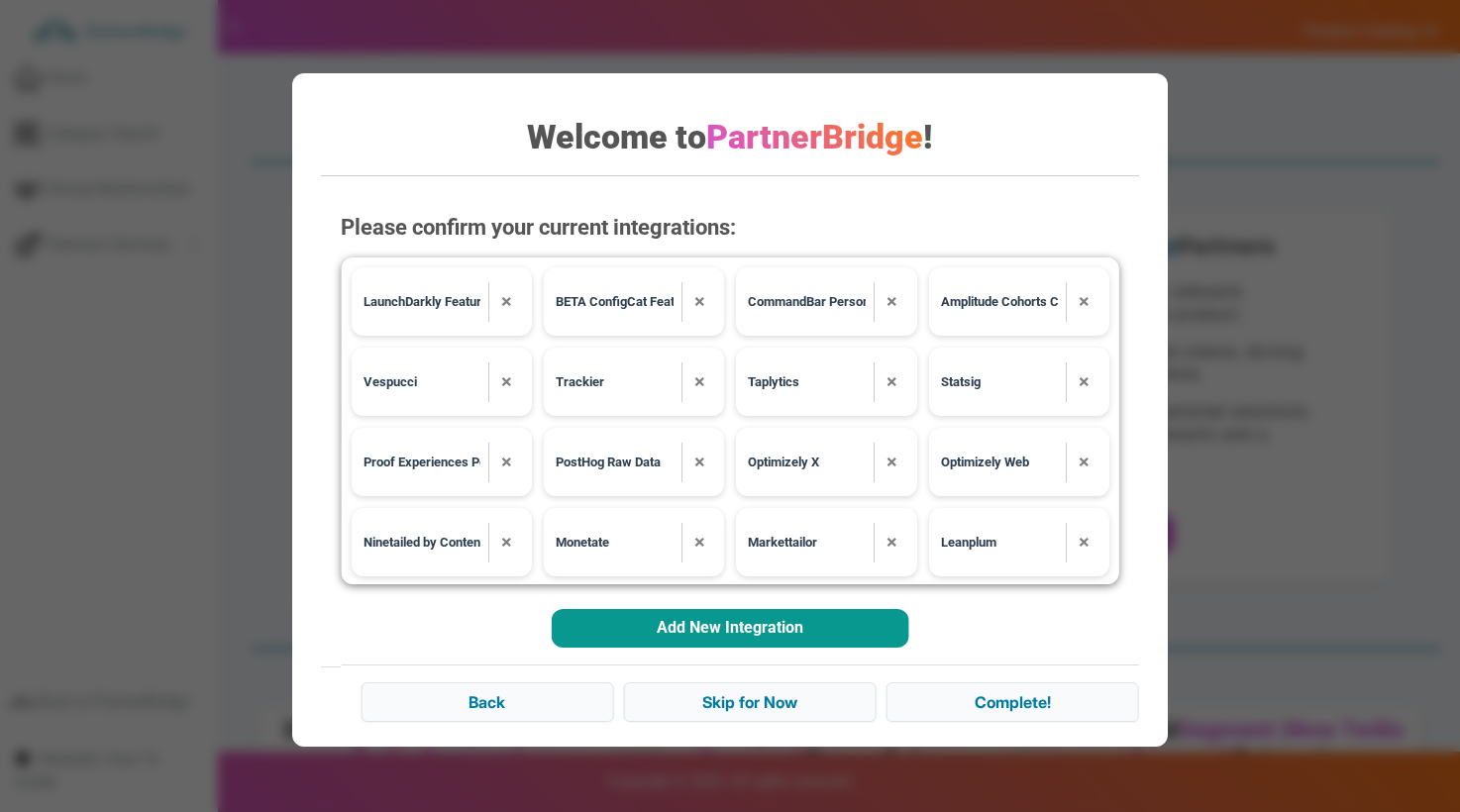 click on "Add New Integration" at bounding box center [729, 628] 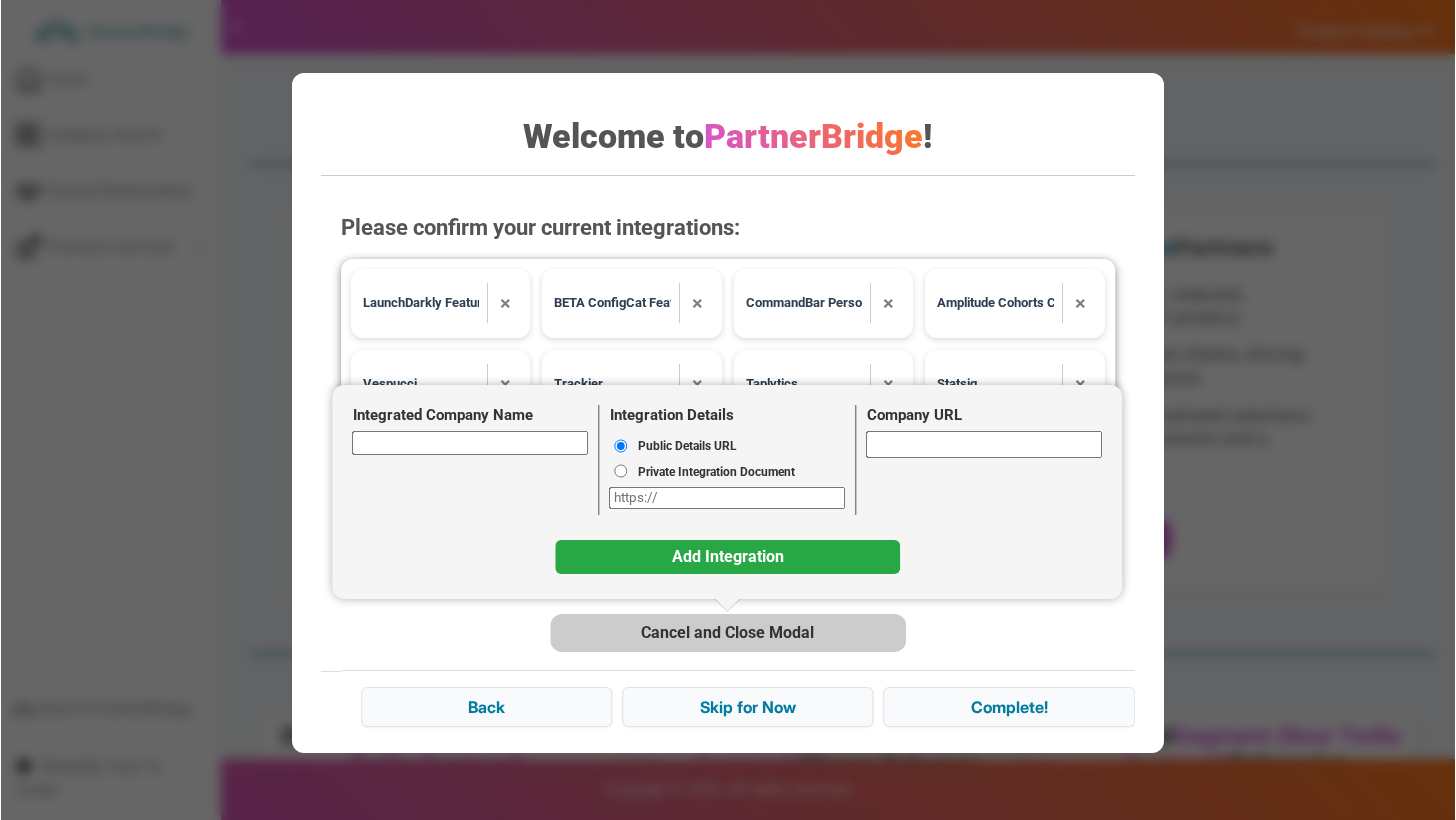 scroll, scrollTop: 194, scrollLeft: 0, axis: vertical 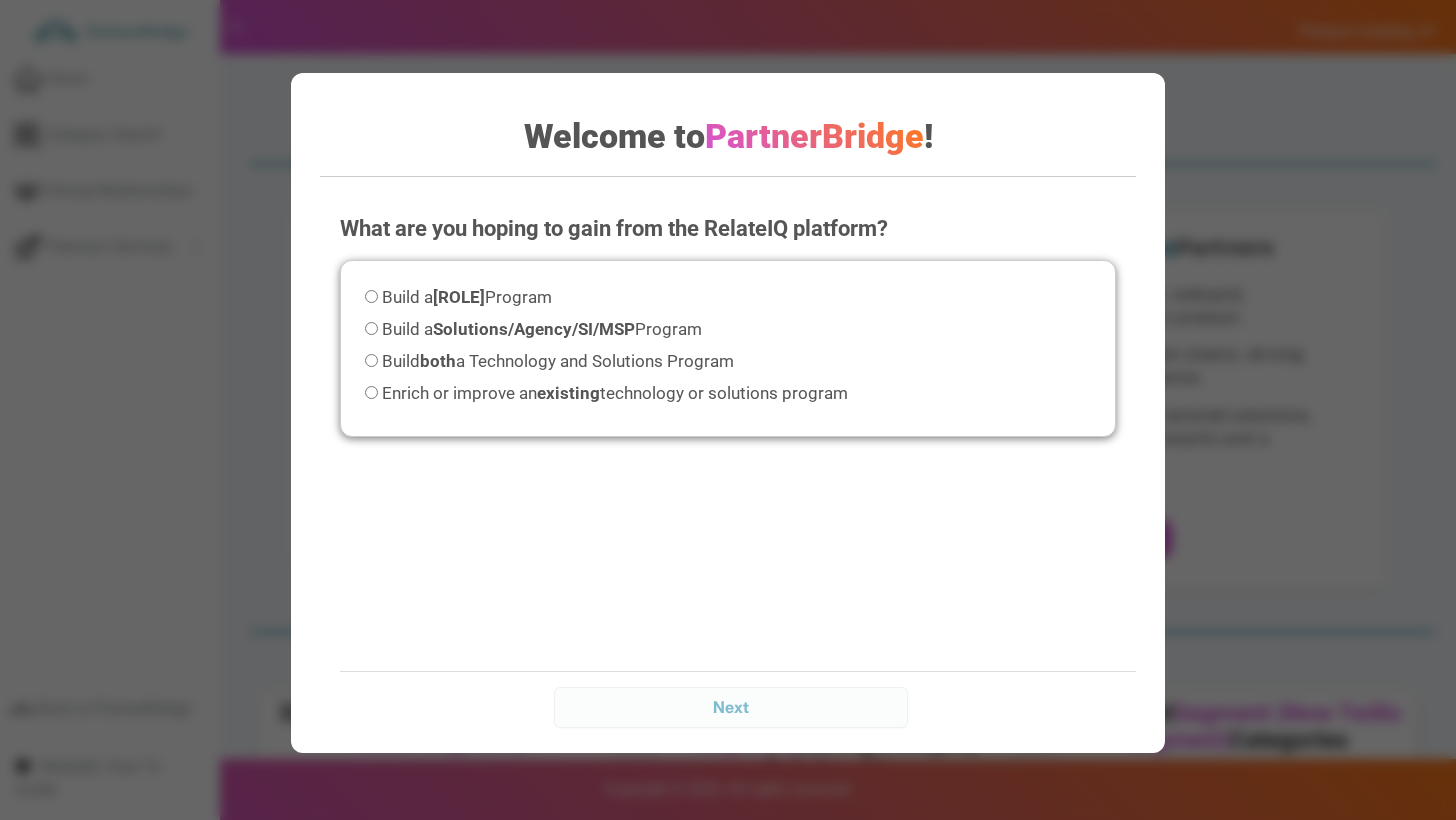 click on "Build a  Technology Partner  Program" at bounding box center [467, 297] 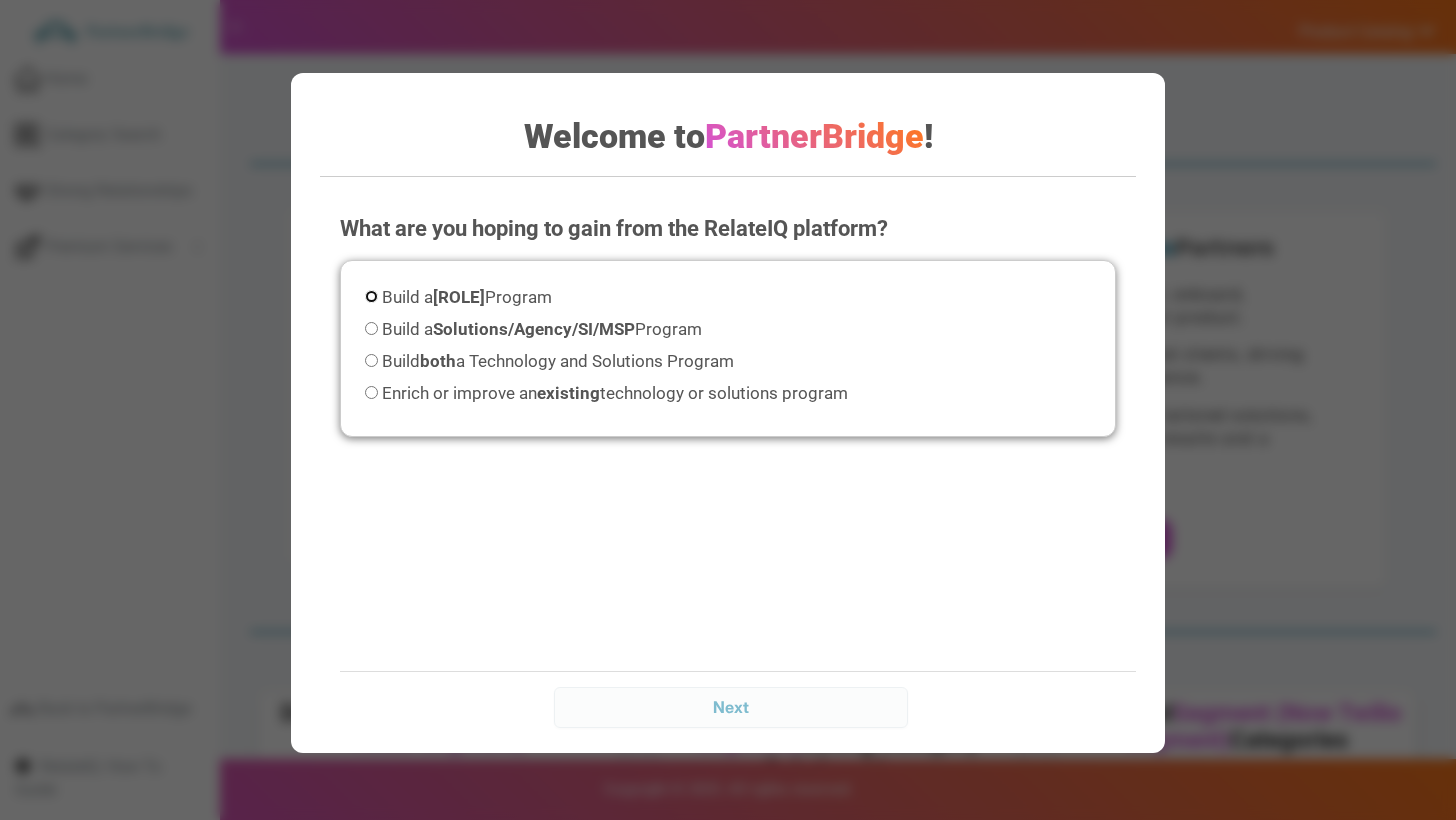 click on "Build a  Technology Partner  Program" at bounding box center (371, 296) 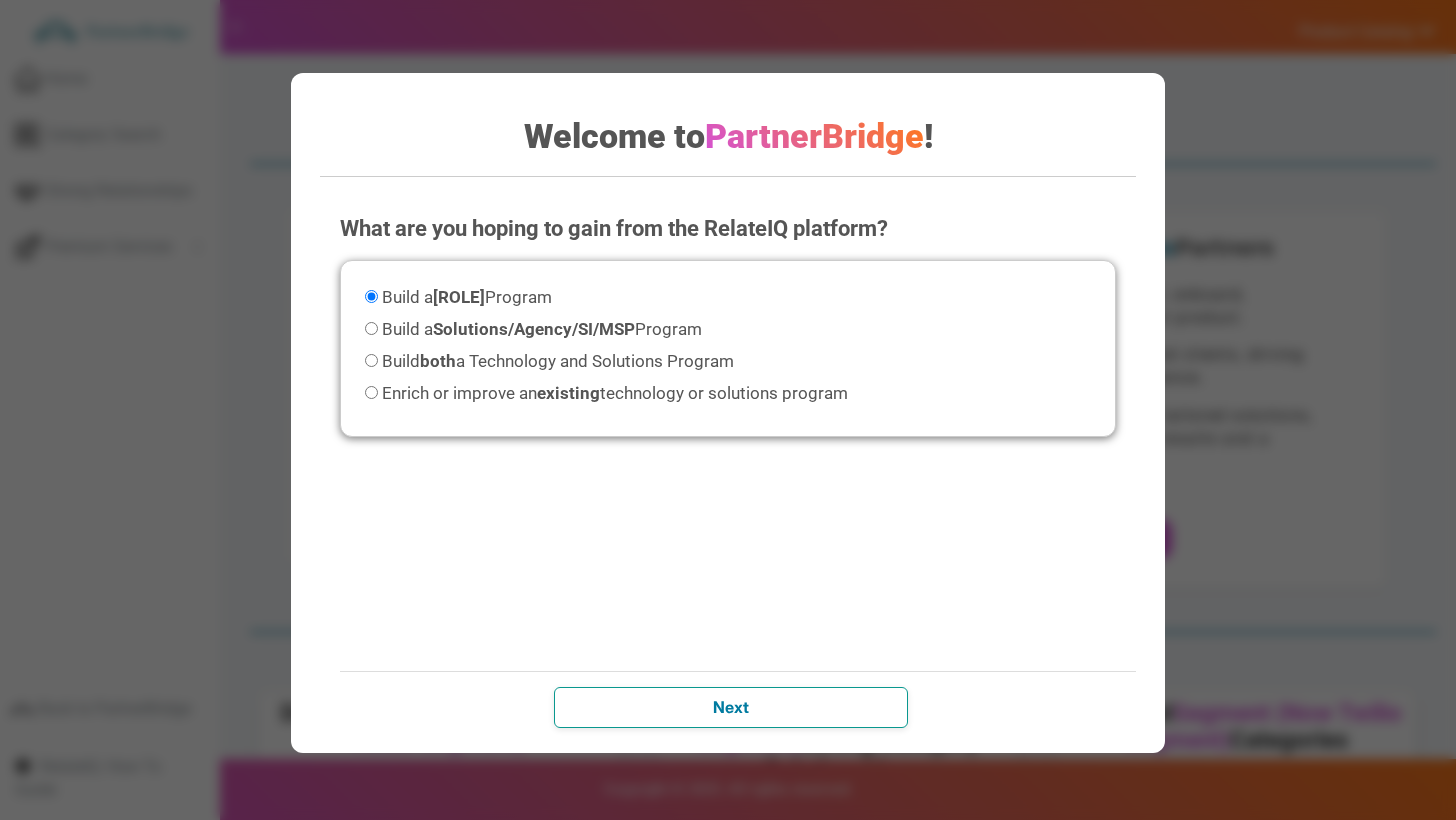 click on "Next" at bounding box center (730, 707) 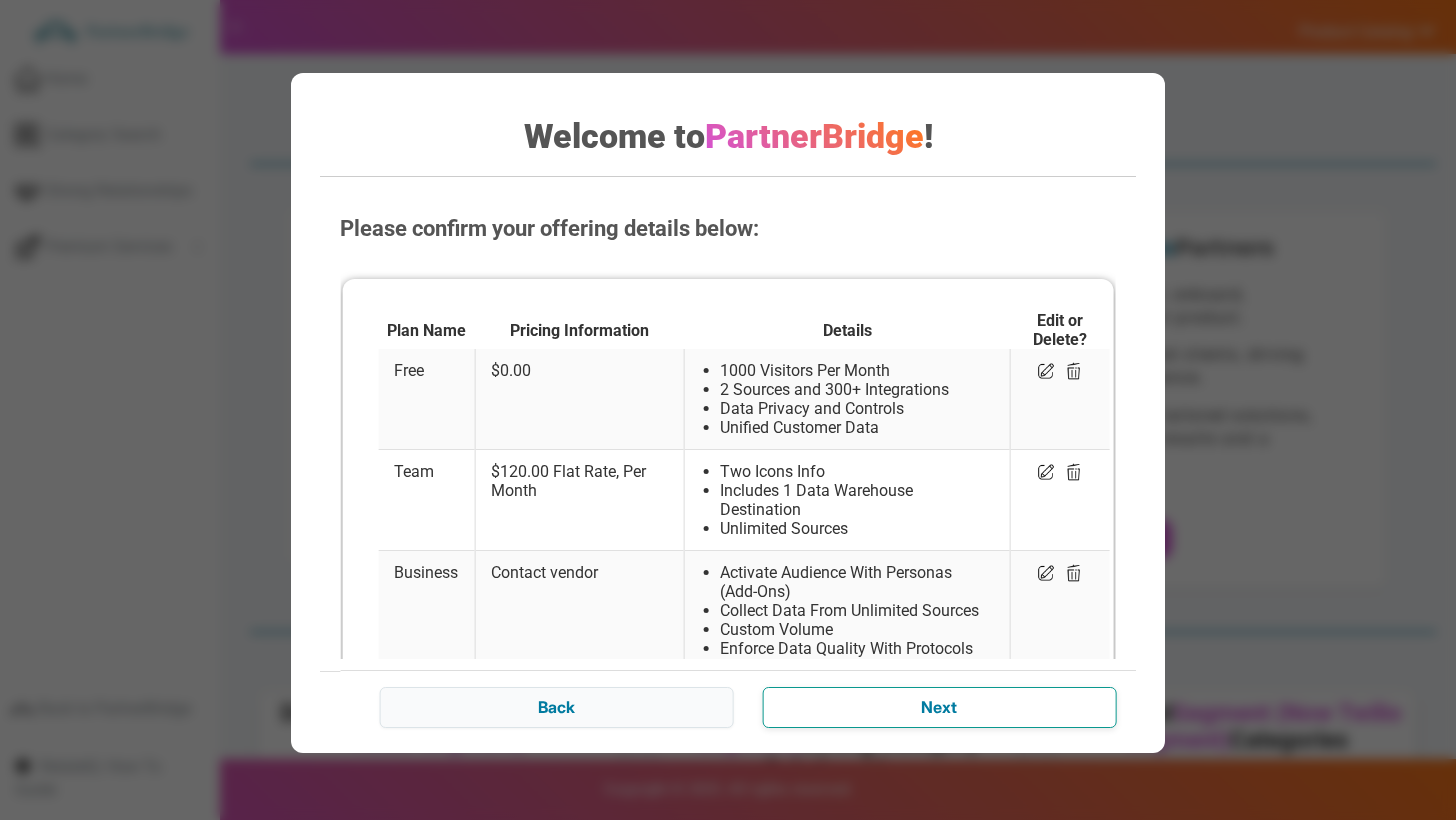 click on "Next" at bounding box center [939, 707] 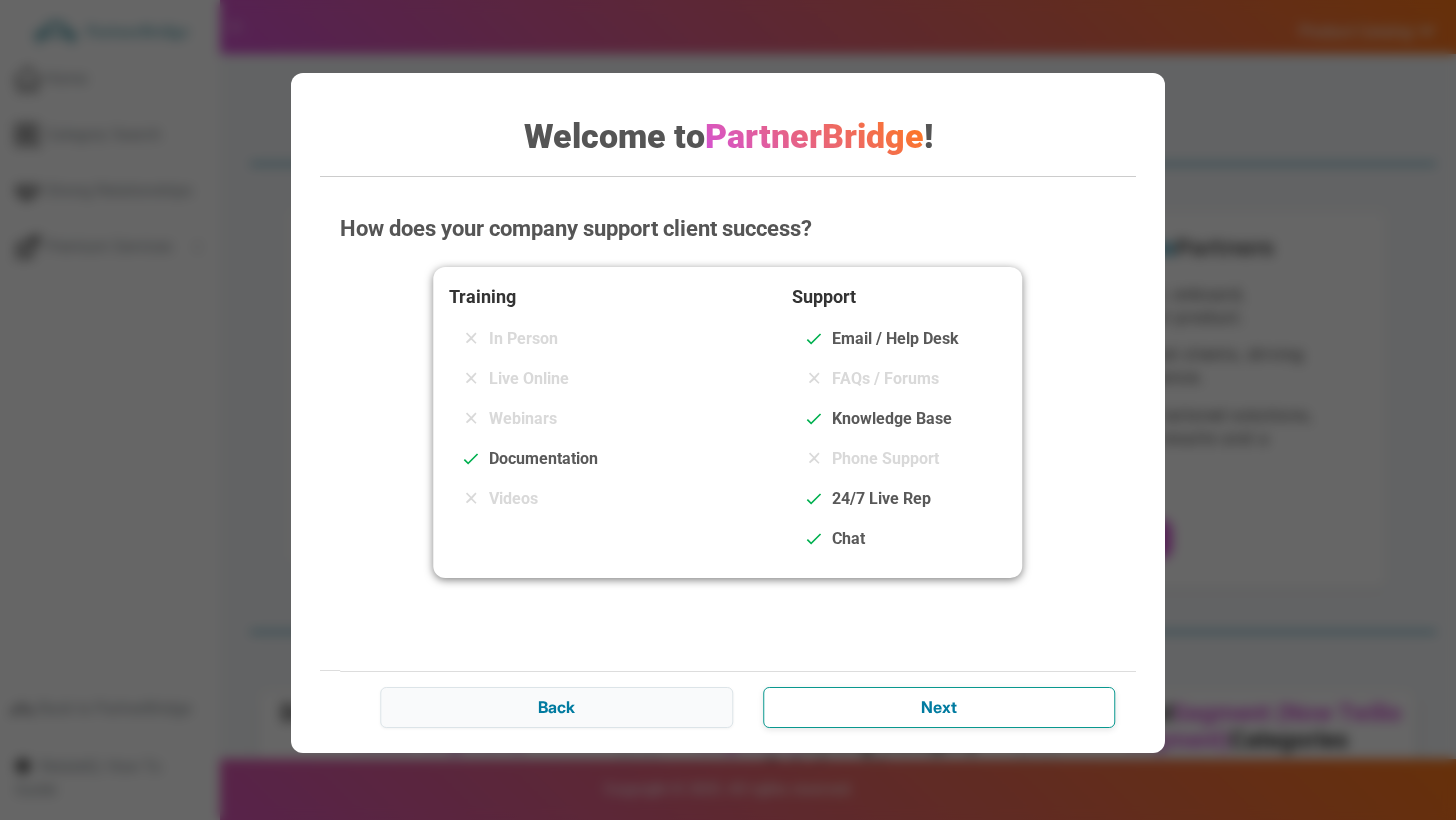 click on "Next" at bounding box center (939, 707) 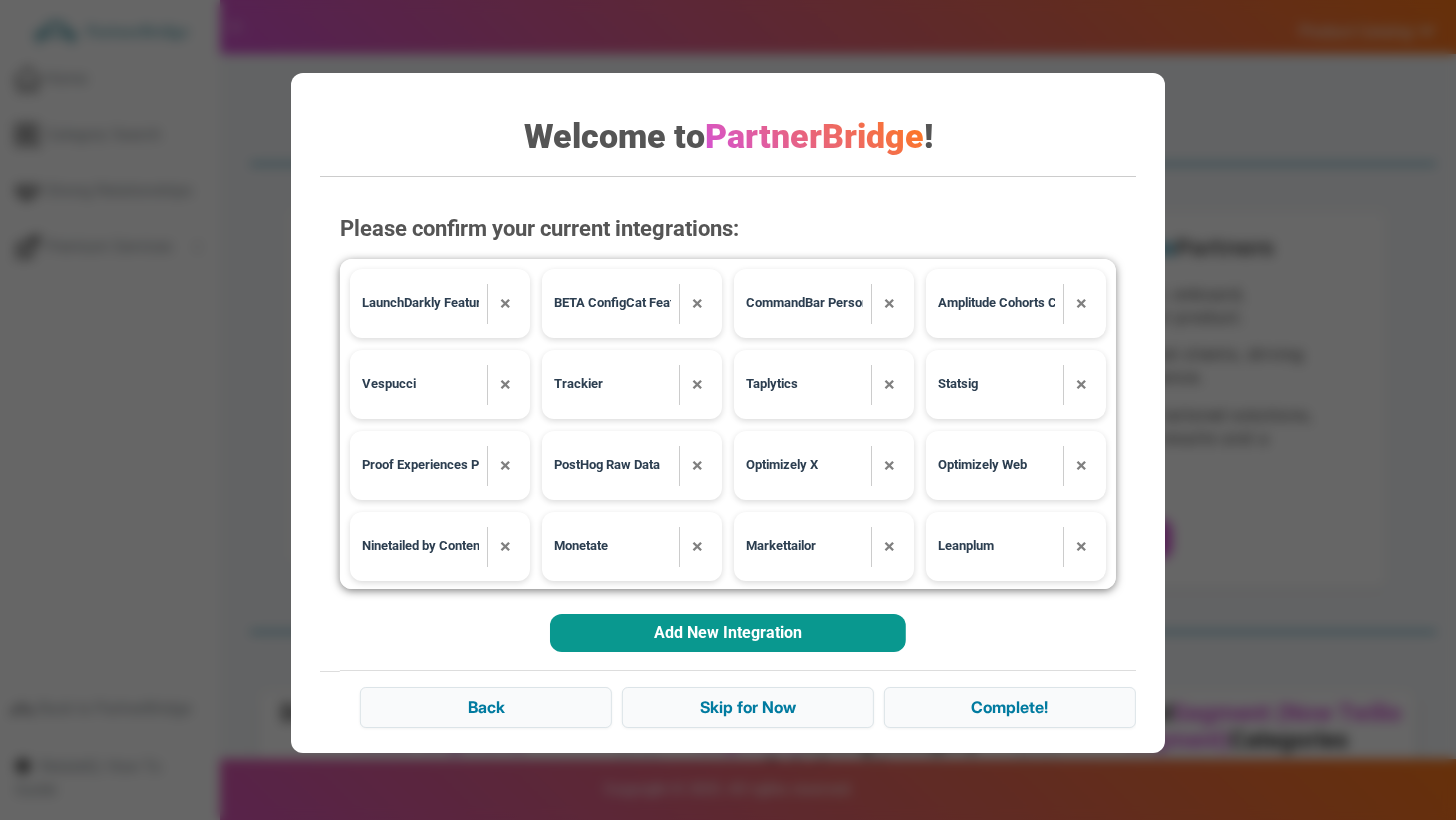 click on "Add New Integration" at bounding box center (728, 633) 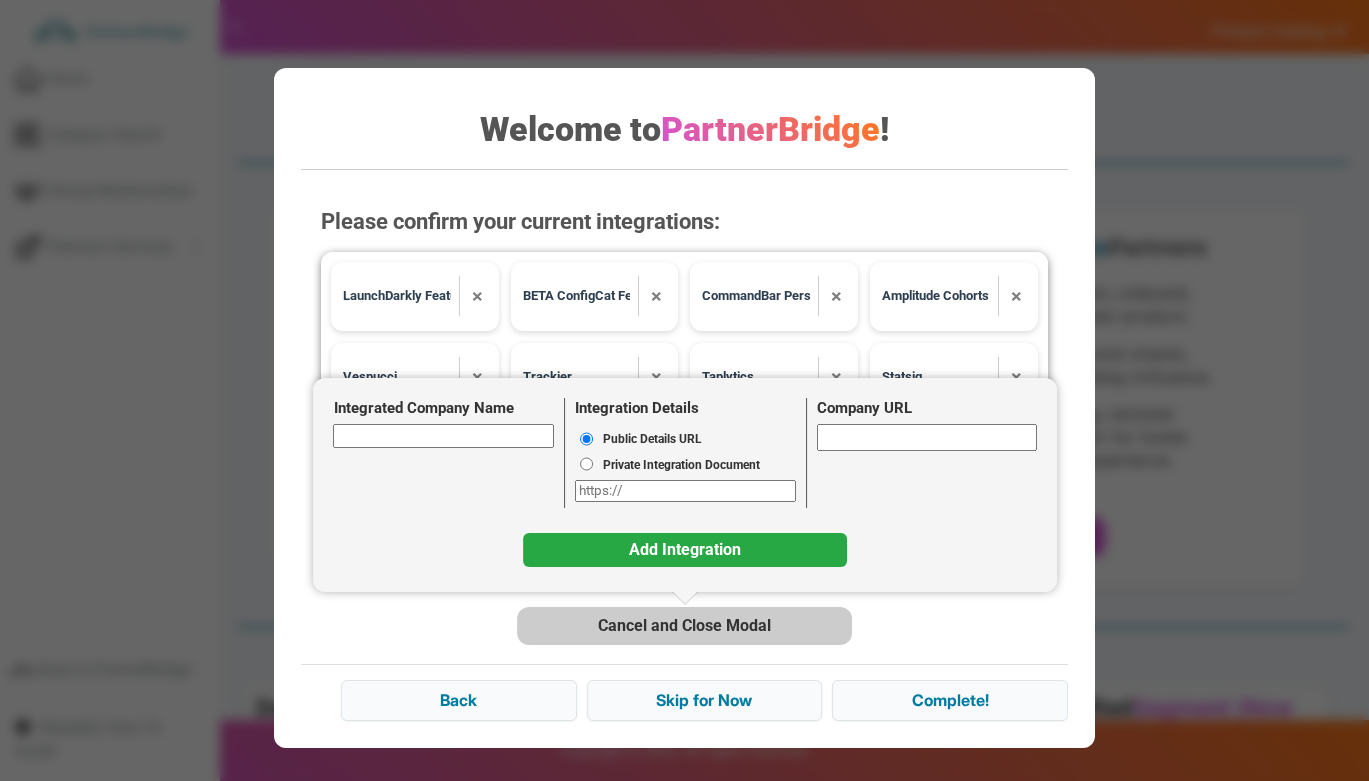 click on "Integrated Company Name" at bounding box center [444, 435] 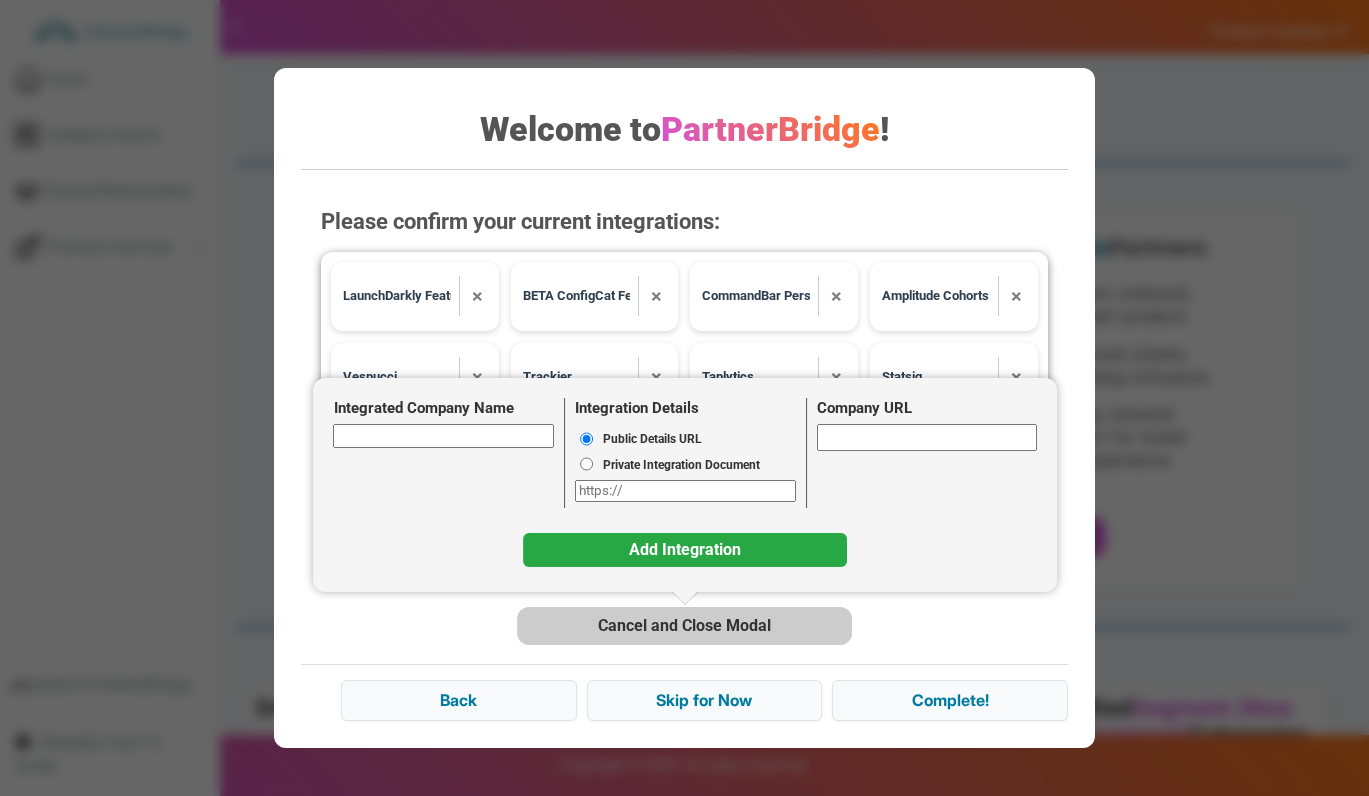 click on "Integrated Company Name" at bounding box center [444, 435] 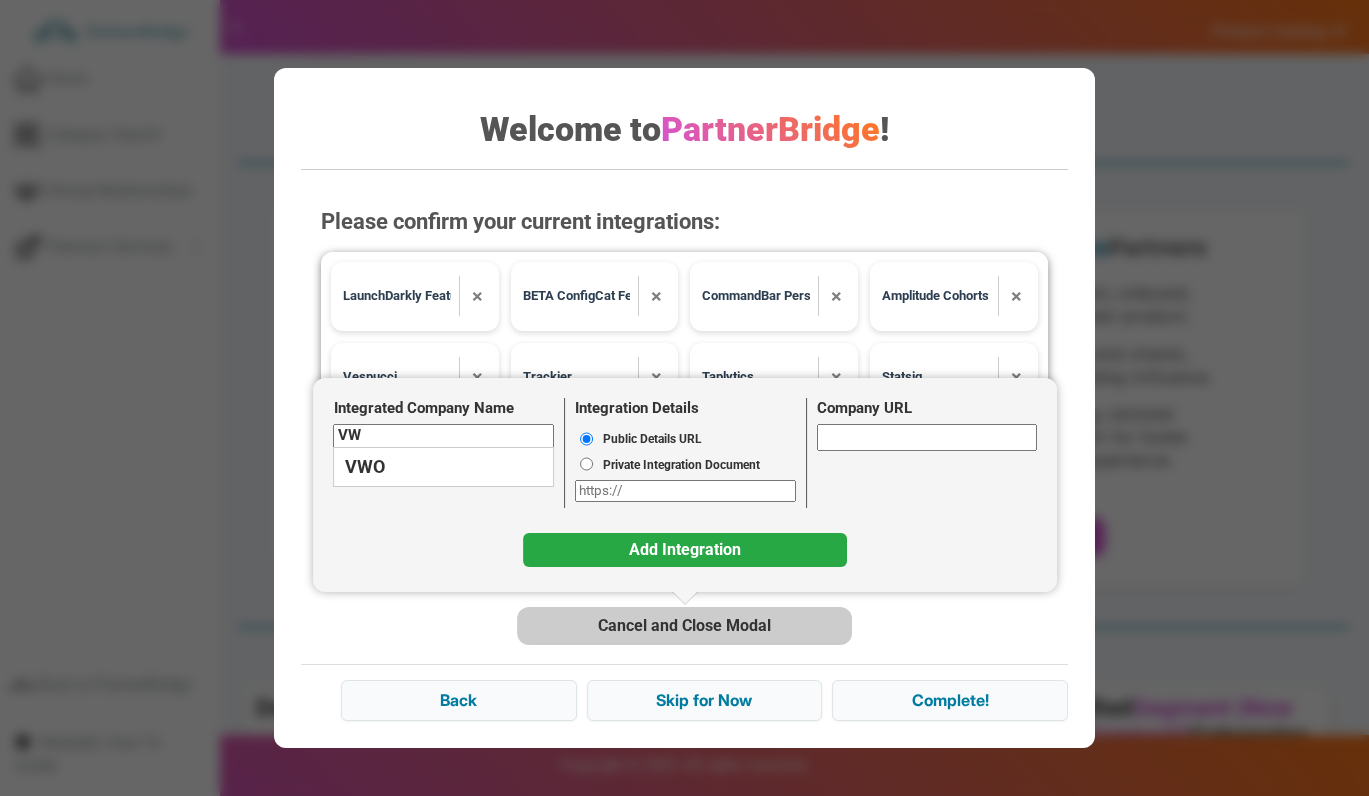 click on "VWO" at bounding box center [444, 467] 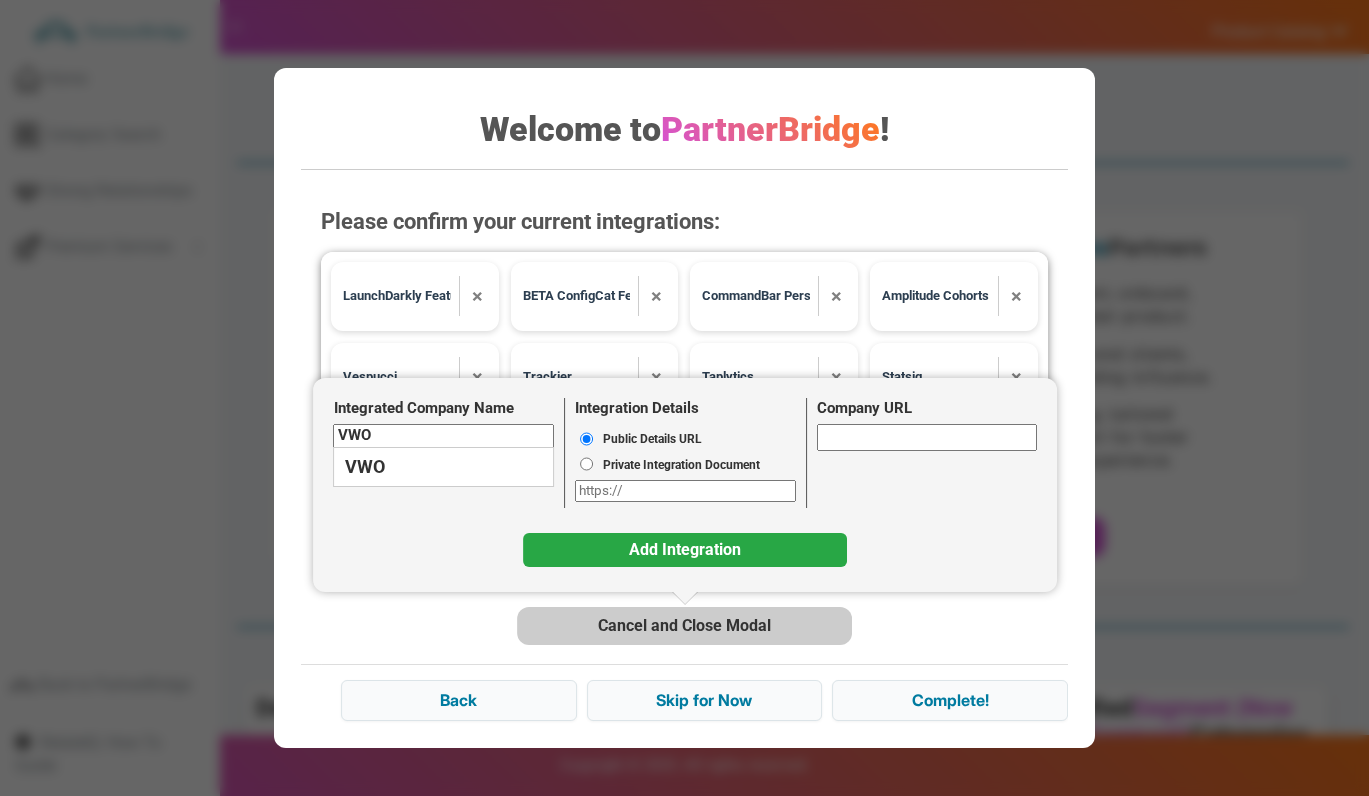 click on "VWO" at bounding box center (444, 467) 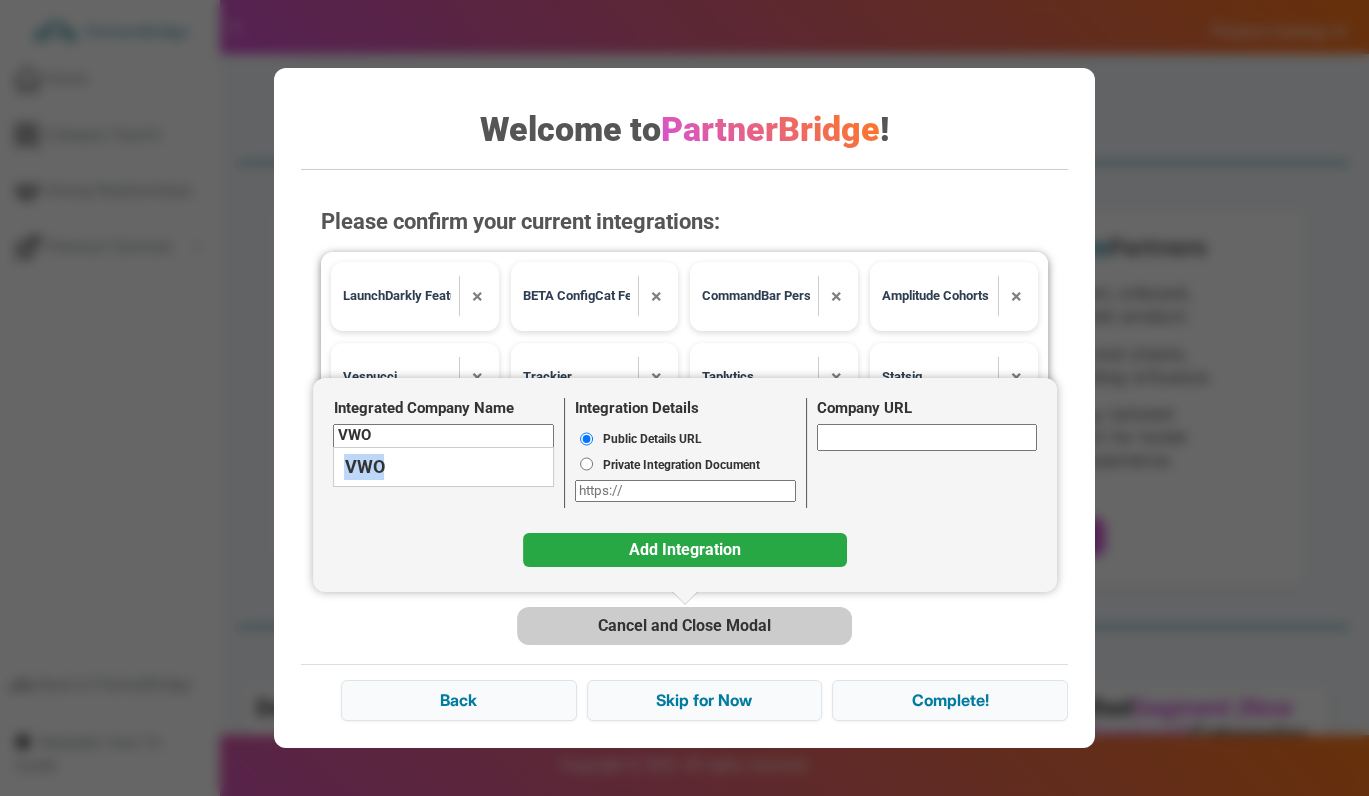click on "VWO" at bounding box center [444, 467] 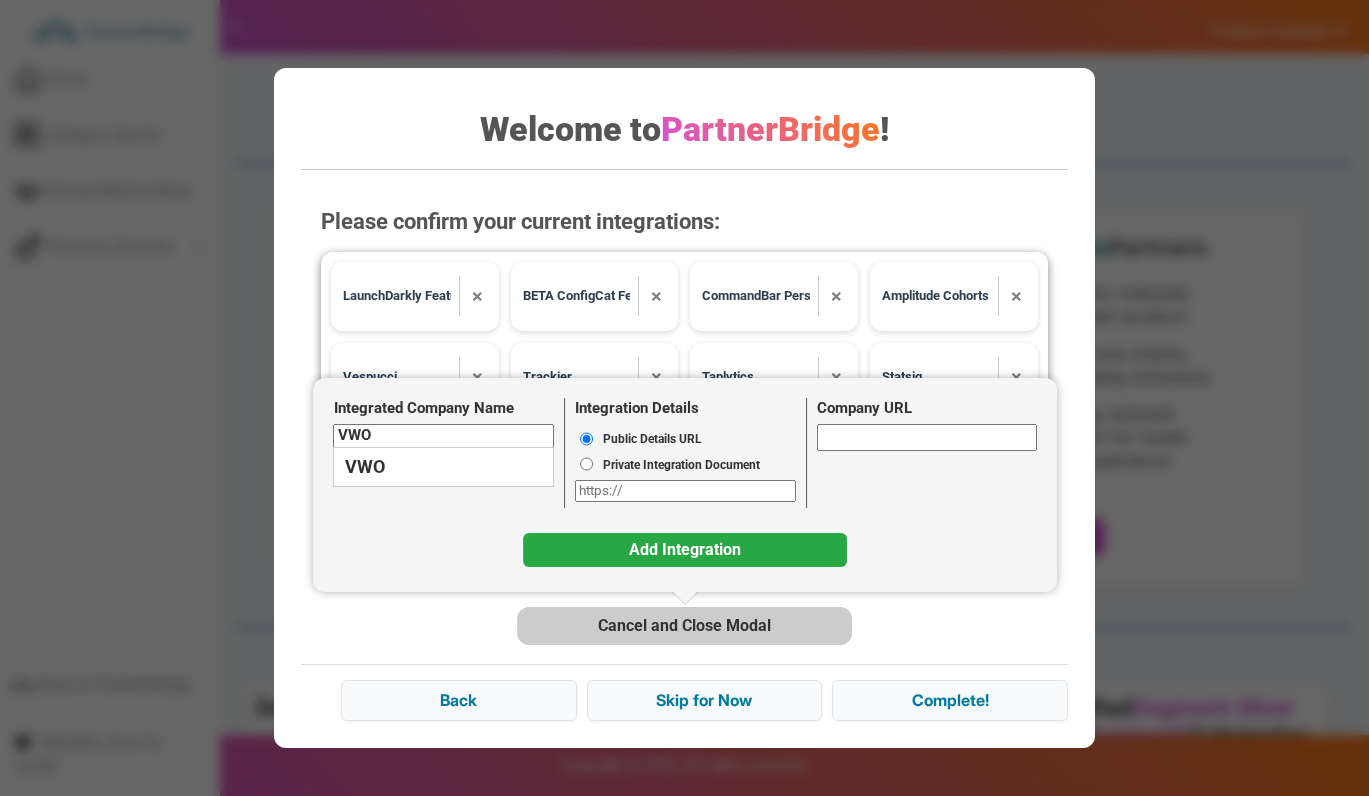 click on "Integrated Company Name" at bounding box center (424, 408) 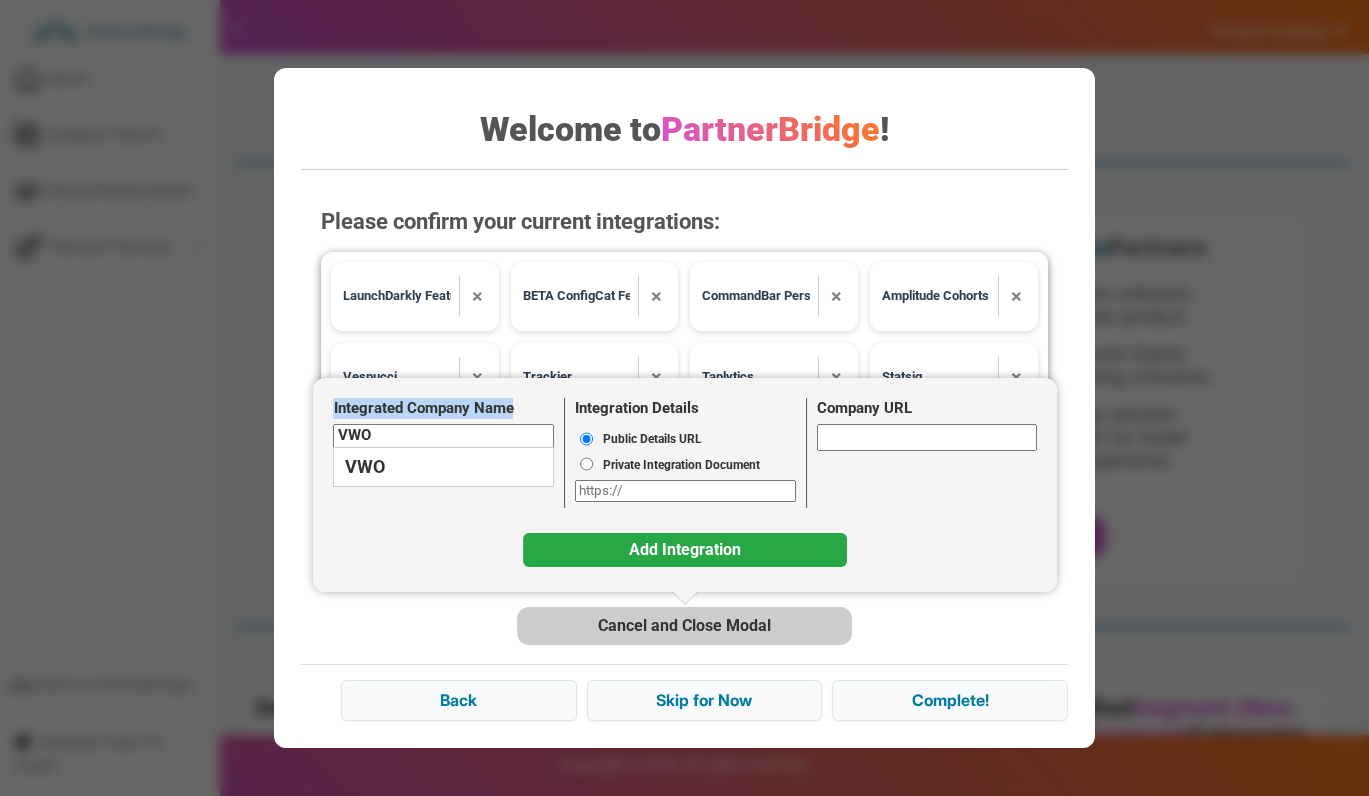 drag, startPoint x: 351, startPoint y: 416, endPoint x: 528, endPoint y: 413, distance: 177.02542 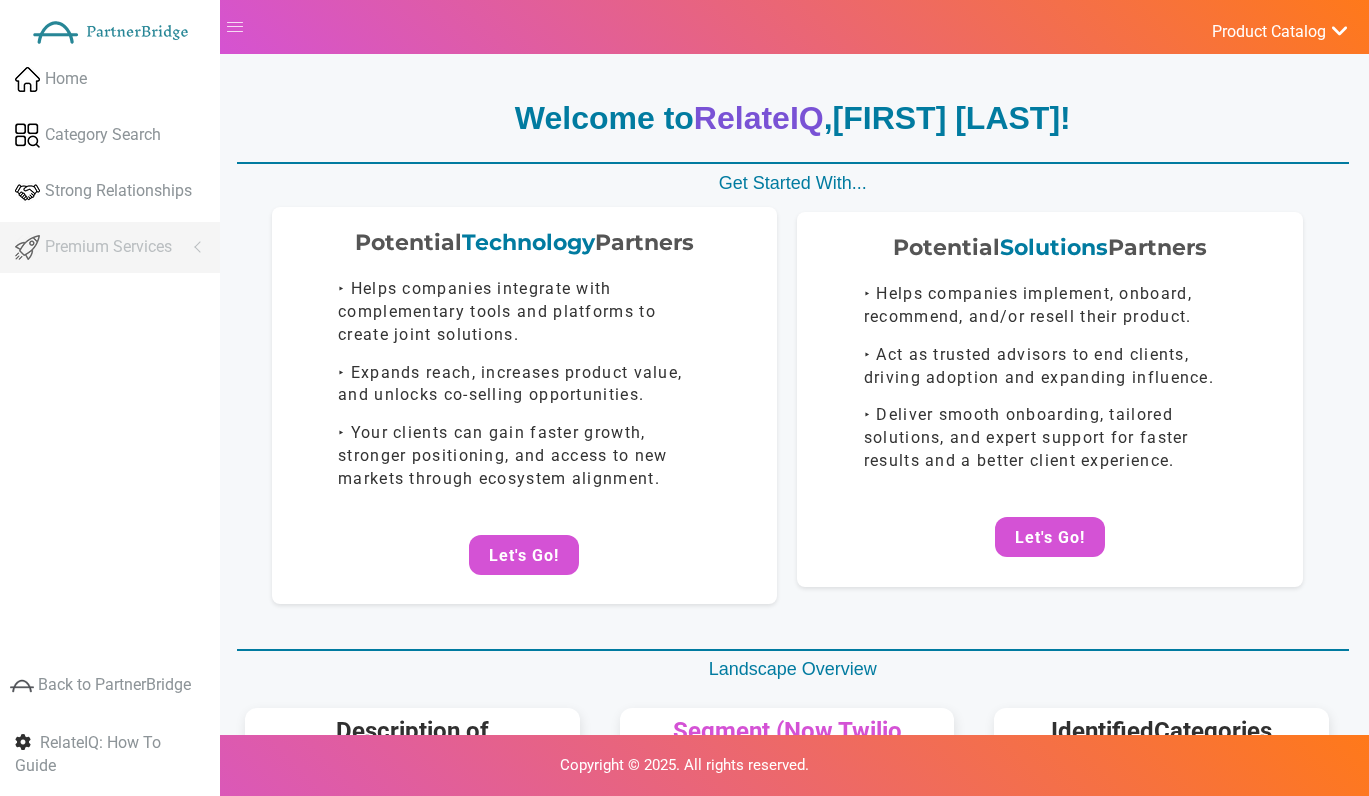 scroll, scrollTop: 0, scrollLeft: 0, axis: both 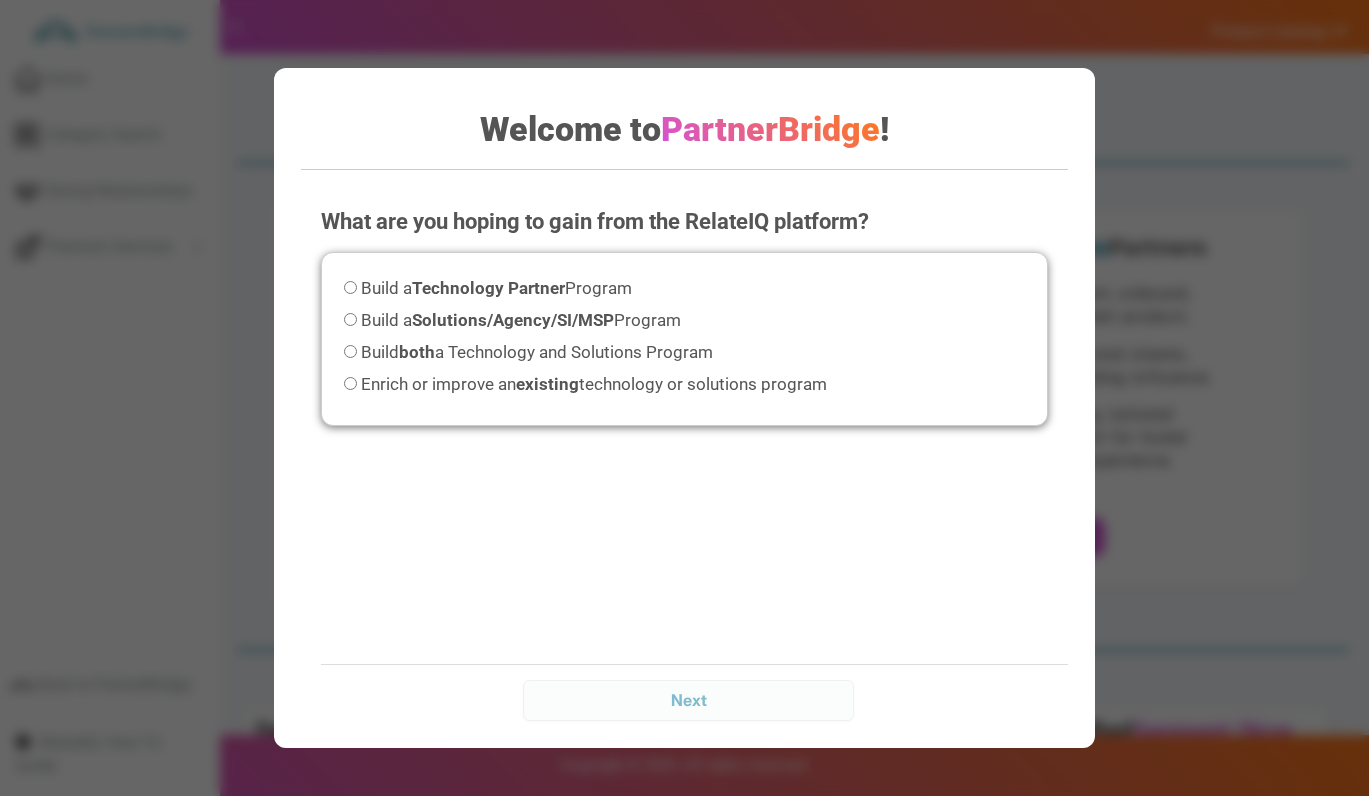 click on "What are you hoping to gain from the RelateIQ platform?
Please select an option before continuing.
Build a  Technology Partner  Program
Build a  Solutions/Agency/SI/MSP  Program
Build  both  a Technology and Solutions Program
Next" at bounding box center [684, 461] 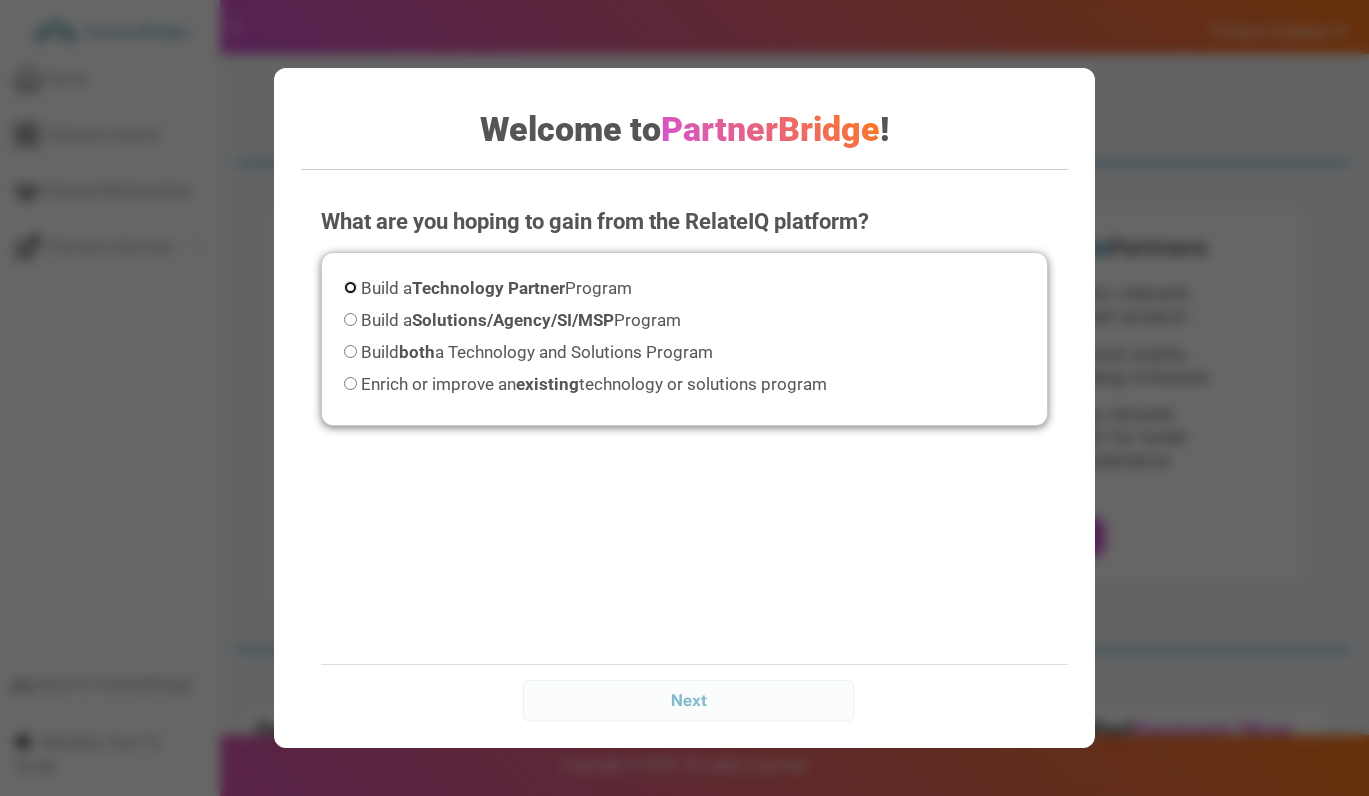 click on "Build a  Technology Partner  Program" at bounding box center (350, 287) 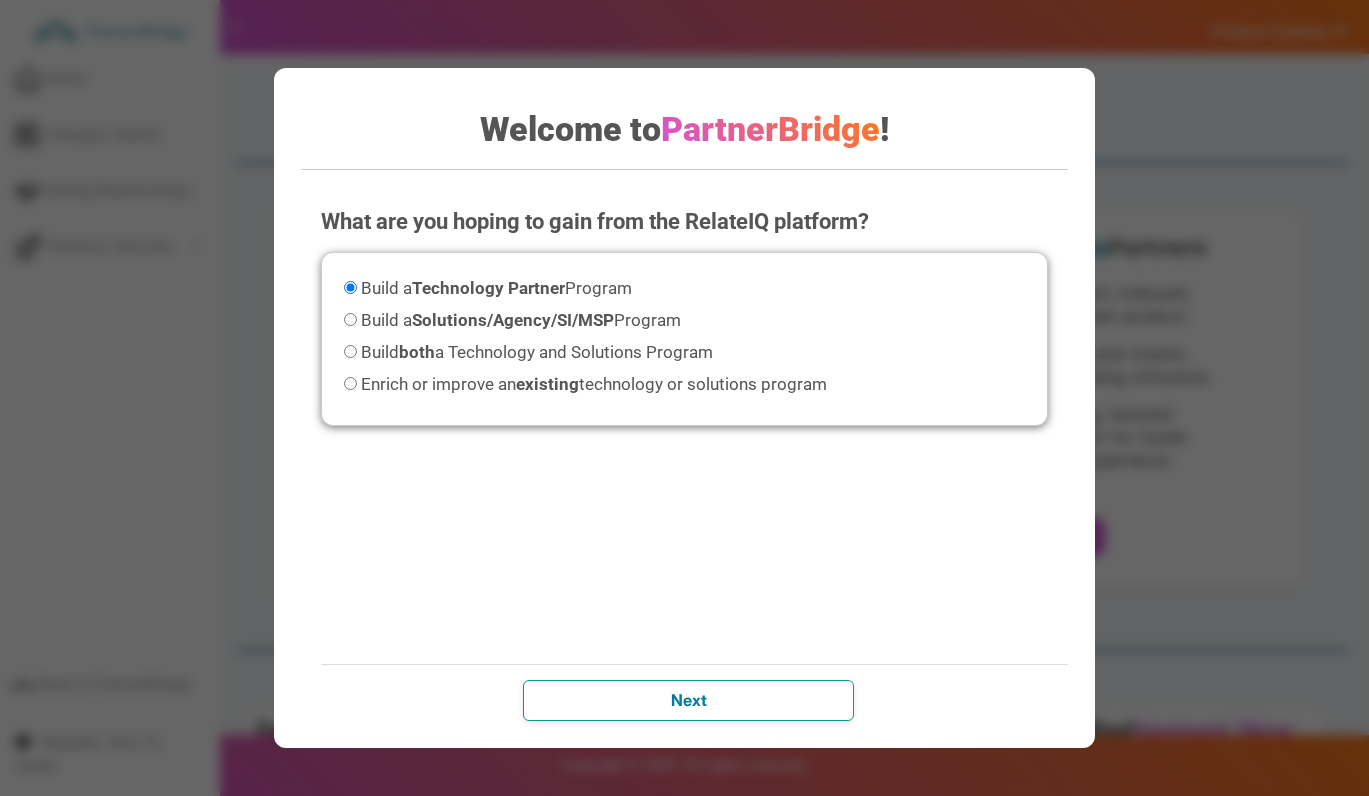 click on "Next" at bounding box center (688, 700) 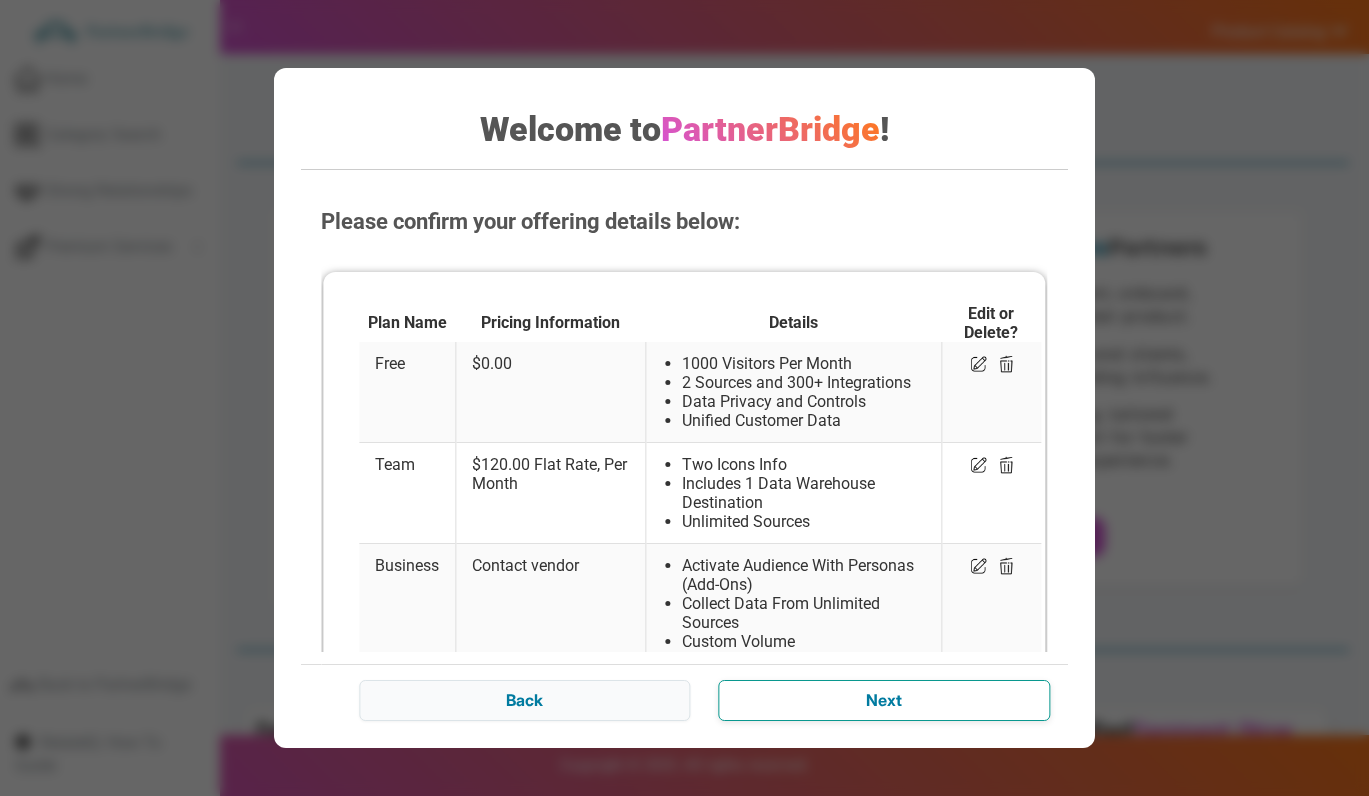 click on "Next" at bounding box center (883, 700) 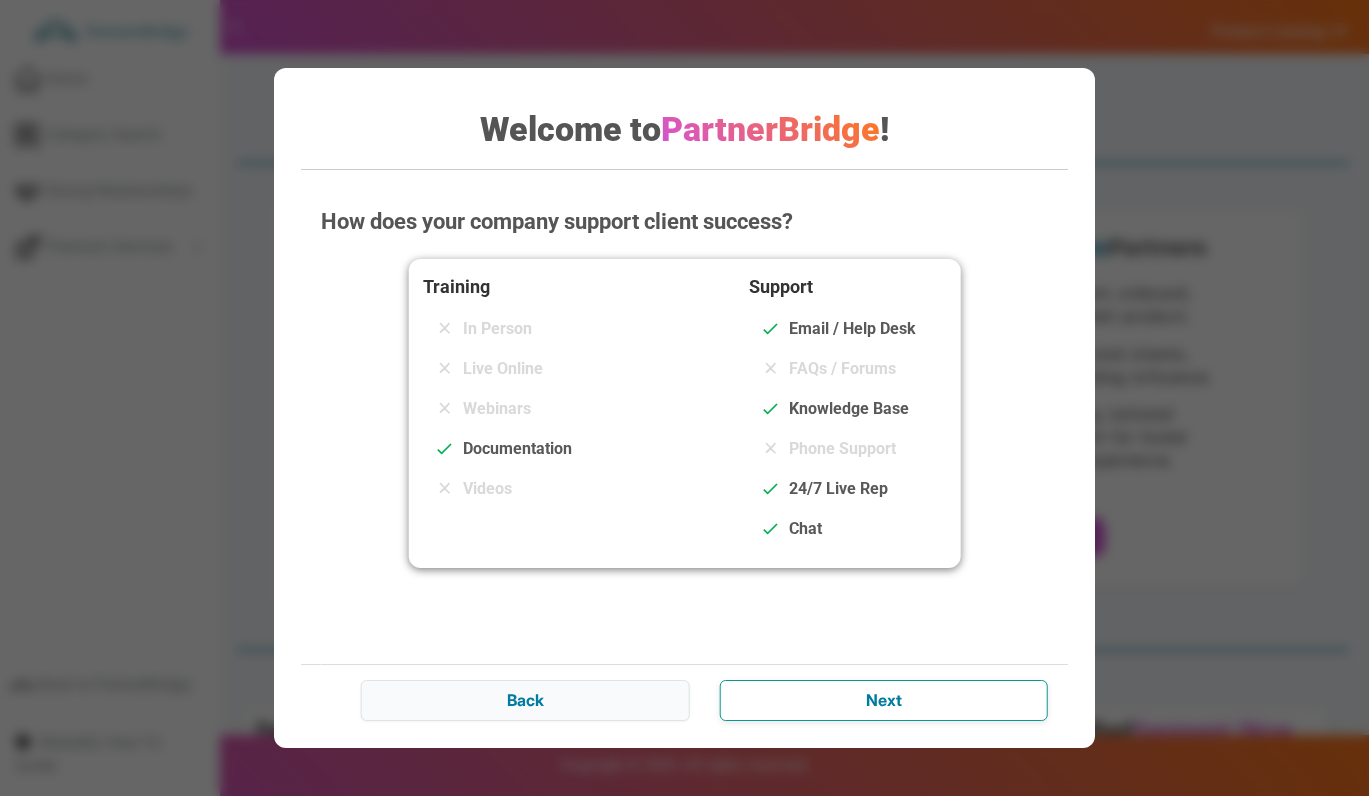click on "Next" at bounding box center (883, 700) 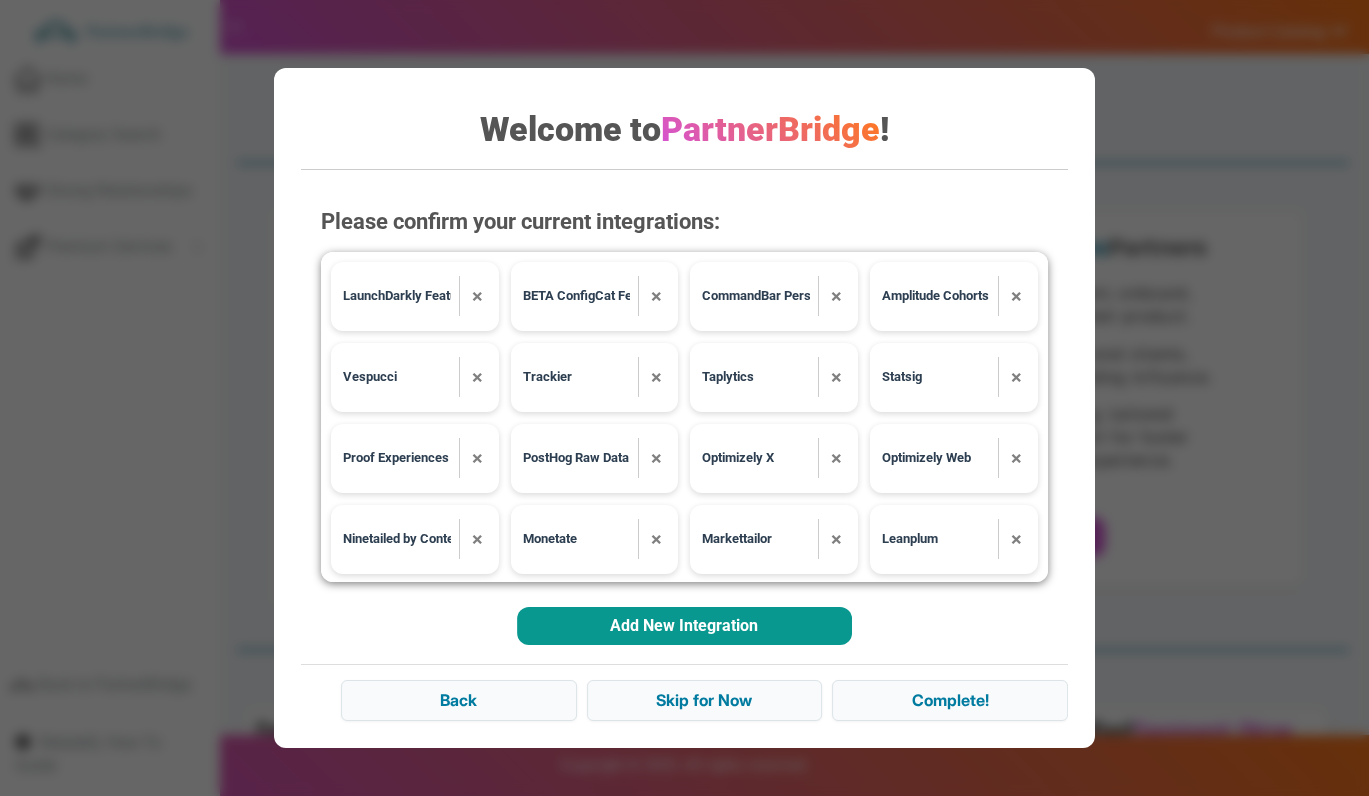 click on "Add New Integration" at bounding box center [684, 626] 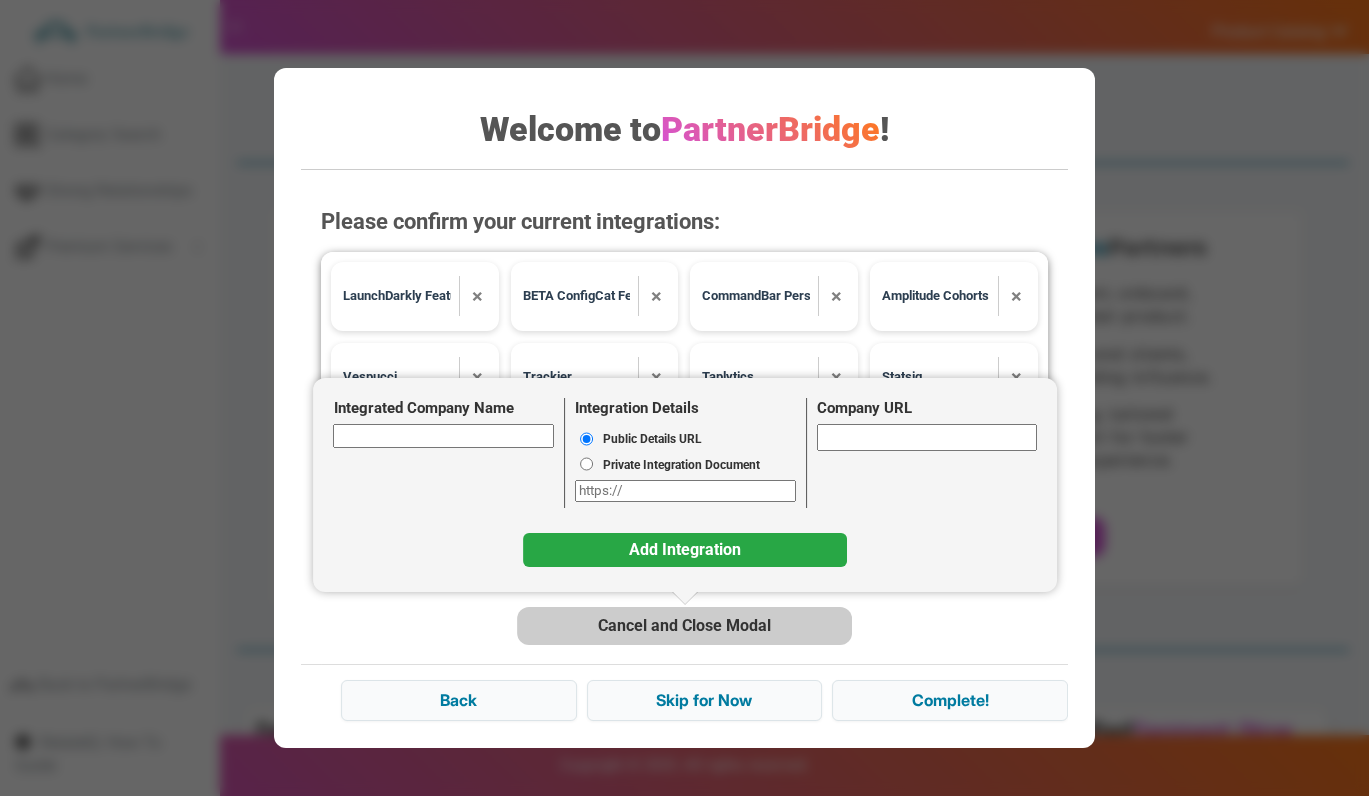 click on "Integrated Company Name" at bounding box center (444, 435) 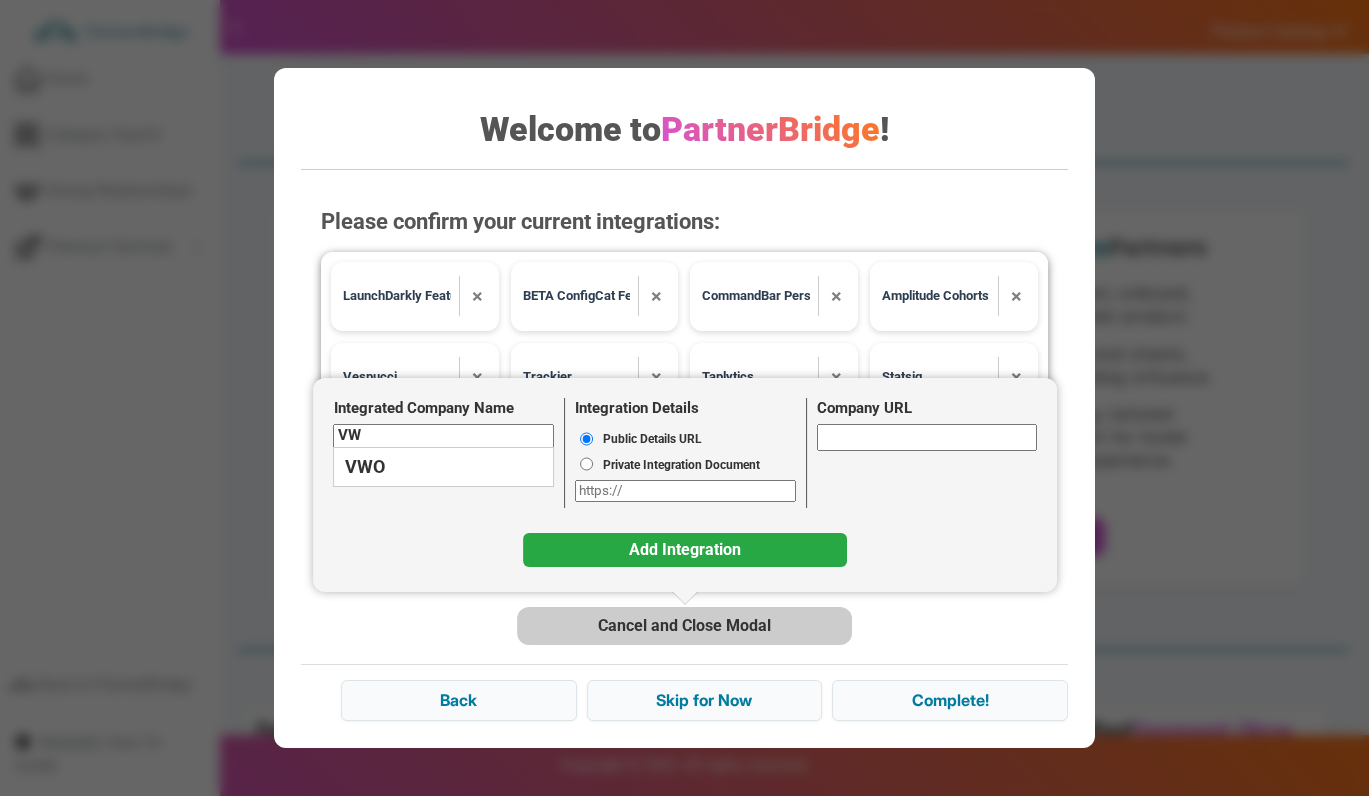 type on "VWO" 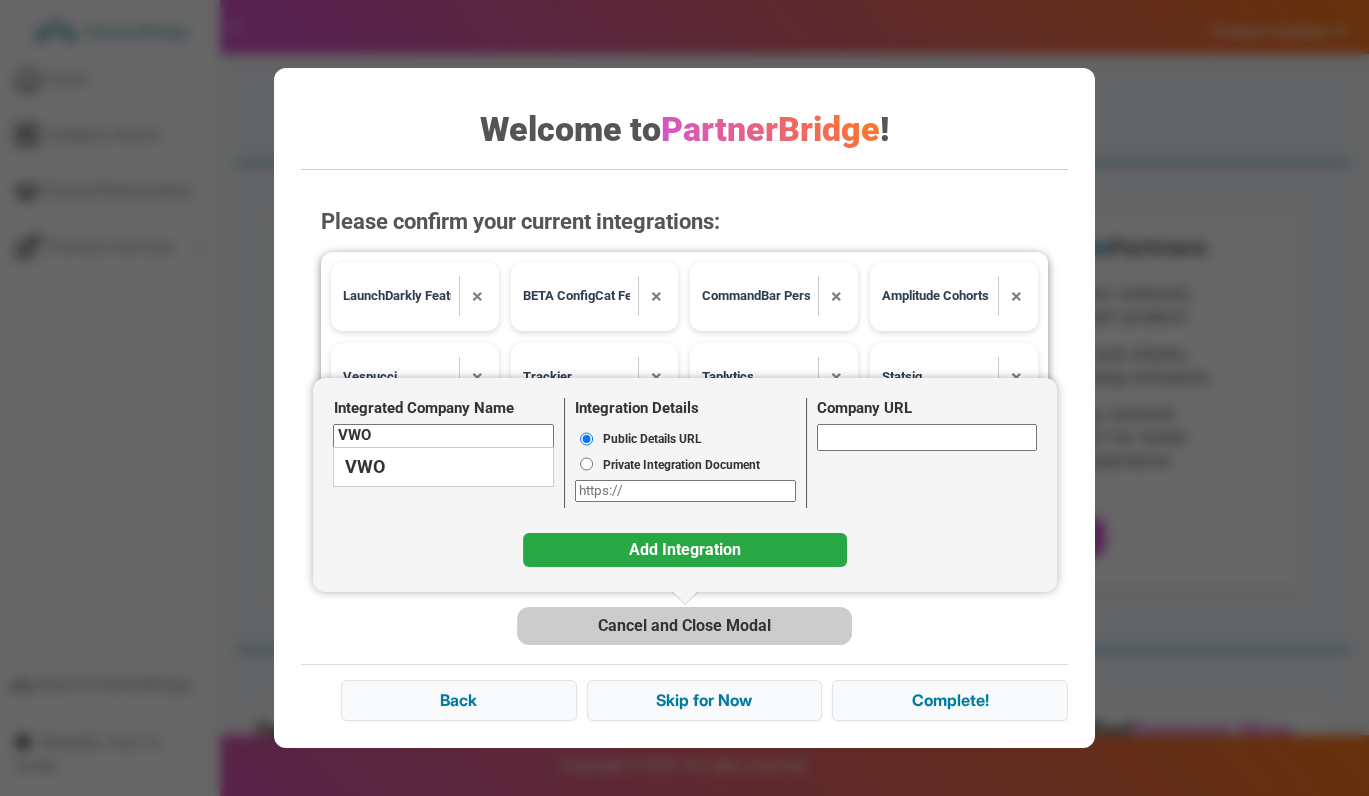 click on "VWO" at bounding box center (444, 467) 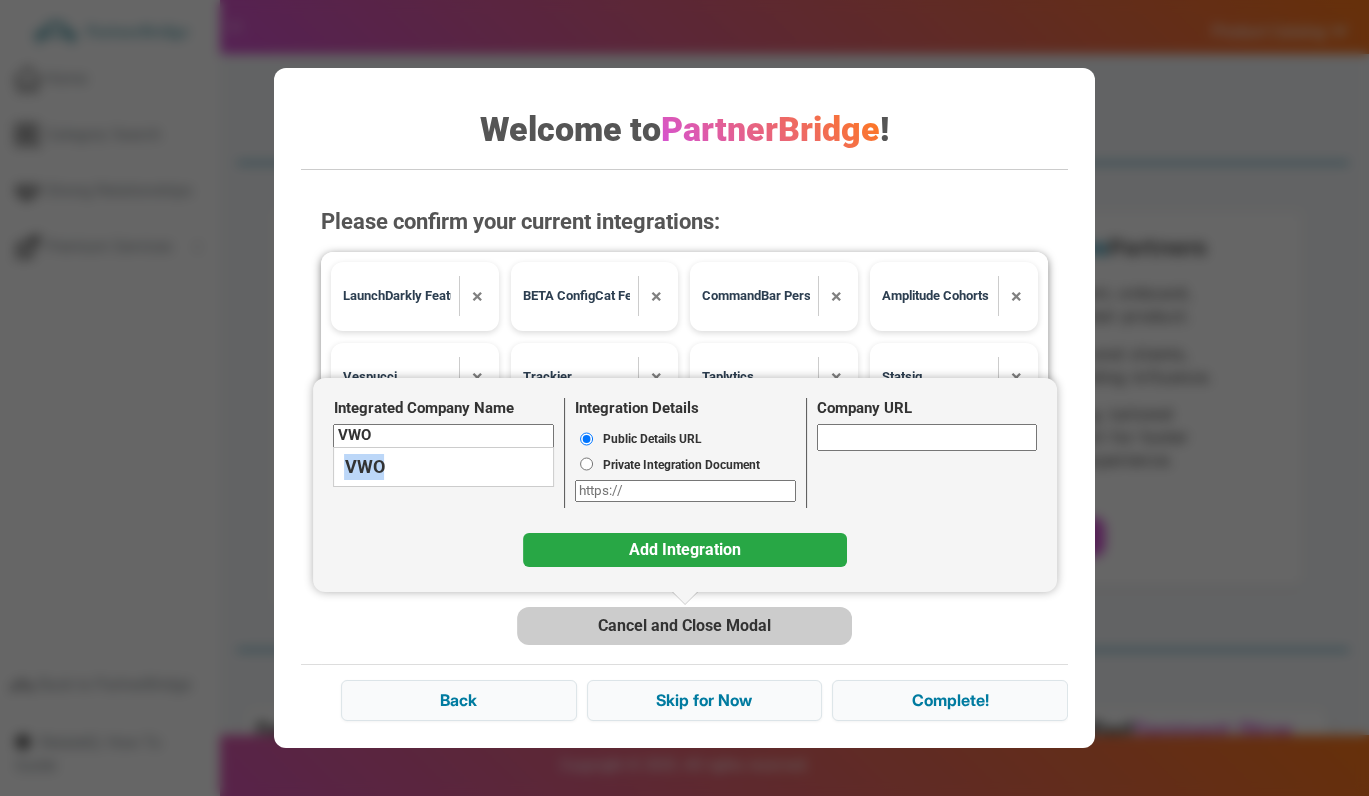 click on "VWO" at bounding box center (444, 467) 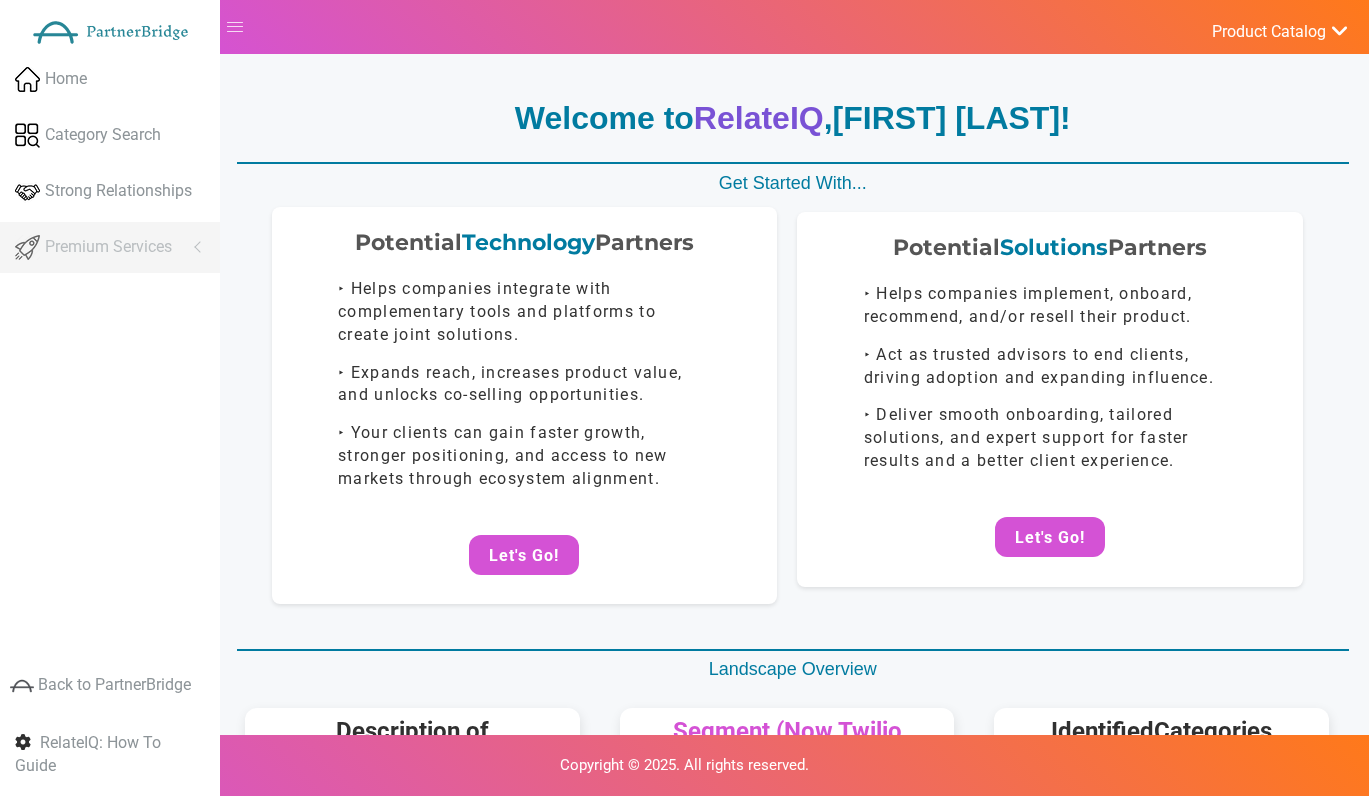 scroll, scrollTop: 0, scrollLeft: 0, axis: both 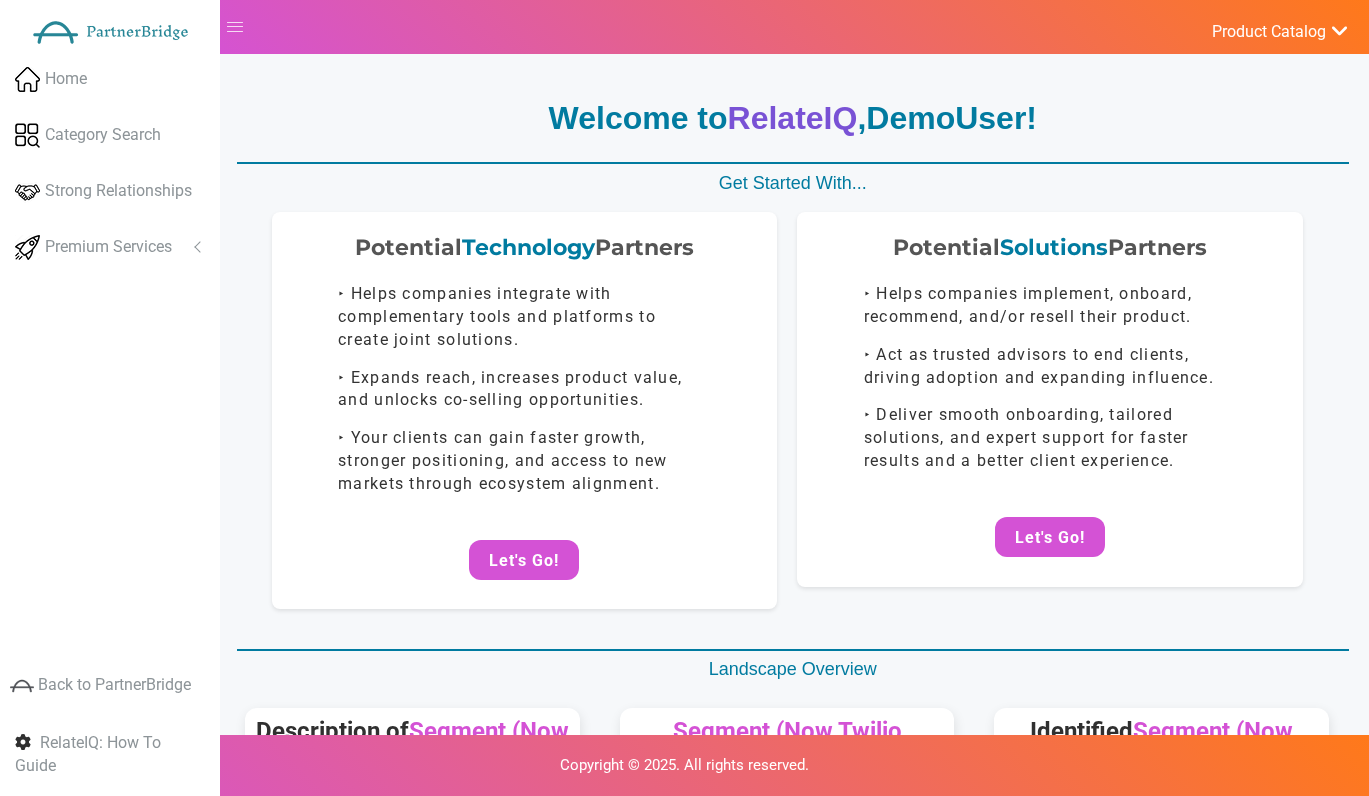 click on "What are you hoping to gain from the RelateIQ platform?
Please select an option before continuing.
Build a  Technology Partner  Program
Build a  Solutions/Agency/SI/MSP  Program
Build  both  a Technology and Solutions Program
Enrich or improve an  existing" at bounding box center [0, 0] 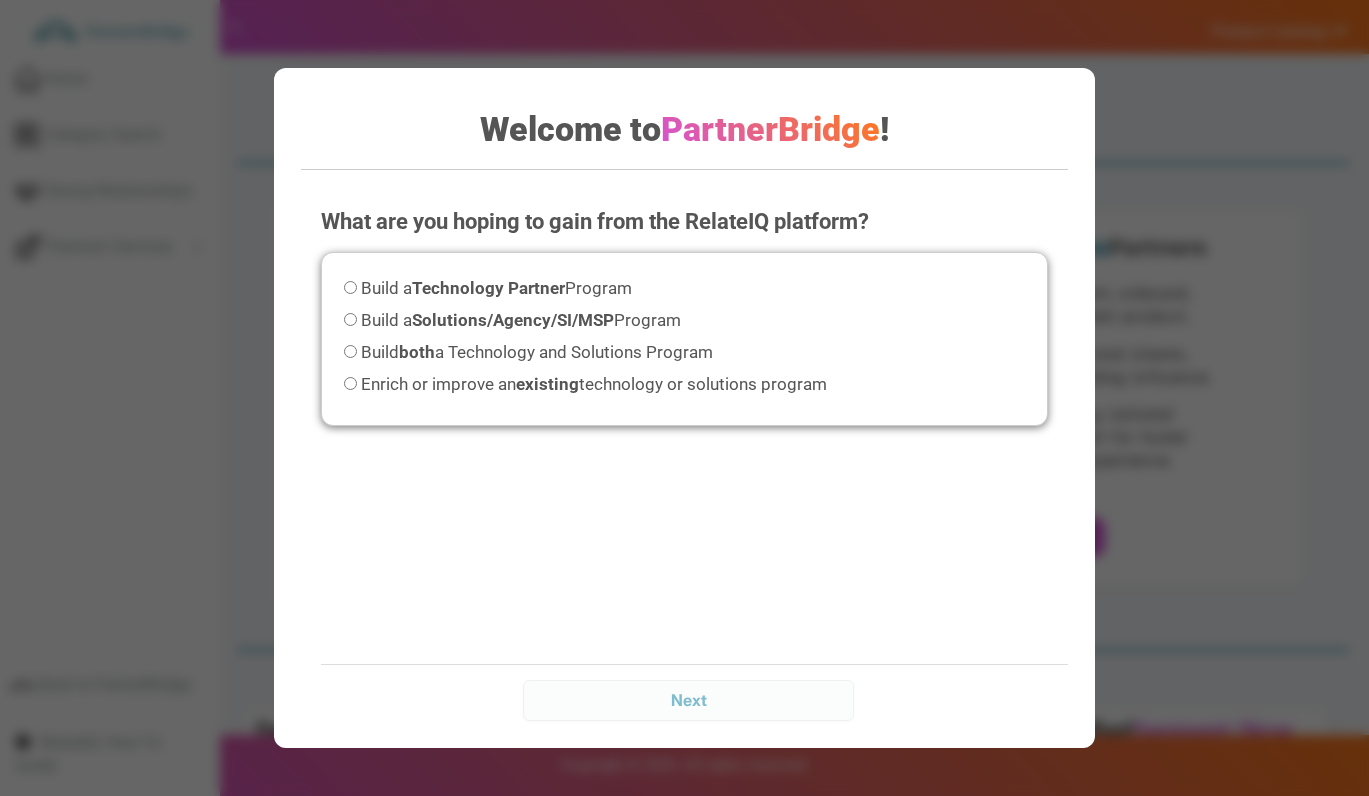 click on "Solutions/Agency/SI/MSP" at bounding box center (513, 320) 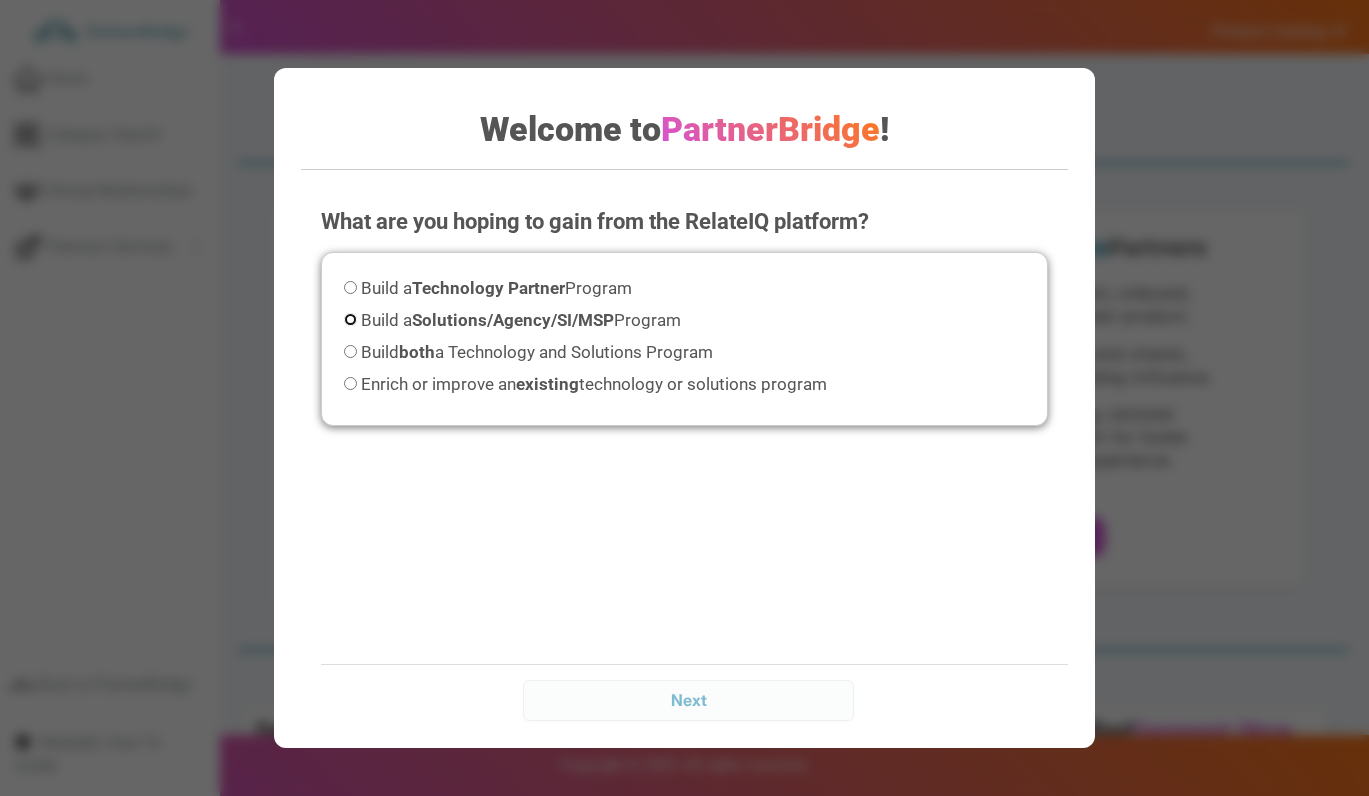 click on "Build a Solutions/Agency/SI/MSP Program" at bounding box center (350, 319) 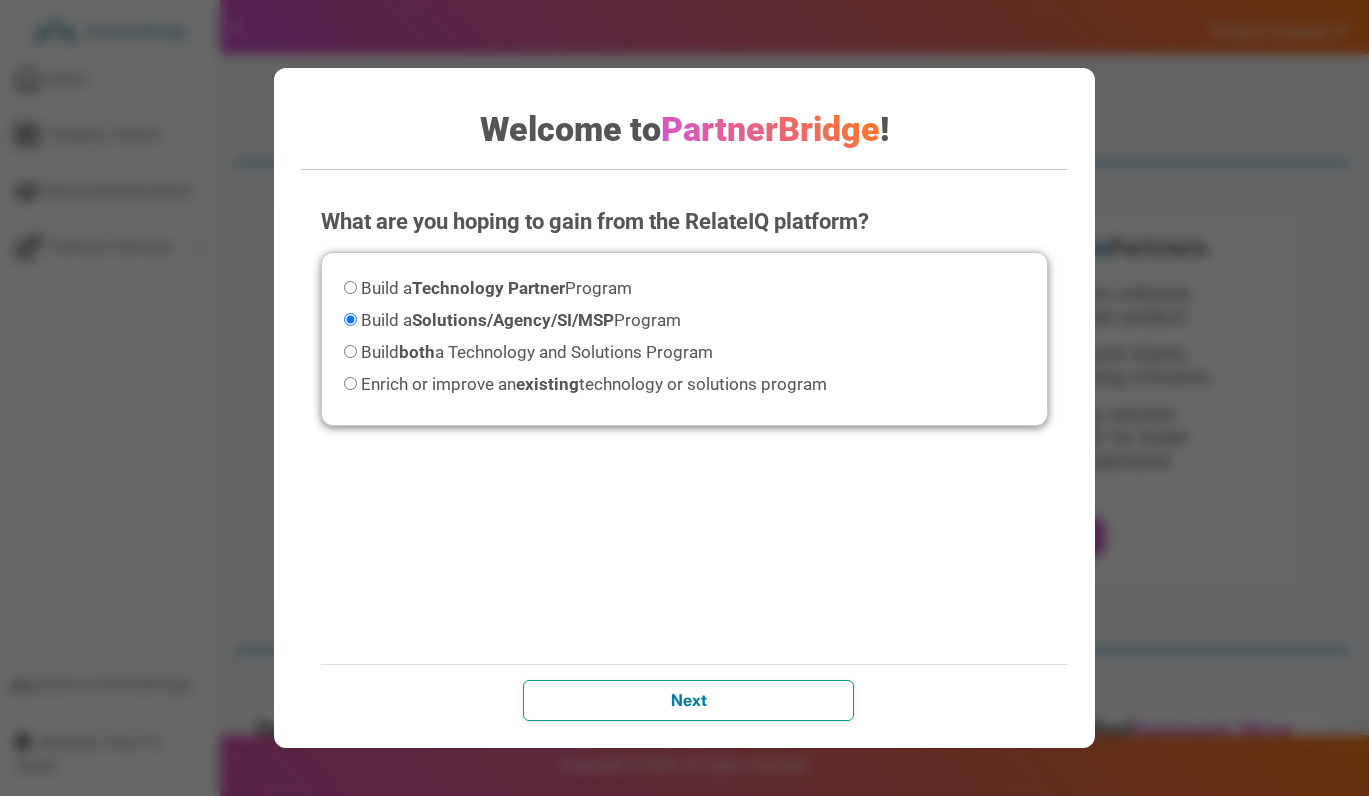 click on "Next" at bounding box center (688, 700) 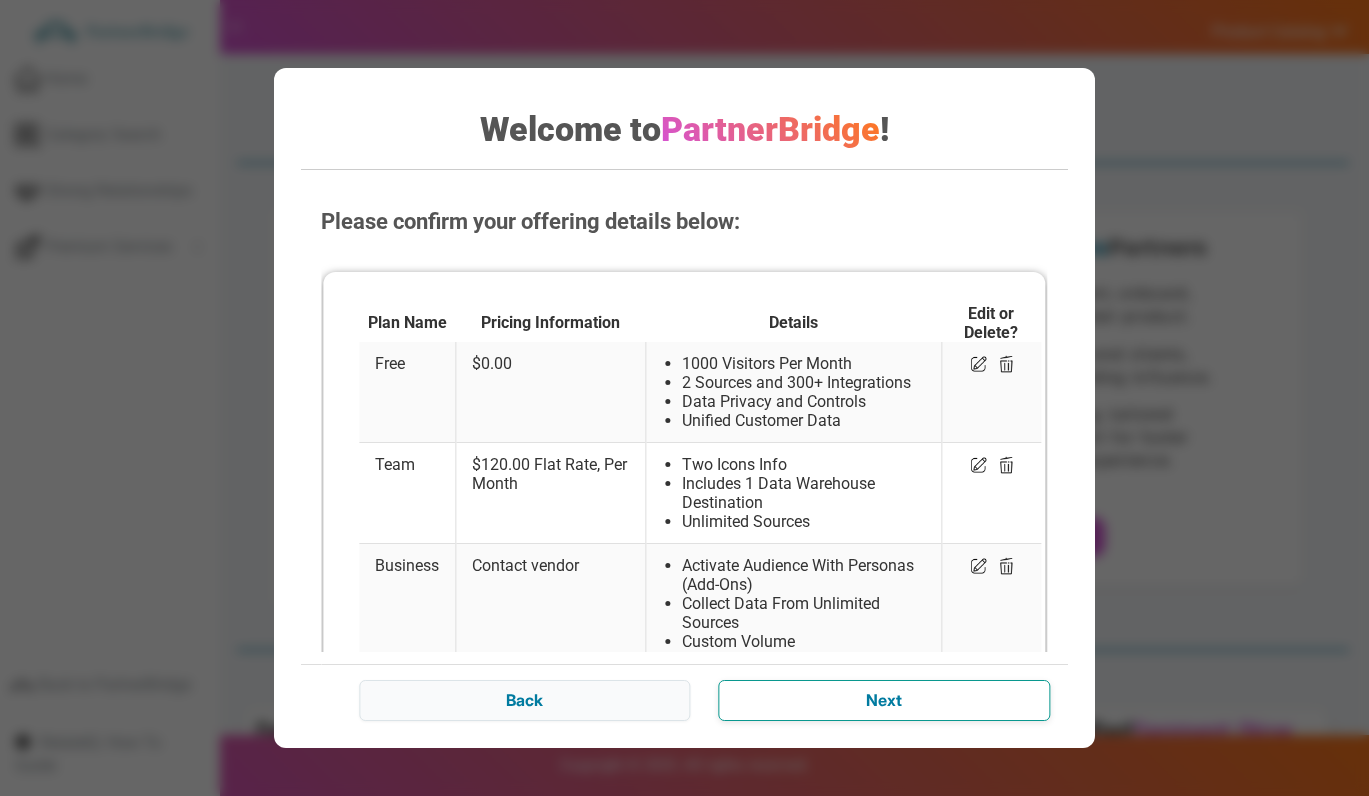 click on "Next" at bounding box center [883, 700] 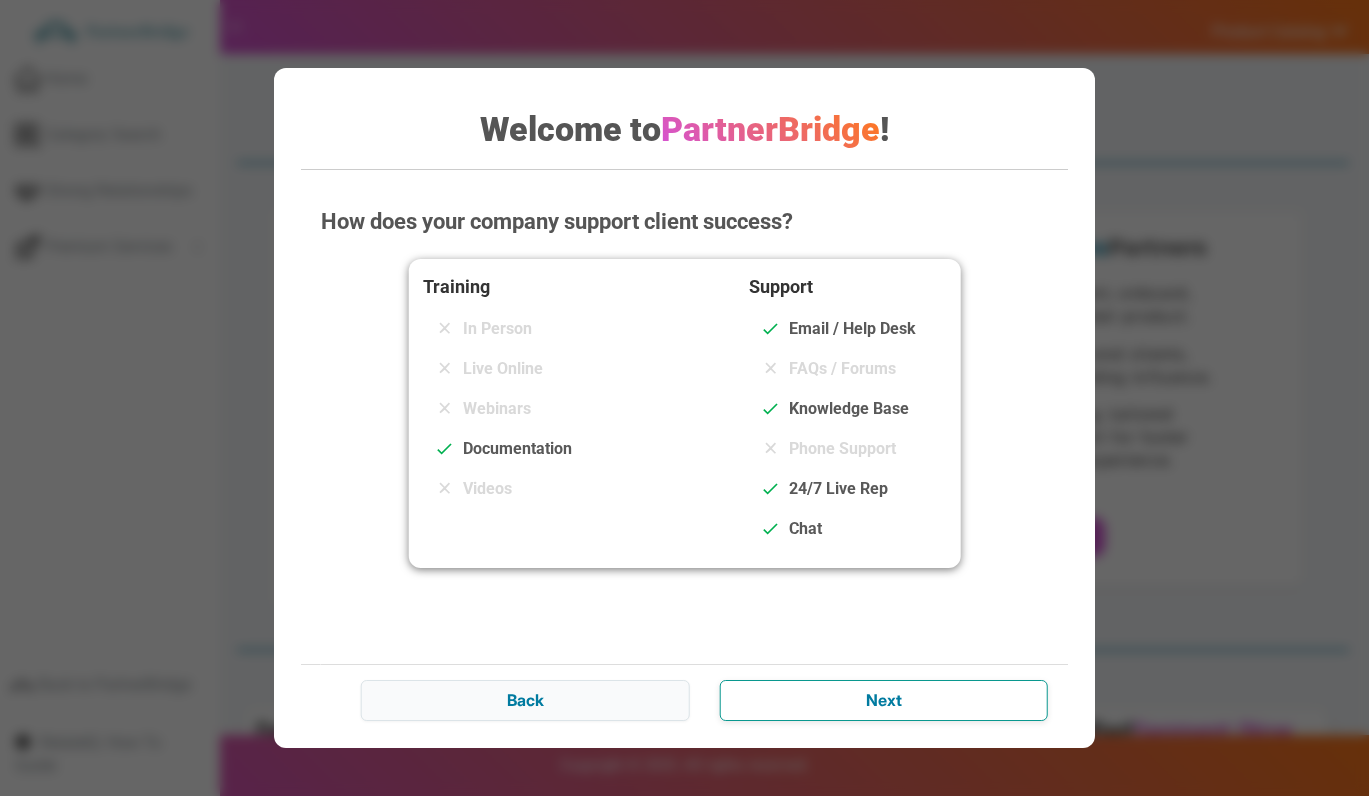 click on "Next" at bounding box center [883, 700] 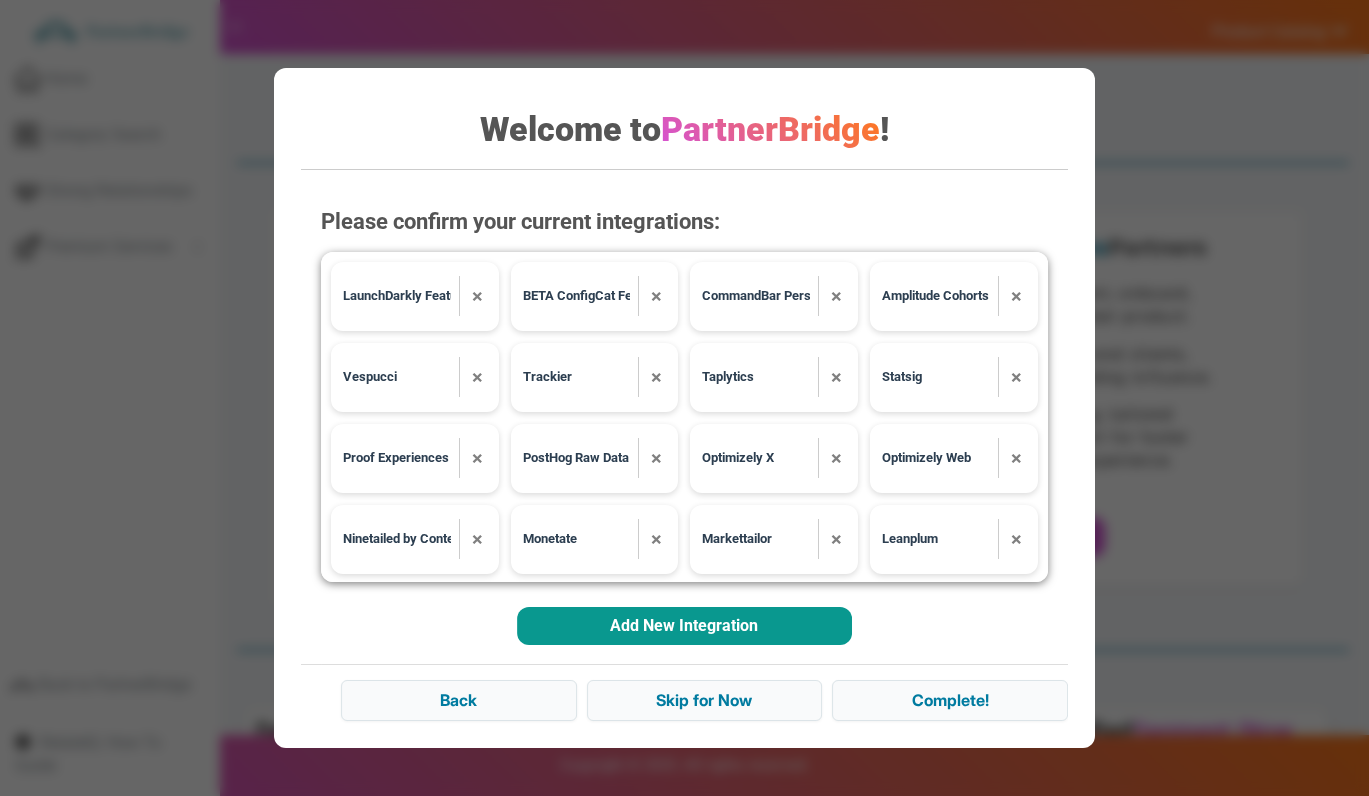 click on "Add New Integration" at bounding box center [684, 626] 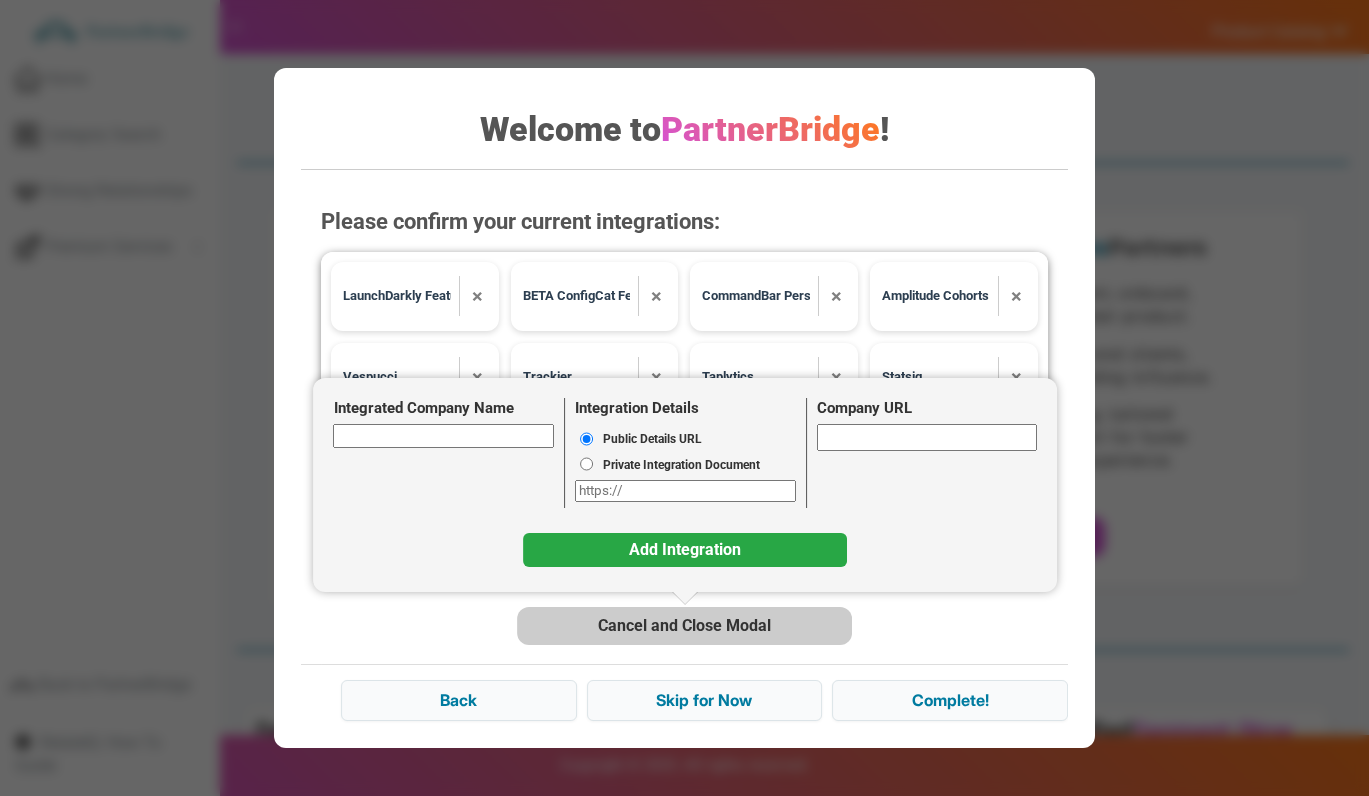 click on "Integrated Company Name
Integration Details
Public Details URL
Private Integration Document
Company URL" at bounding box center [686, 453] 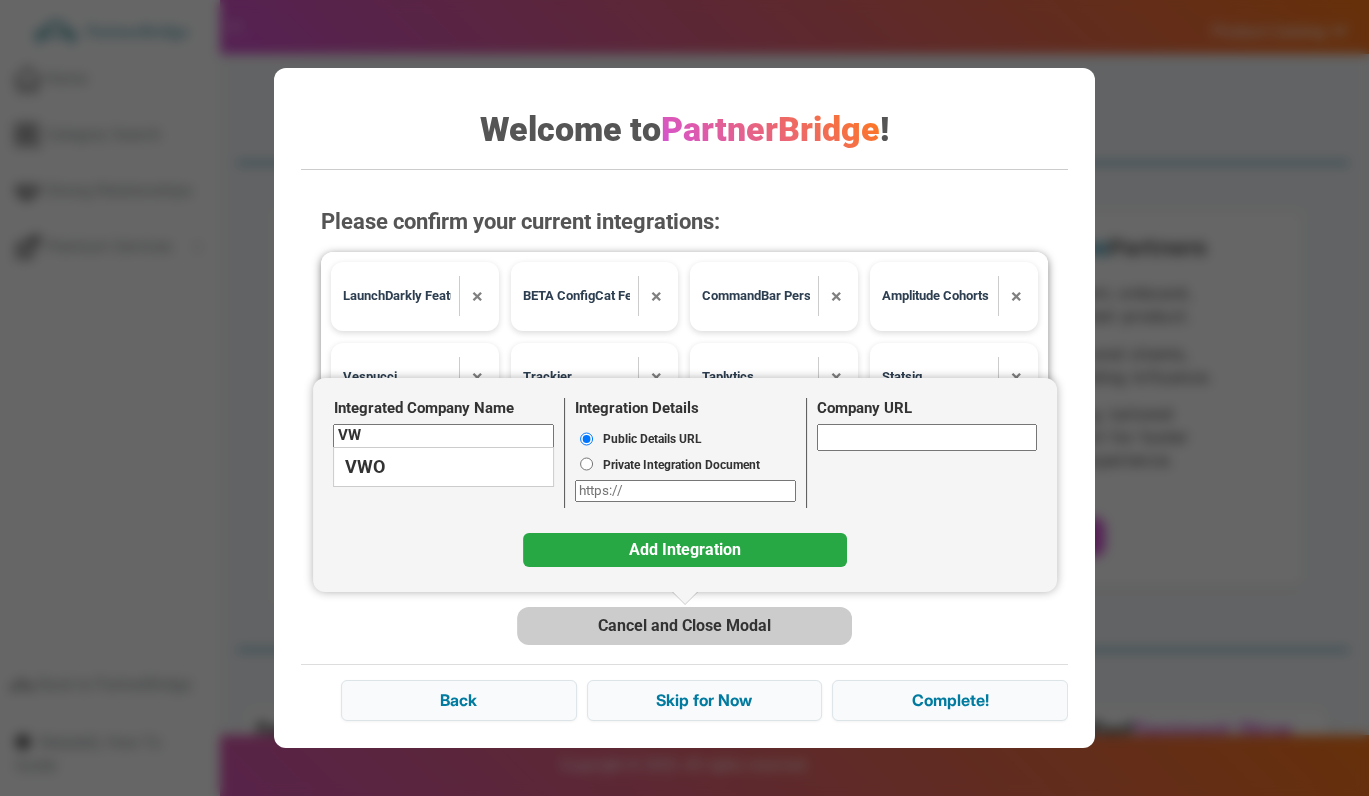 click on "VWO" at bounding box center [444, 467] 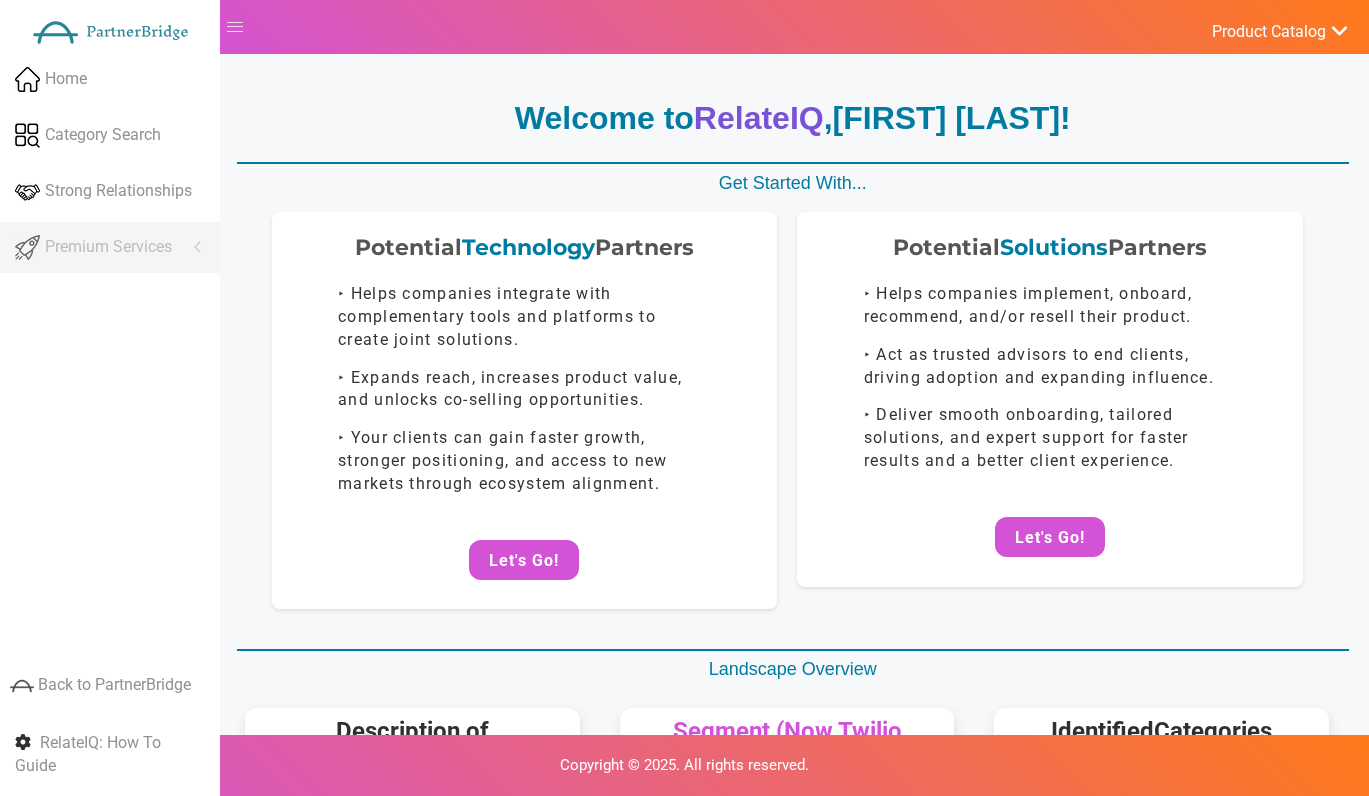 scroll, scrollTop: 0, scrollLeft: 0, axis: both 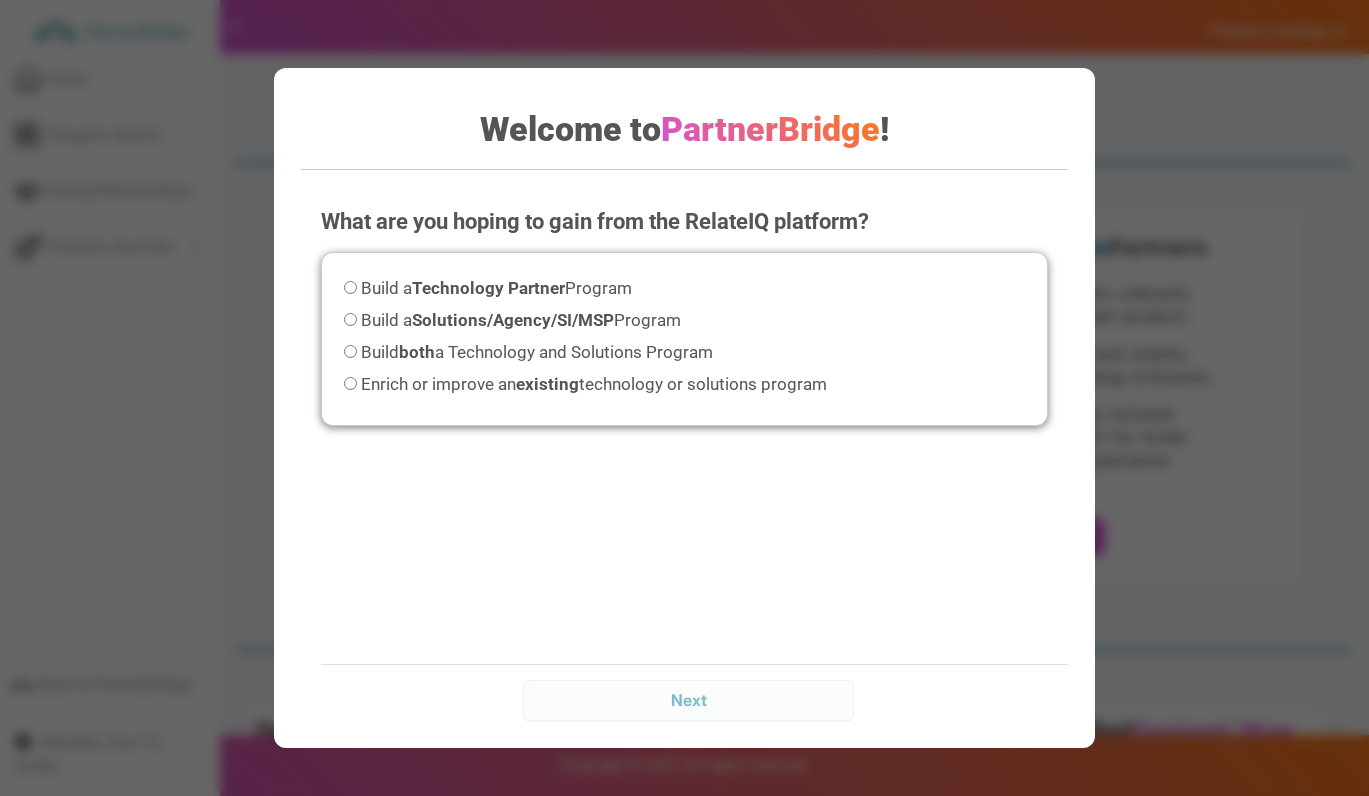 click on "What are you hoping to gain from the RelateIQ platform?
Please select an option before continuing.
Build a  Technology Partner  Program
Build a  Solutions/Agency/SI/MSP  Program
Build  both  a Technology and Solutions Program
Enrich or improve an  existing" at bounding box center [684, 386] 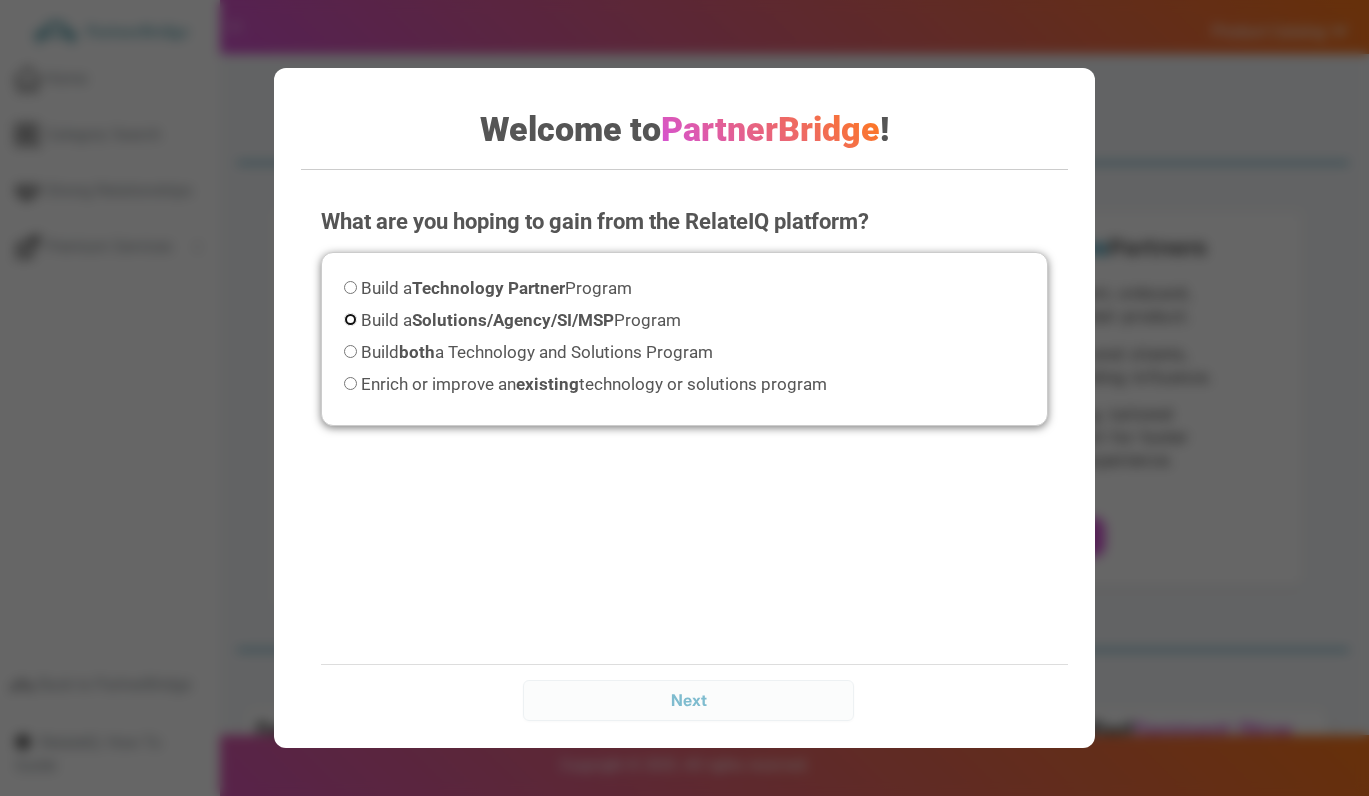 click on "Build a Solutions/Agency/SI/MSP Program" at bounding box center [350, 319] 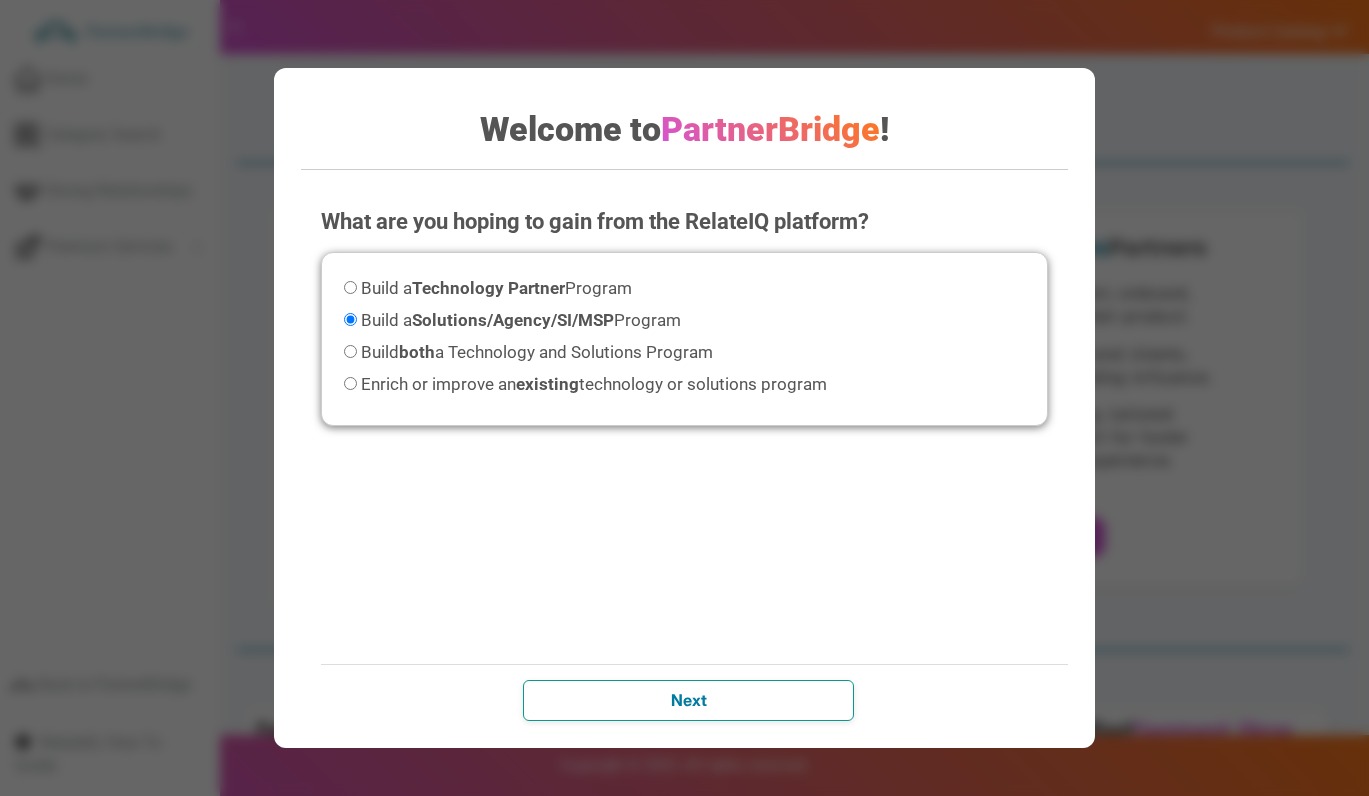 click on "Next" at bounding box center [688, 700] 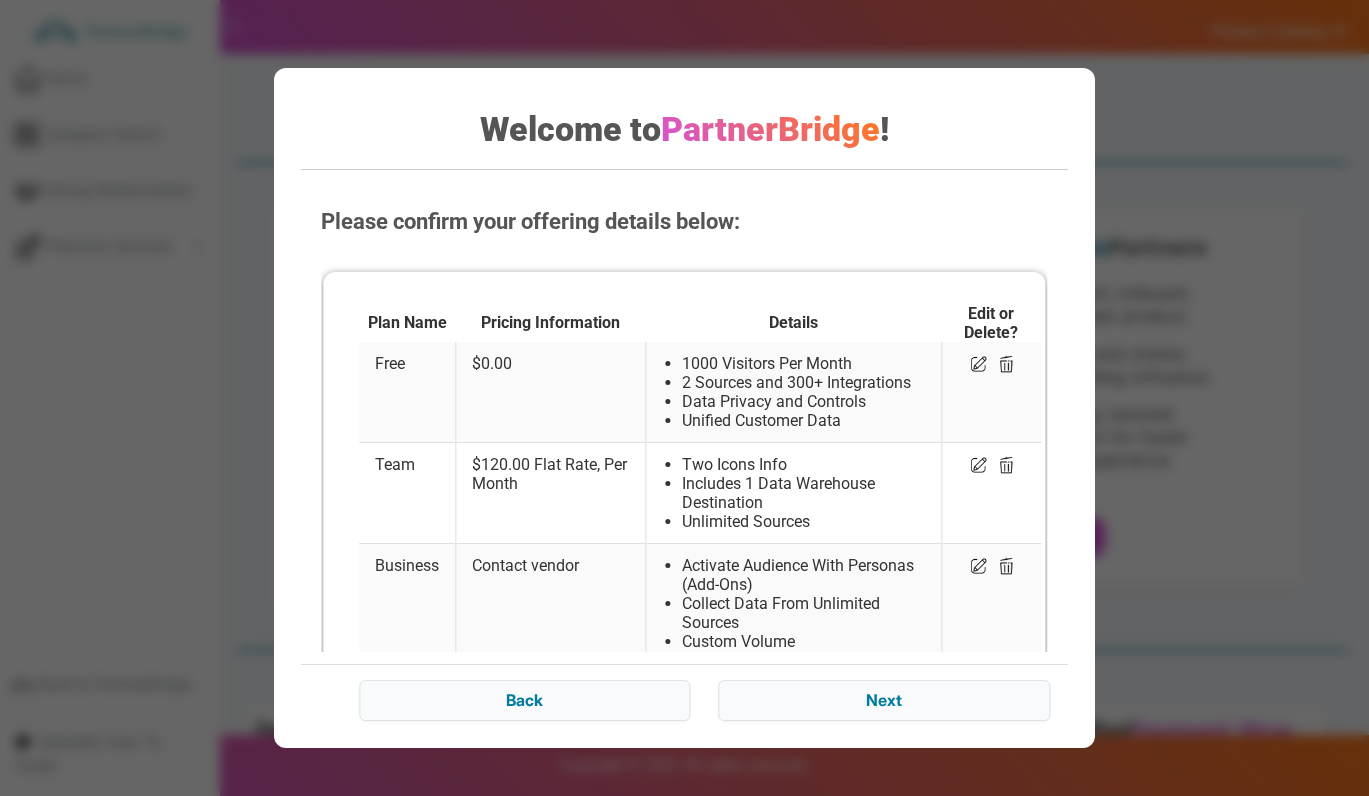 click on "Back
Next" at bounding box center [704, 700] 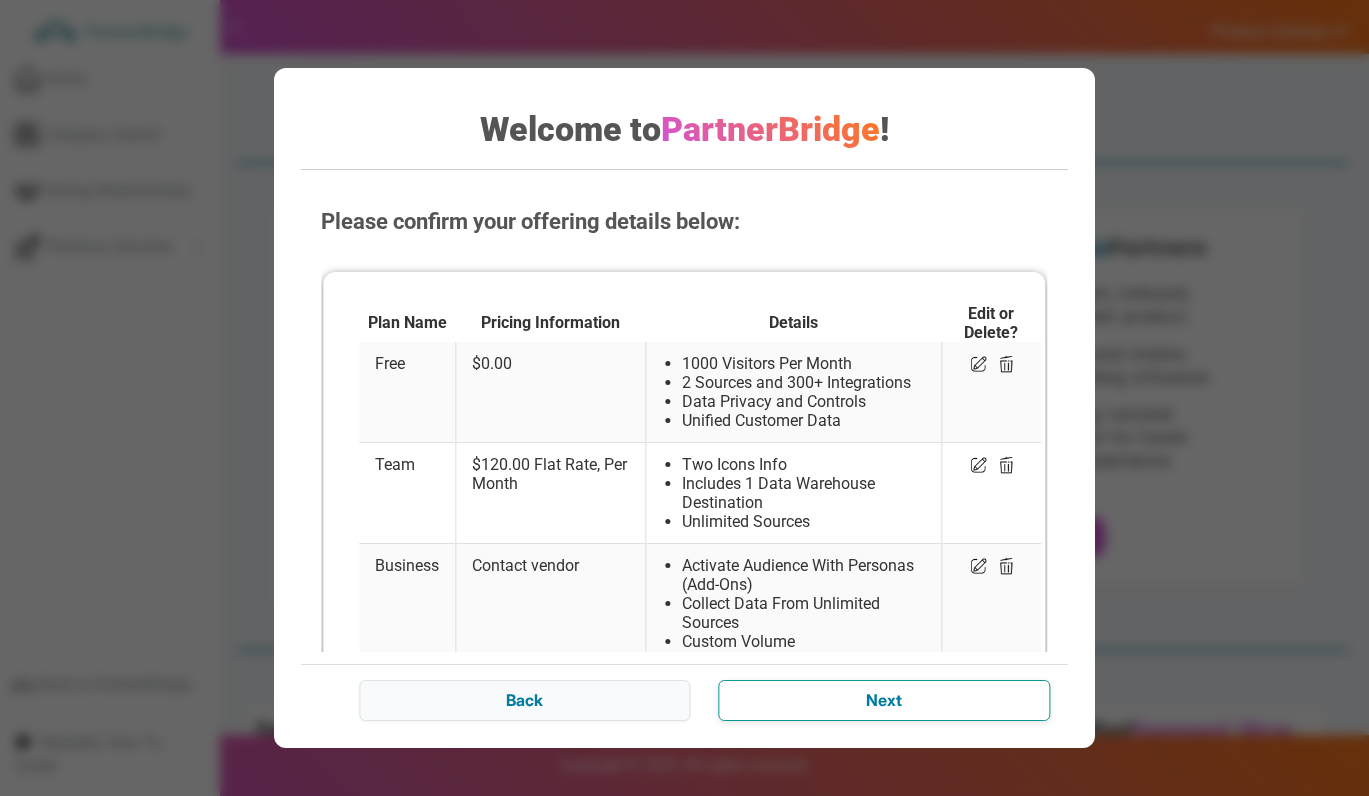 click on "Next" at bounding box center [883, 700] 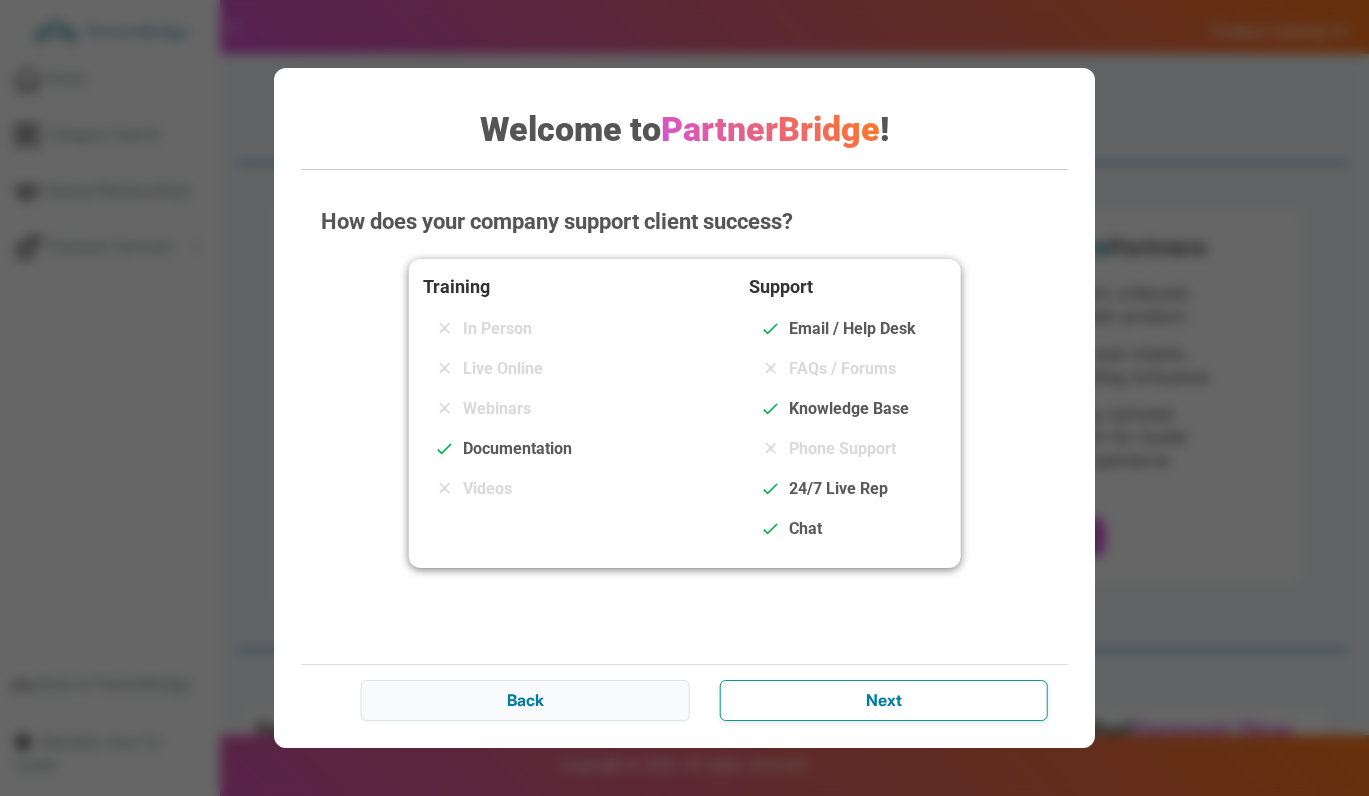 click on "Next" at bounding box center [883, 700] 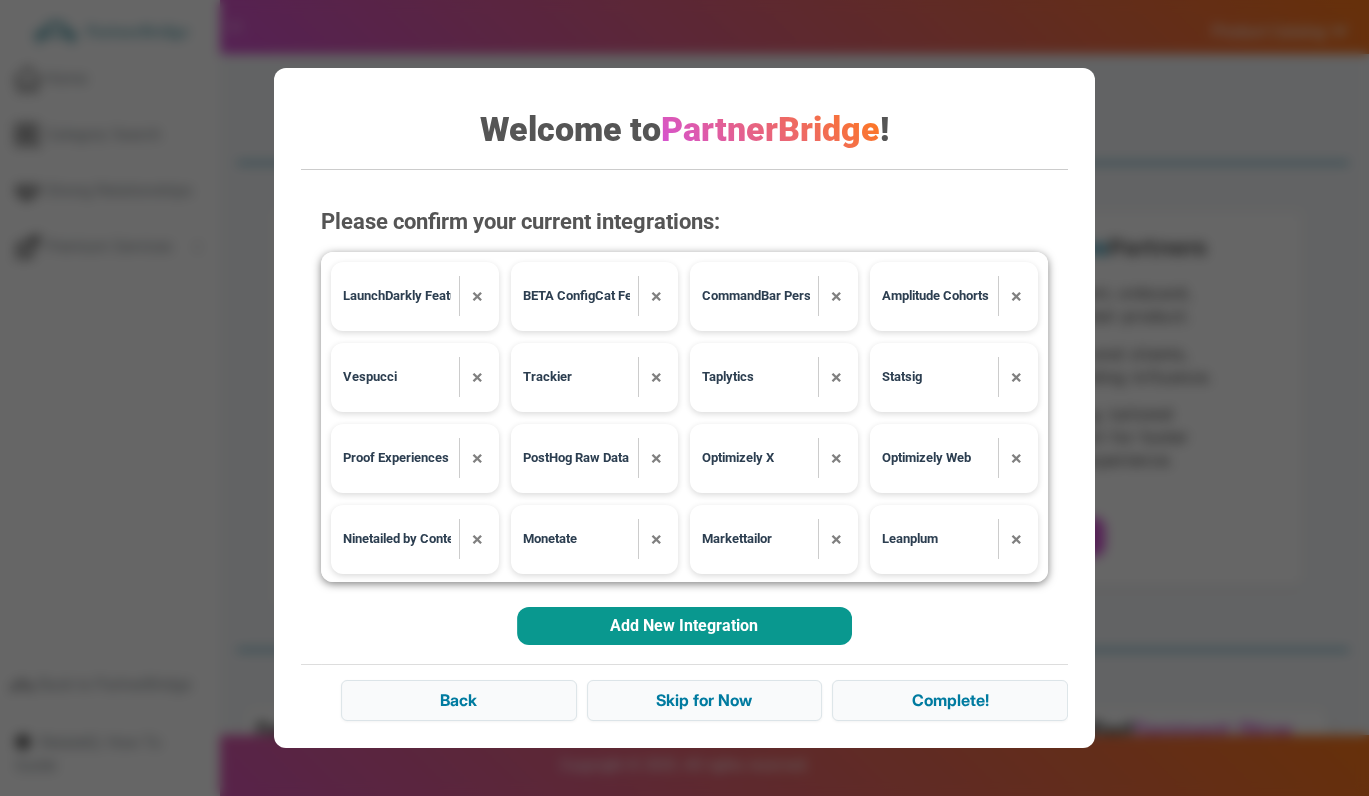 click on "Add New Integration" at bounding box center (684, 626) 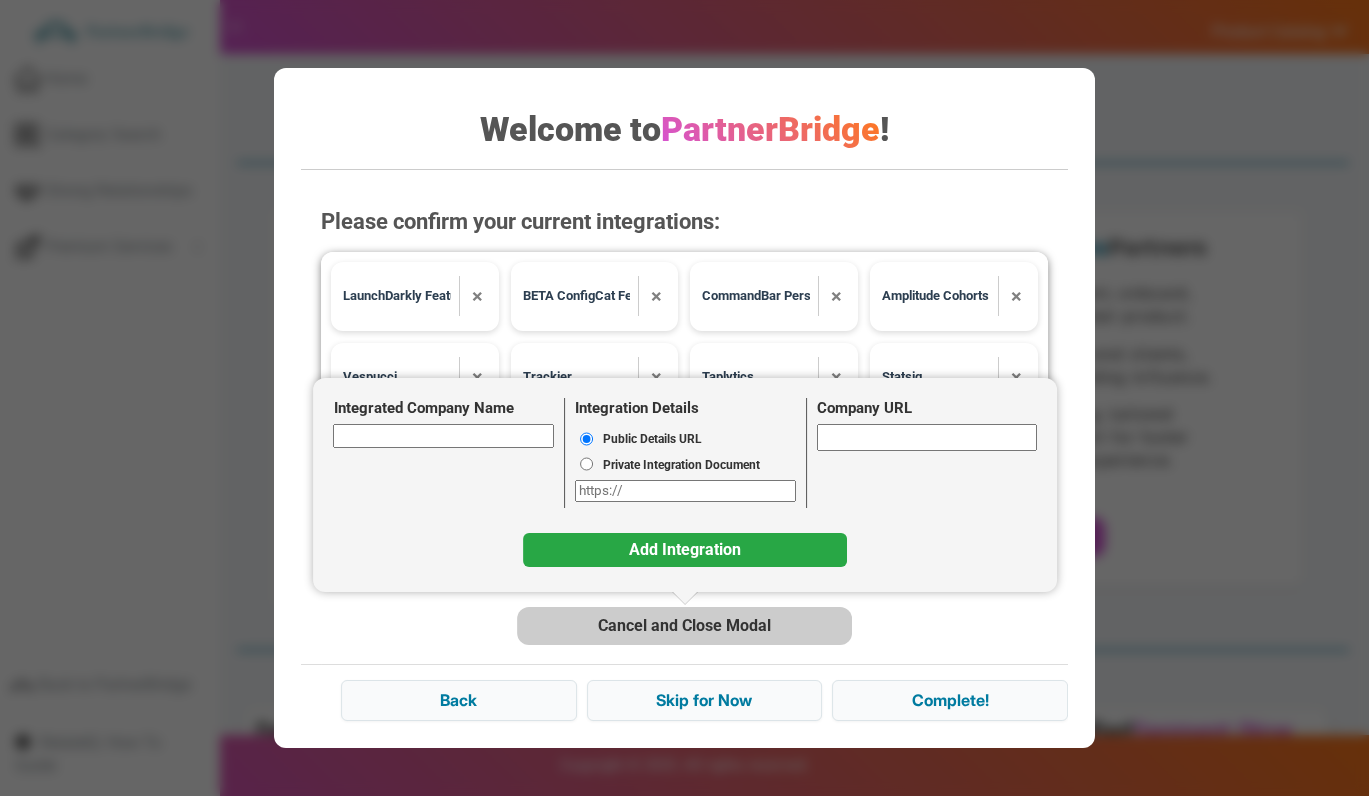 click on "Integrated Company Name" at bounding box center [444, 435] 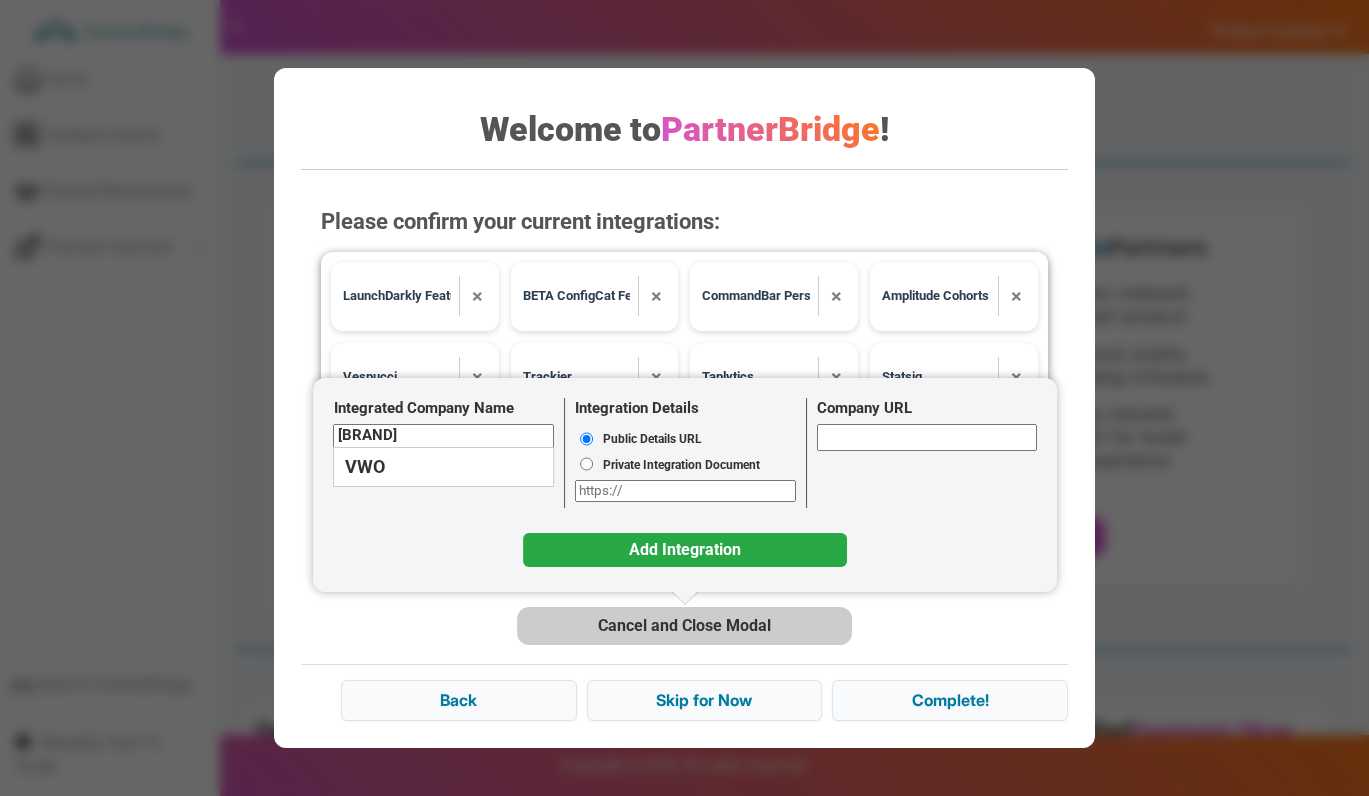 click on "VWO" at bounding box center (444, 467) 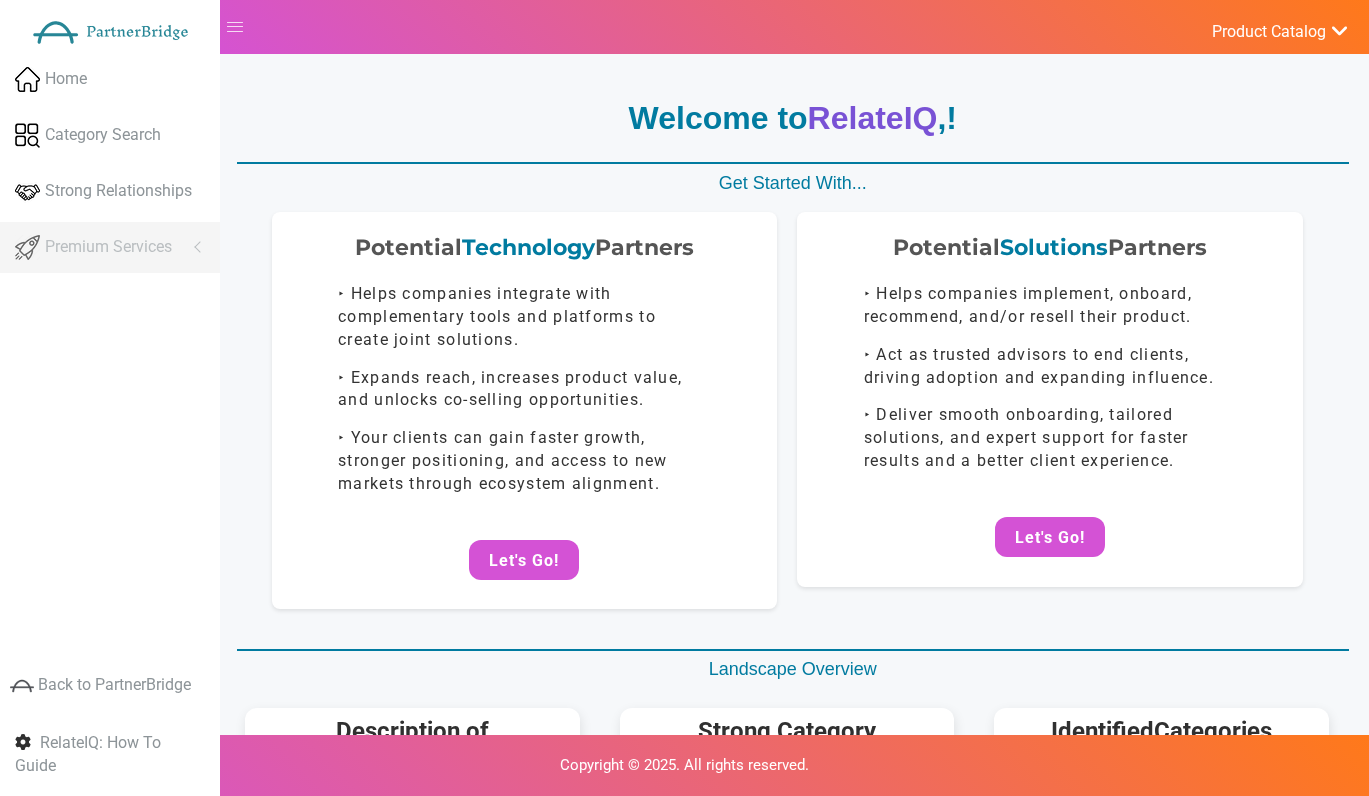 scroll, scrollTop: 0, scrollLeft: 0, axis: both 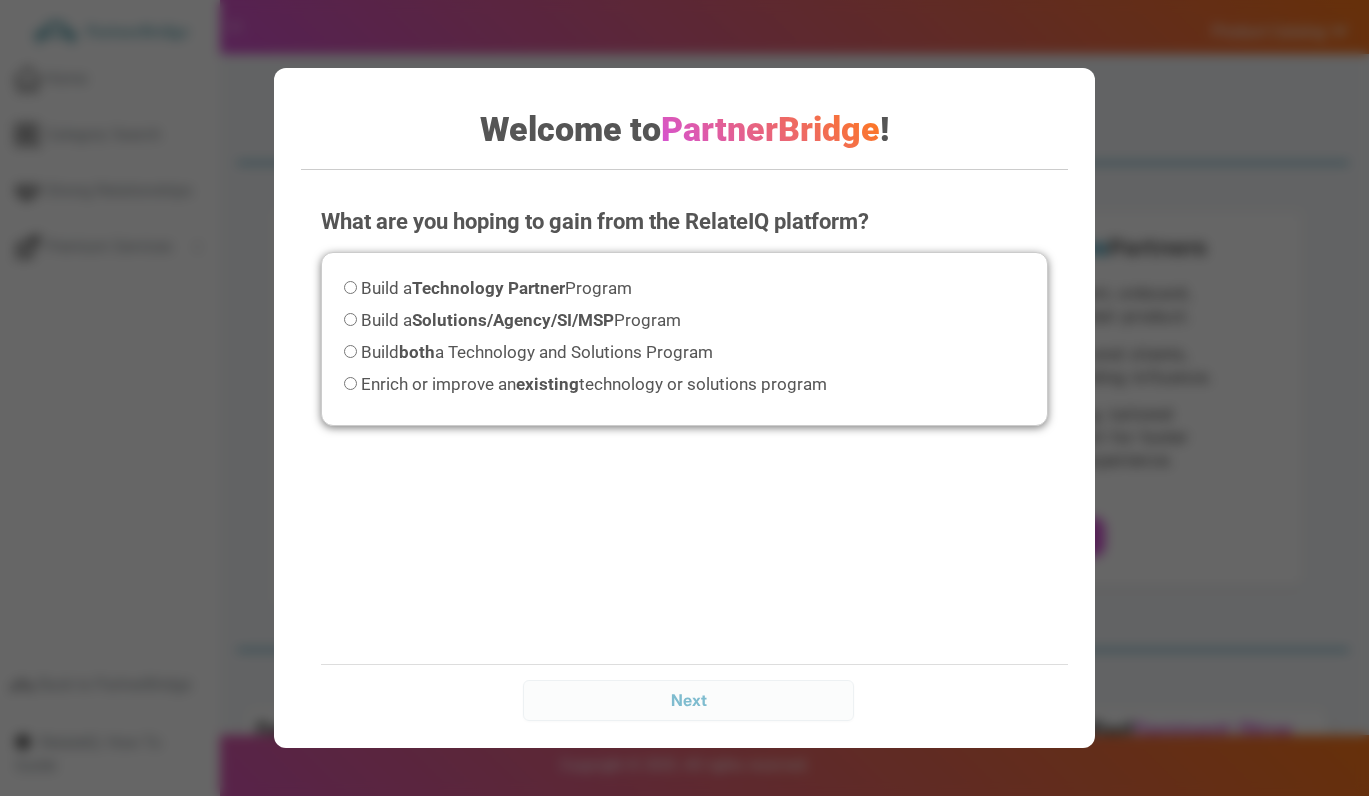 click on "What are you hoping to gain from the RelateIQ platform?
Please select an option before continuing.
Build a  Technology Partner  Program
Build a  Solutions/Agency/SI/MSP  Program
Build  both  a Technology and Solutions Program
Enrich or improve an  existing" at bounding box center (684, 386) 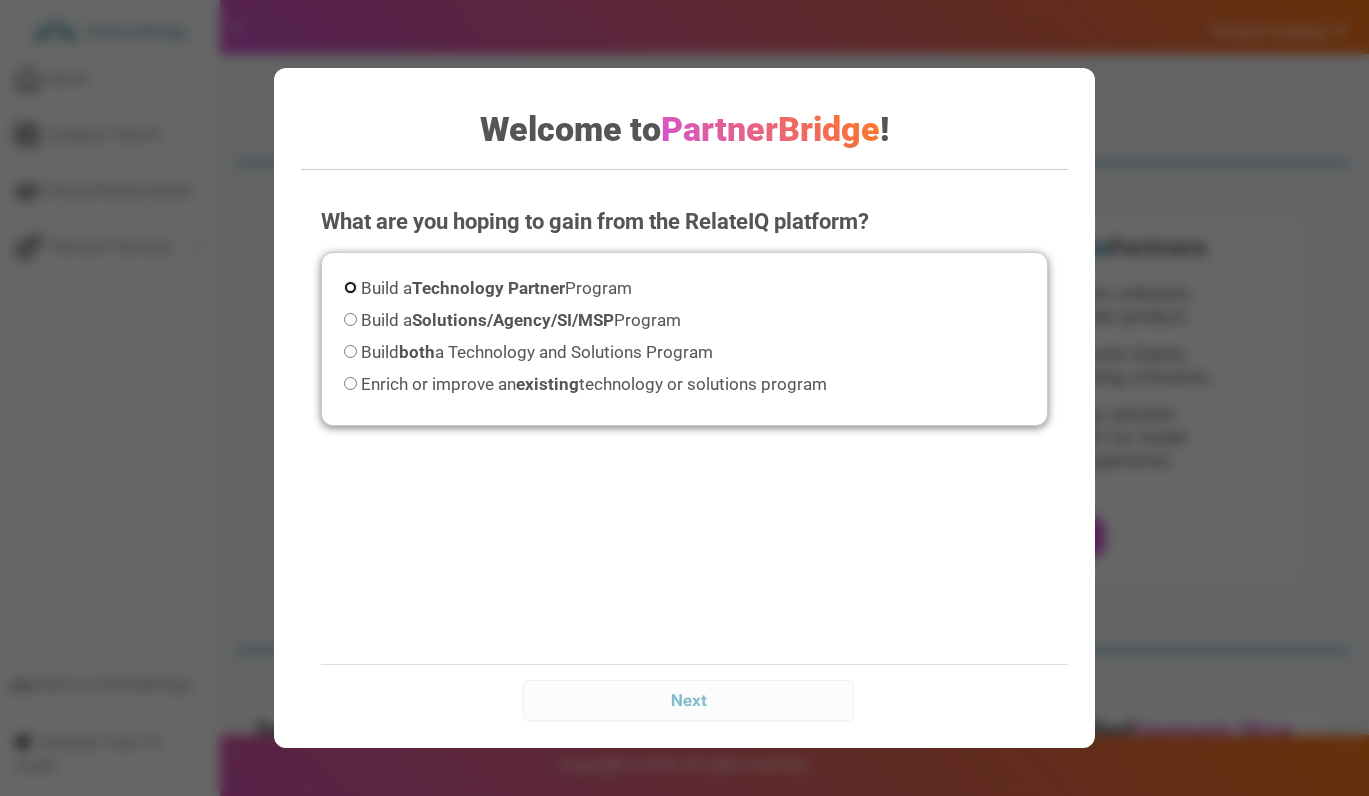 click on "Build a  Technology Partner  Program" at bounding box center (350, 287) 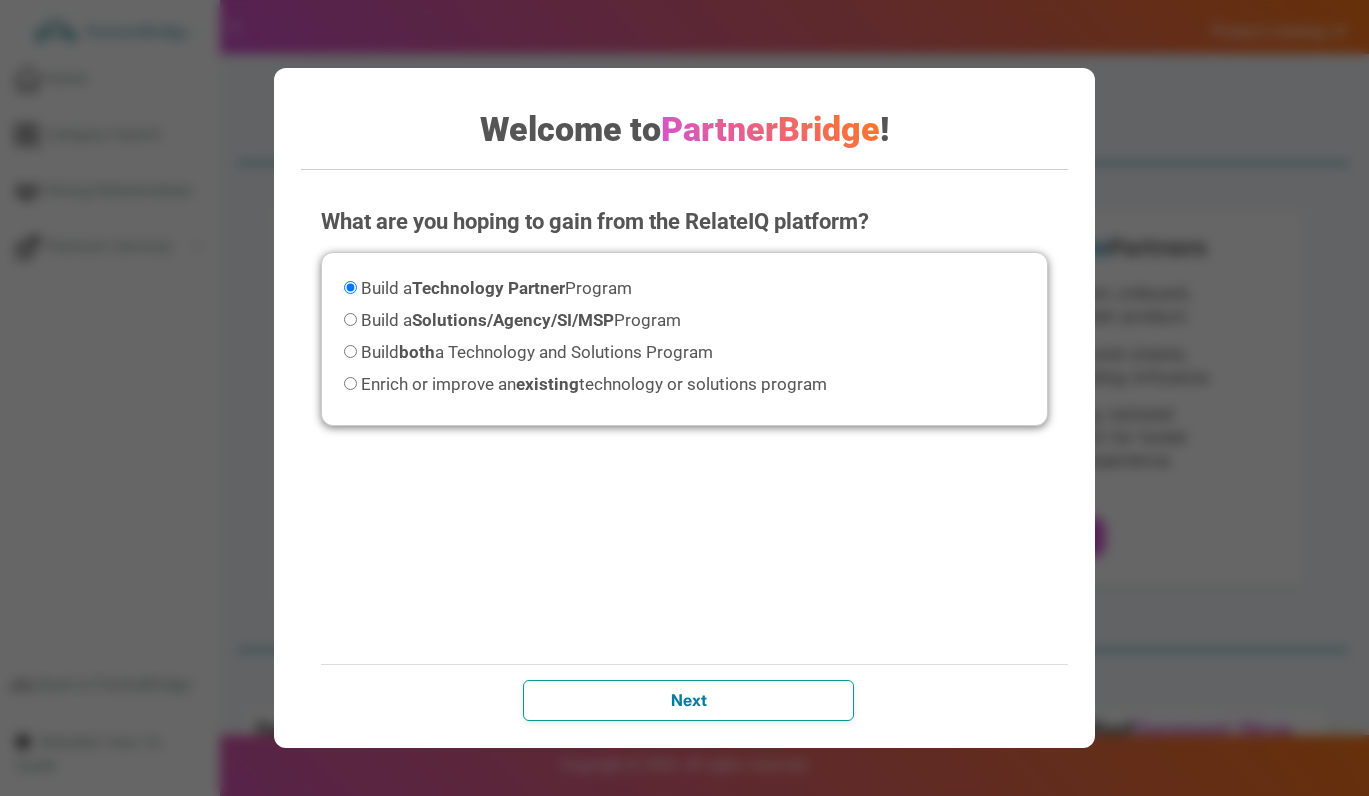 click on "Next" at bounding box center [688, 700] 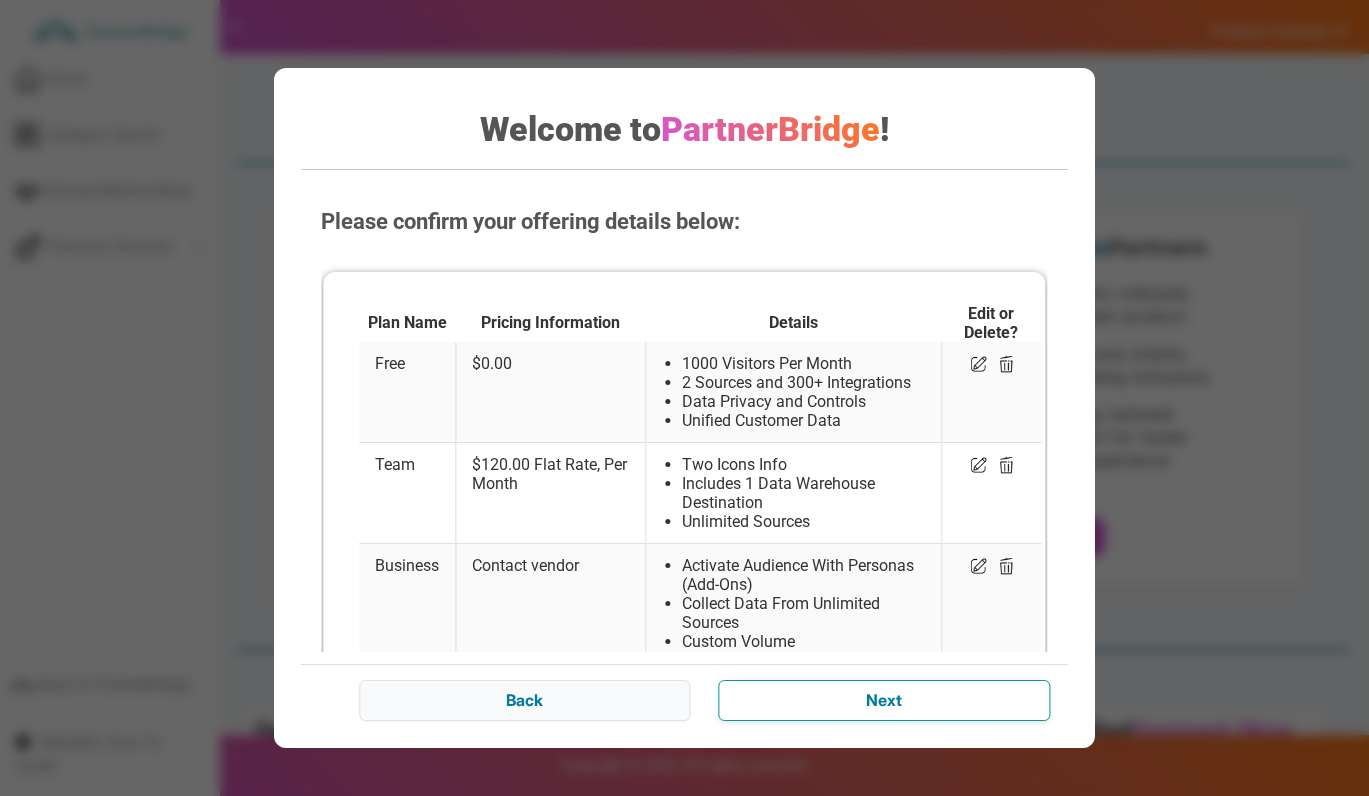 click on "Next" at bounding box center [883, 700] 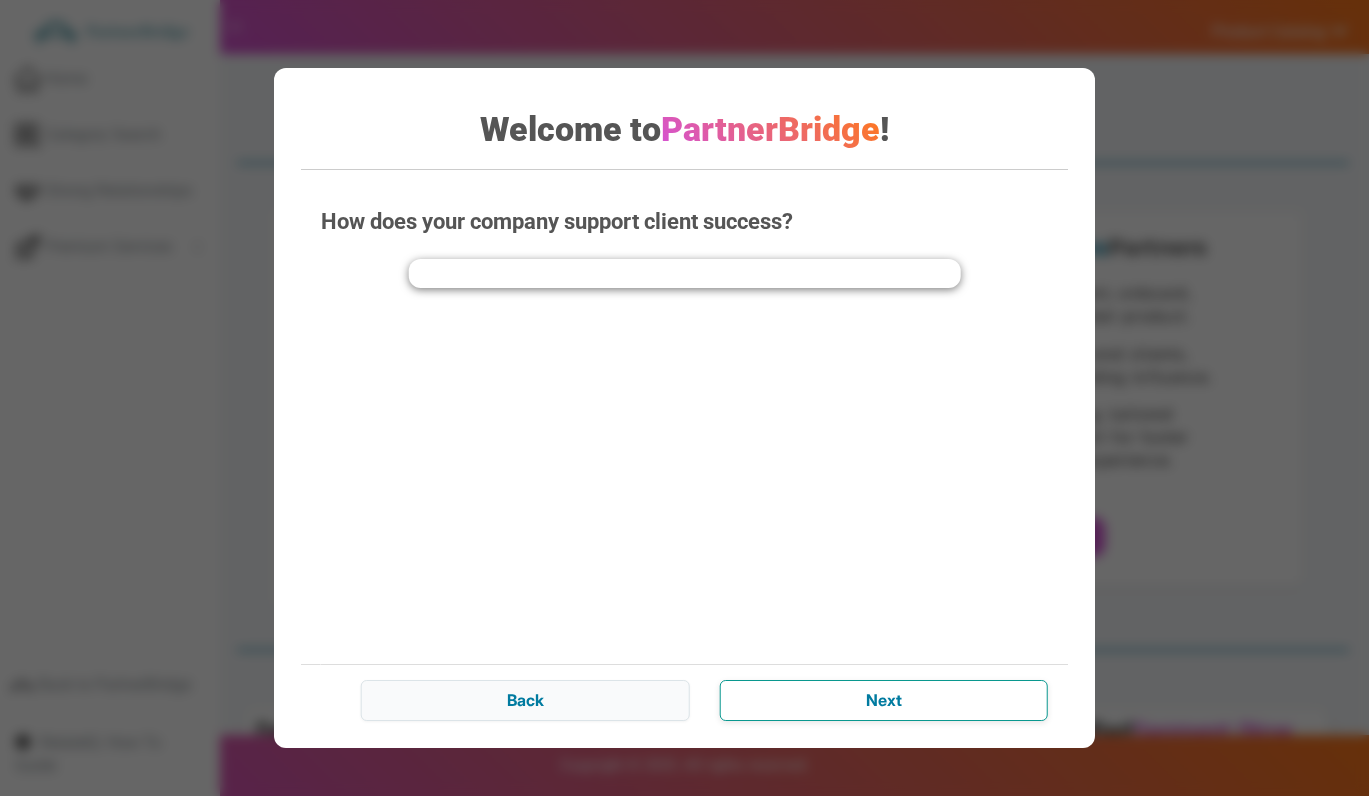 click on "Next" at bounding box center (883, 700) 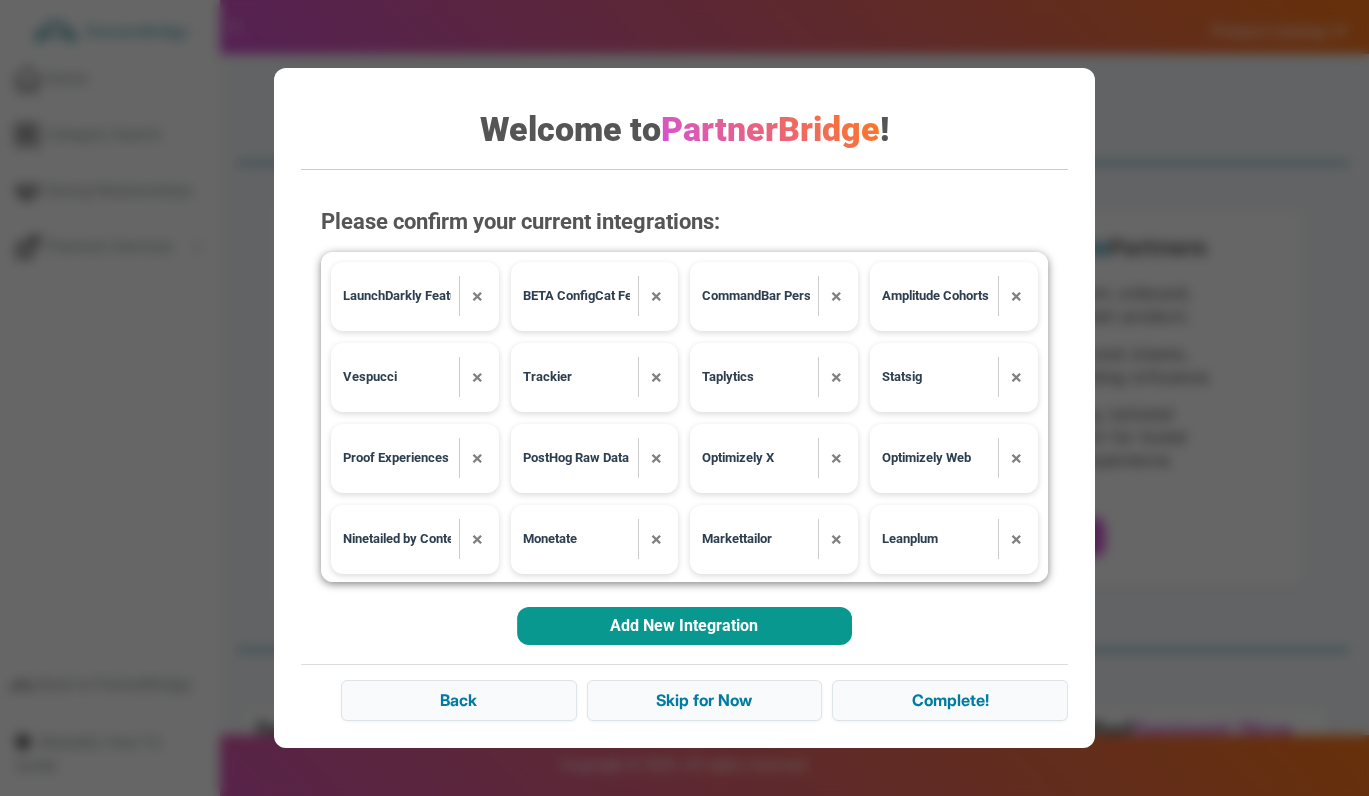 click on "Add New Integration" at bounding box center [684, 626] 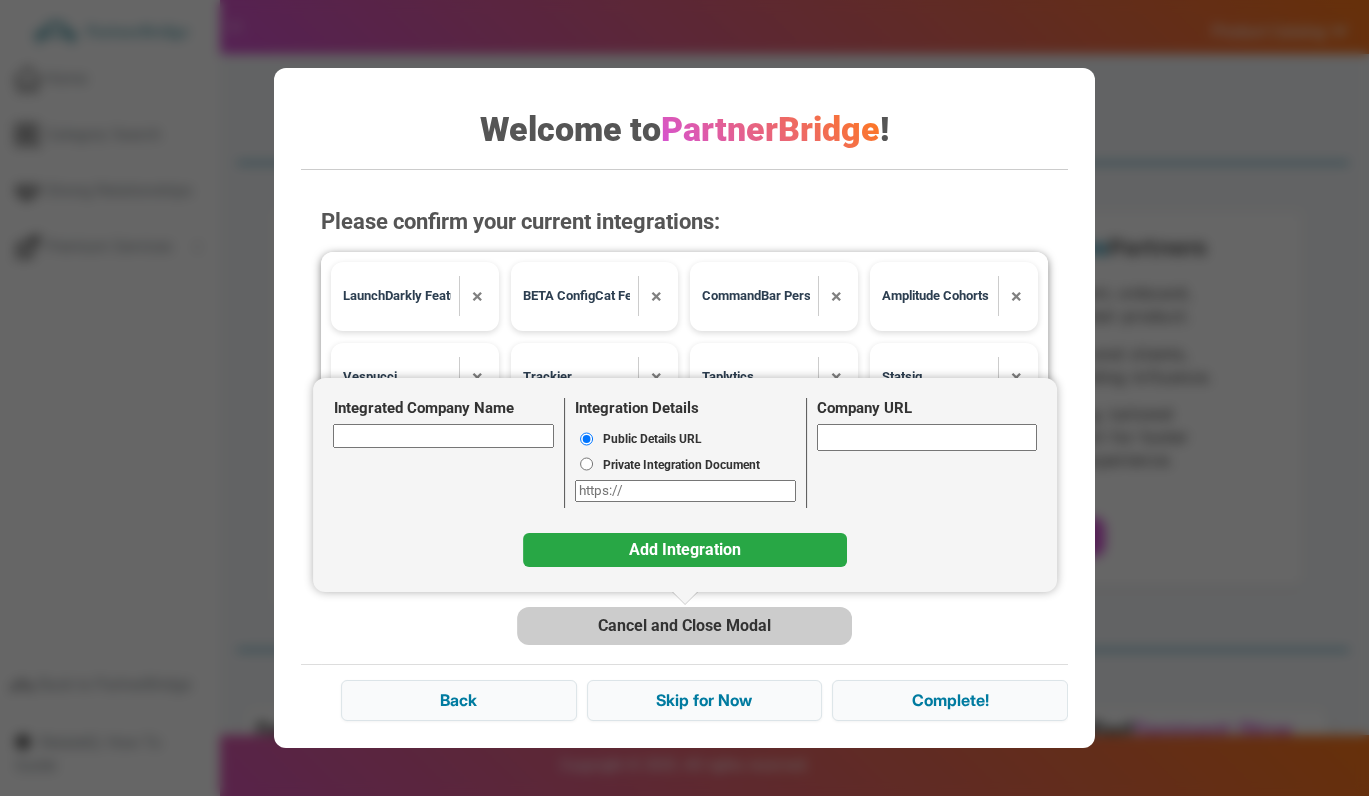 click on "Integrated Company Name" at bounding box center [444, 435] 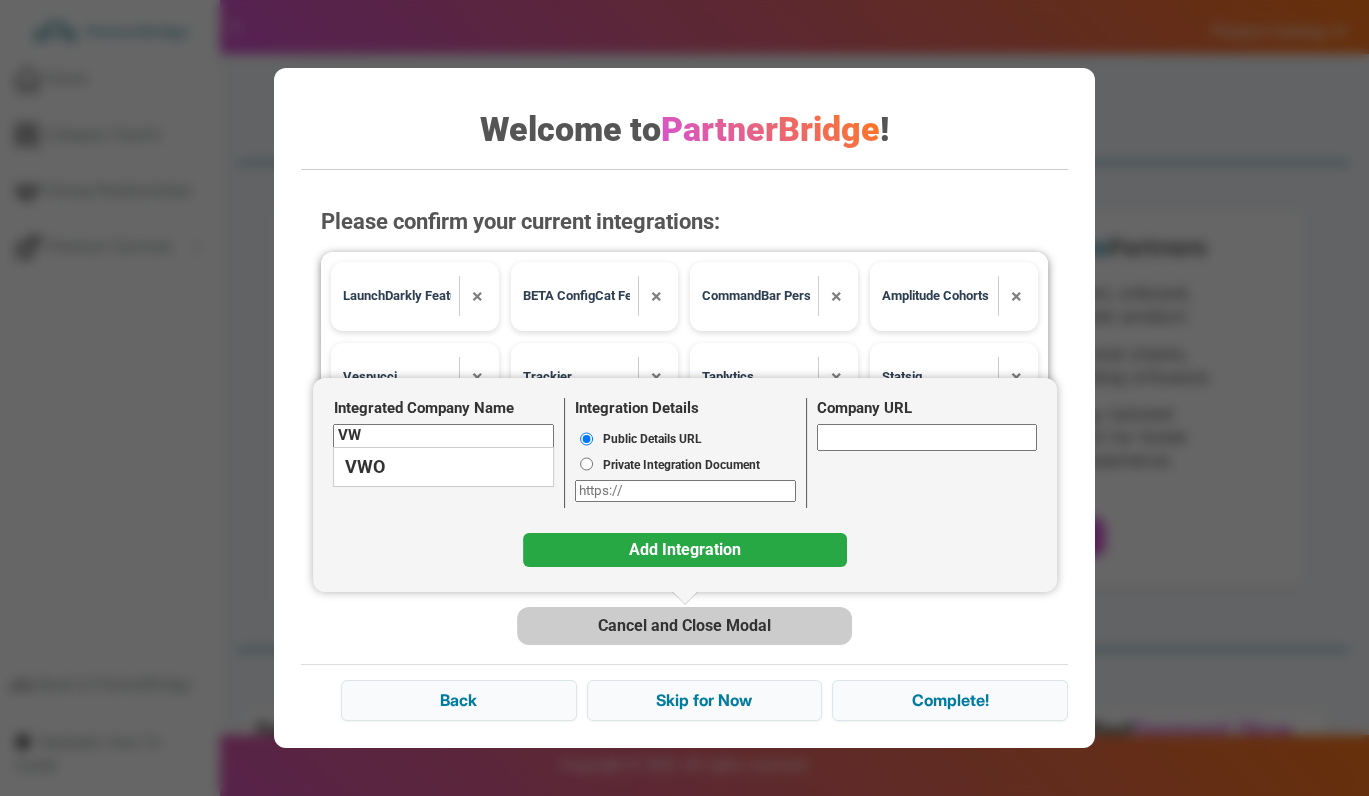 click on "VWO" at bounding box center [444, 467] 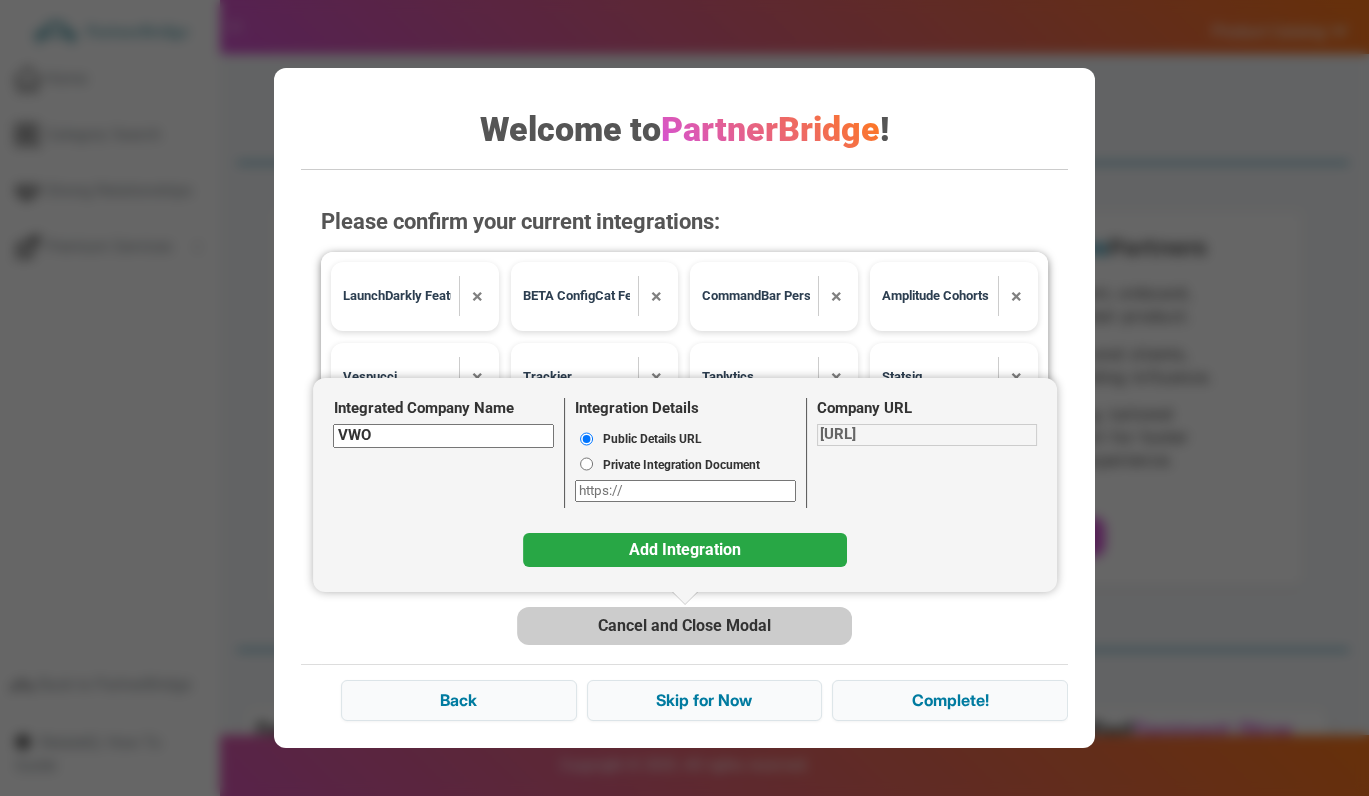 click on "https://vwo.com" at bounding box center [927, 434] 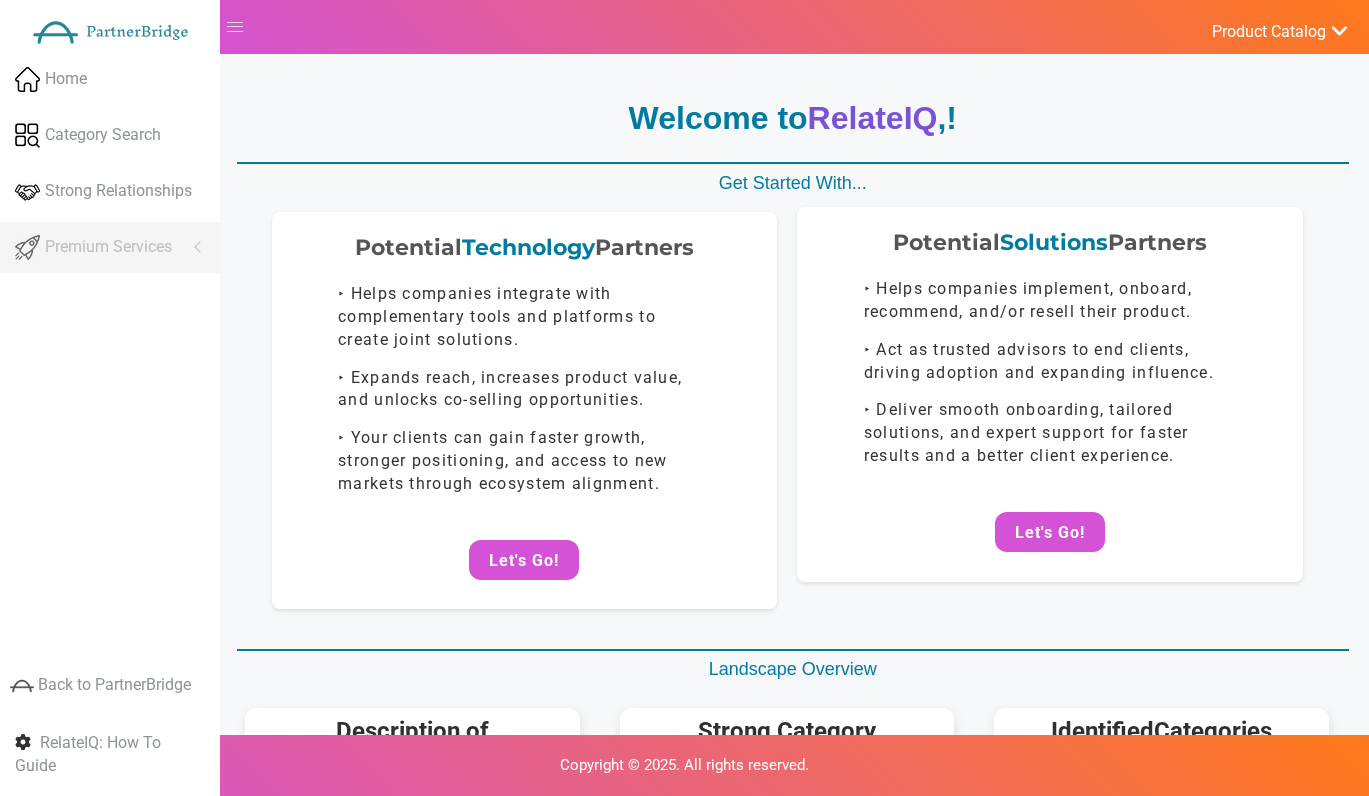 scroll, scrollTop: 0, scrollLeft: 0, axis: both 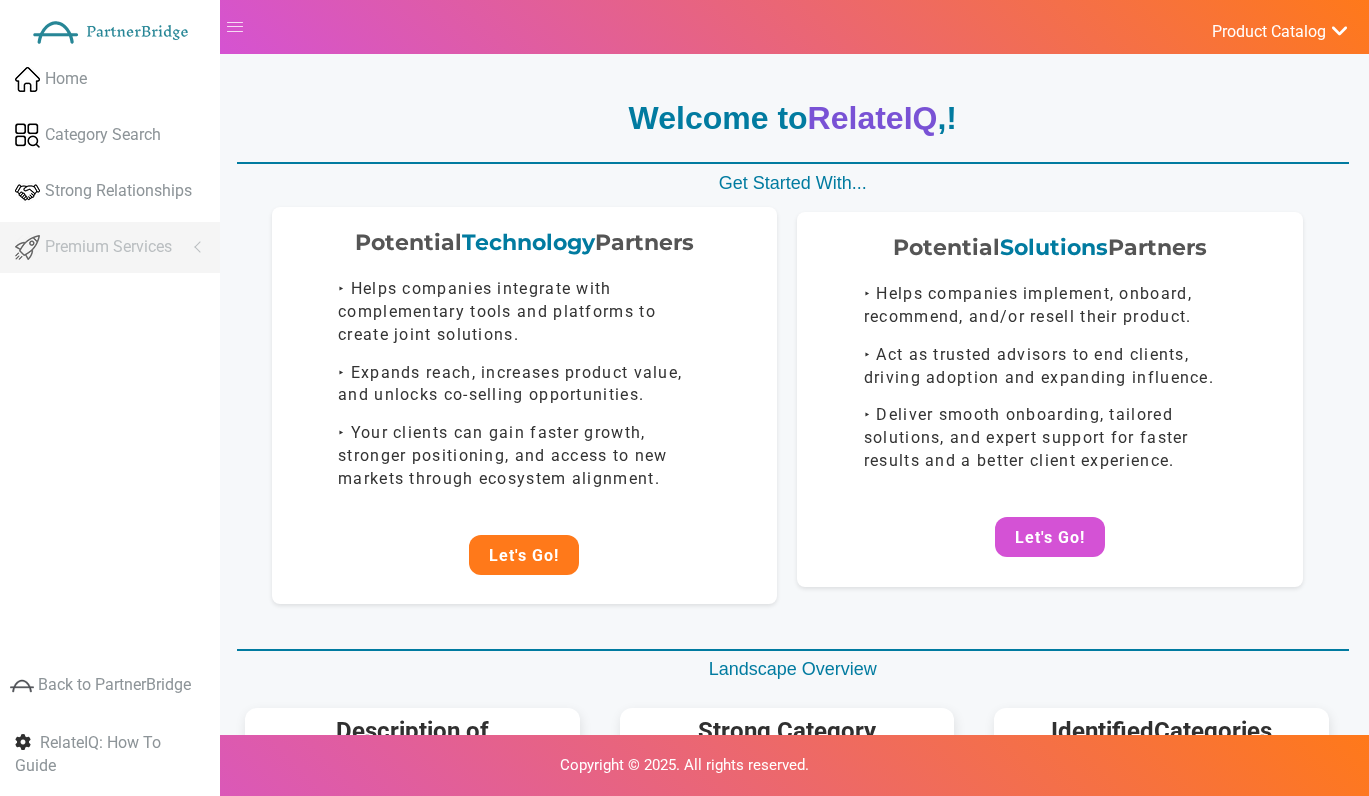 click on "Let's Go!" at bounding box center [524, 555] 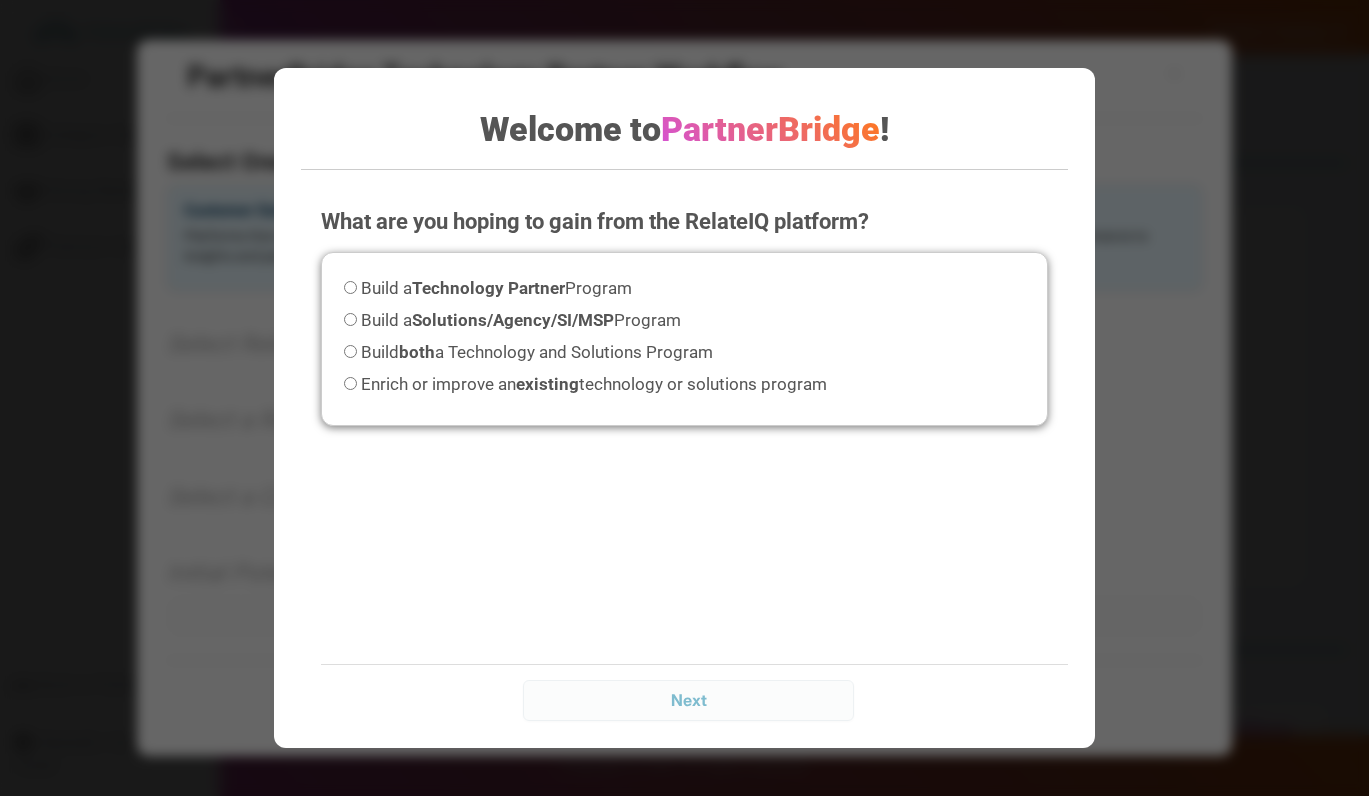 click on "Technology Partner" at bounding box center [488, 288] 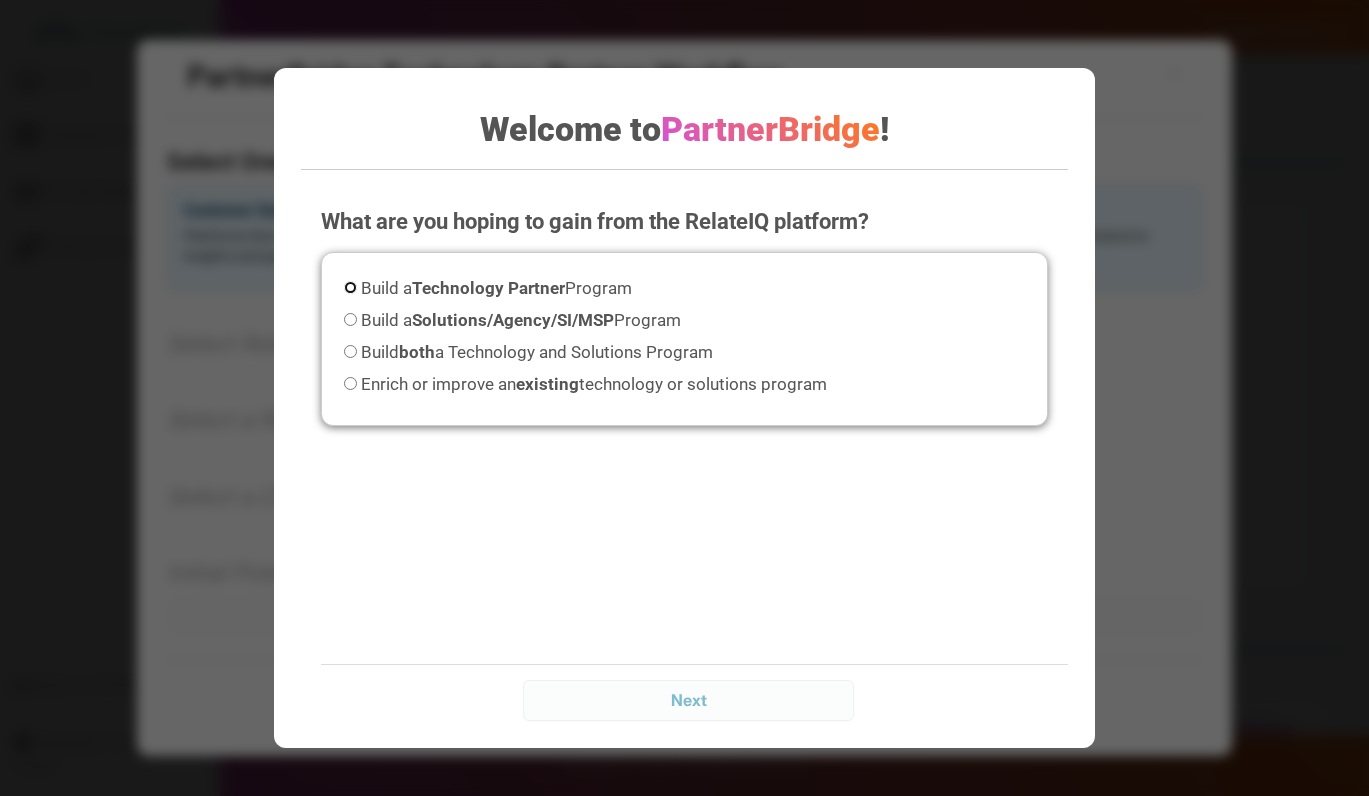 click on "Build a  Technology Partner  Program" at bounding box center [350, 287] 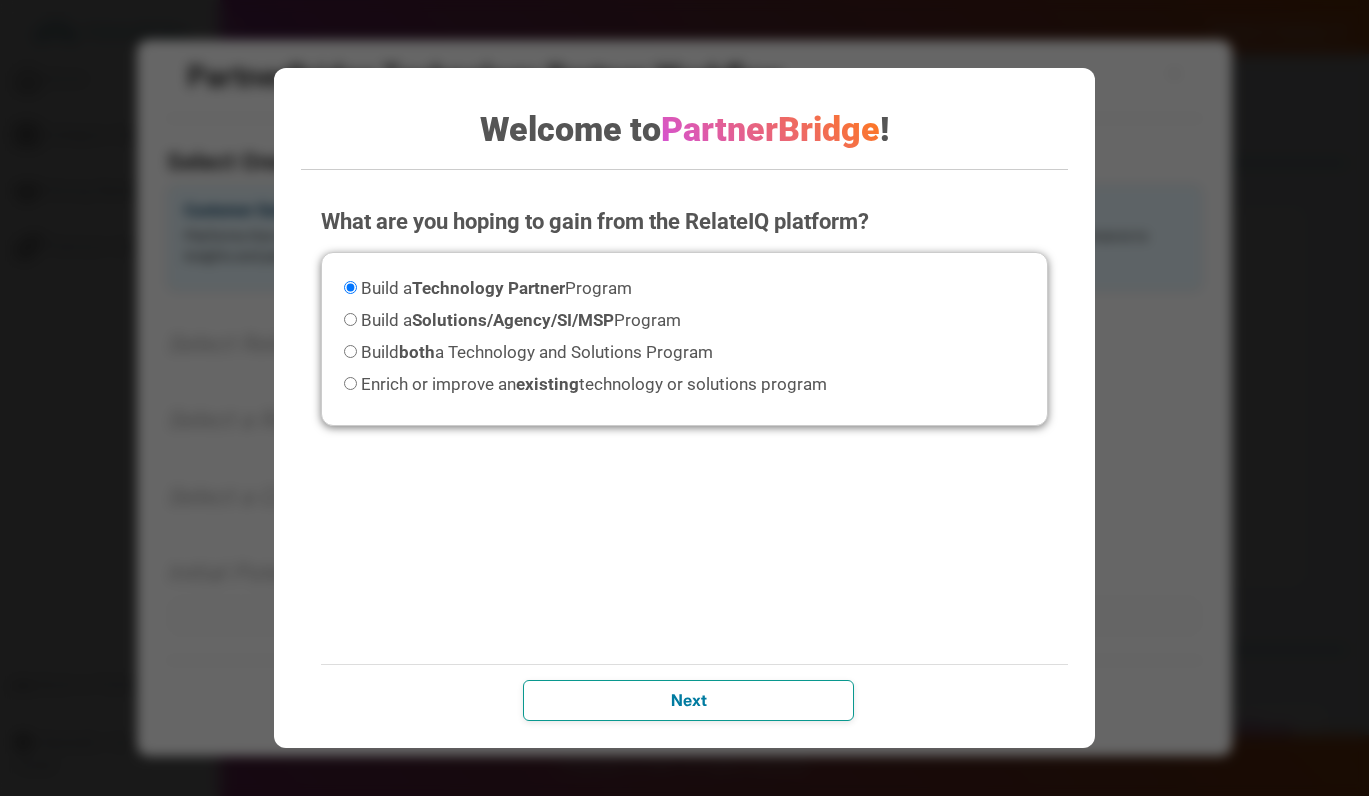 click on "Next" at bounding box center (688, 700) 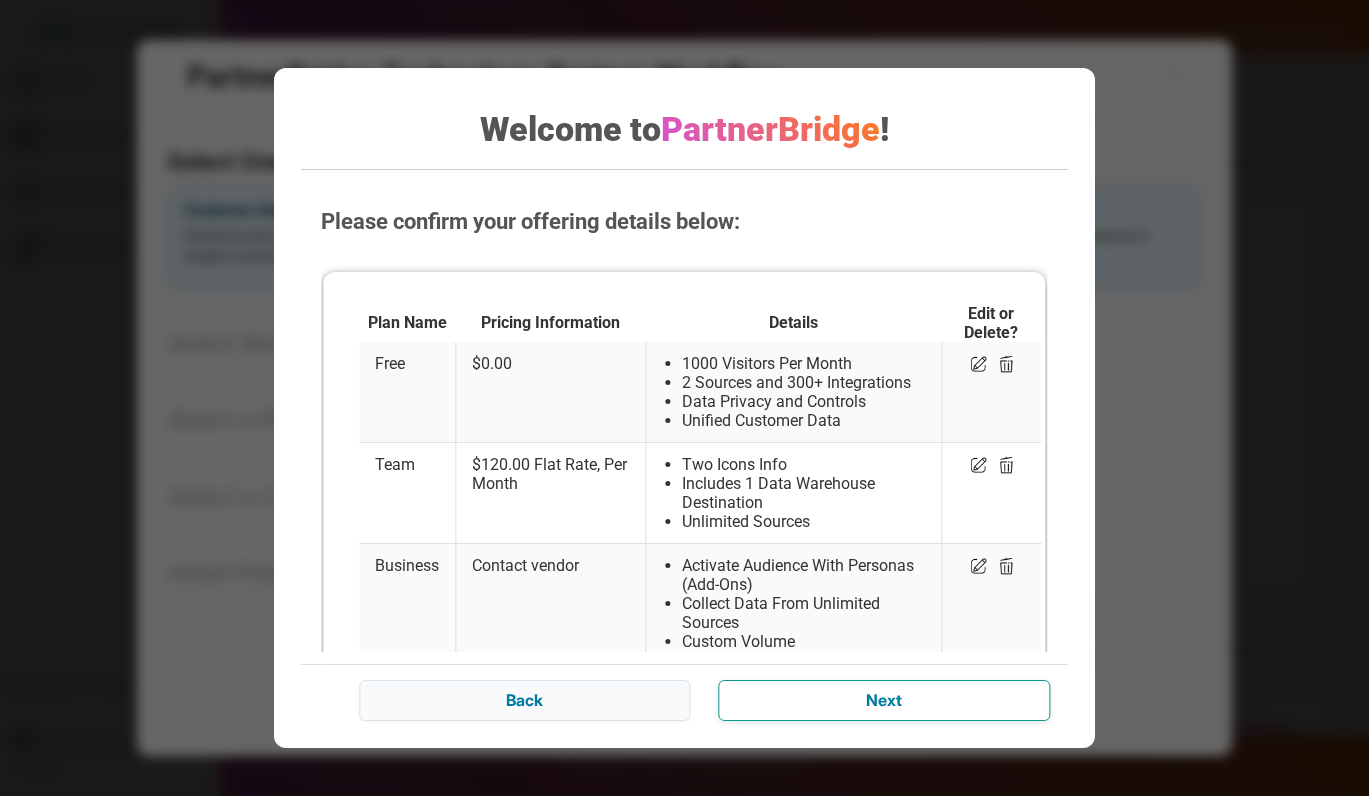 click on "Next" at bounding box center (883, 700) 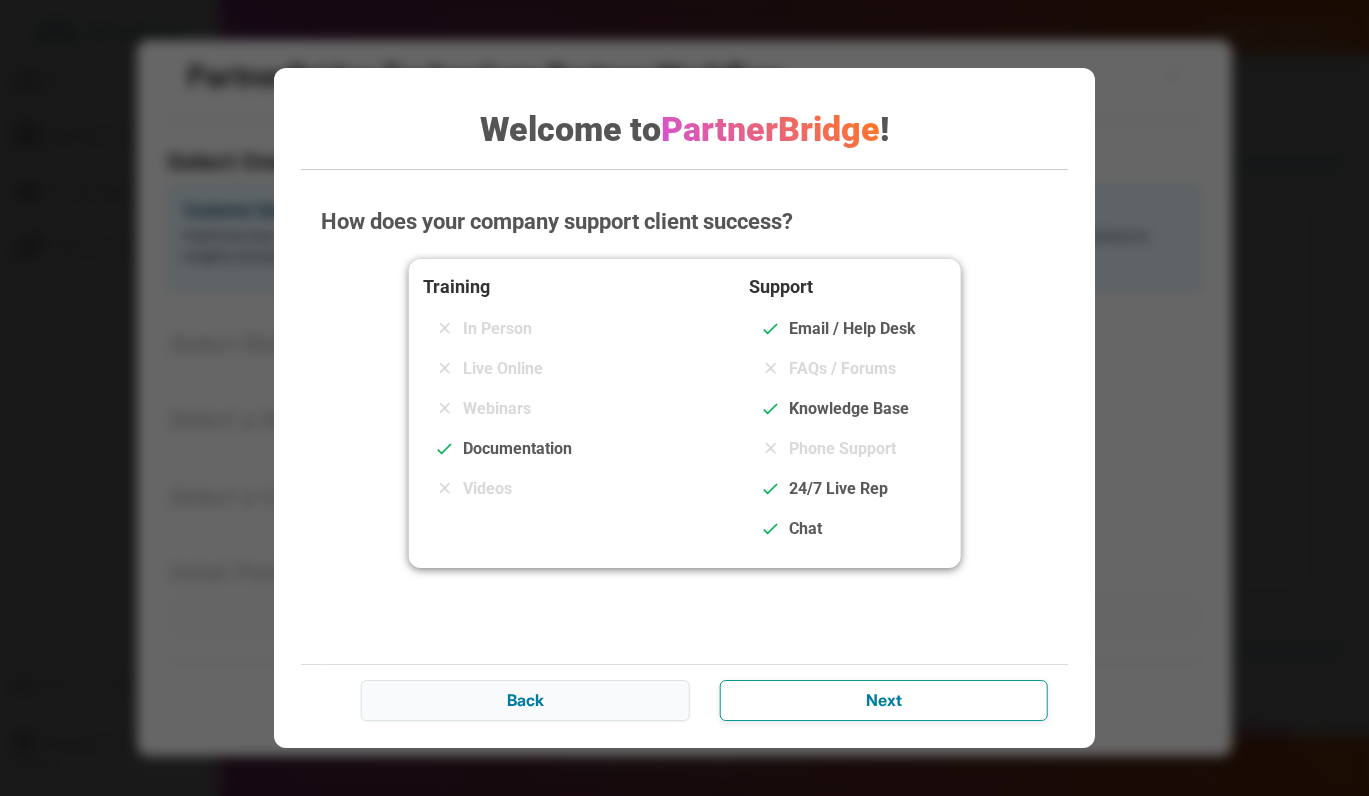 click on "Next" at bounding box center (883, 700) 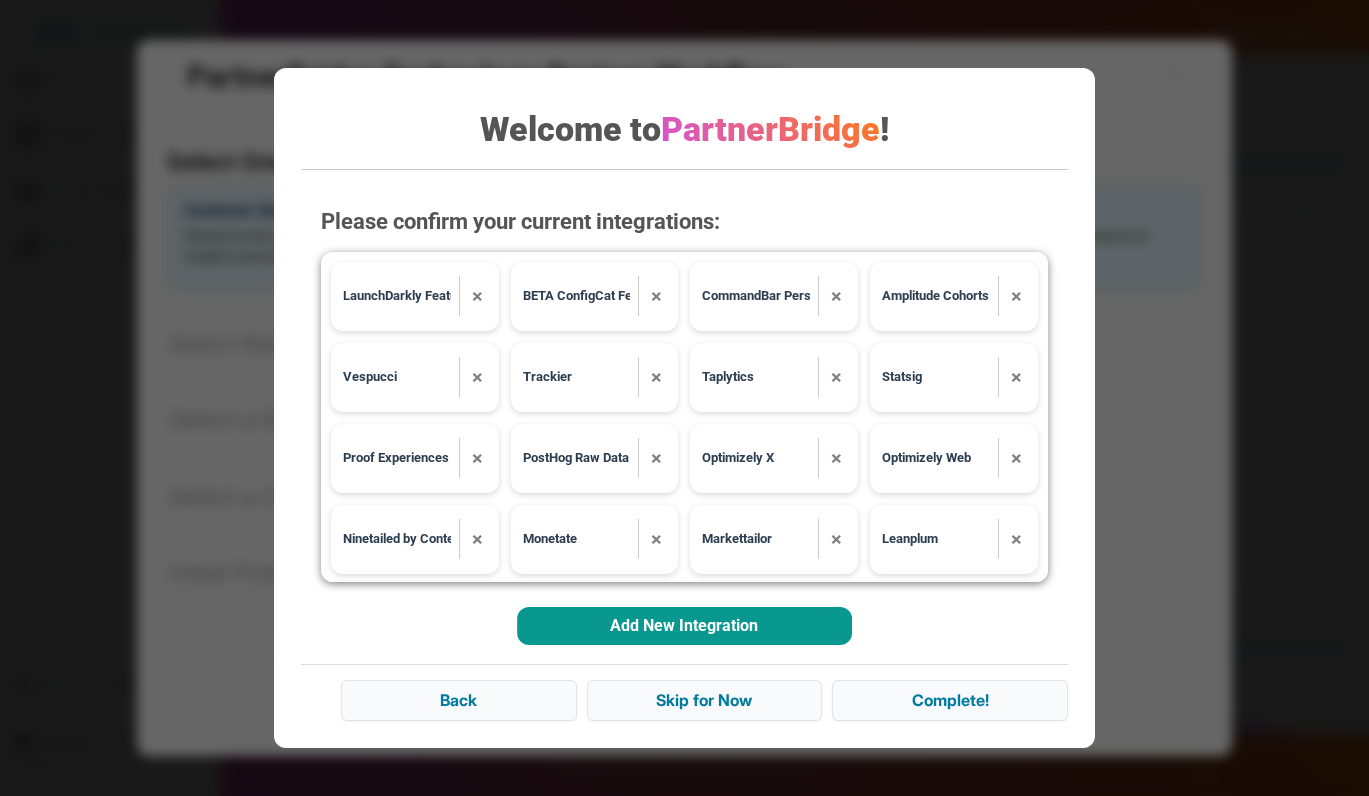 click on "Add New Integration" at bounding box center (684, 626) 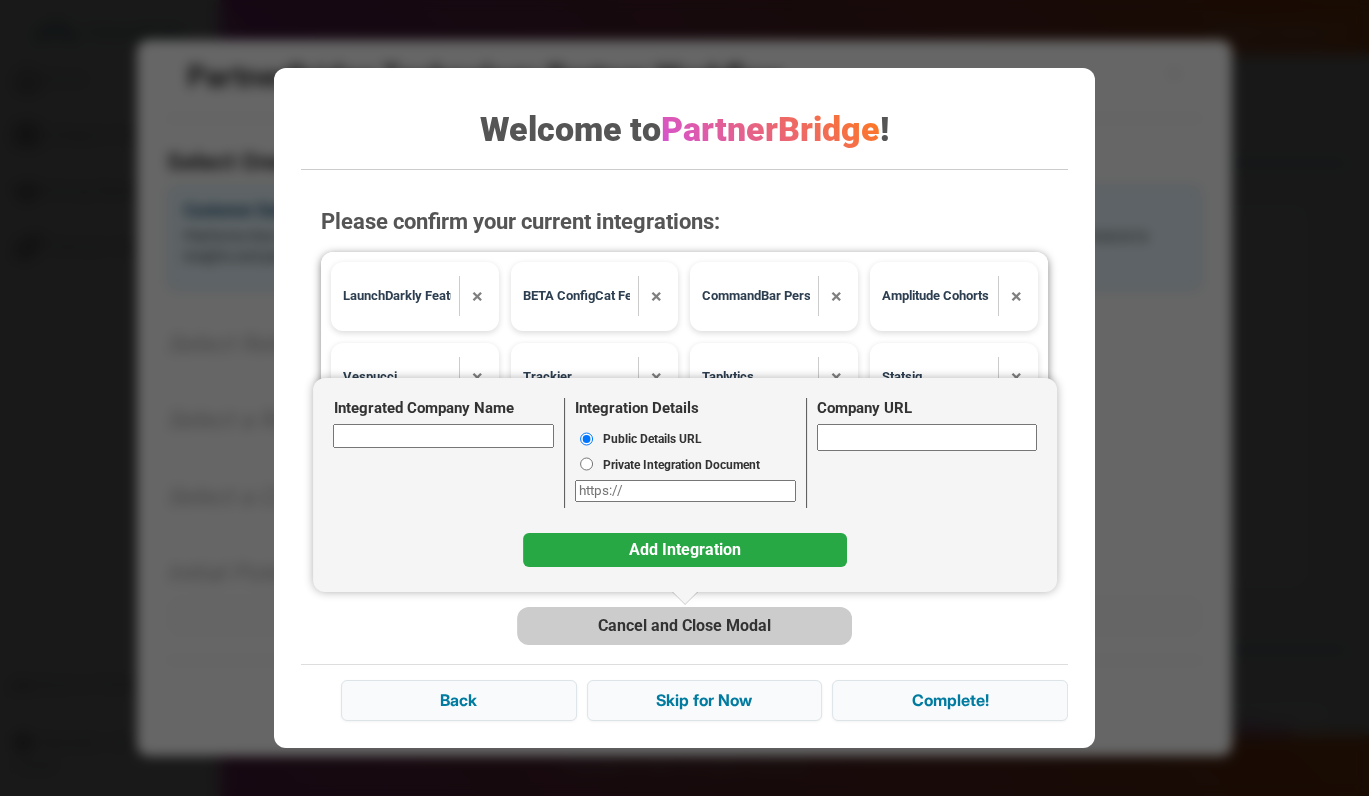 click on "Integrated Company Name" at bounding box center [444, 435] 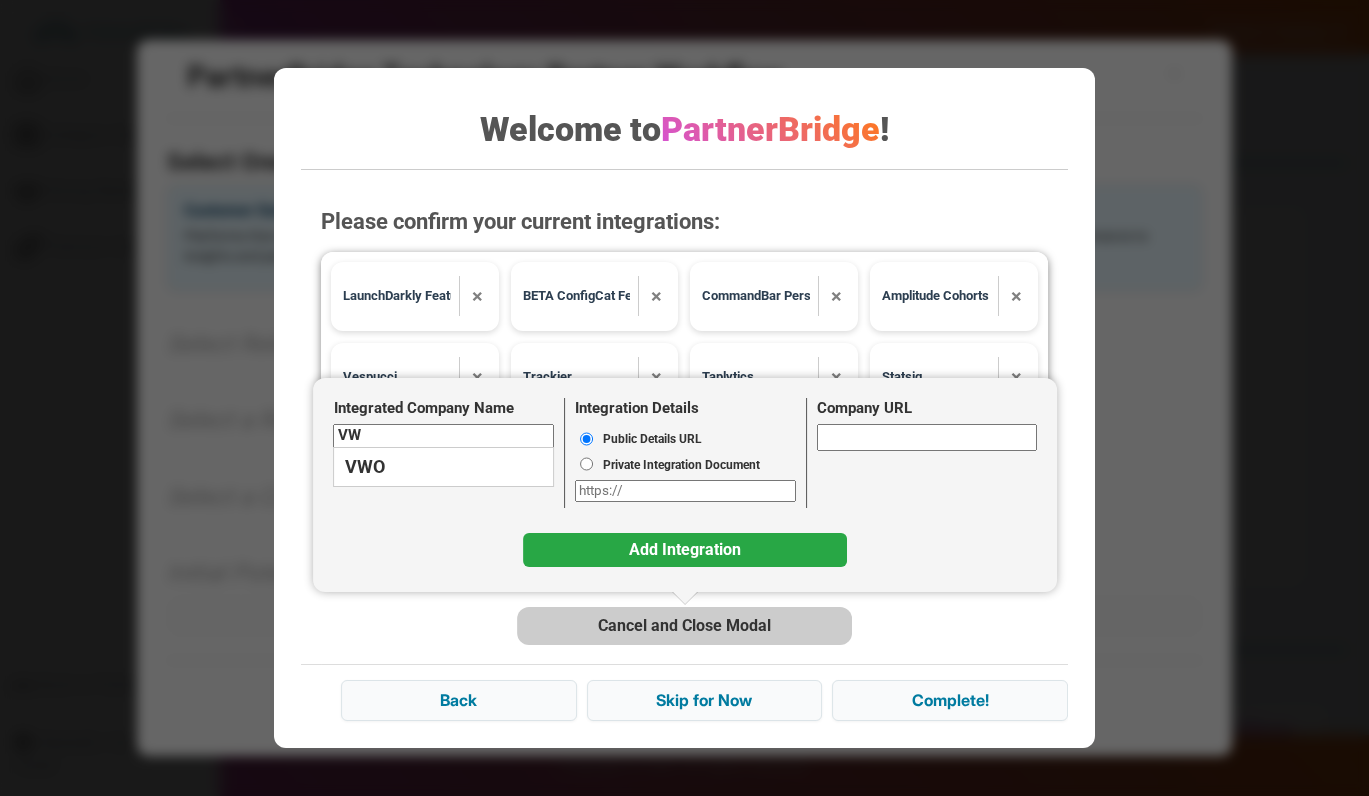 click on "VWO" at bounding box center (444, 467) 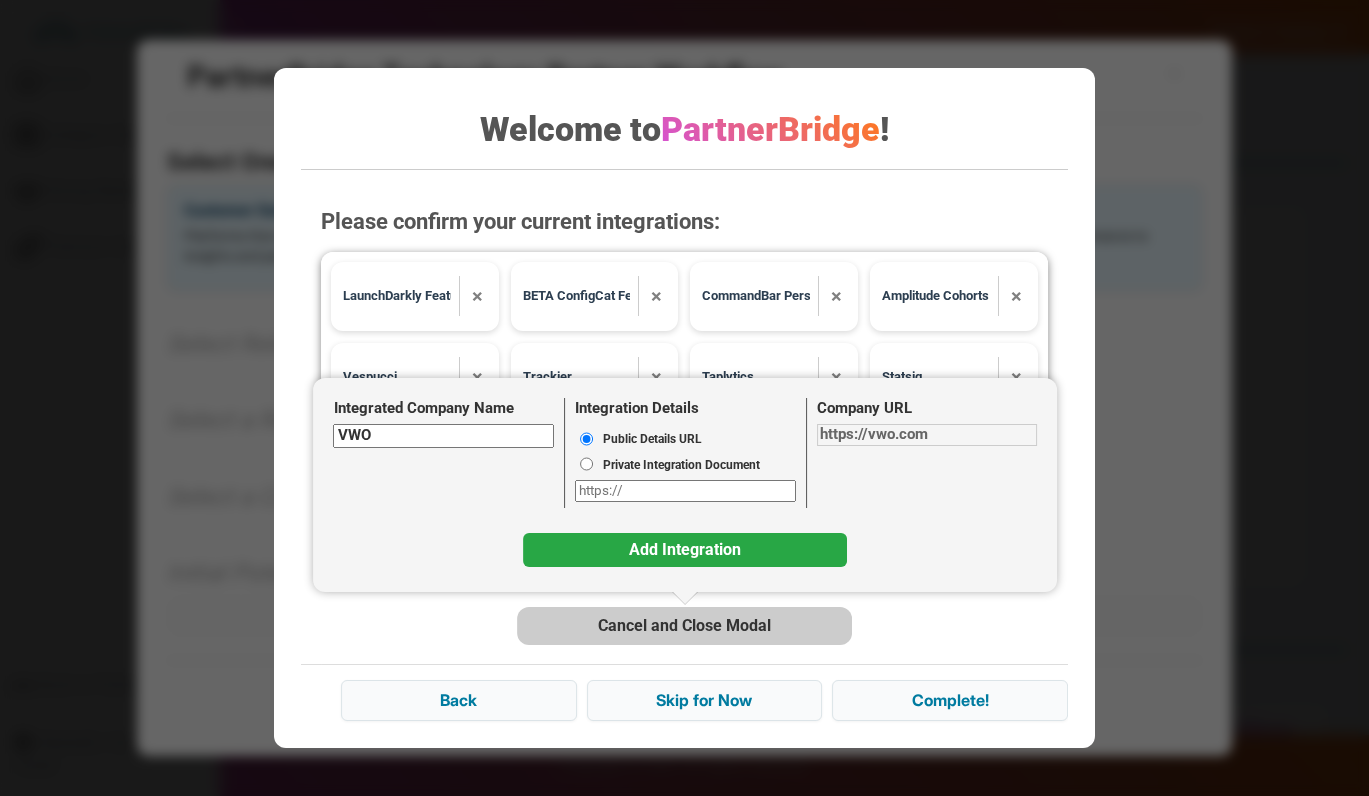 click on "Please confirm your current integrations:
LaunchDarkly Feature Flagging × BETA ConfigCat Feature Flagging × CommandBar Personalization × Amplitude Cohorts CRM × Vespucci × Trackier × Taplytics × Statsig × Proof Experiences Personalization × PostHog Raw Data × Optimizely X × Optimizely Web × Ninetailed by Contentful × Monetate × Markettailor × Leanplum × Kana Analytics × Insider Marketing Automation × FunnelFox Raw Data × FunnelEnvy Personalization × Freshmarketer × Flagship.io Performance Monitoring × Bloomreach Engagement Email Marketing × Experiments by Growthhackers × CustomFit.ai × Criteo Offline Conversions × BETA Contentstack Web Personalization × Conscia.ai × Apptimize × Algolia Insights × AdLearn Open Platform Advertising × Optimizely Feature Experimentation × BETA Optimizely Advanced Audience Targeting × LaunchDarkly Audiences Feature Flagging × × × × ×" at bounding box center [684, 461] 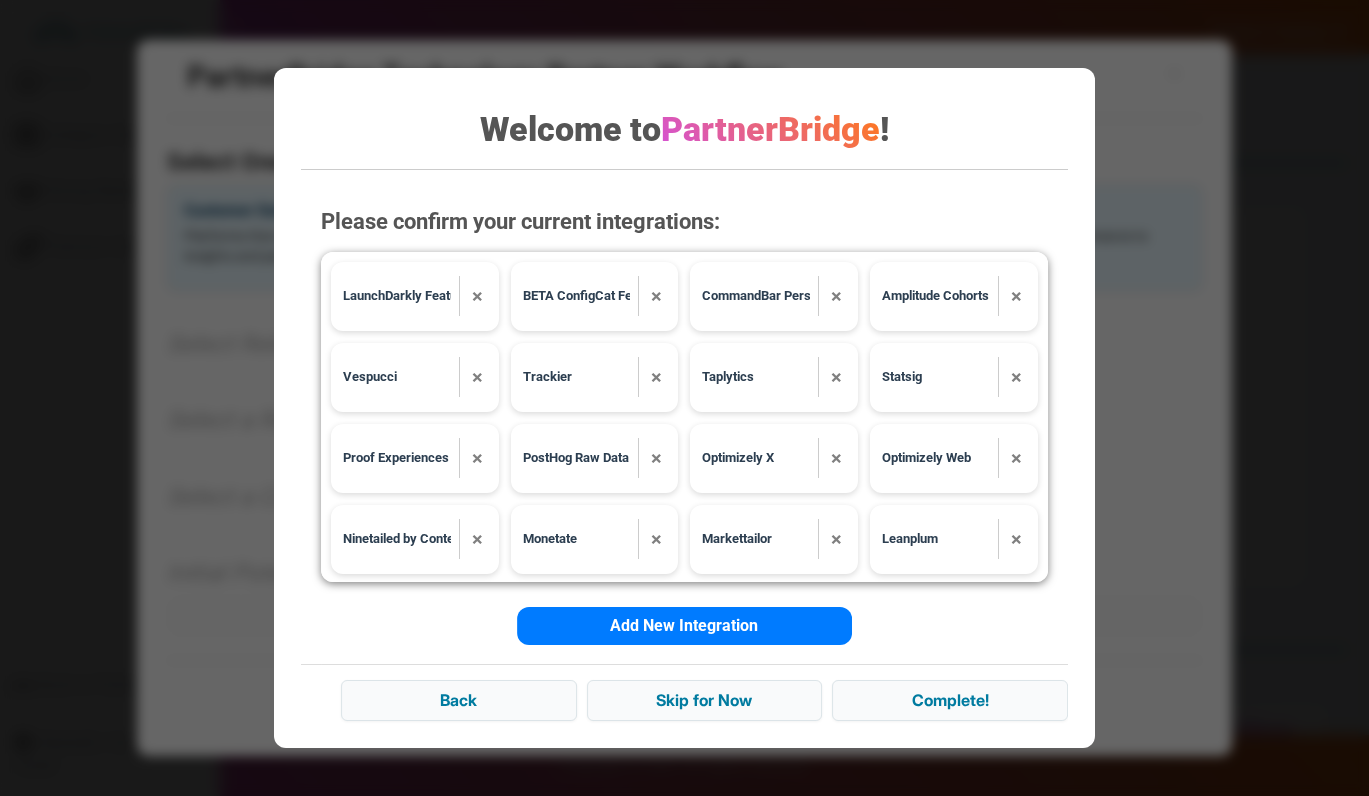 click on "Welcome to  PartnerBridge !" at bounding box center [684, 122] 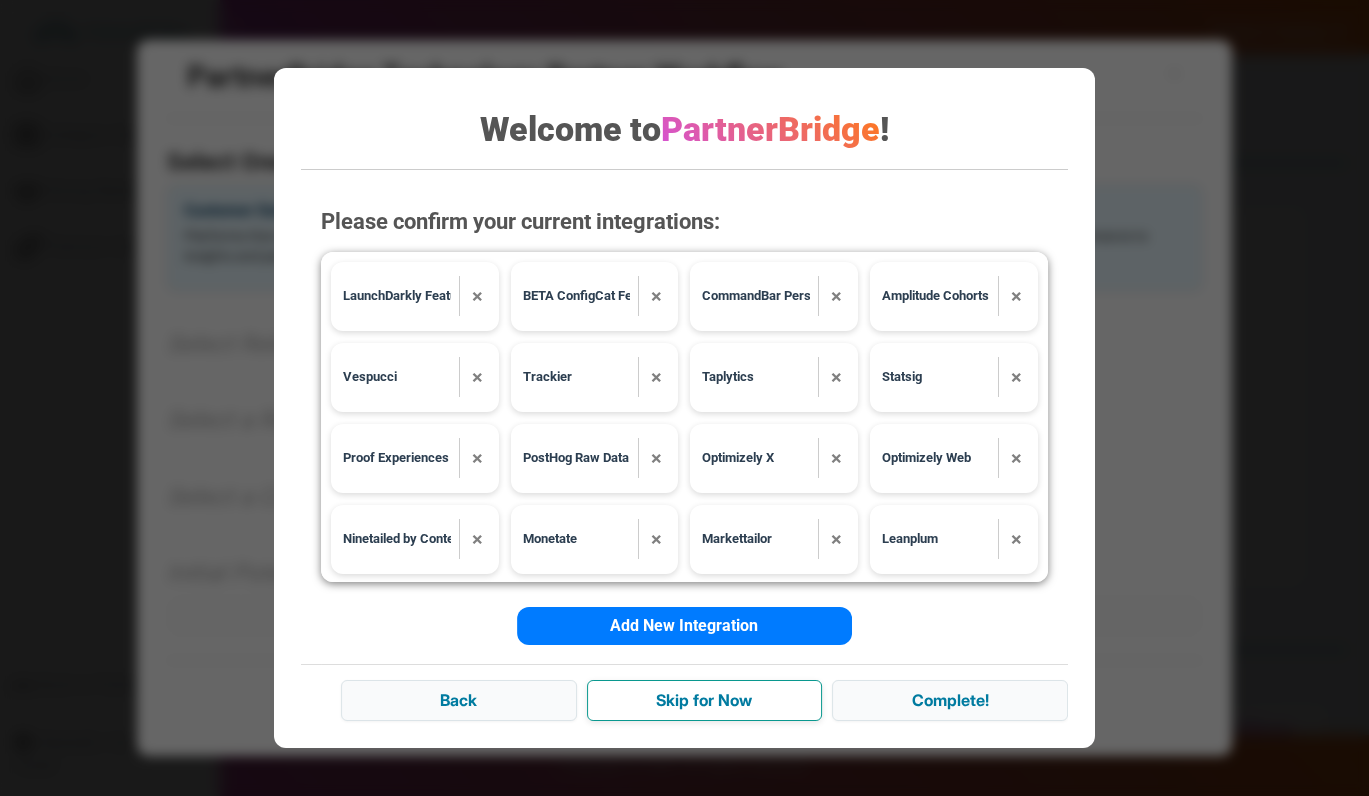 click on "Skip for Now" at bounding box center [705, 700] 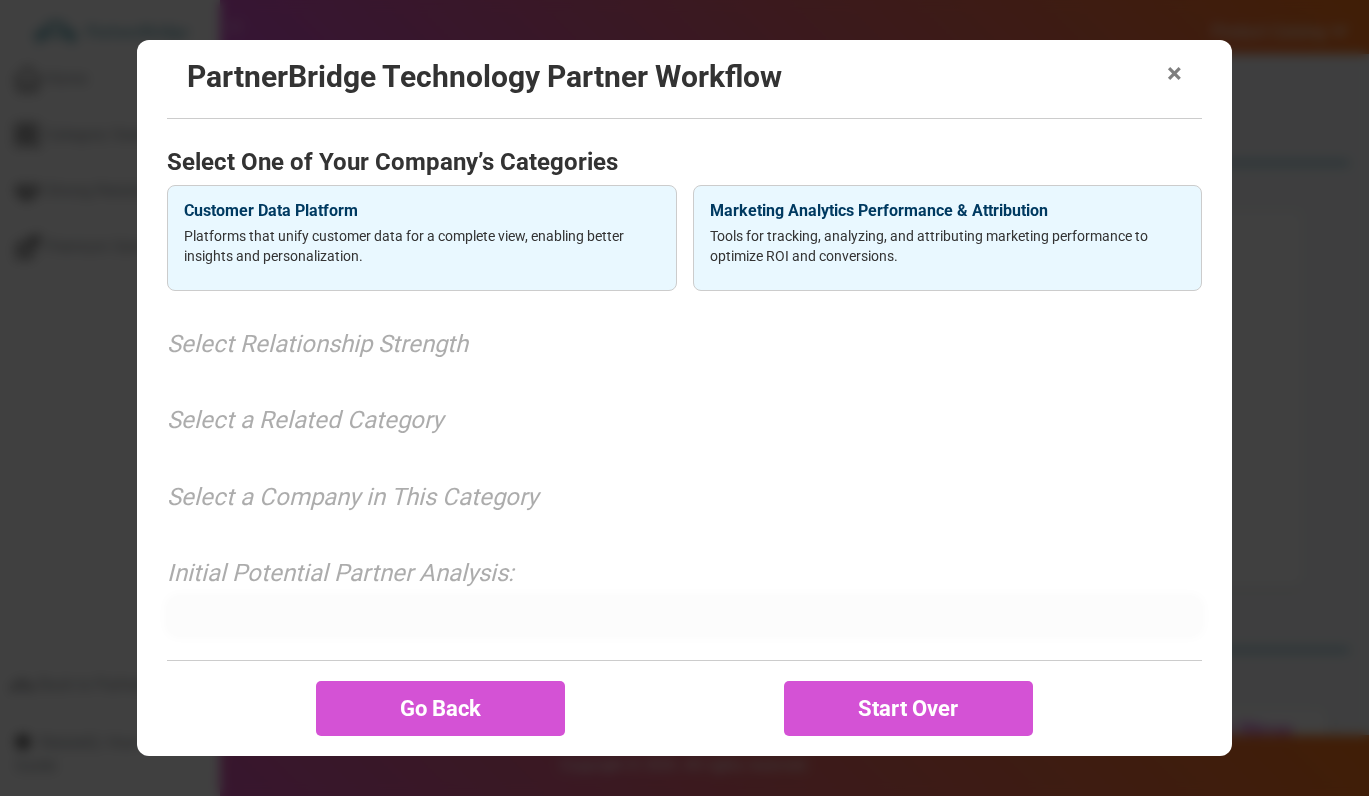 click on "×" at bounding box center (1174, 74) 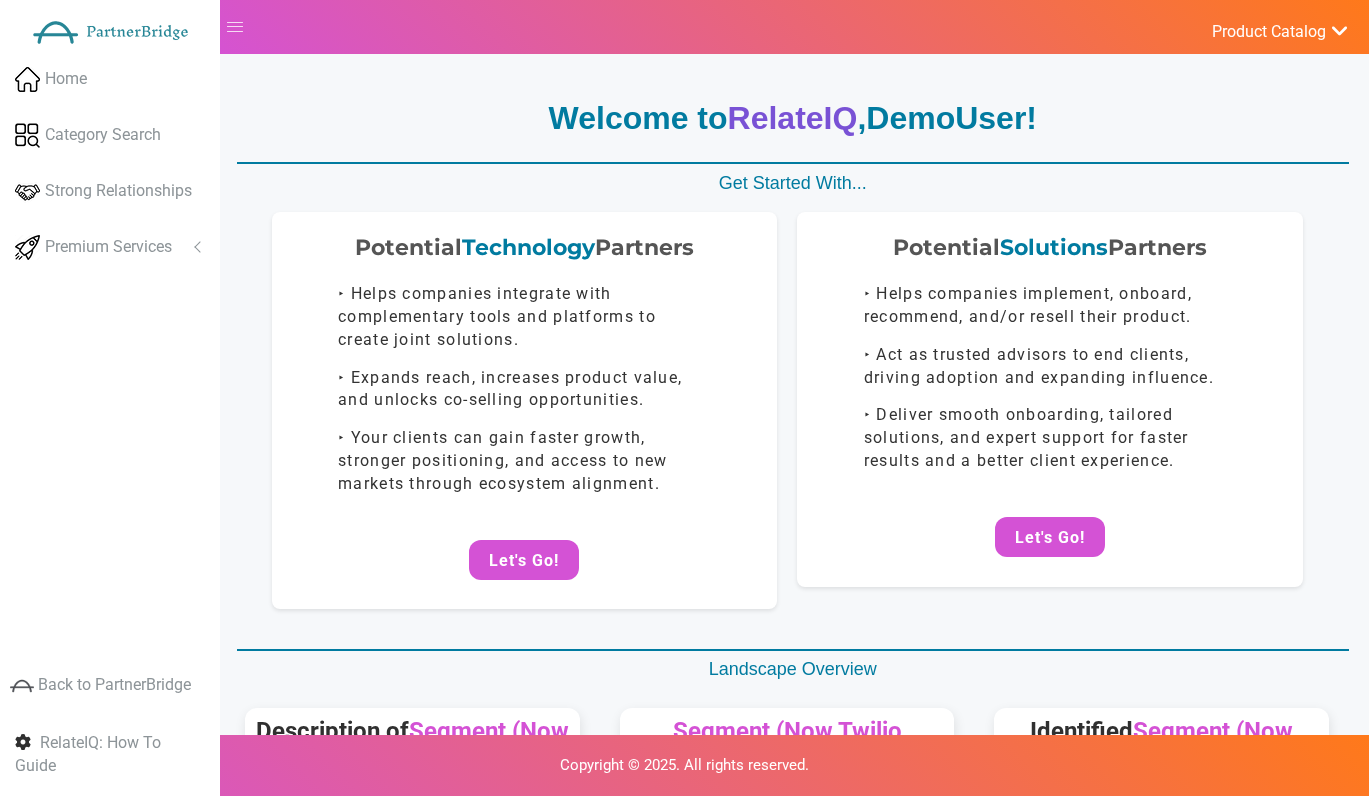 click on "Let's Go!" at bounding box center [1050, 537] 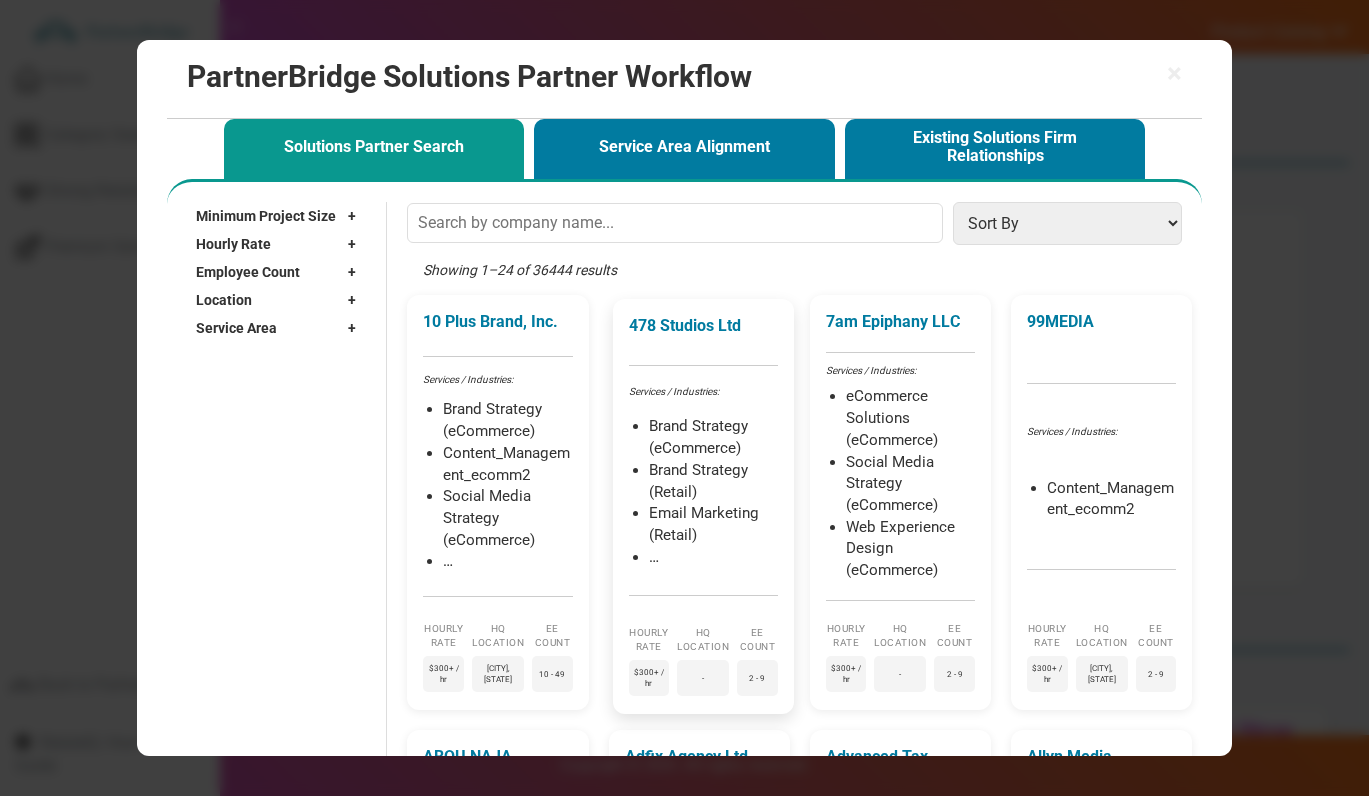 scroll, scrollTop: 0, scrollLeft: 0, axis: both 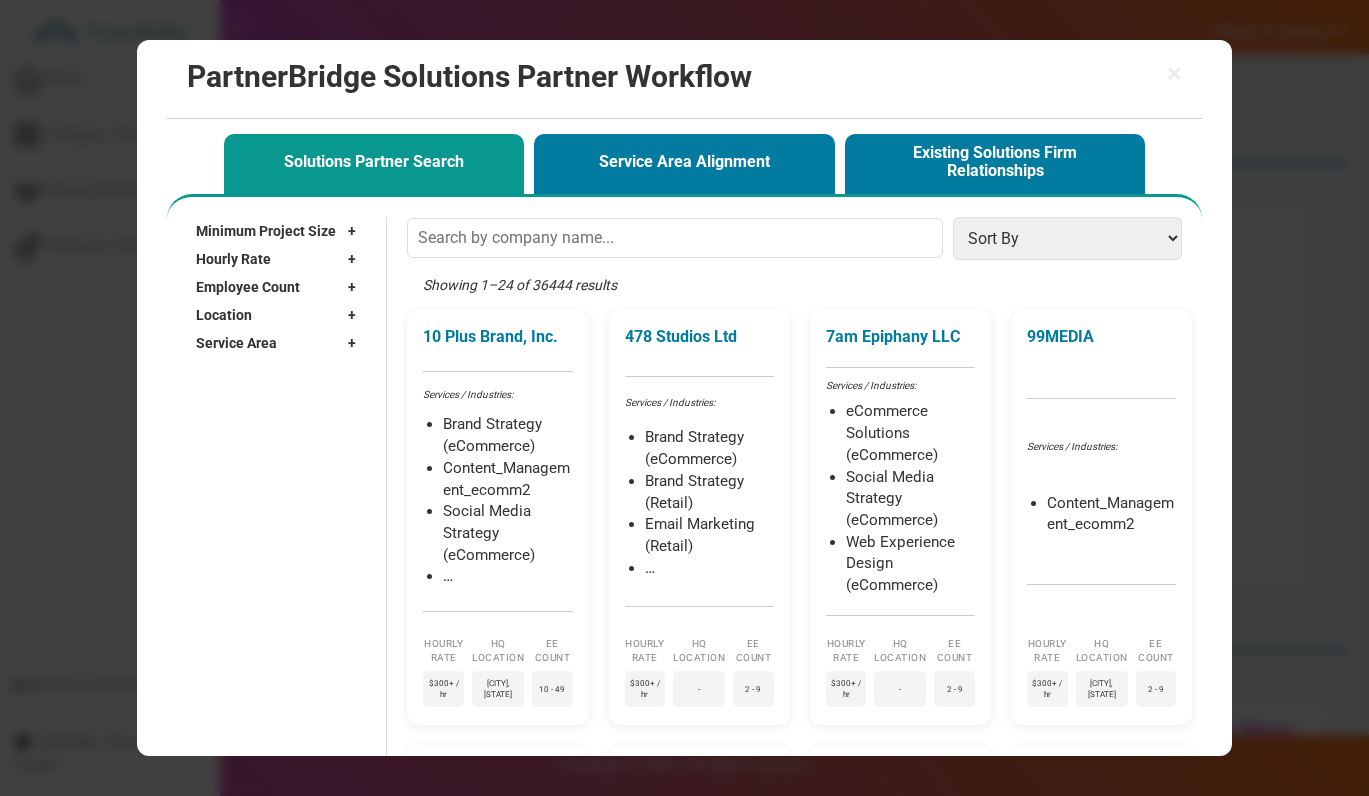 click on "Showing 1–24 of 36444 results" at bounding box center [799, 293] 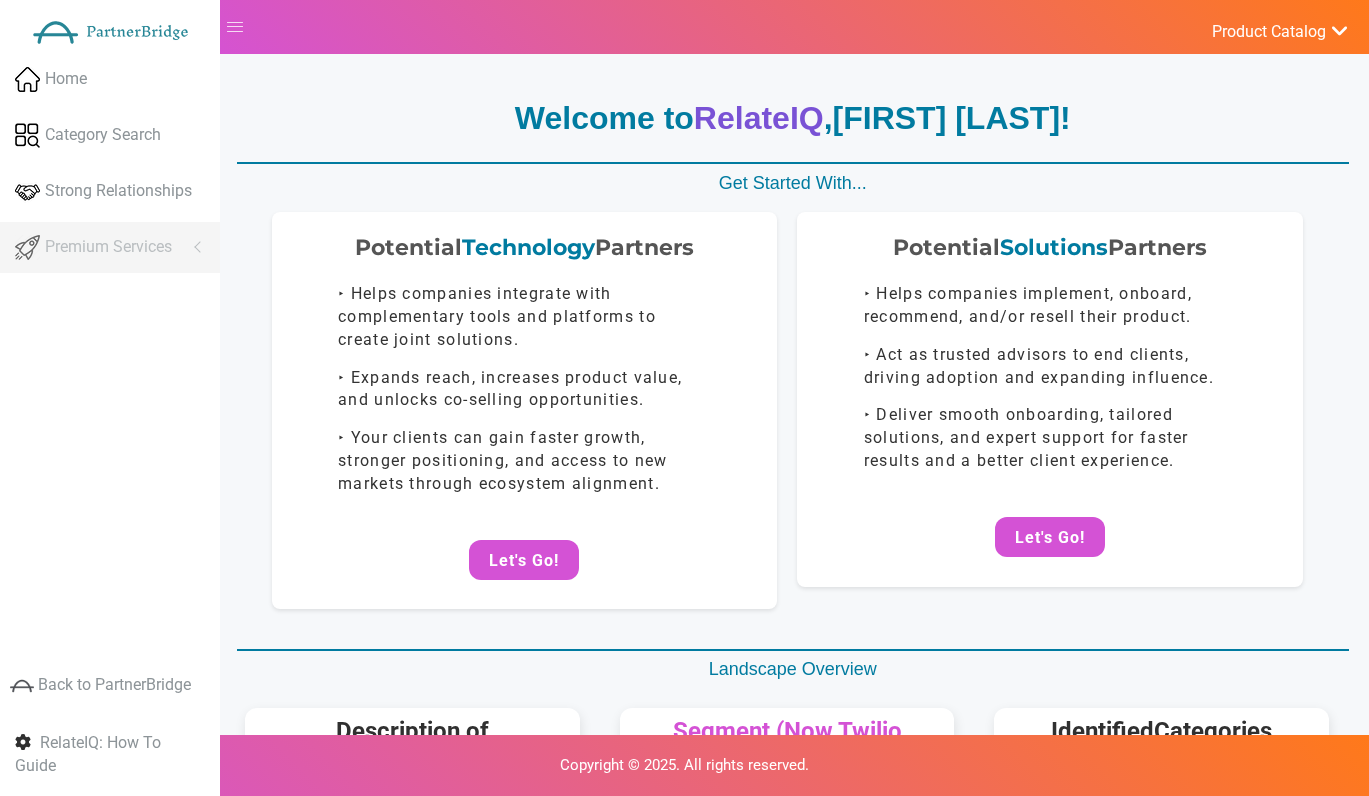 scroll, scrollTop: 0, scrollLeft: 0, axis: both 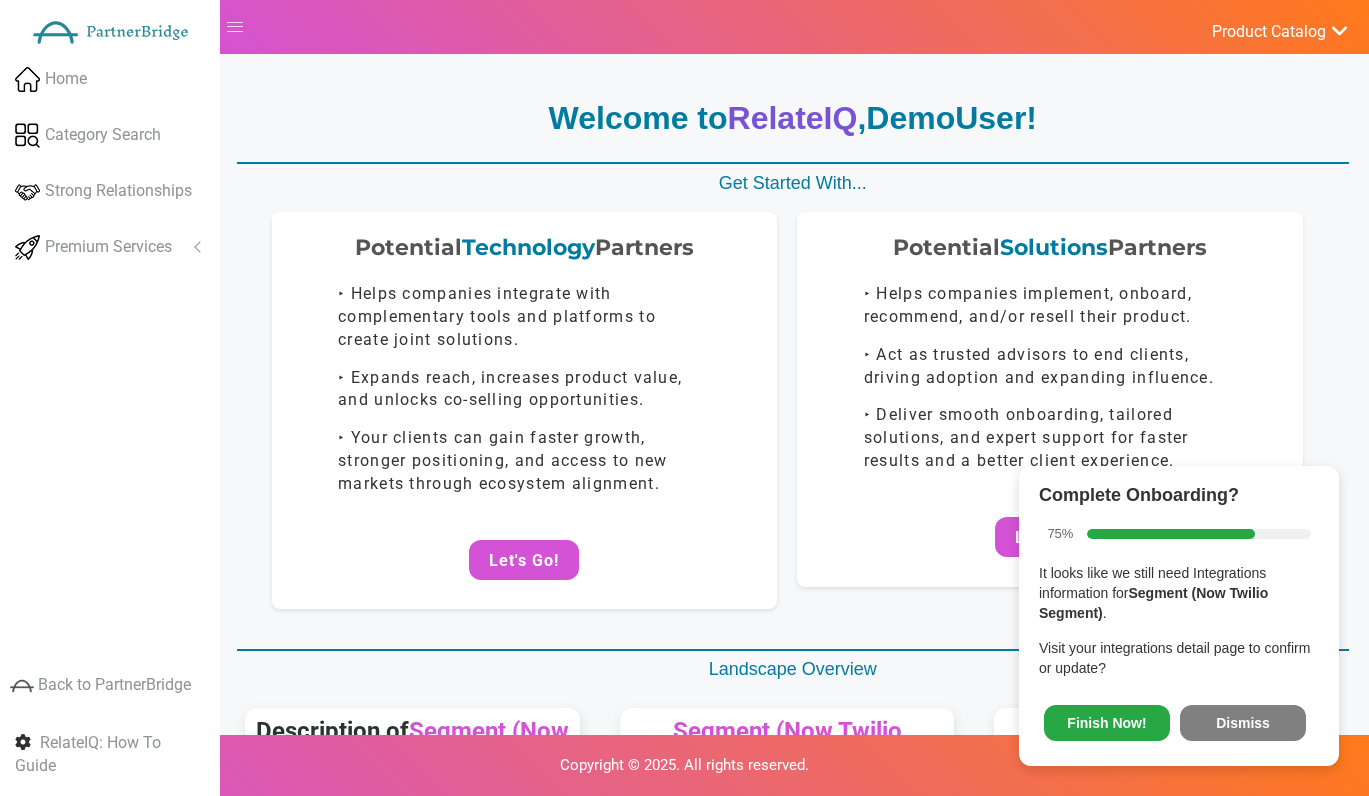 click on "Dismiss" at bounding box center [1243, 723] 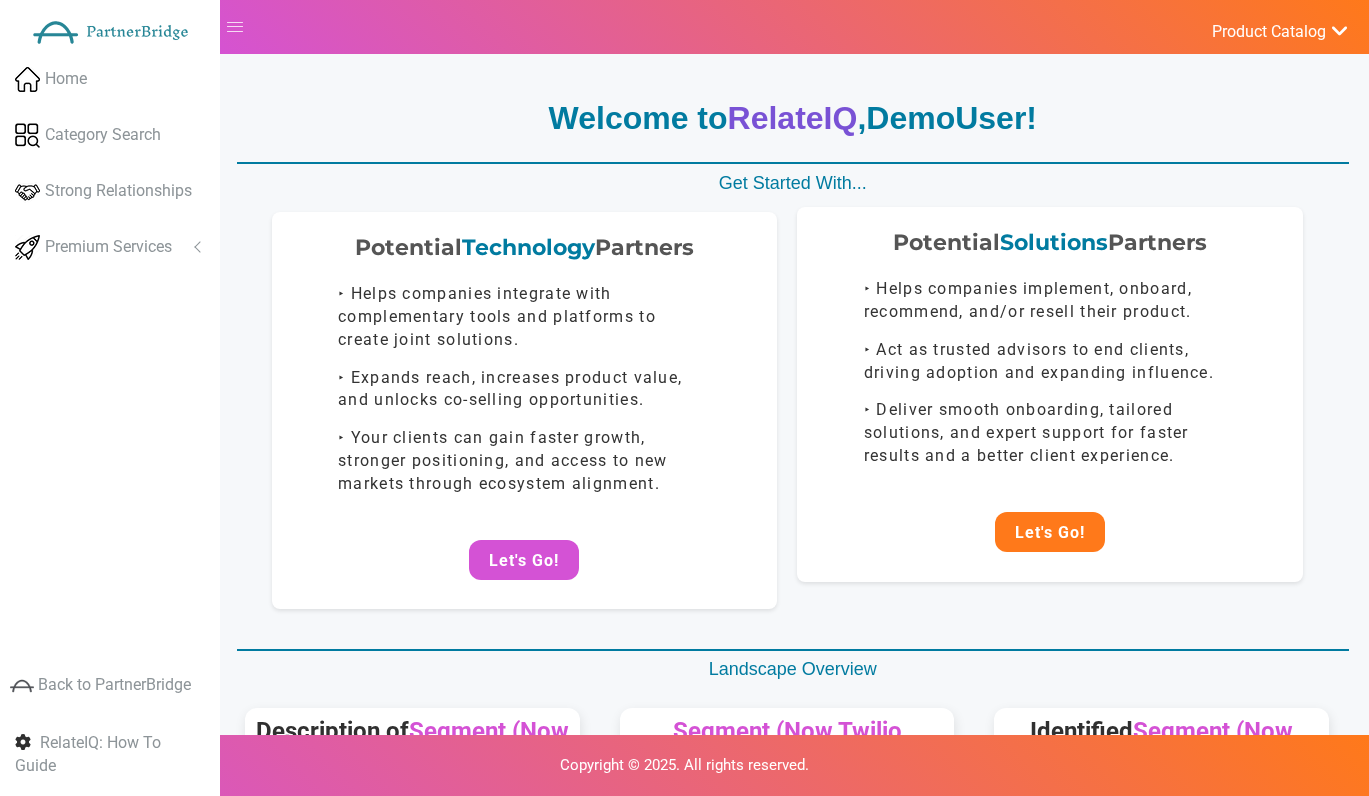 click on "Let's Go!" at bounding box center (1050, 532) 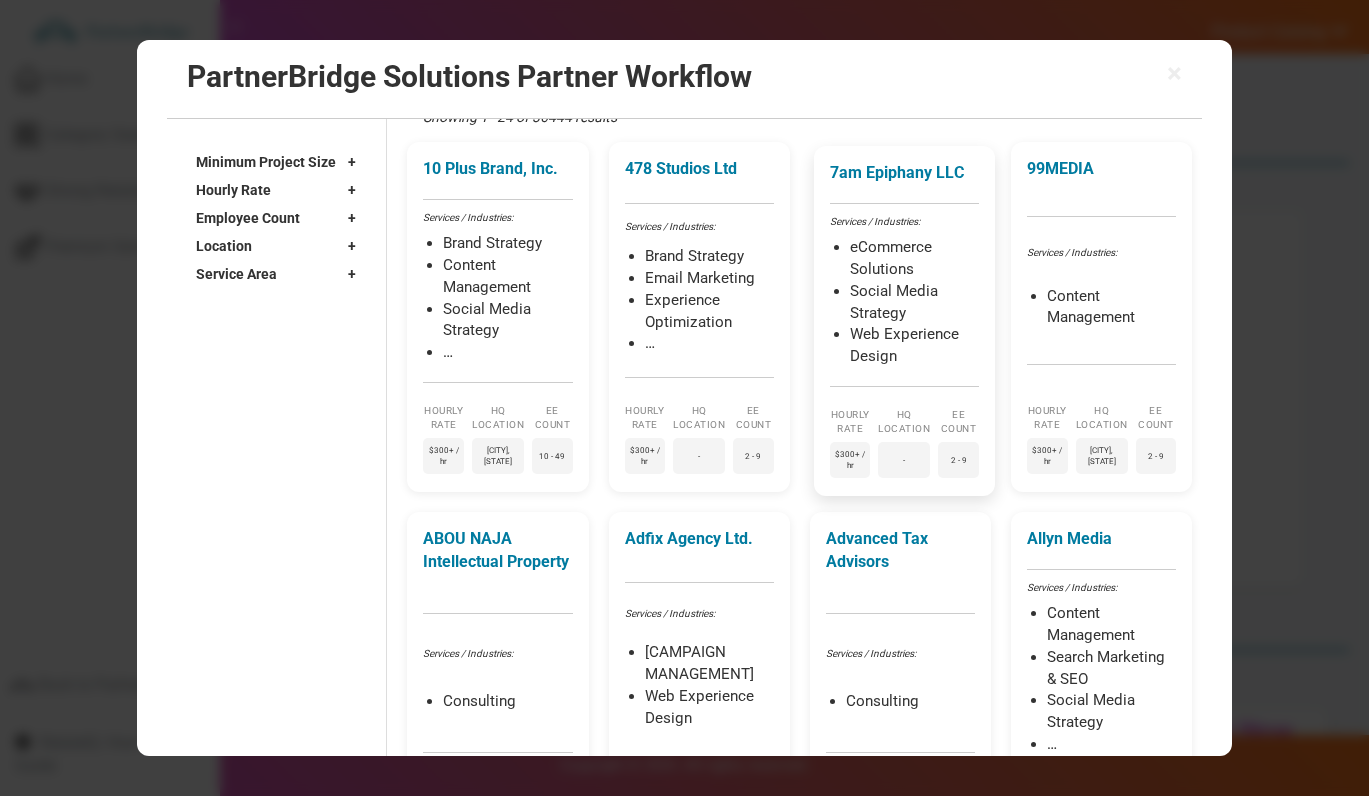 scroll, scrollTop: 0, scrollLeft: 0, axis: both 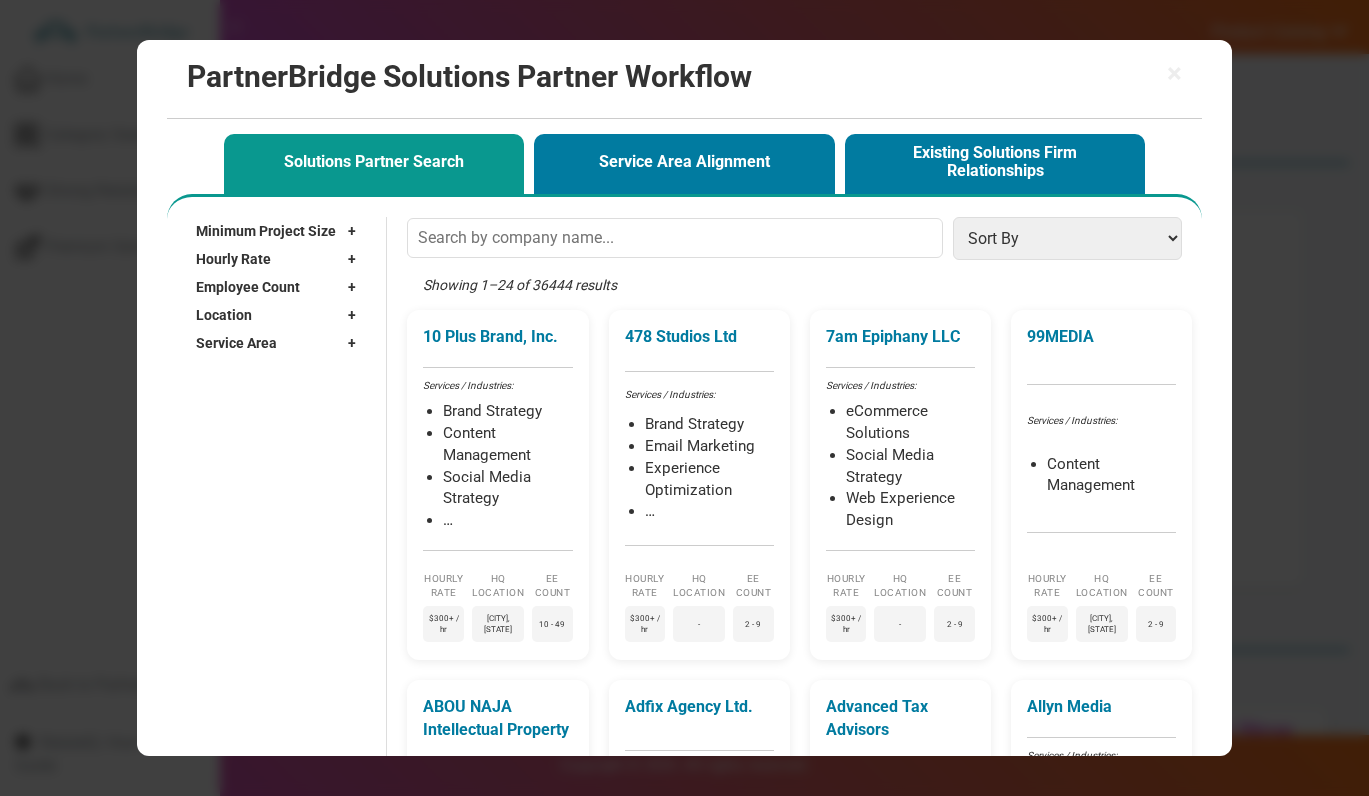click on "[SERVICE AREA]" at bounding box center (281, 343) 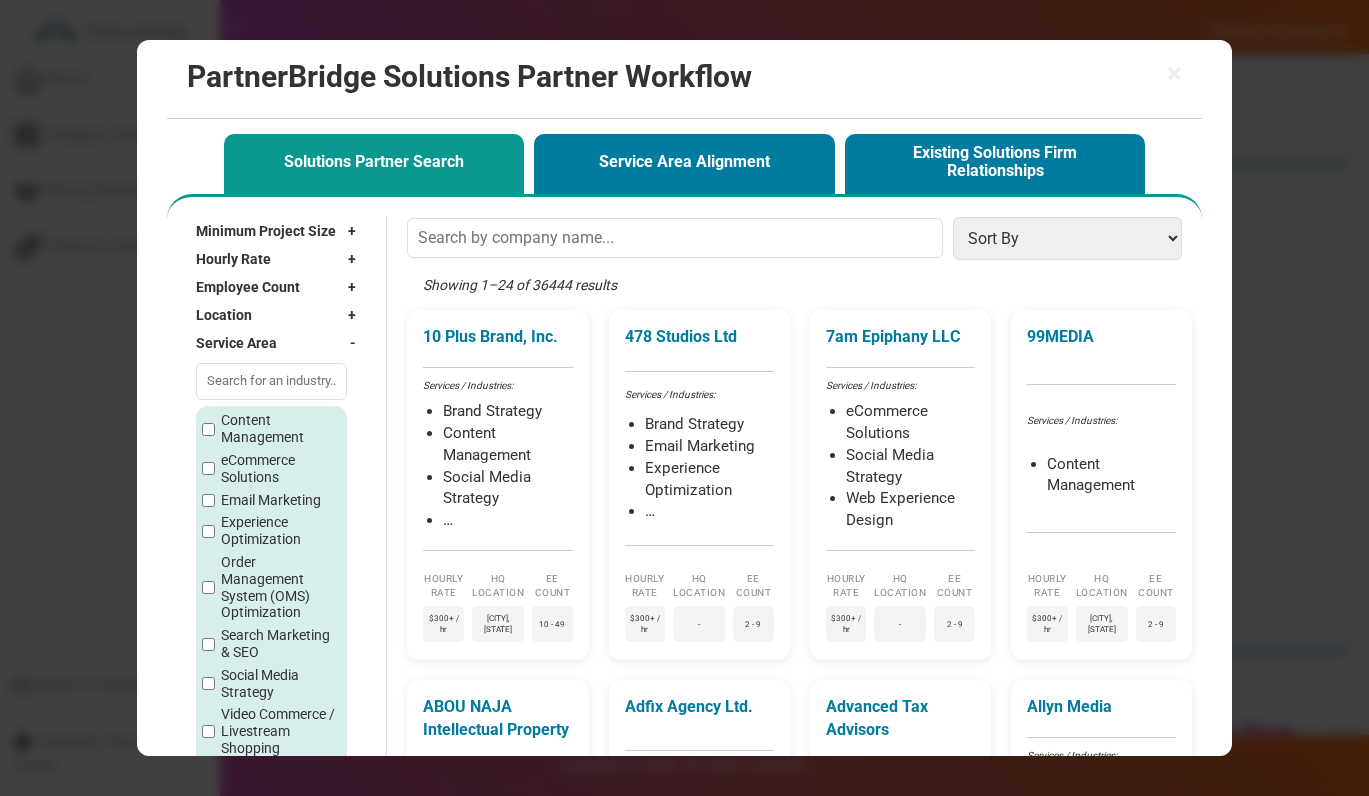 scroll, scrollTop: 132, scrollLeft: 0, axis: vertical 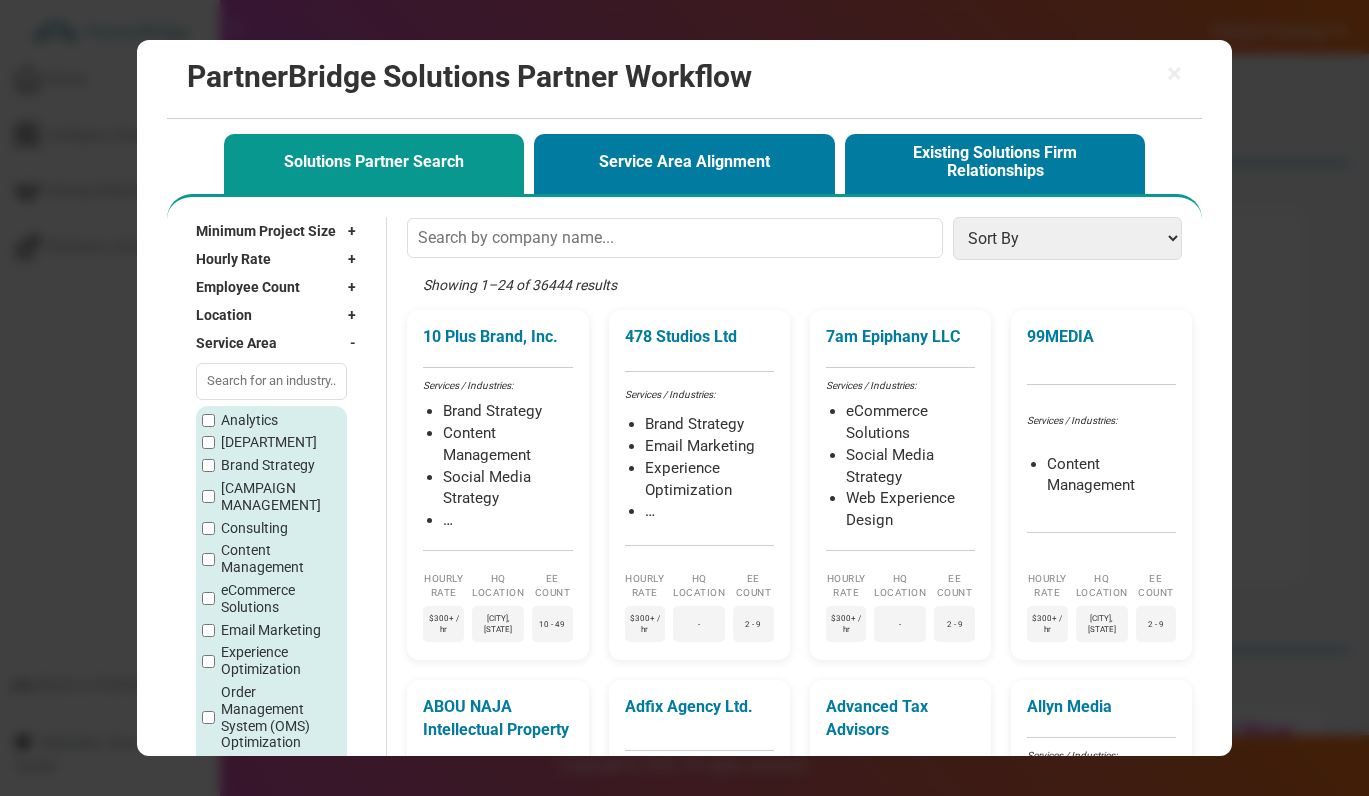 click on "[SERVICE_AREA] –" at bounding box center (281, 343) 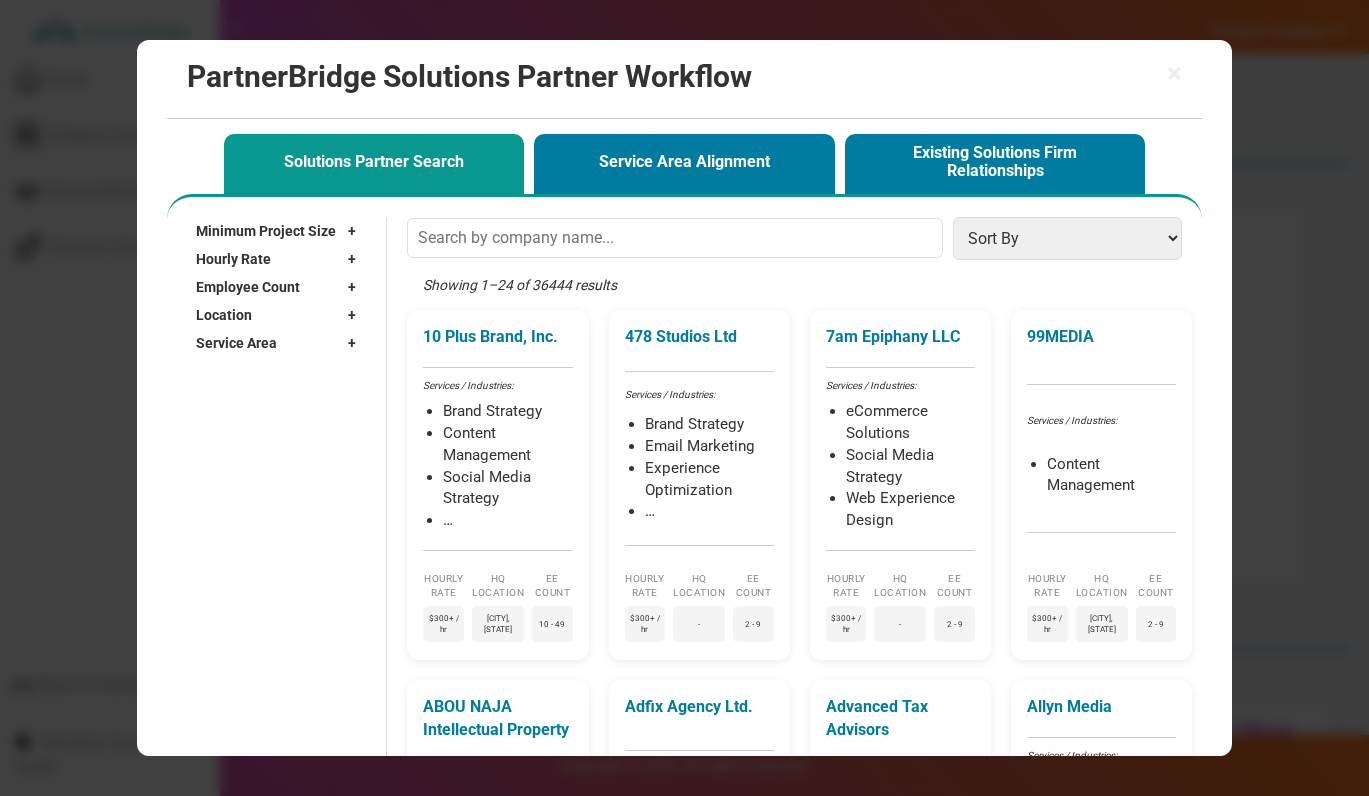 click on "[CITY]" at bounding box center [281, 315] 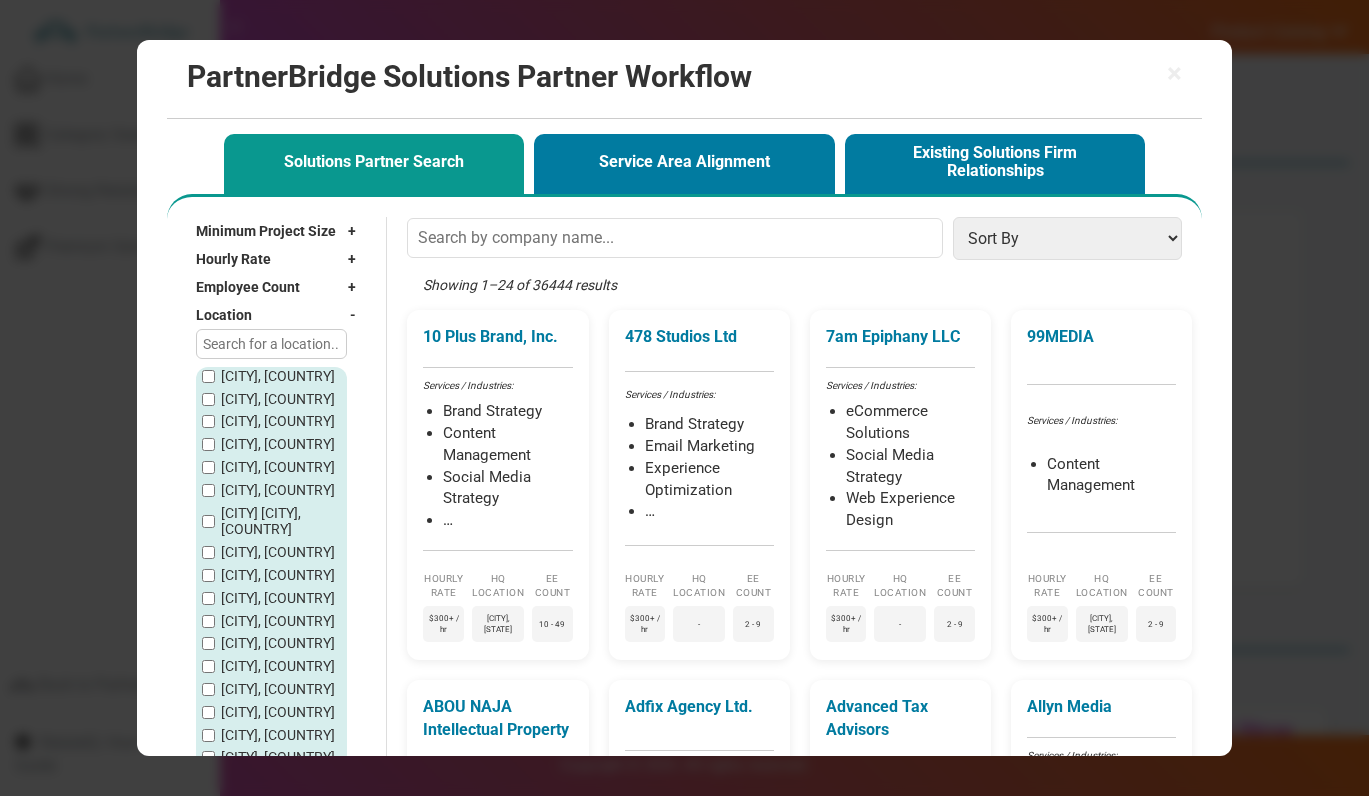 scroll, scrollTop: 0, scrollLeft: 0, axis: both 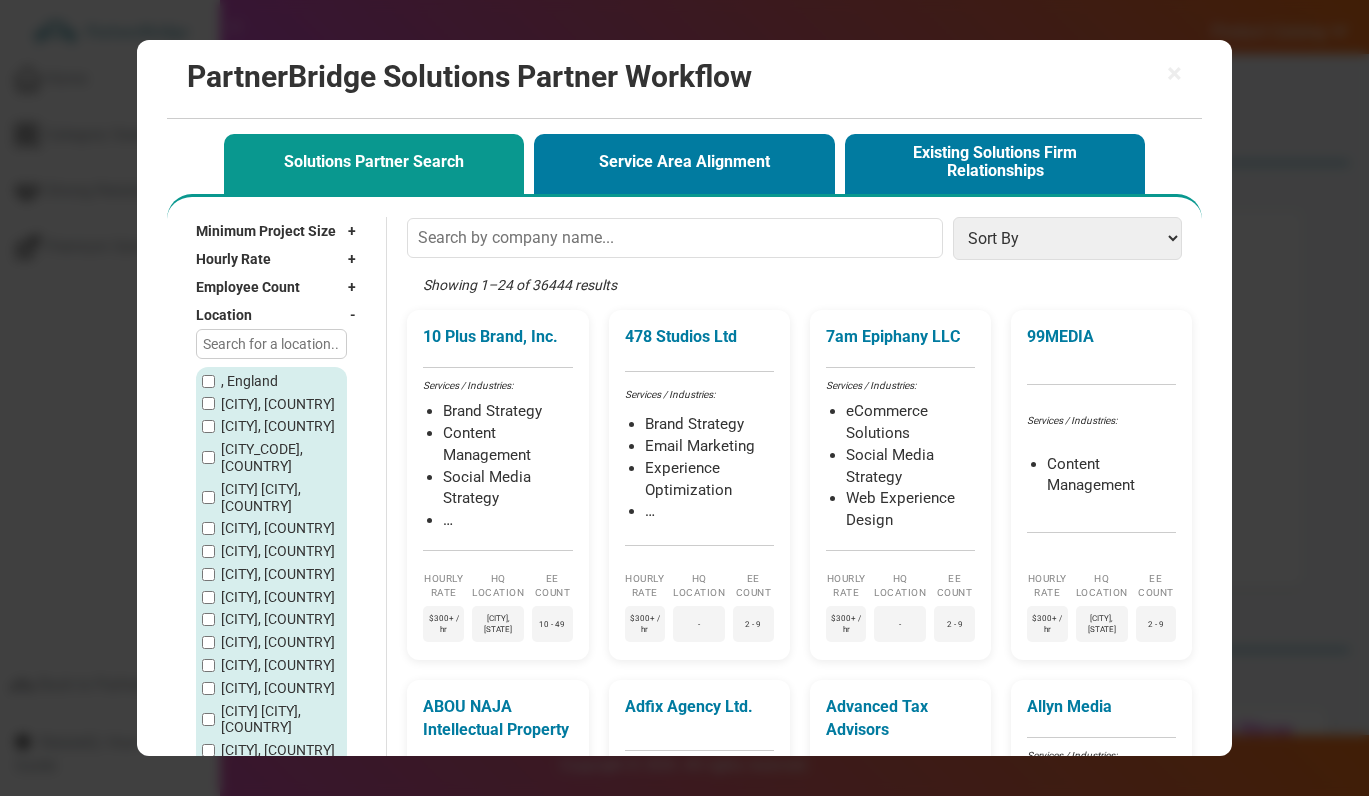 click on "[LOCATION]" at bounding box center (281, 315) 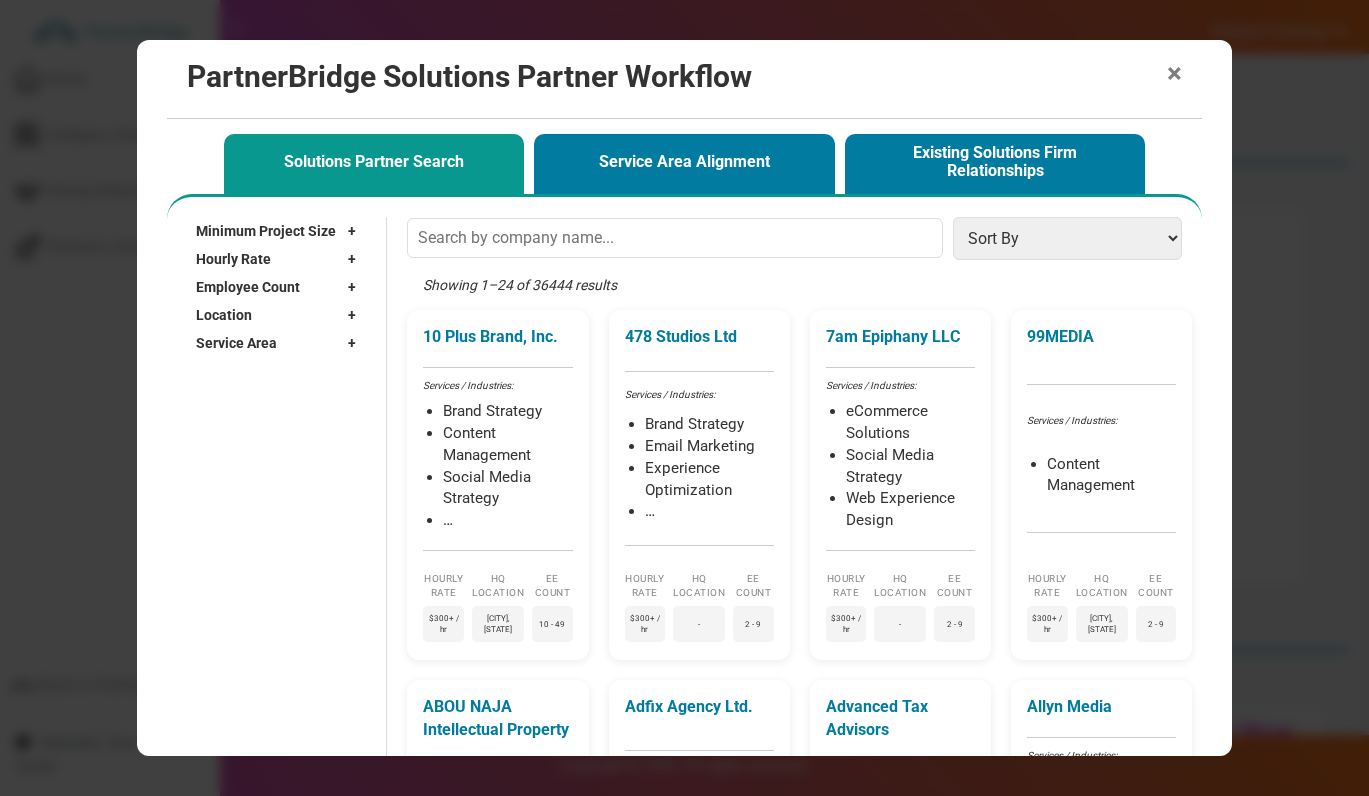 click on "×" at bounding box center (1174, 74) 